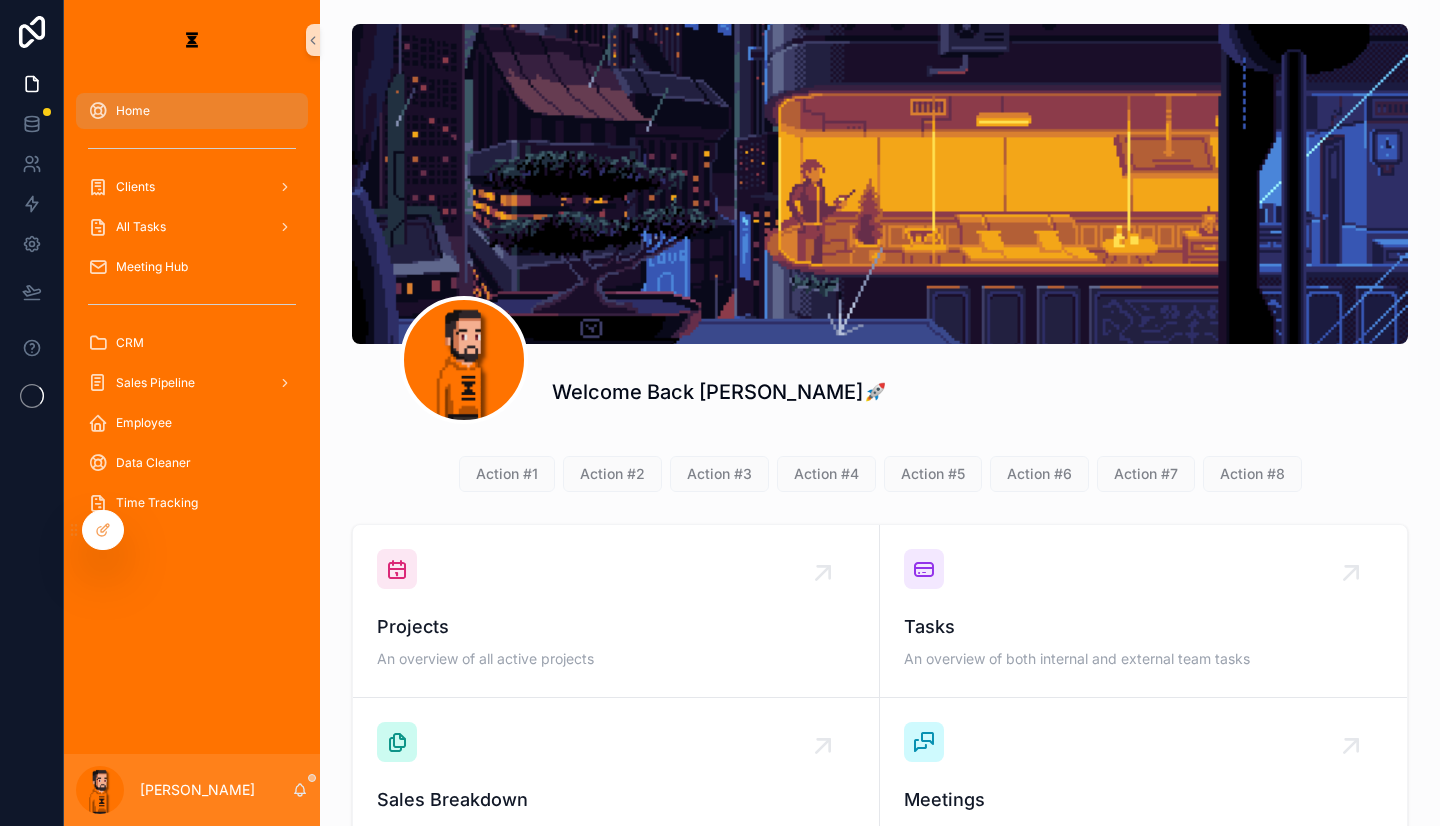 scroll, scrollTop: 0, scrollLeft: 0, axis: both 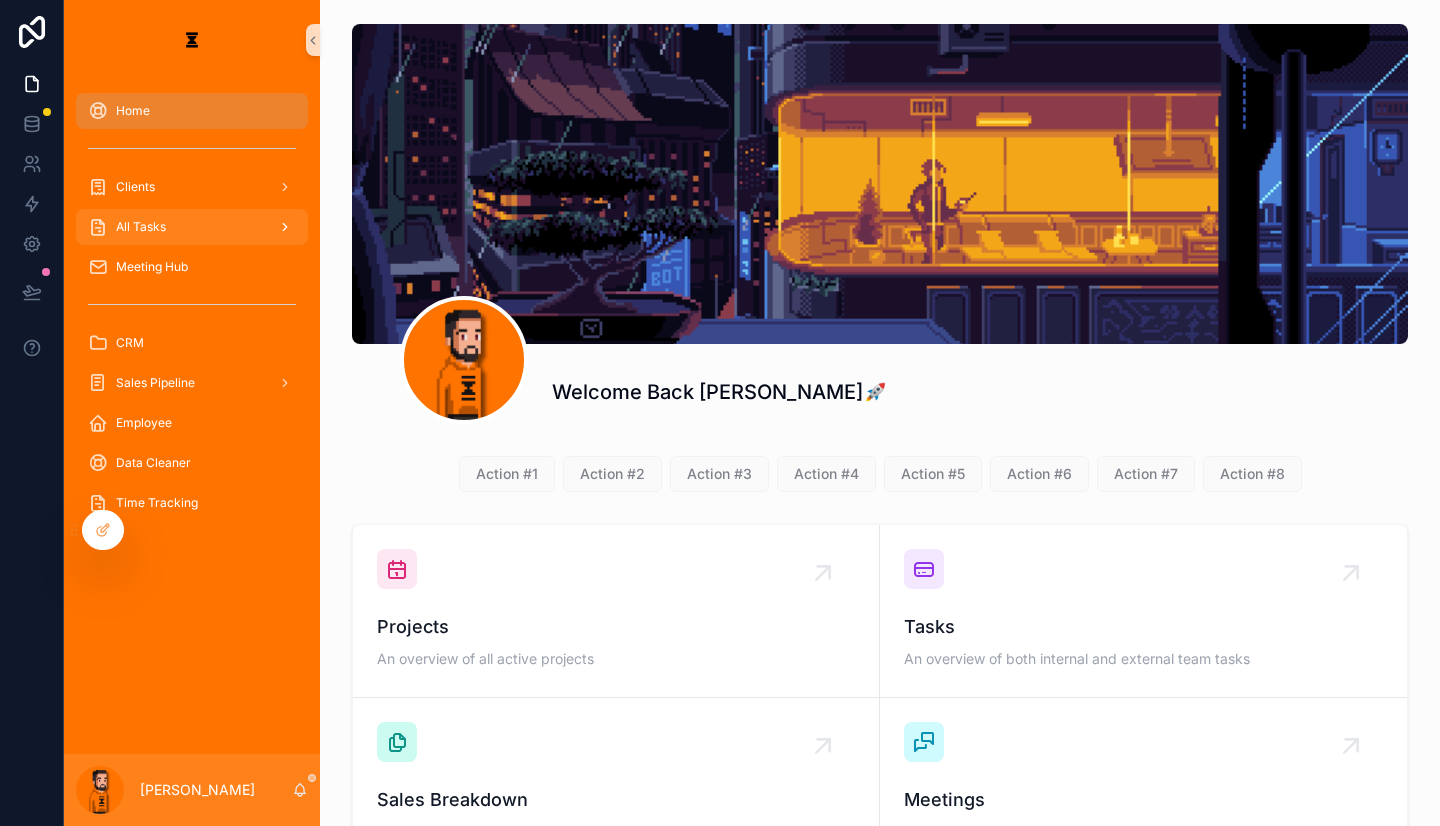 drag, startPoint x: 196, startPoint y: 200, endPoint x: 206, endPoint y: 204, distance: 10.770329 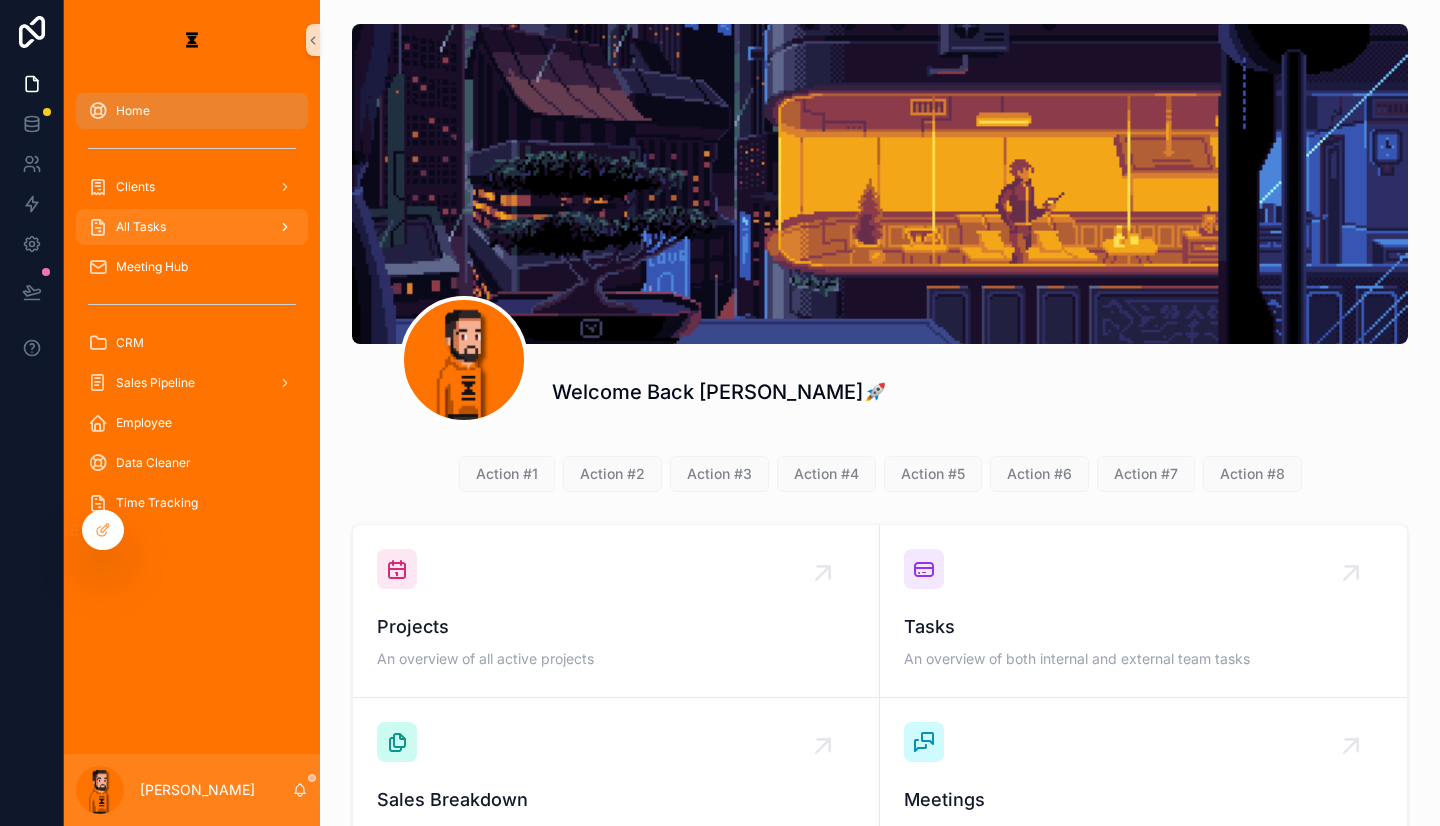 click on "All Tasks" at bounding box center [192, 227] 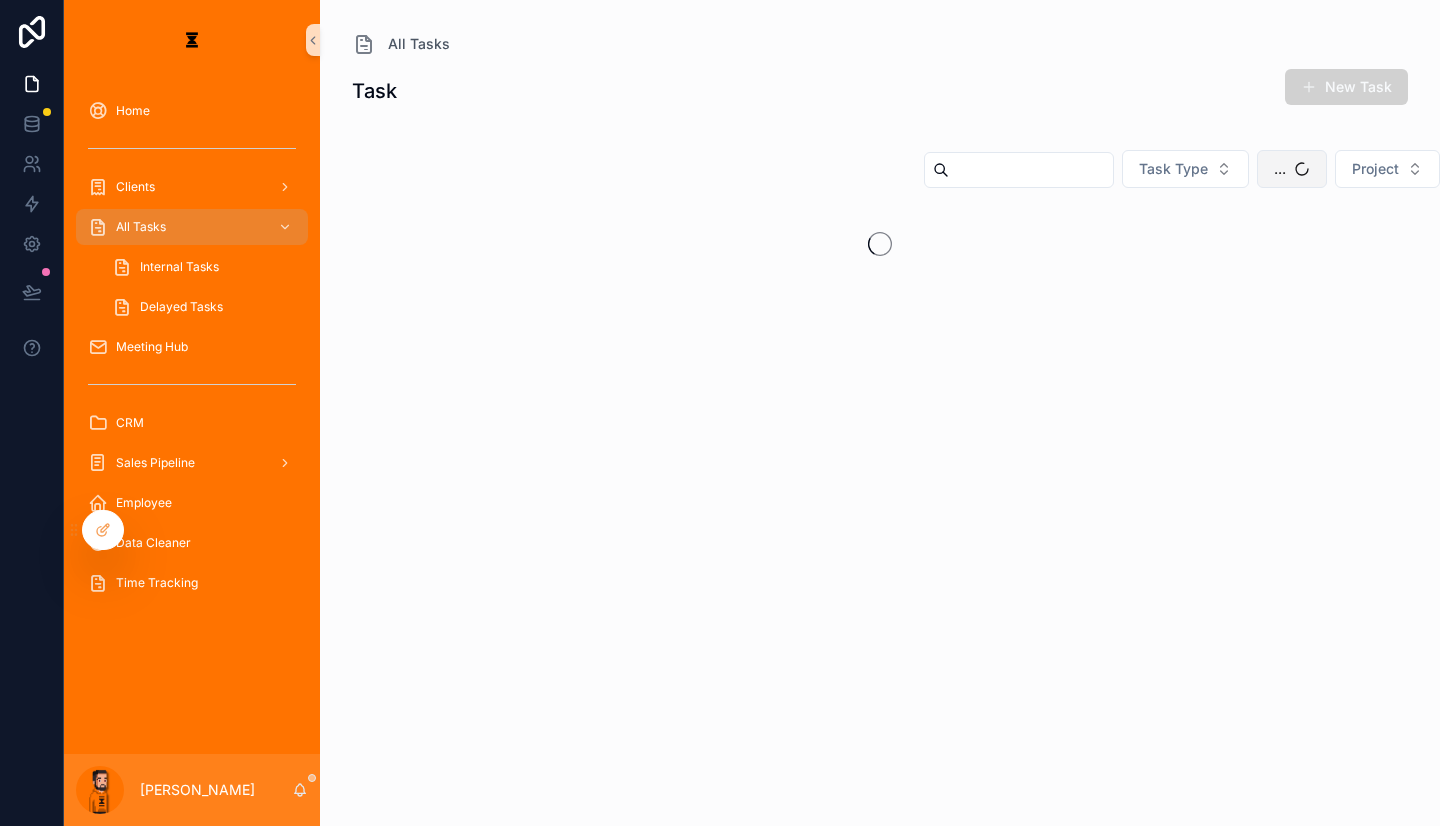 click on "..." at bounding box center [1280, 169] 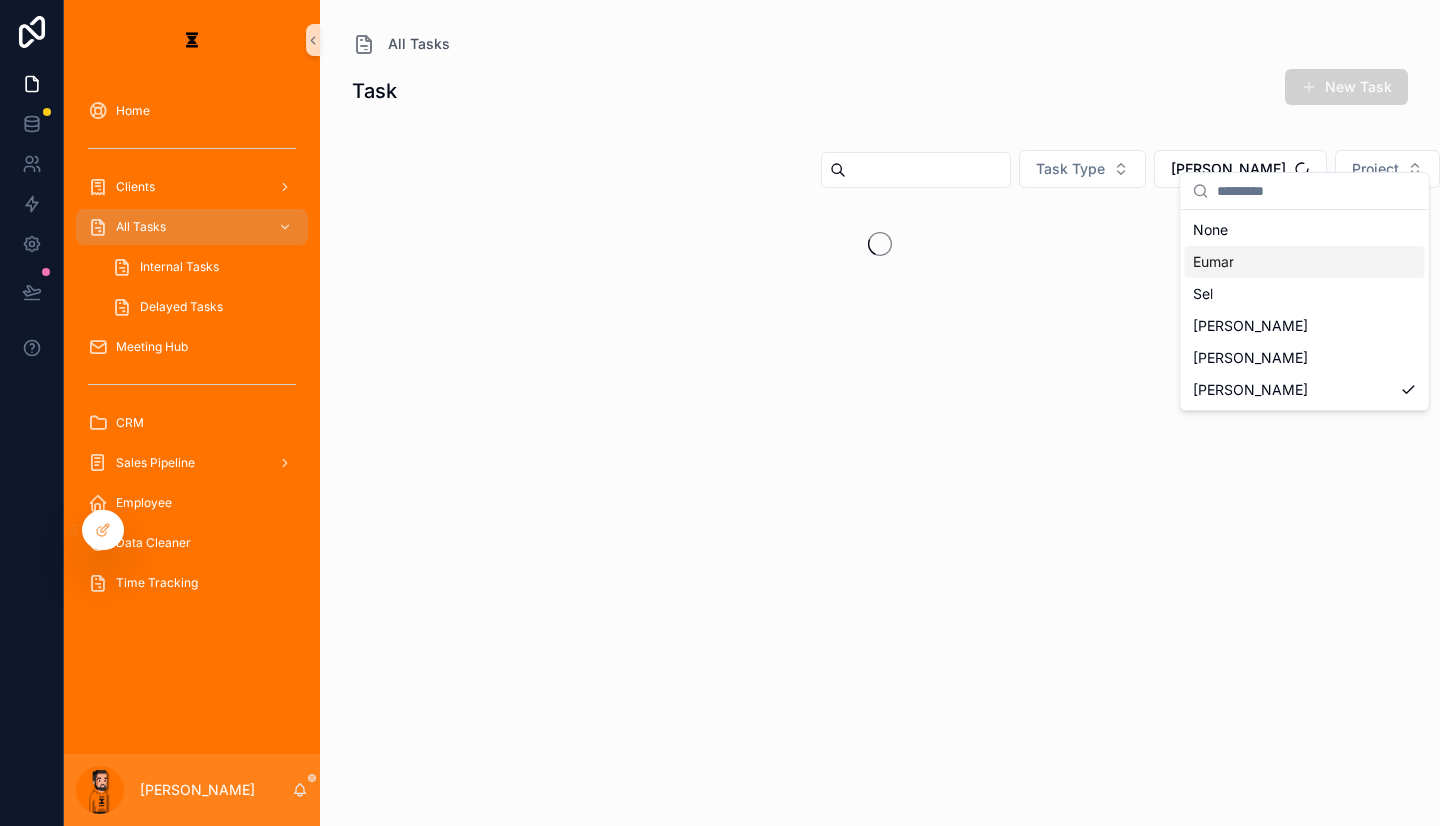 click on "Eumar" at bounding box center (1305, 262) 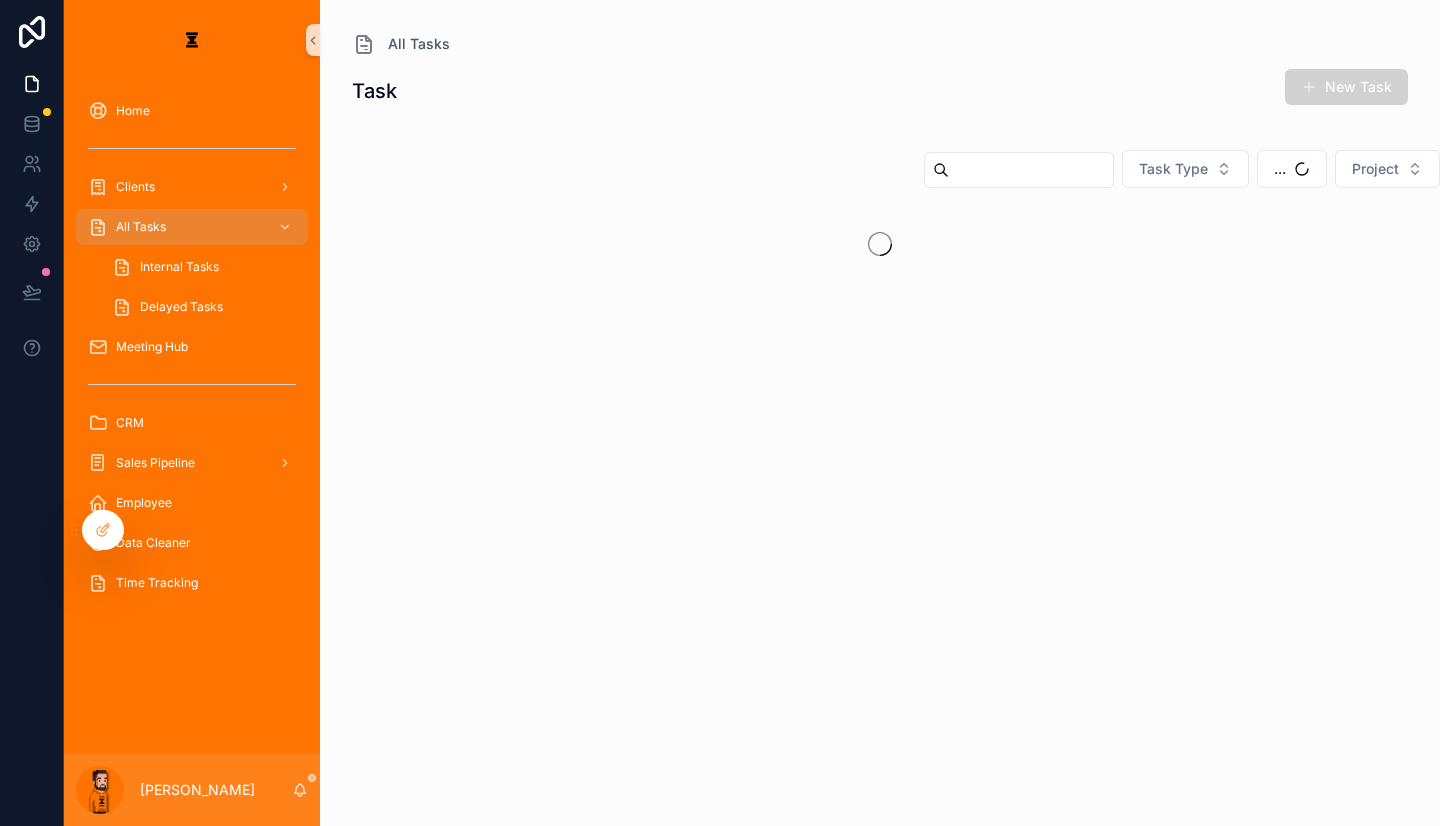 type 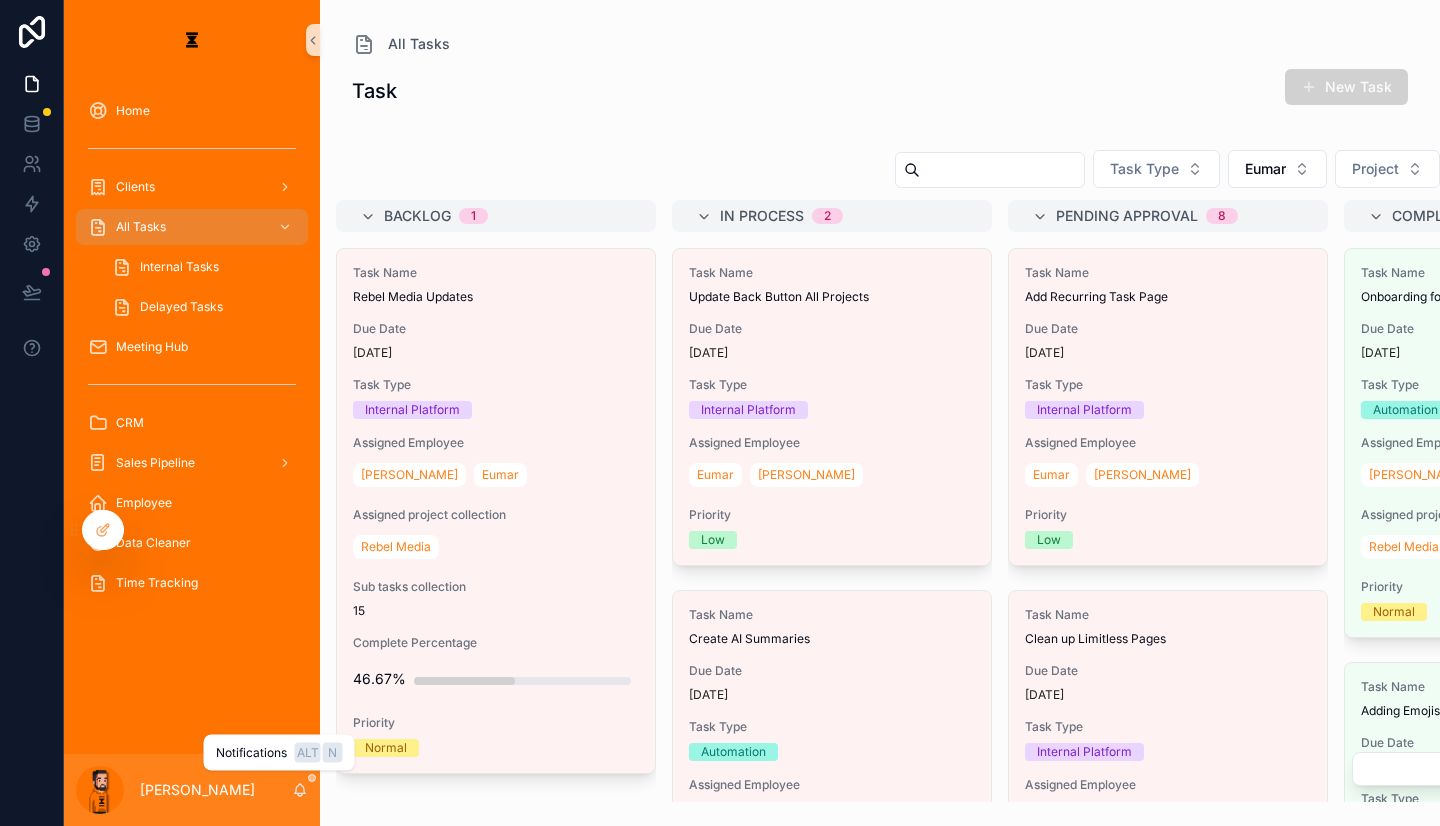 click 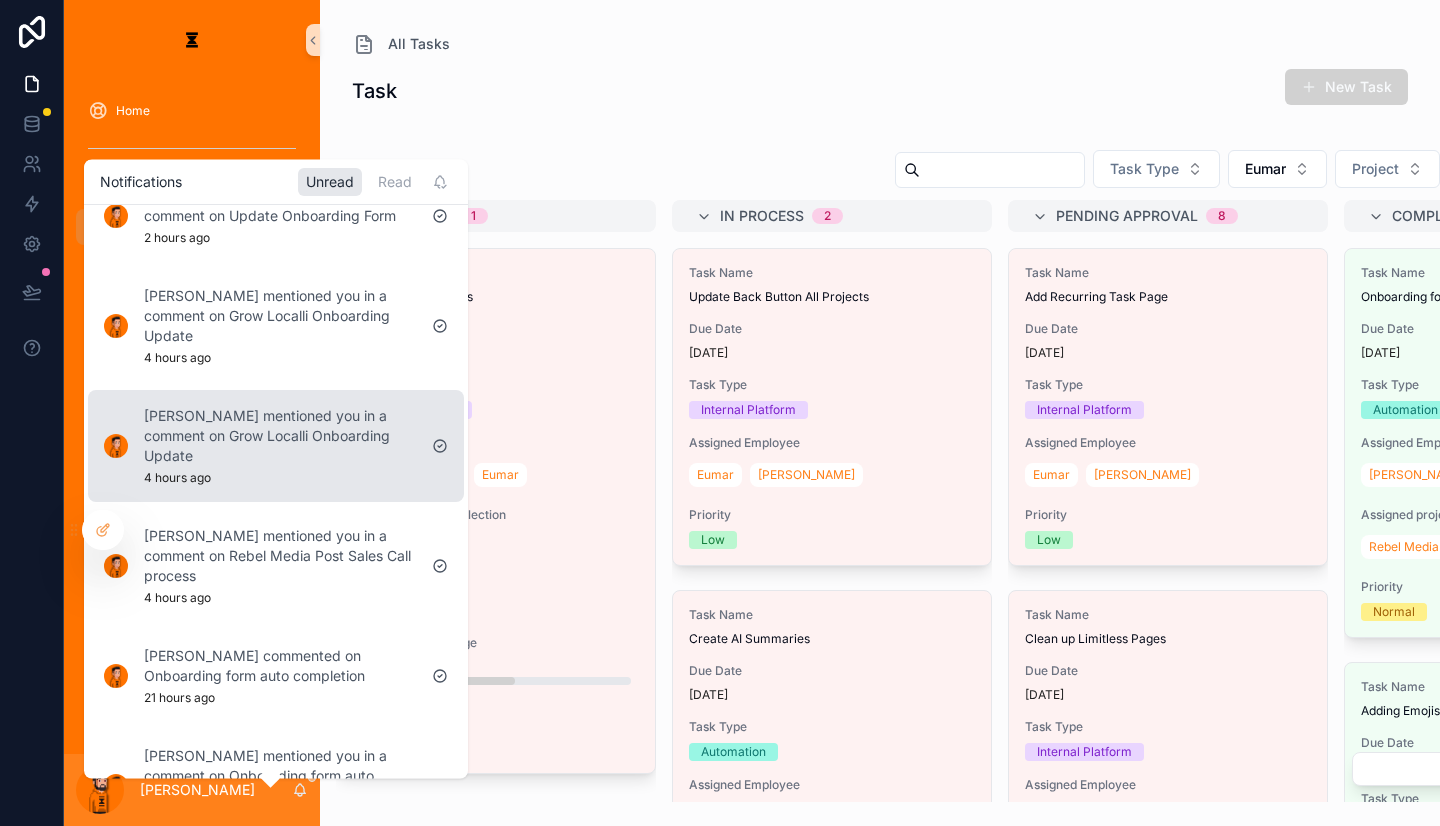 scroll, scrollTop: 300, scrollLeft: 0, axis: vertical 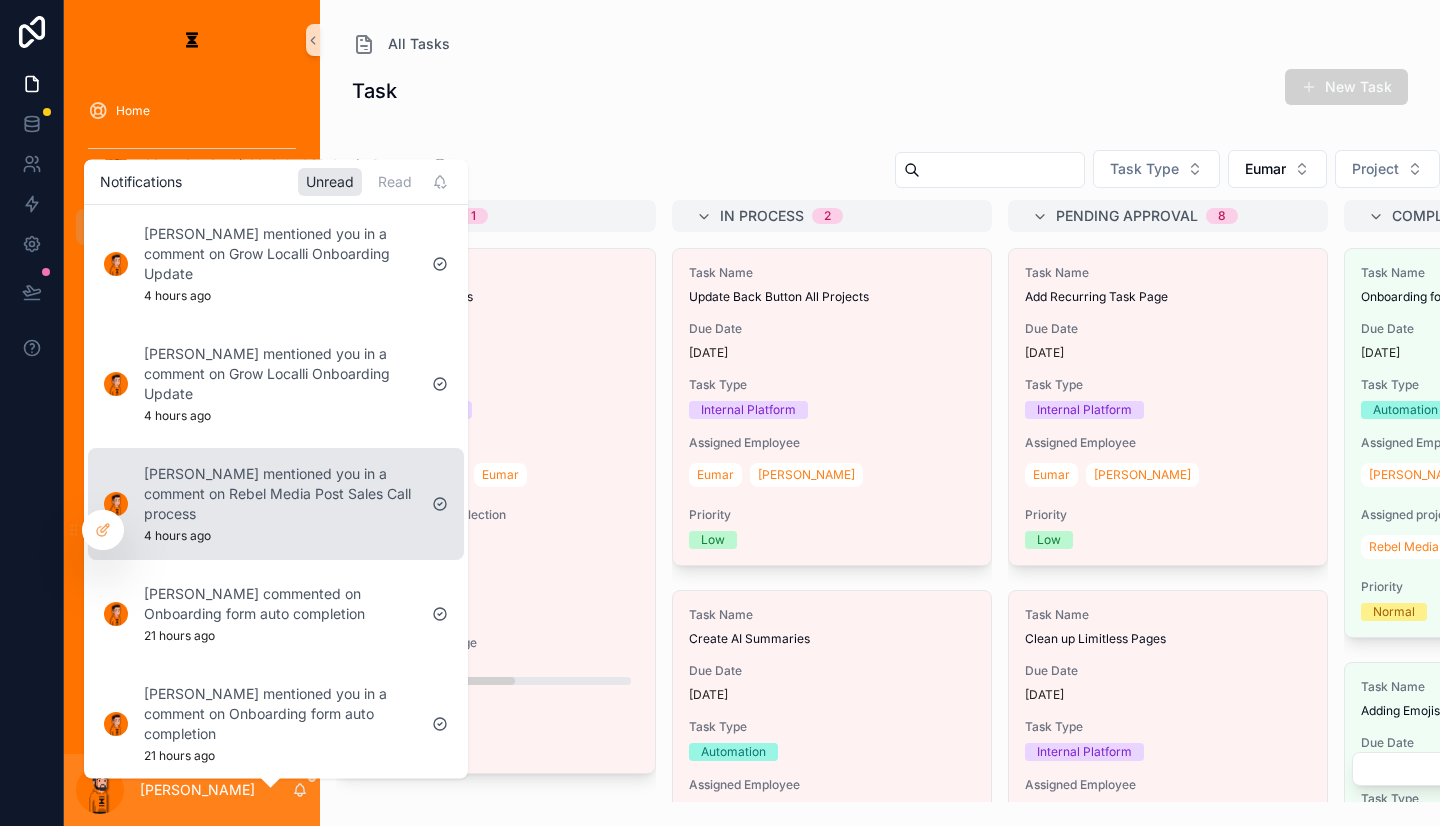 click on "[PERSON_NAME] mentioned you in a comment on Rebel Media Post Sales Call process" at bounding box center [280, 494] 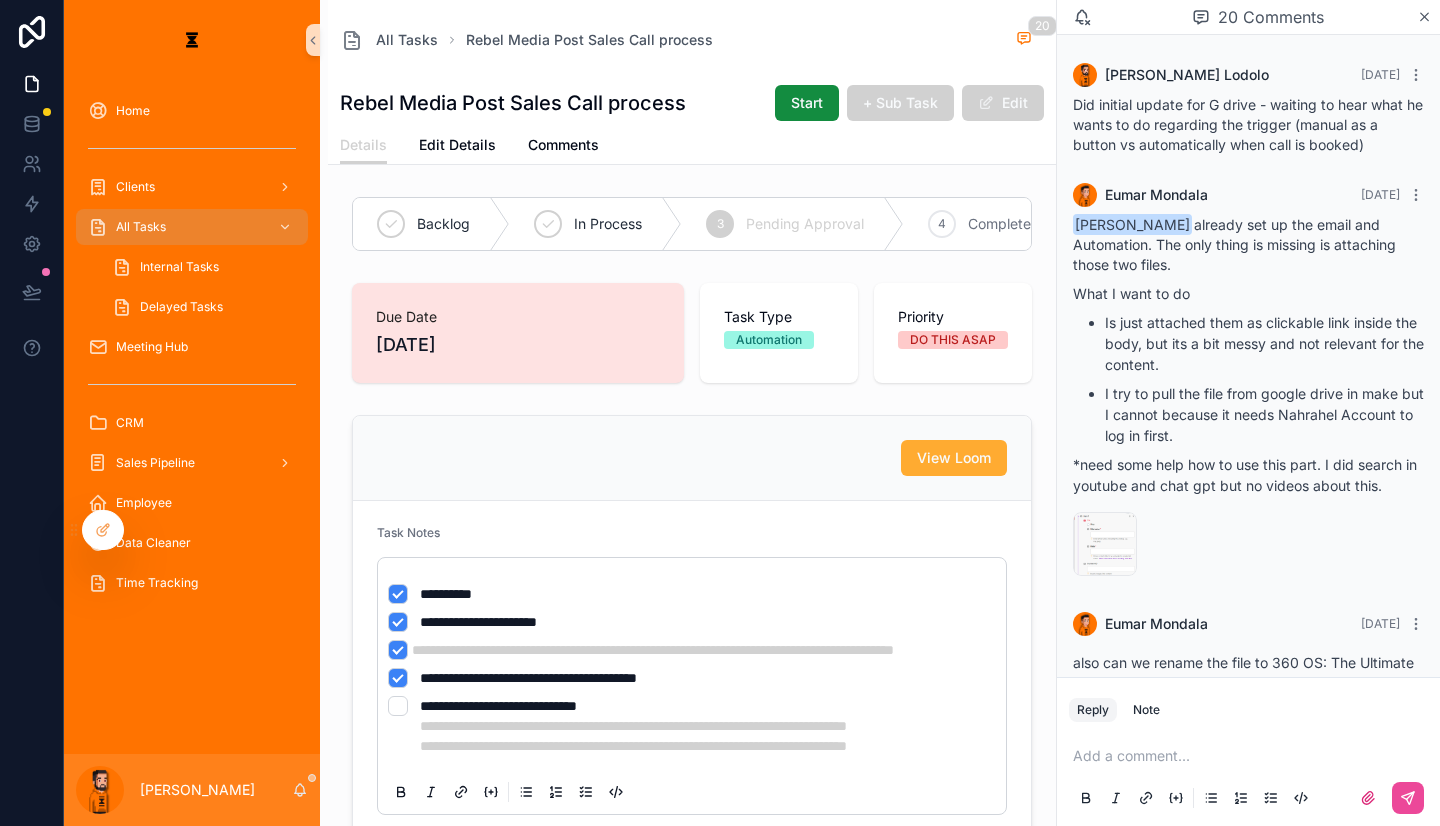 scroll, scrollTop: 1907, scrollLeft: 0, axis: vertical 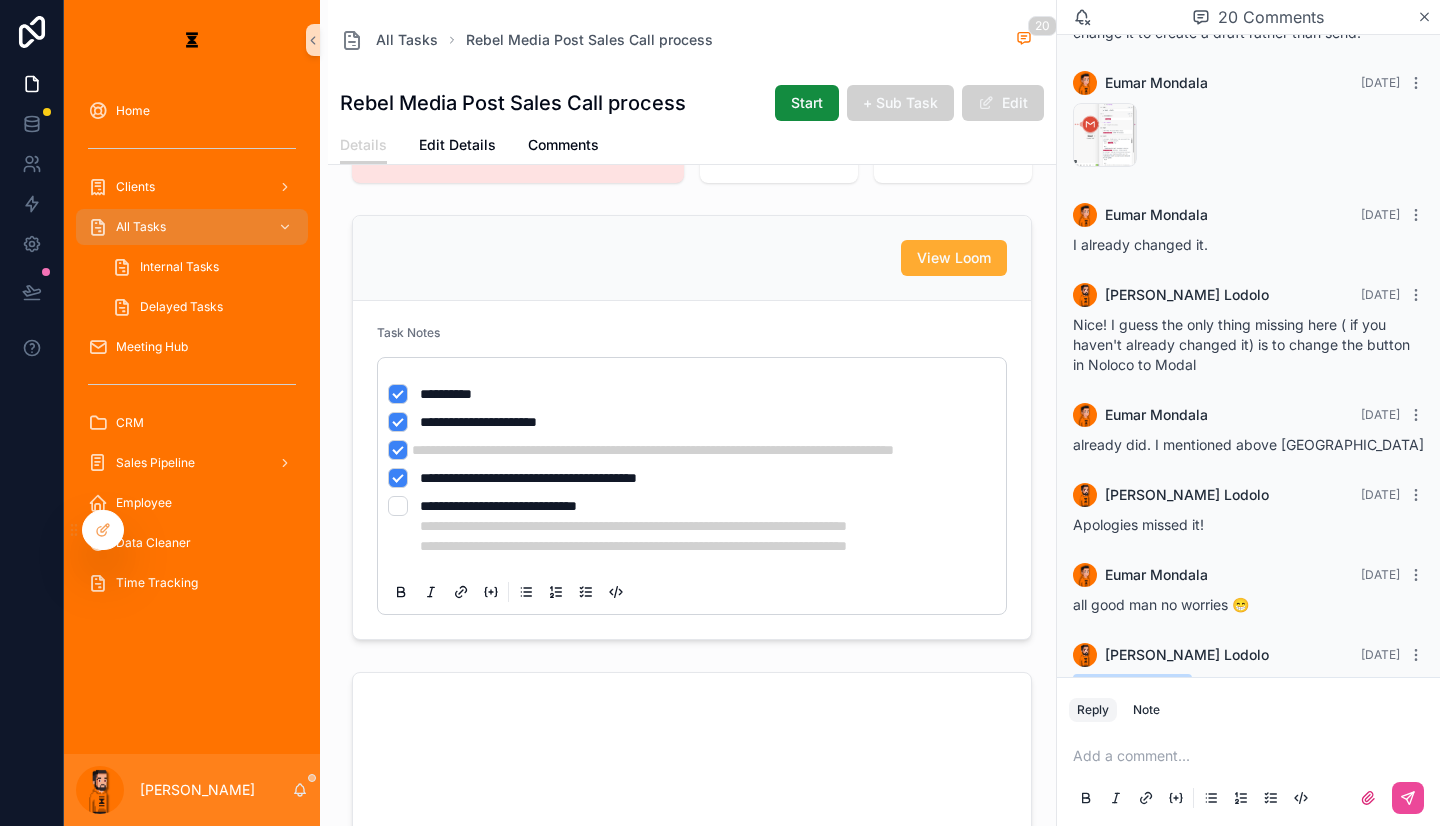 drag, startPoint x: 1220, startPoint y: 501, endPoint x: 1234, endPoint y: 544, distance: 45.221676 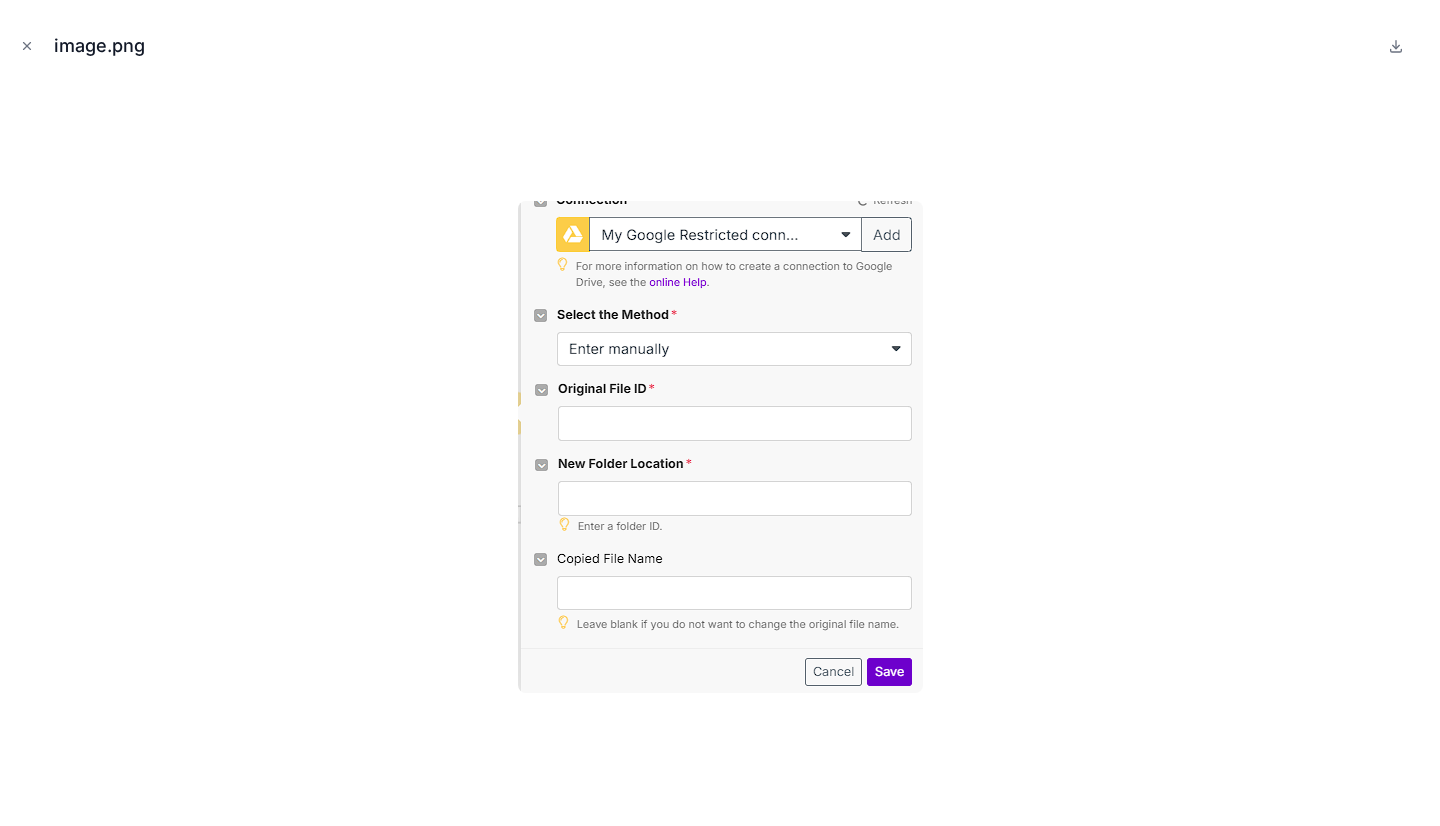 click at bounding box center (720, 447) 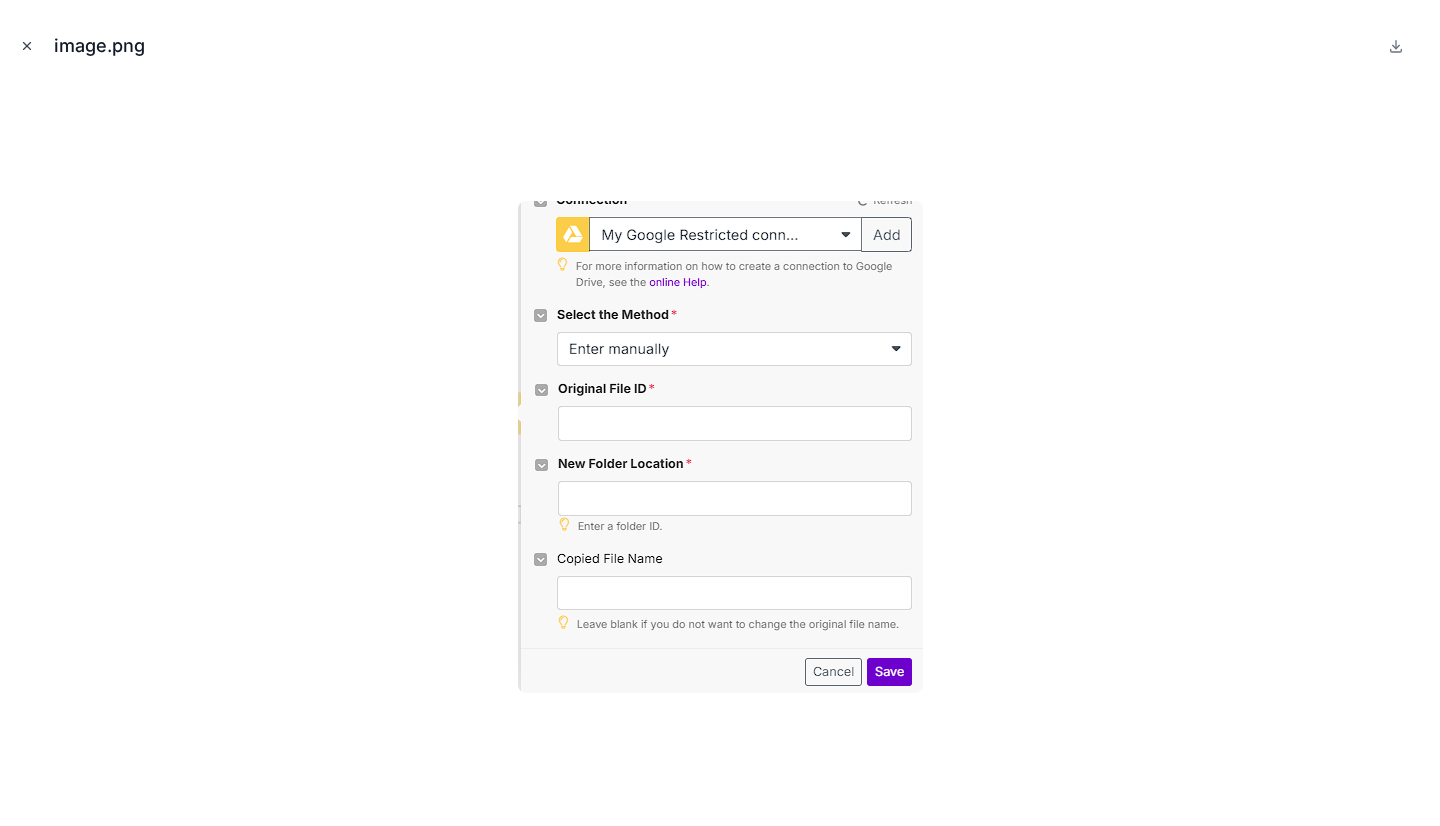 click at bounding box center [27, 46] 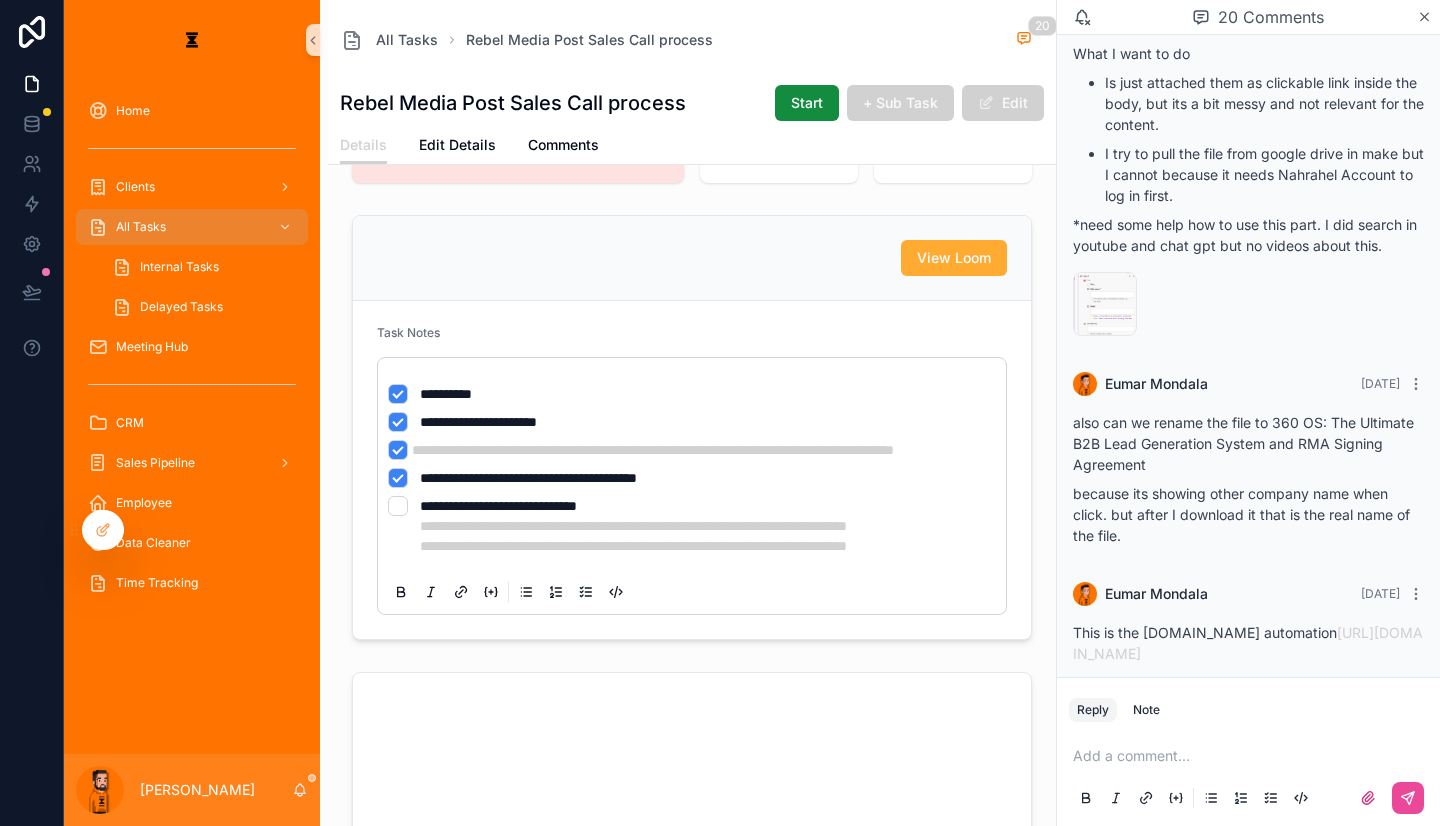 scroll, scrollTop: 300, scrollLeft: 0, axis: vertical 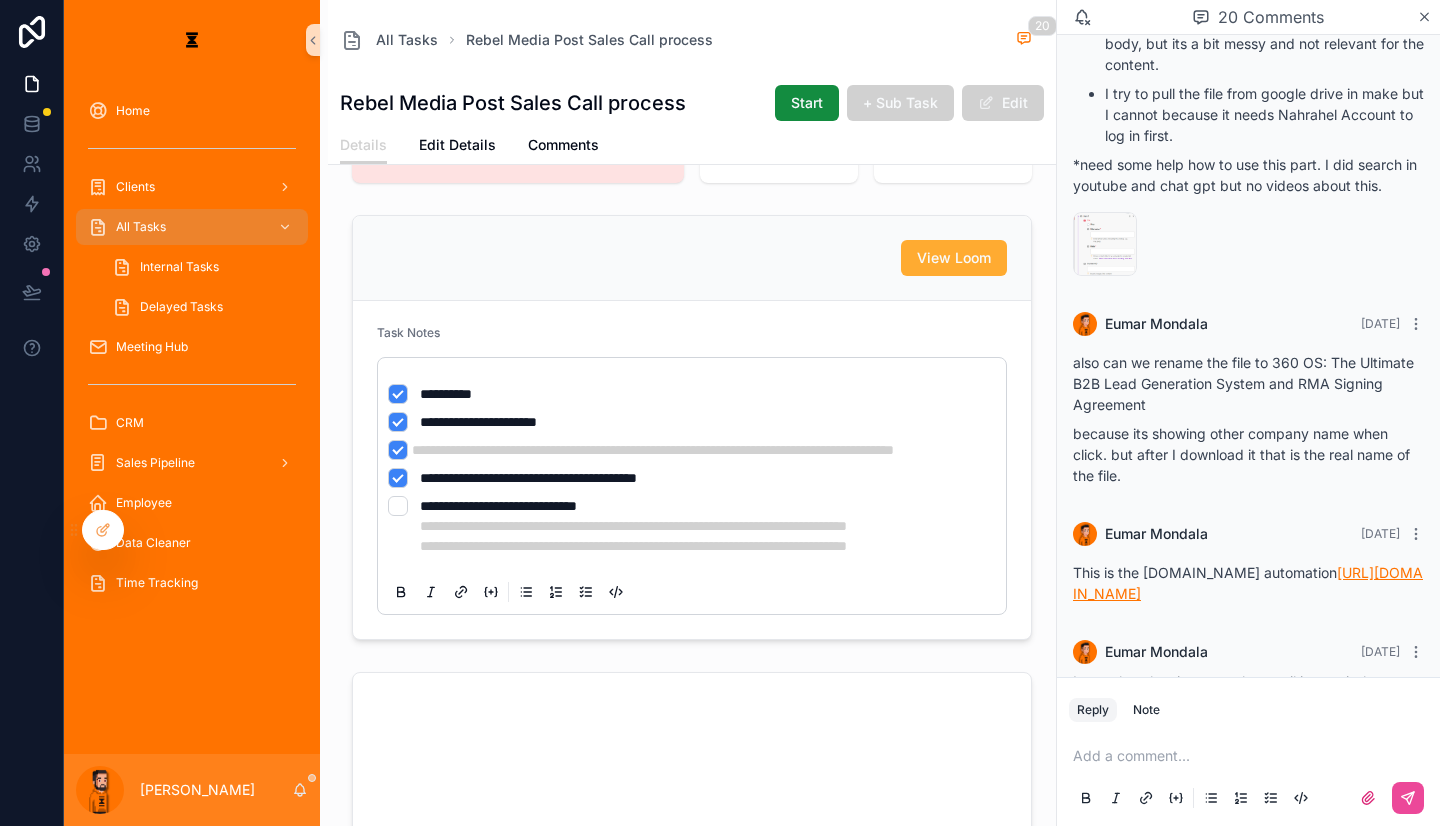 click on "This is the [DOMAIN_NAME] automation
[URL][DOMAIN_NAME]" at bounding box center [1248, 583] 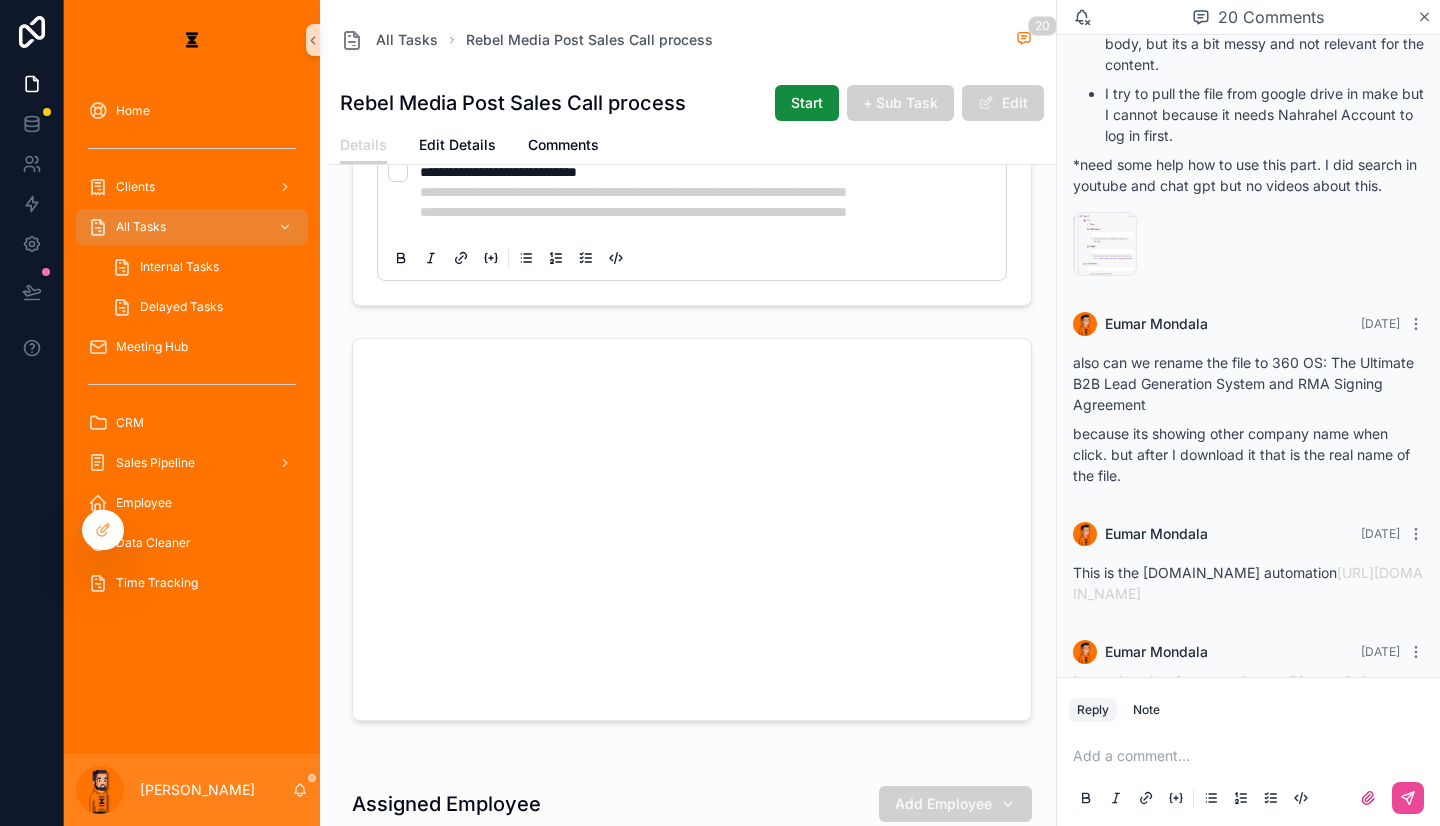 scroll, scrollTop: 1211, scrollLeft: 0, axis: vertical 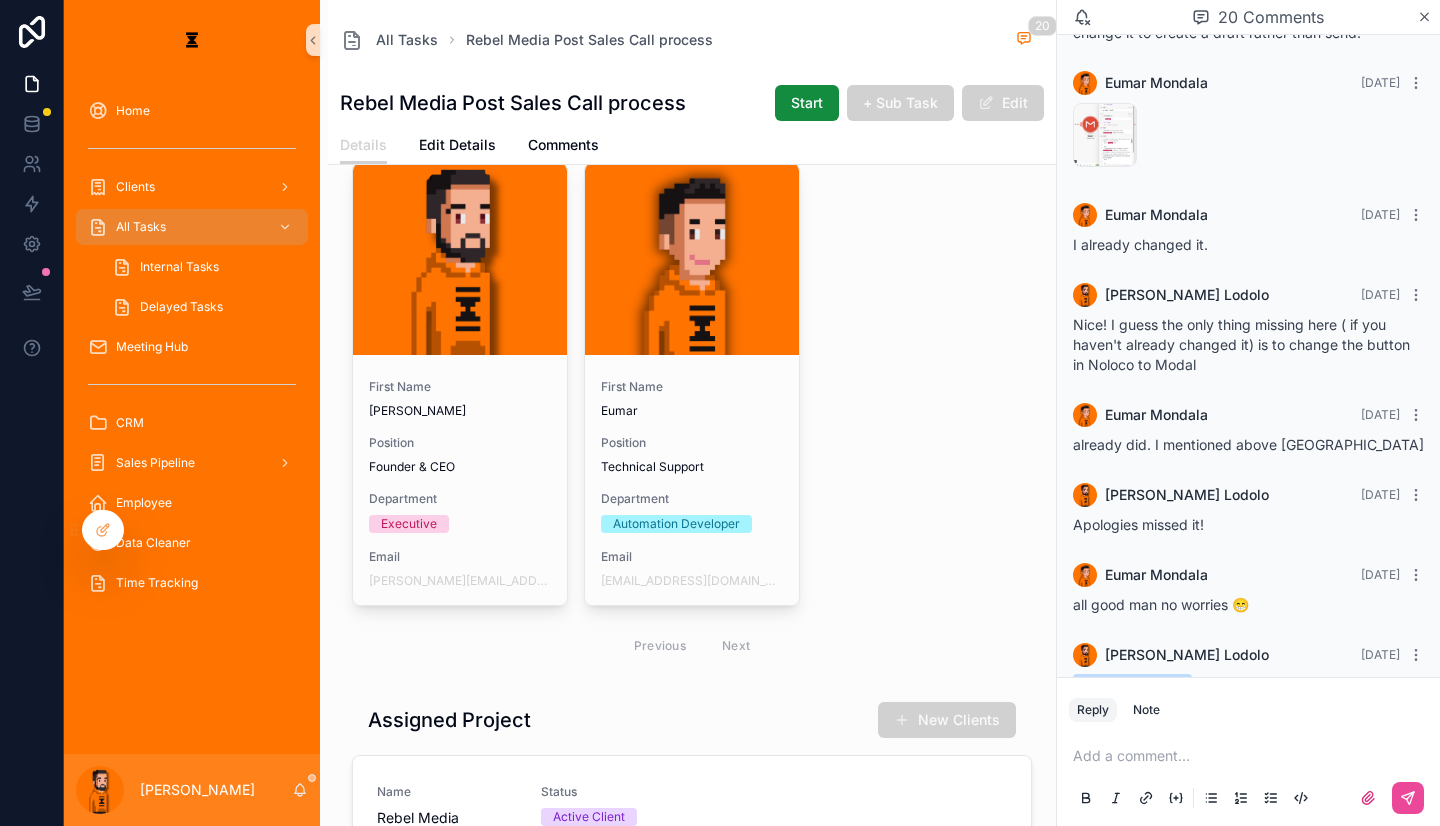 click on "First Name [PERSON_NAME] Position Founder & CEO Department Executive Email [PERSON_NAME][EMAIL_ADDRESS][DOMAIN_NAME] Unlink record First Name Eumar Position Technical Support Department Automation Developer Email [EMAIL_ADDRESS][DOMAIN_NAME] Unlink record Previous Next" at bounding box center [692, 415] 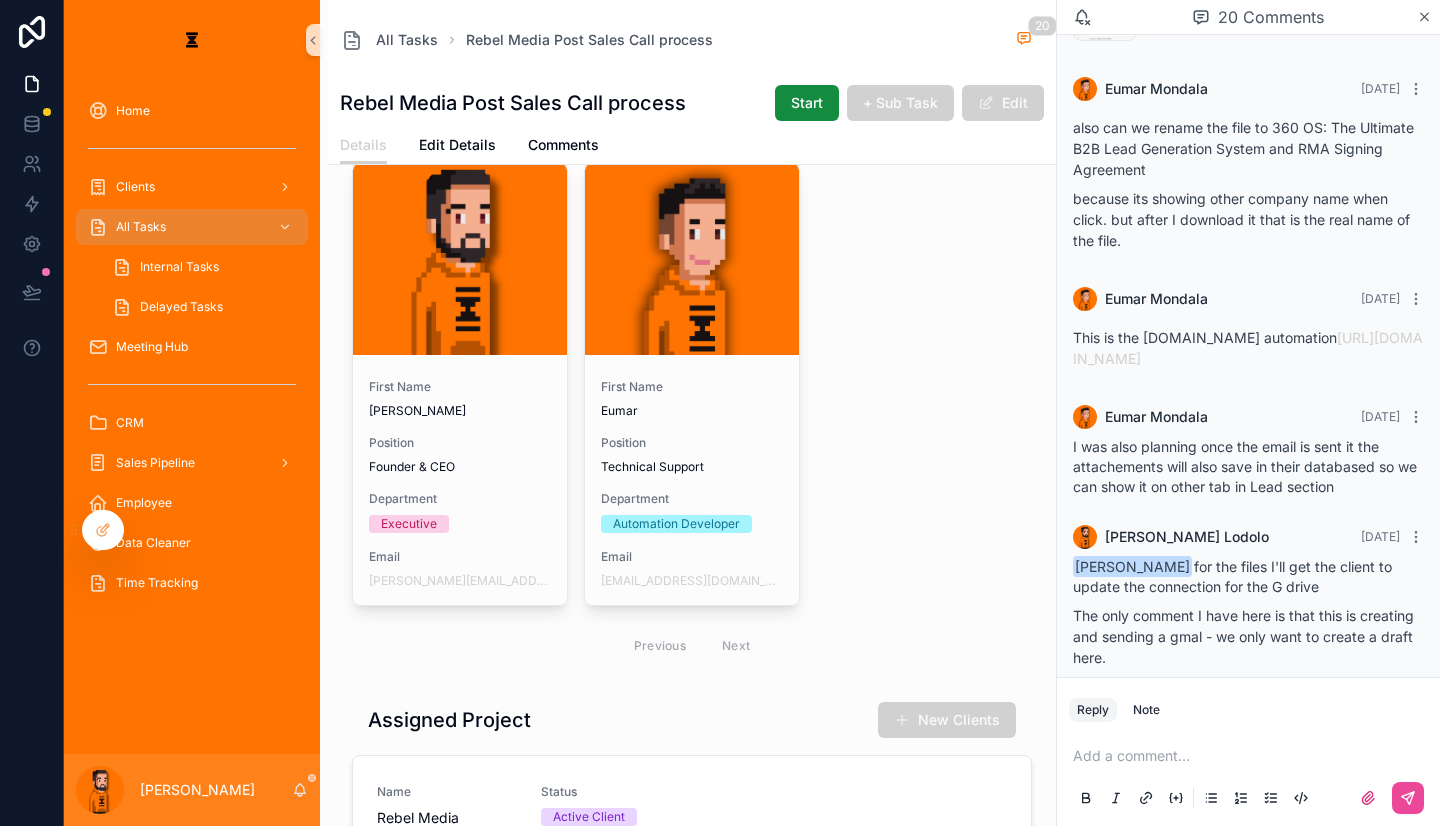scroll, scrollTop: 507, scrollLeft: 0, axis: vertical 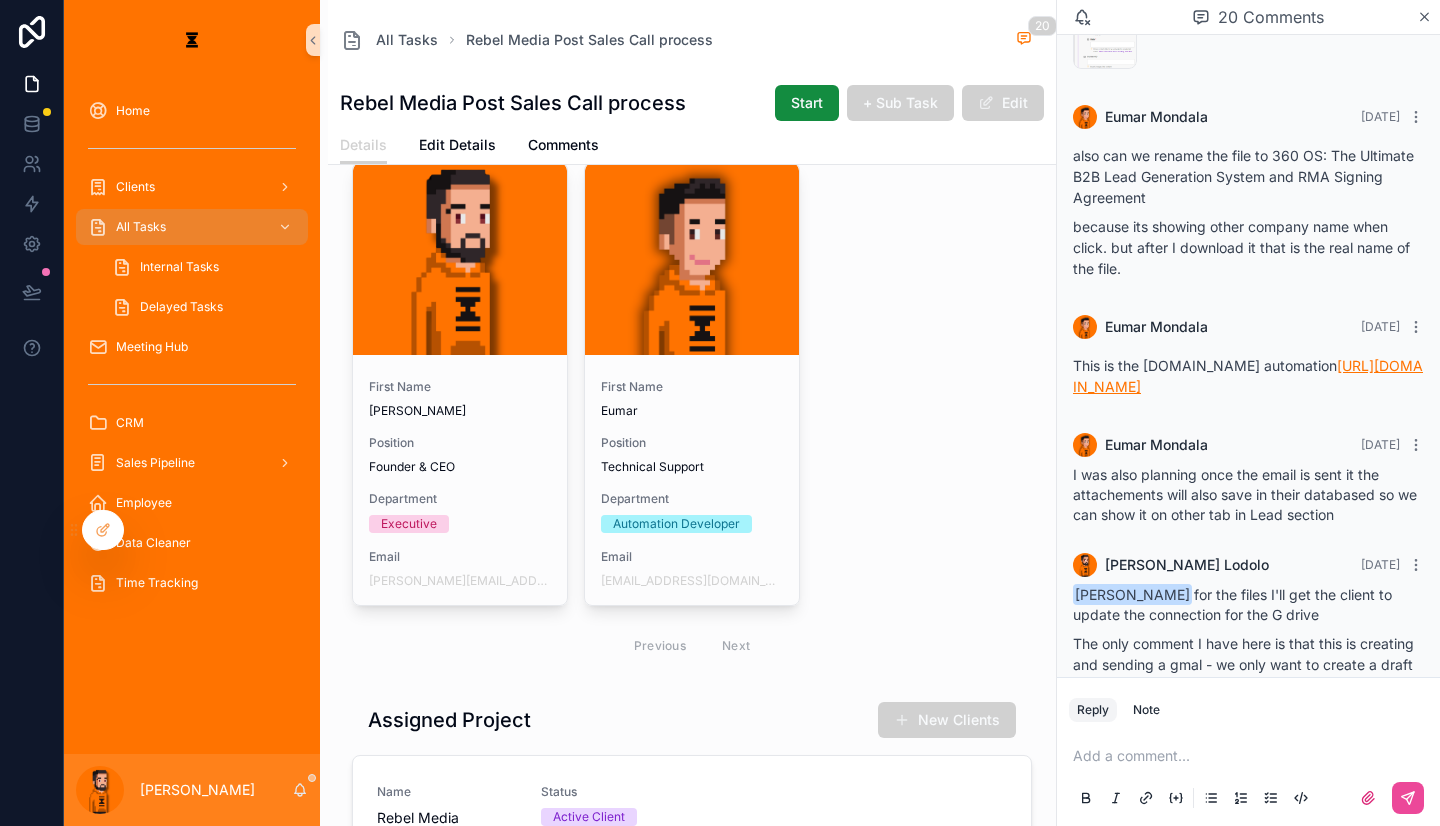 click on "[URL][DOMAIN_NAME]" at bounding box center [1248, 376] 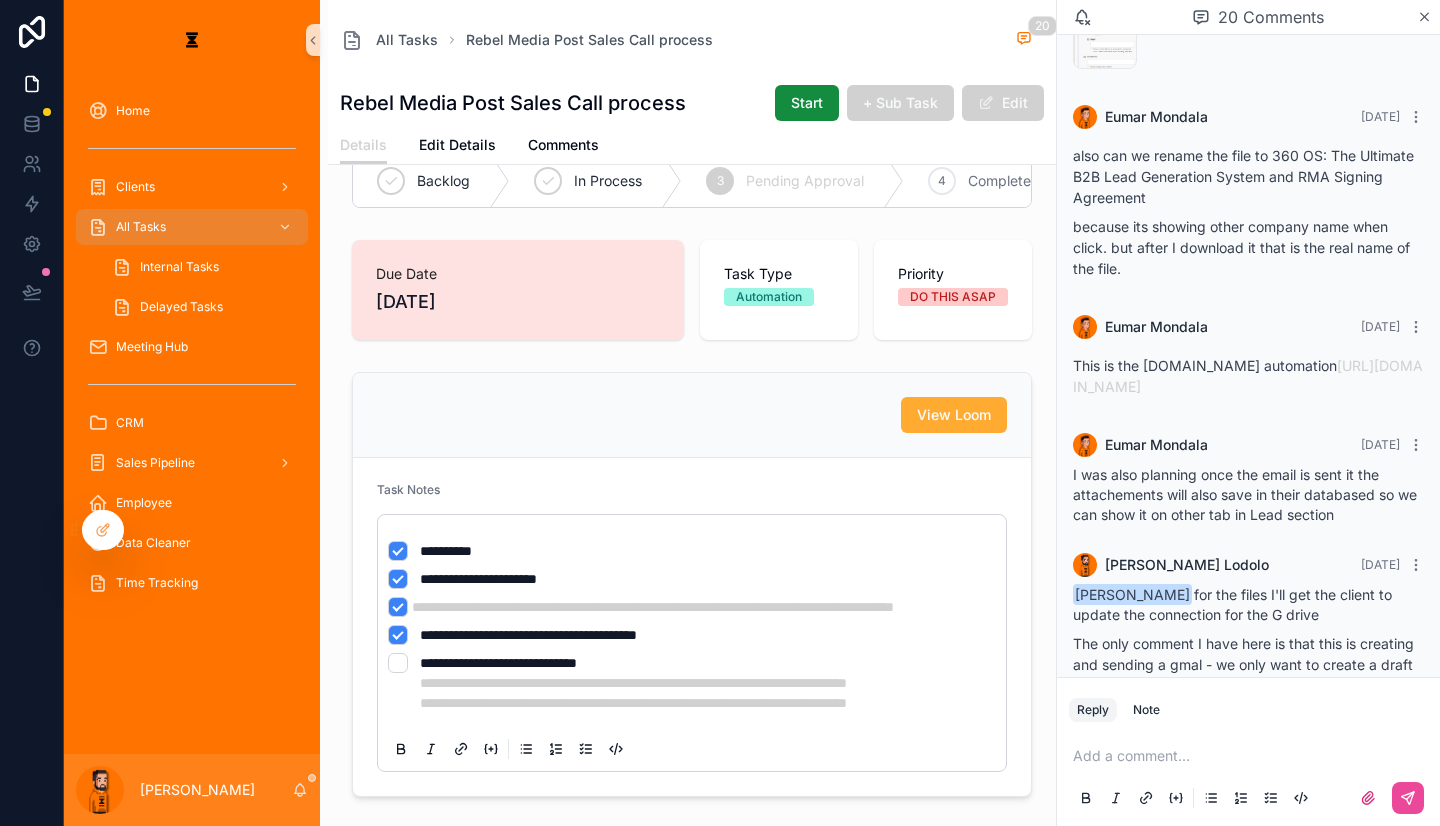 scroll, scrollTop: 11, scrollLeft: 0, axis: vertical 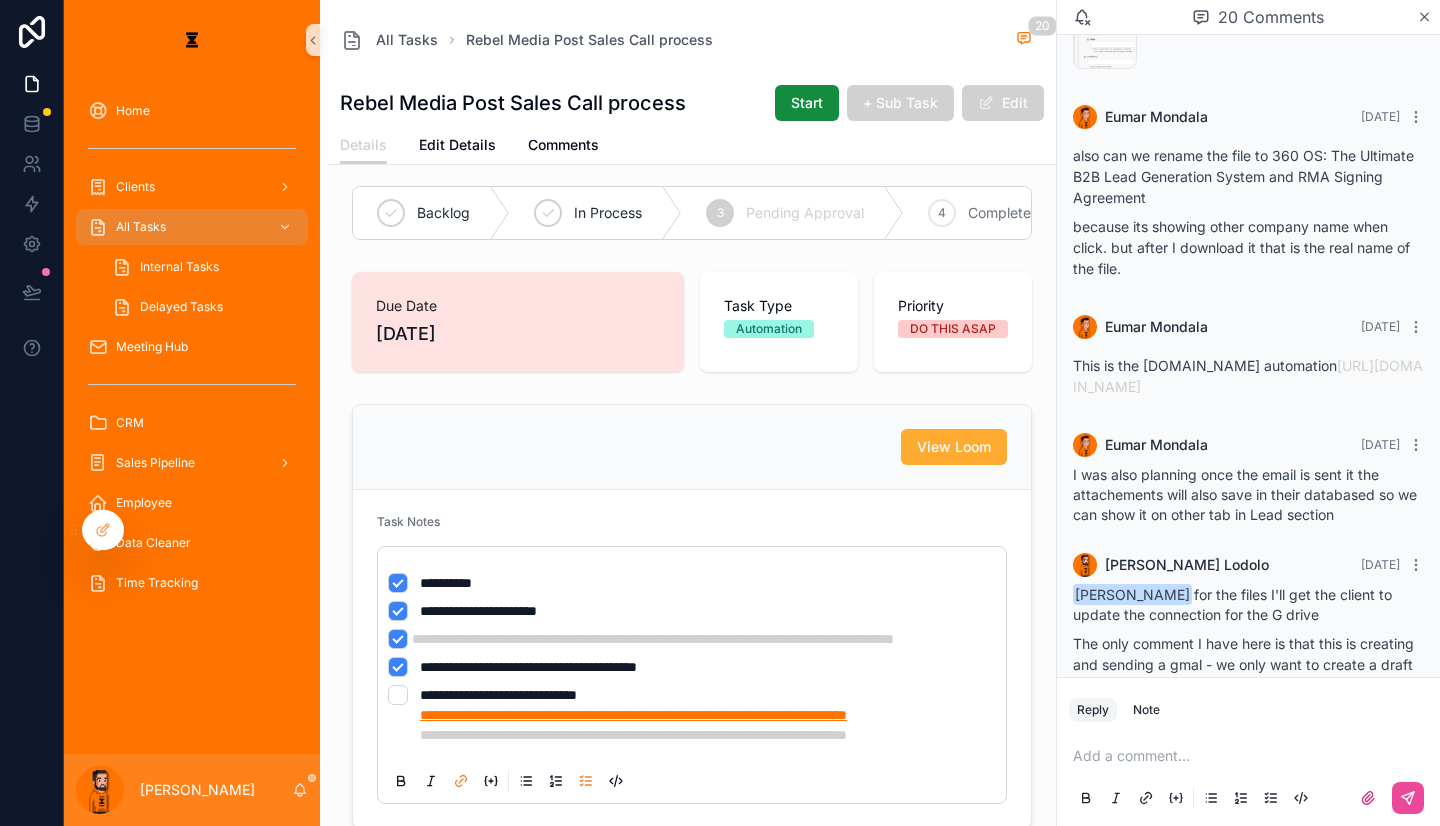 click on "**********" at bounding box center (633, 715) 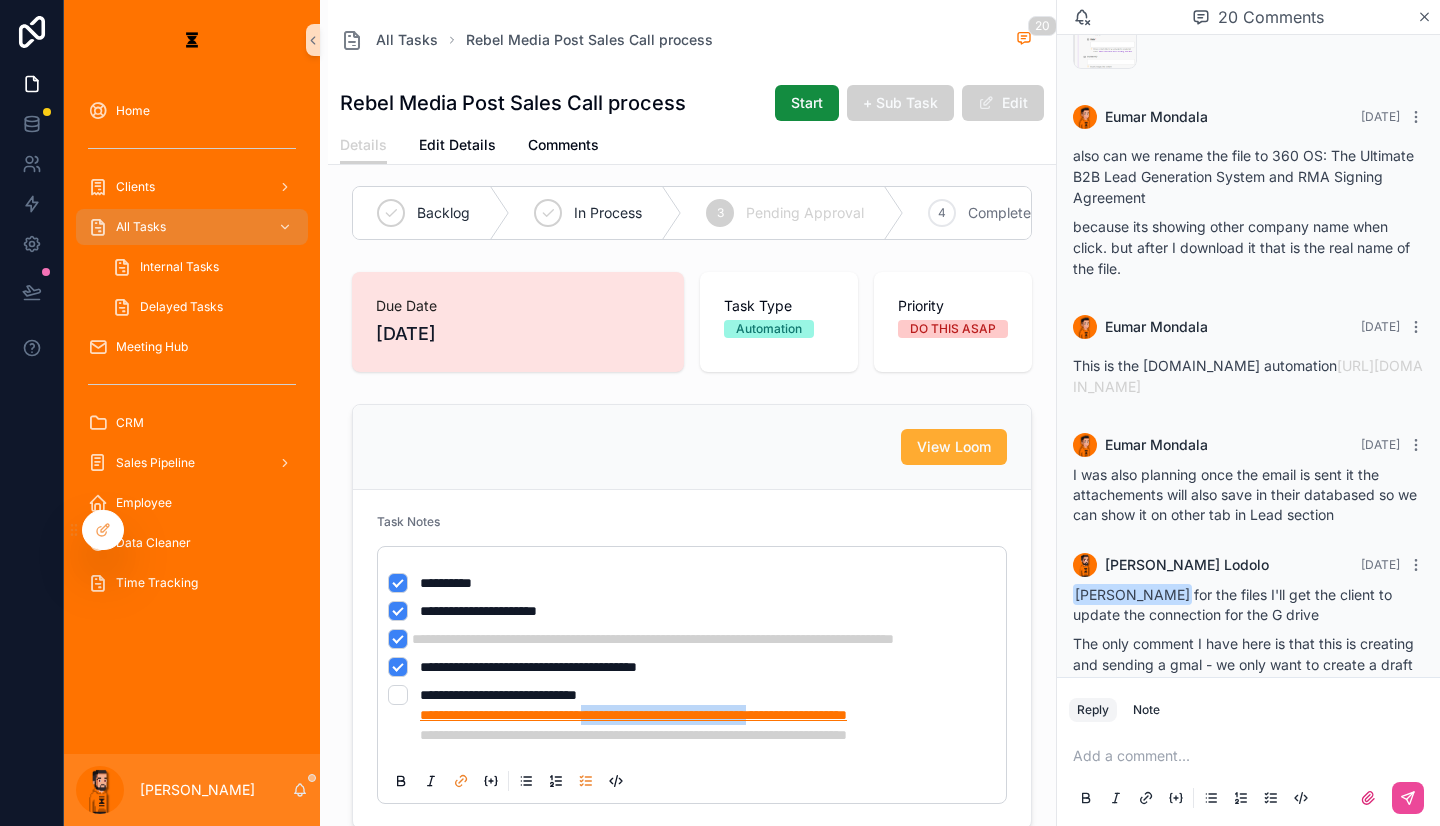 click on "**********" at bounding box center [633, 715] 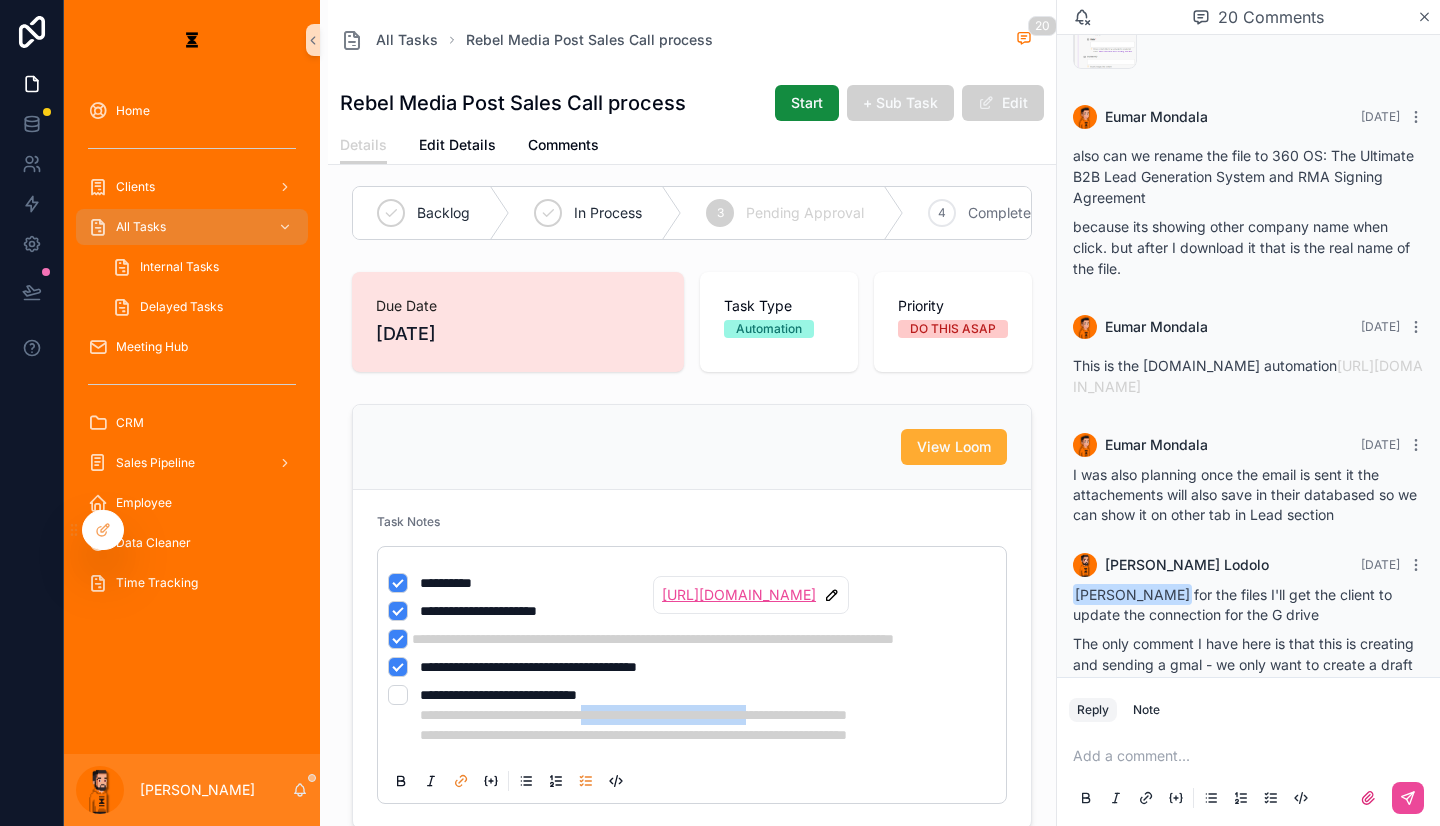 click on "[URL][DOMAIN_NAME]" at bounding box center [739, 595] 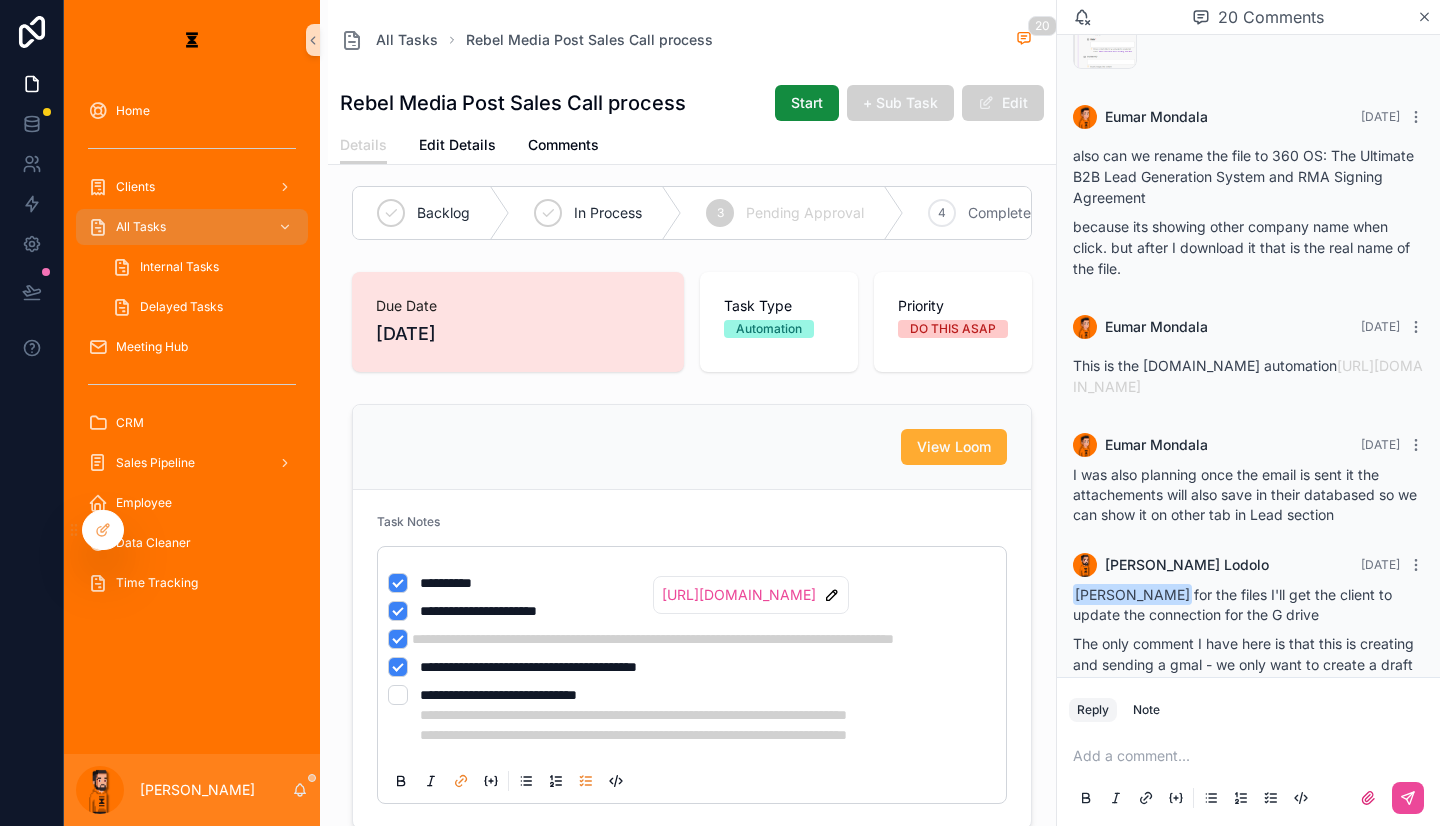 click on "**********" at bounding box center (696, 659) 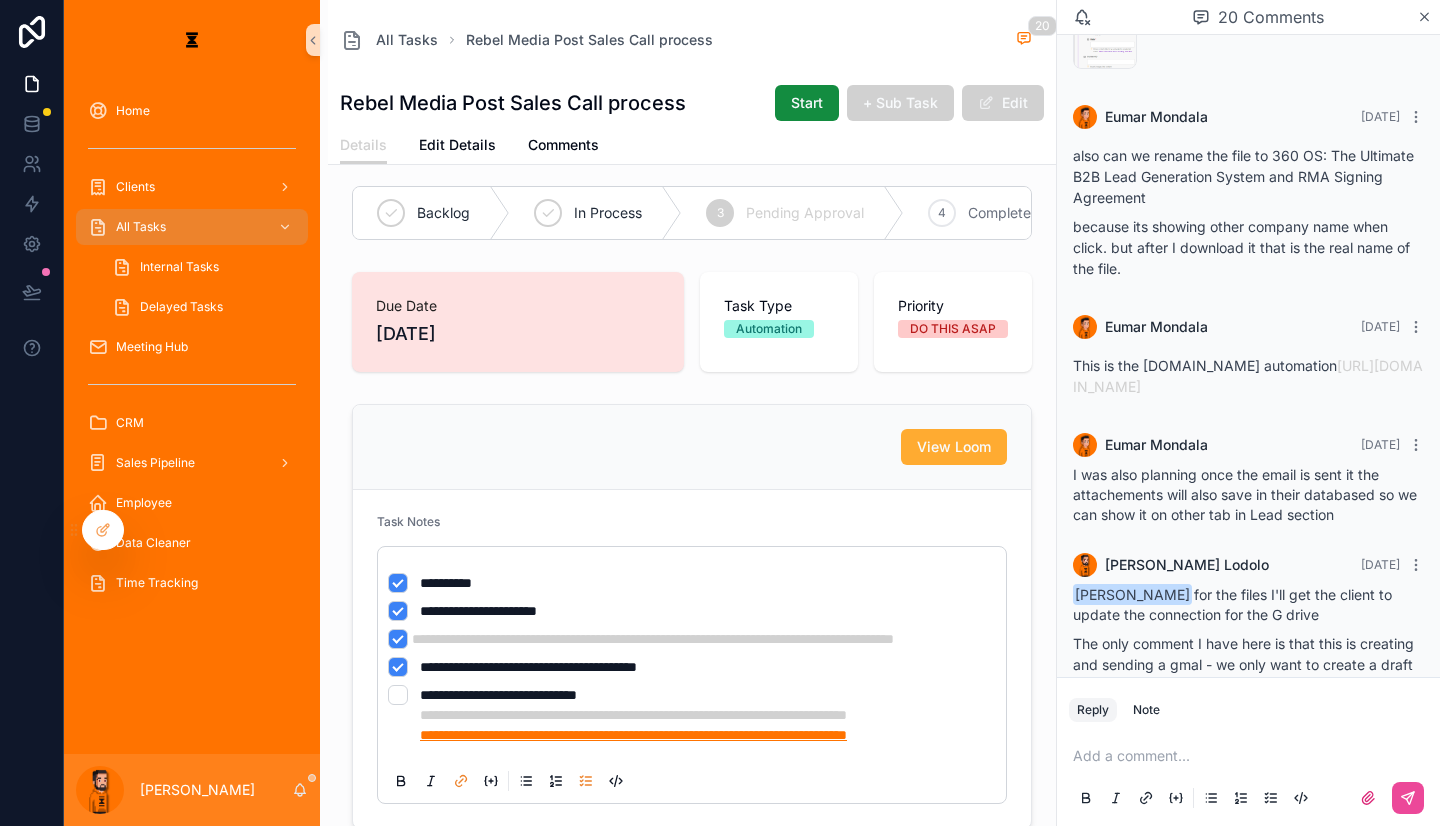 click on "**********" at bounding box center [633, 735] 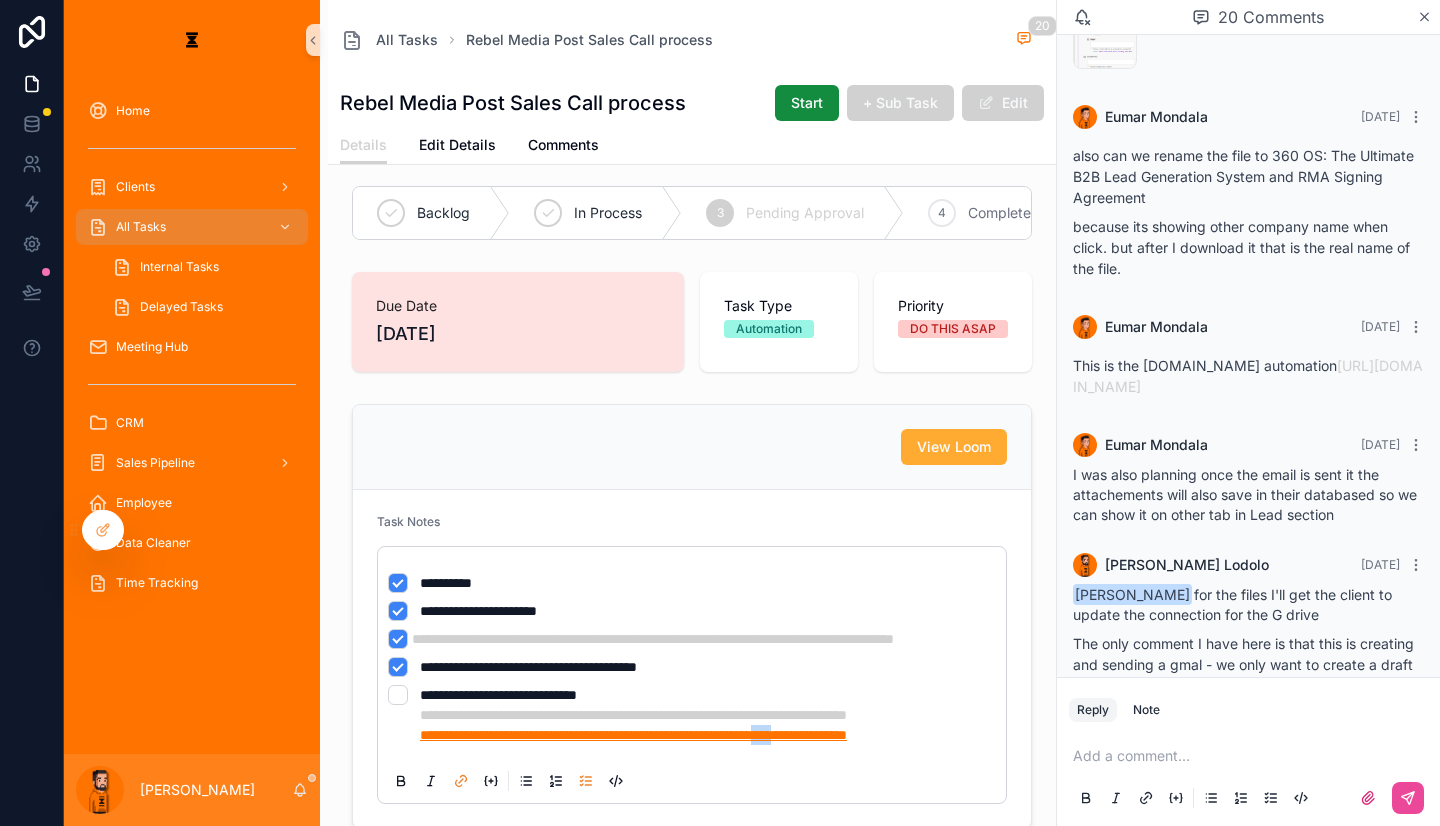 click on "**********" at bounding box center [633, 735] 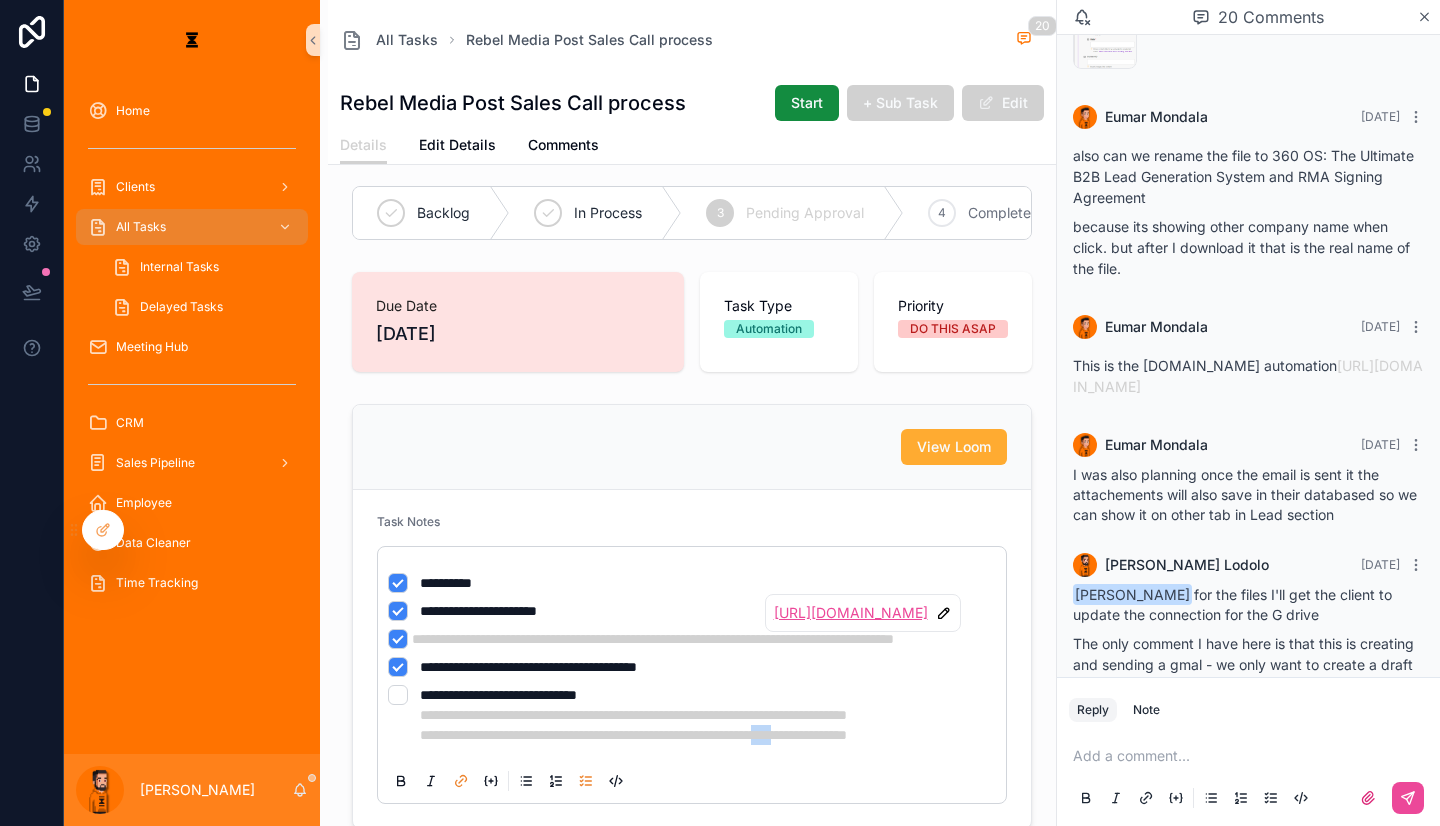 click on "[URL][DOMAIN_NAME]" at bounding box center [851, 613] 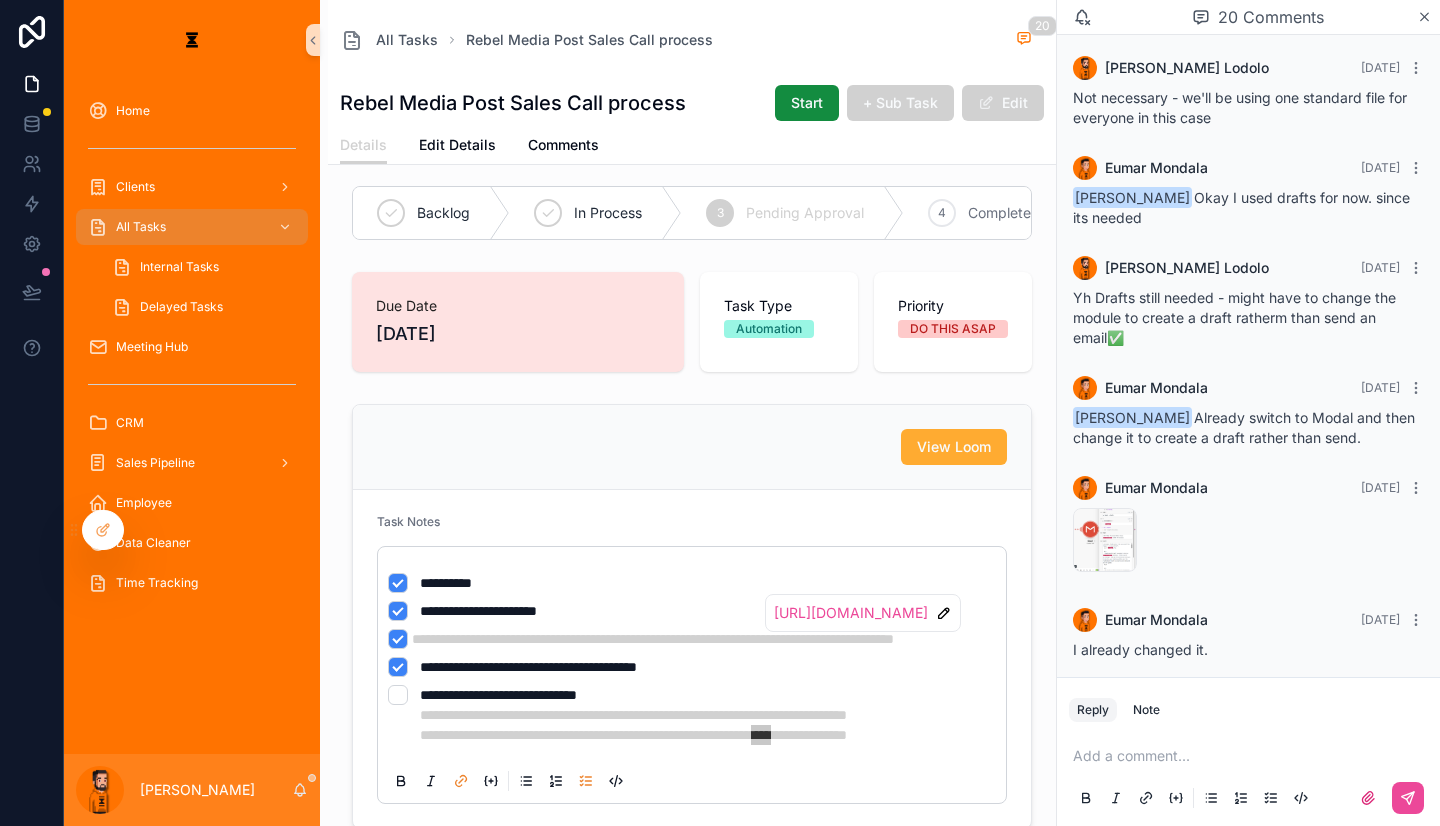scroll, scrollTop: 1907, scrollLeft: 0, axis: vertical 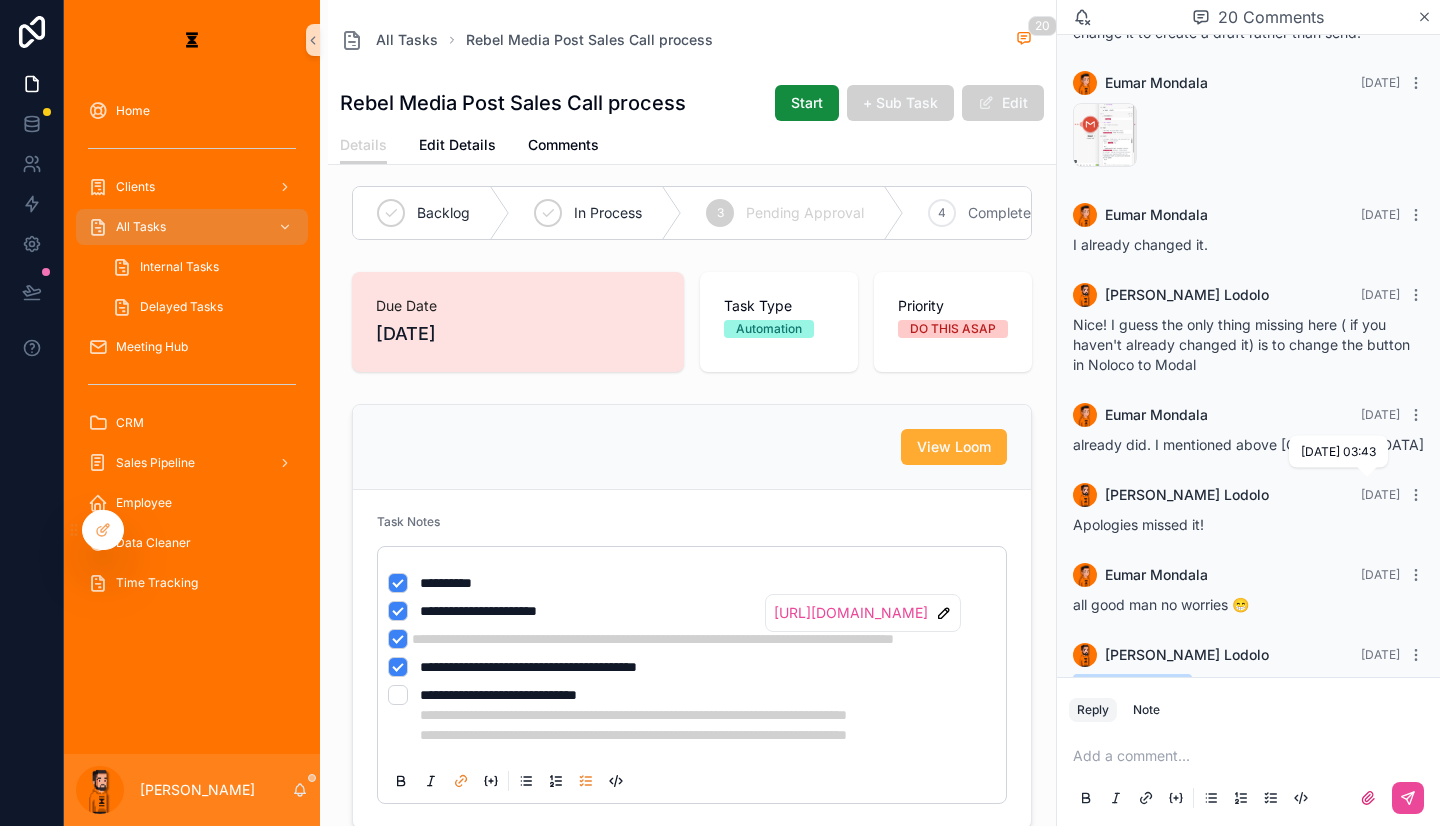 click on "03:43 •  [DATE]" at bounding box center [1359, 754] 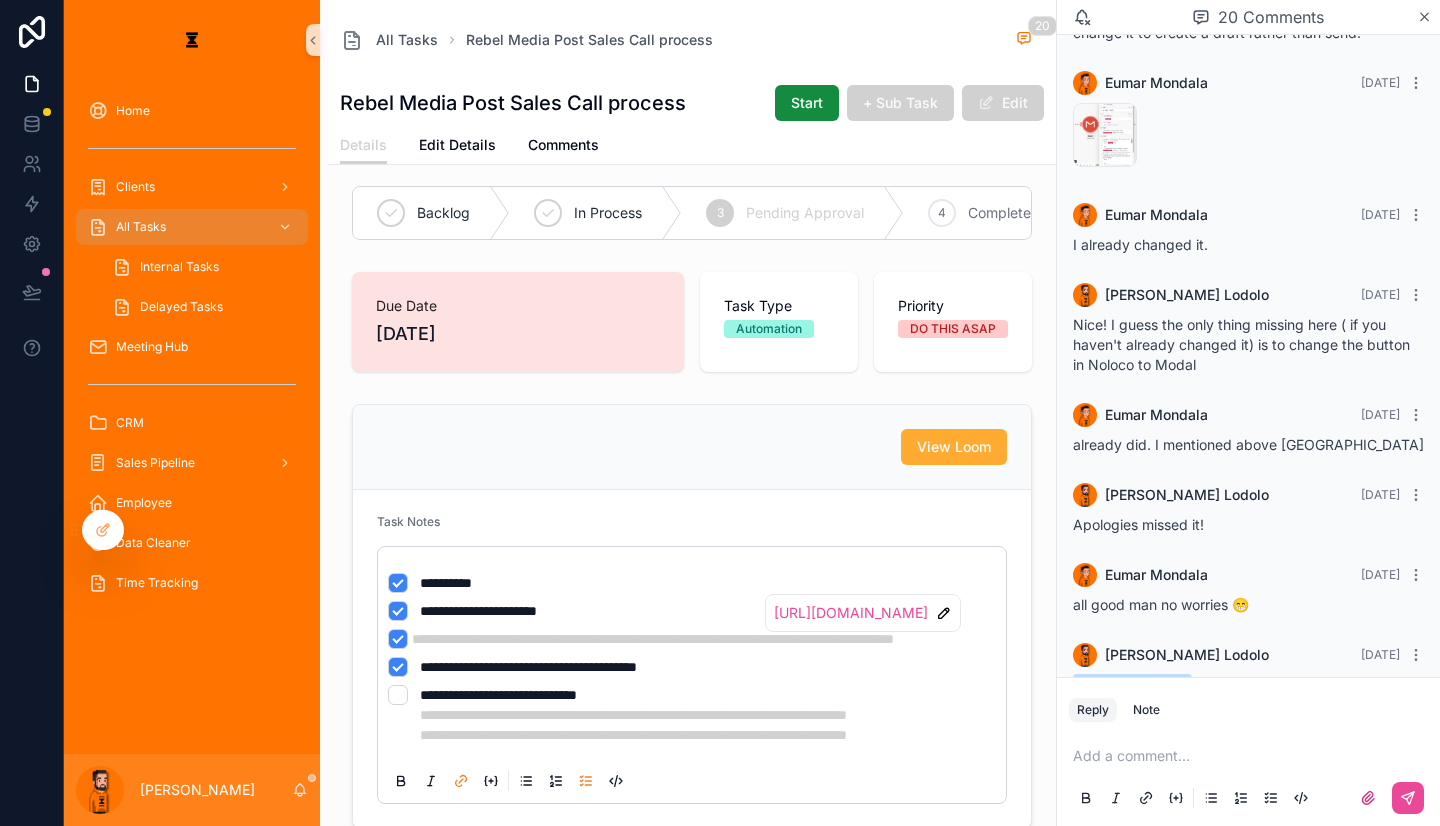 click on "image .png" at bounding box center (1248, 913) 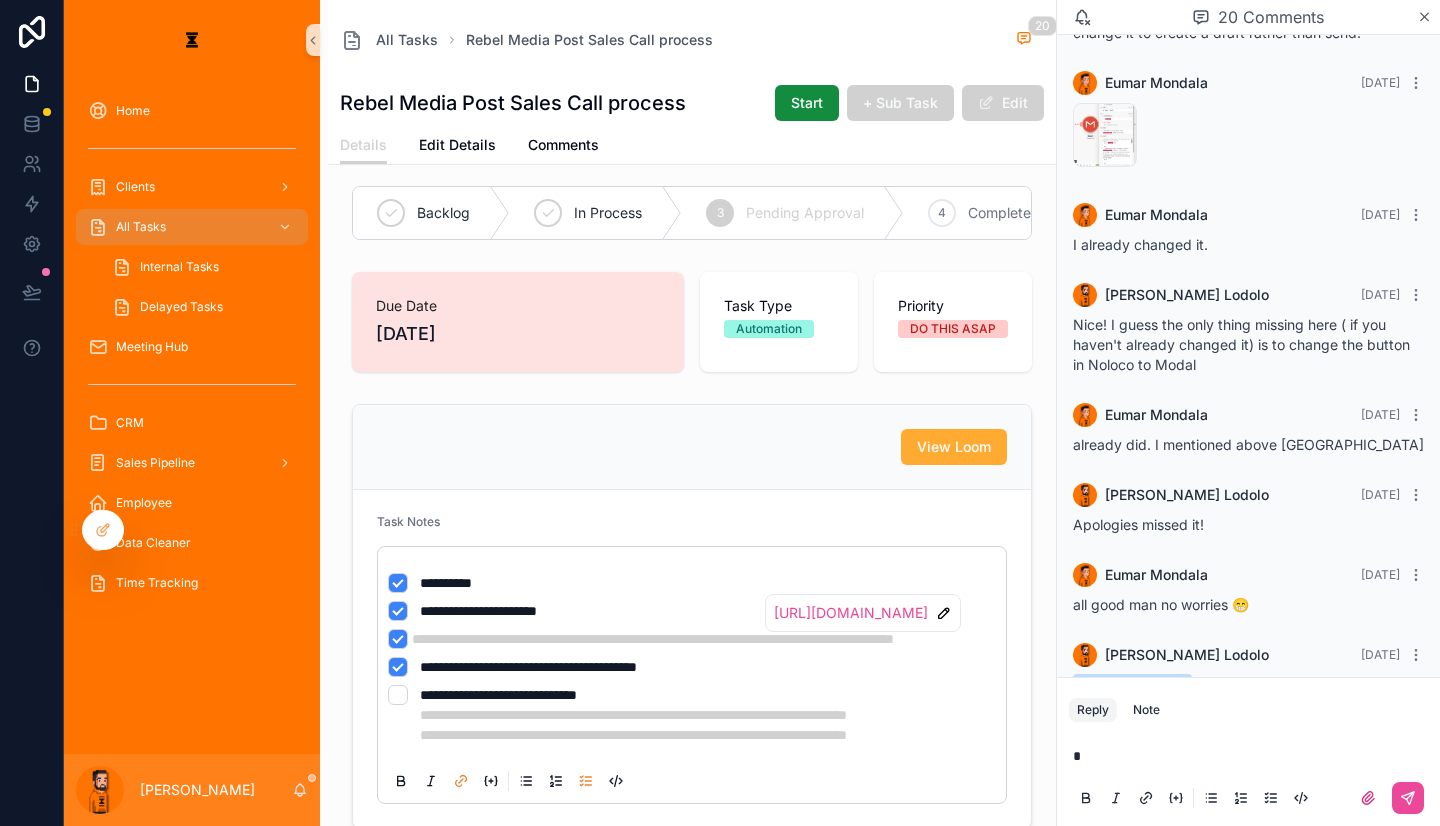 type 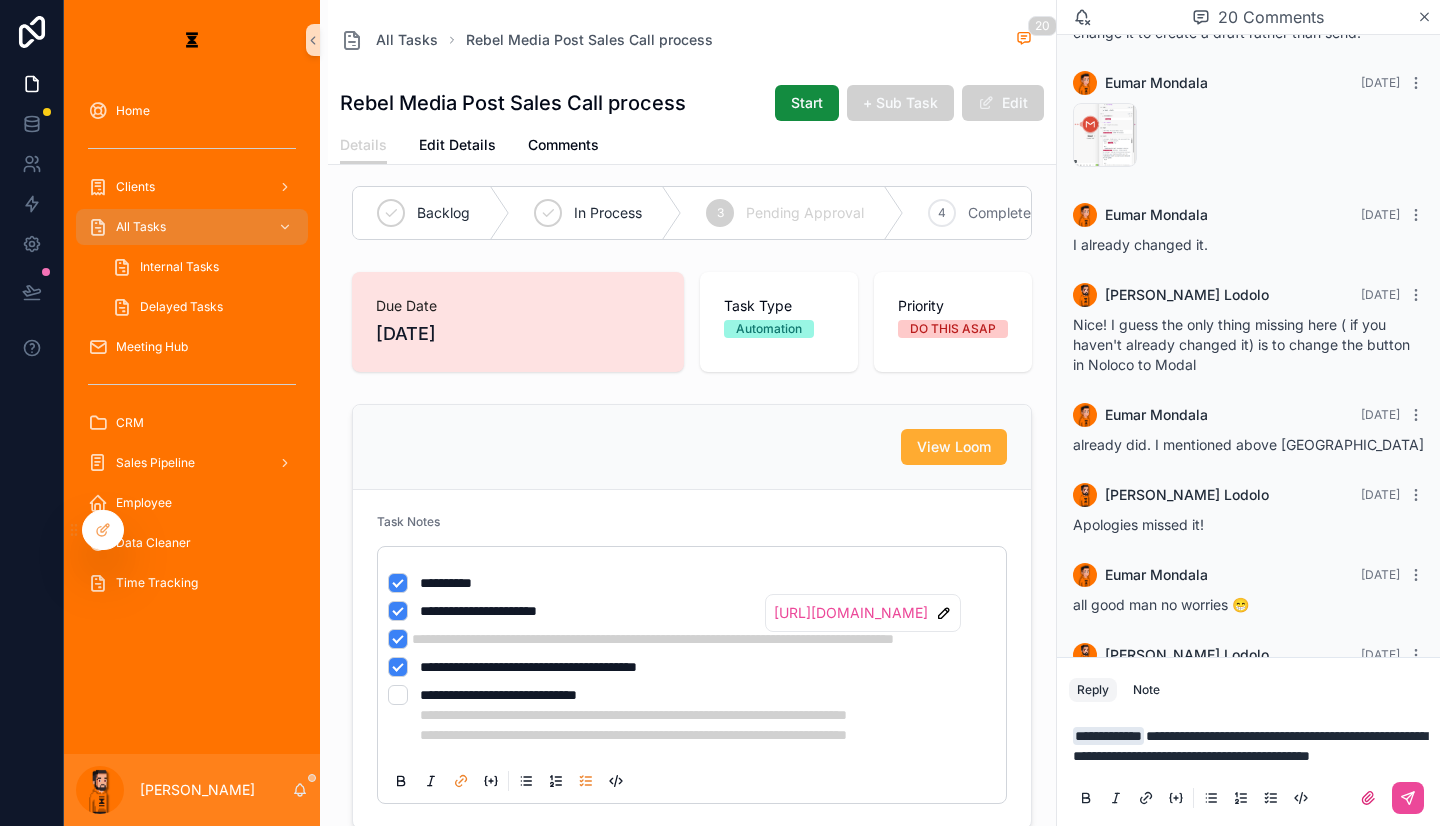 click on "**********" at bounding box center [1252, 746] 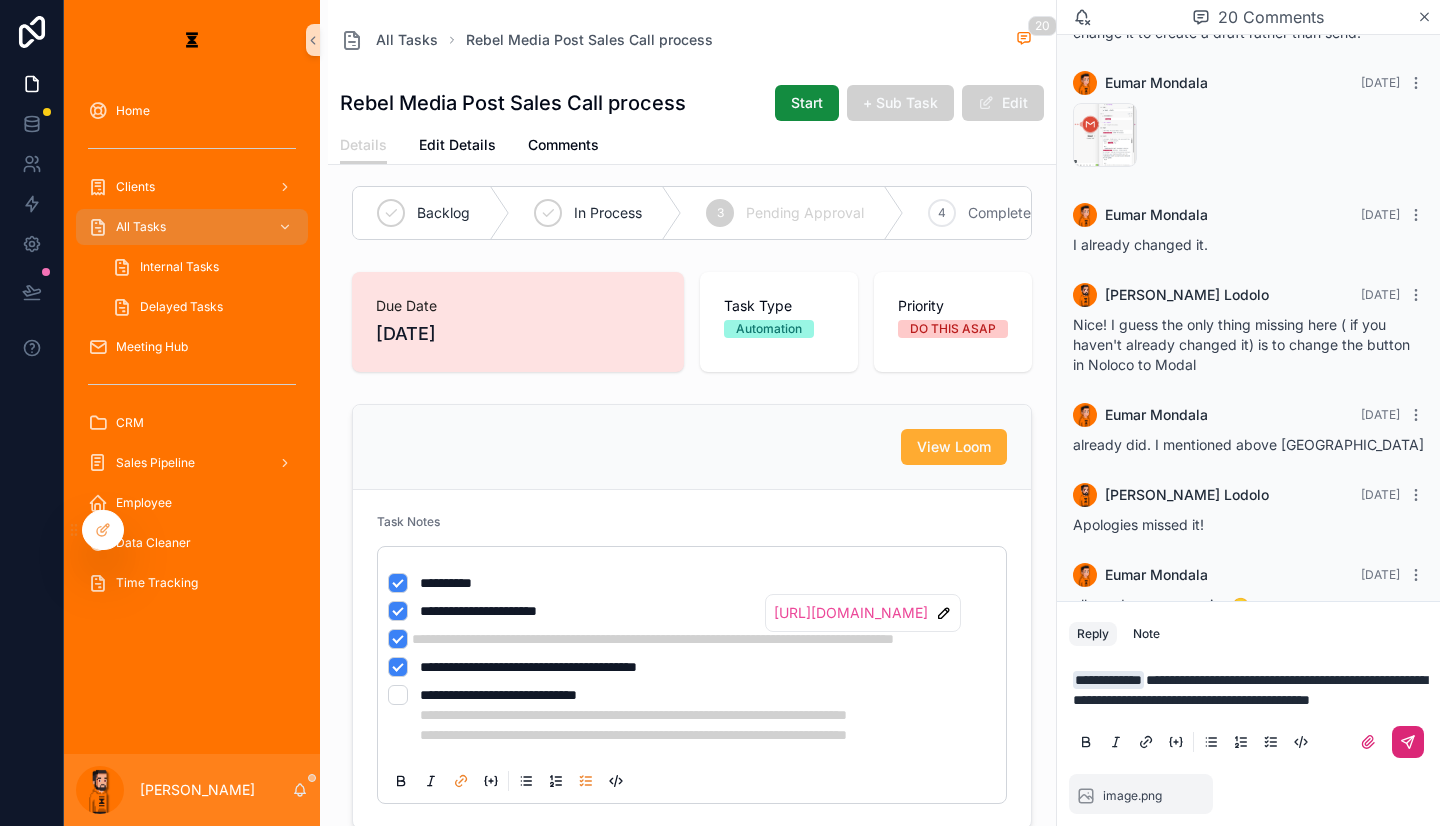 click at bounding box center (1408, 742) 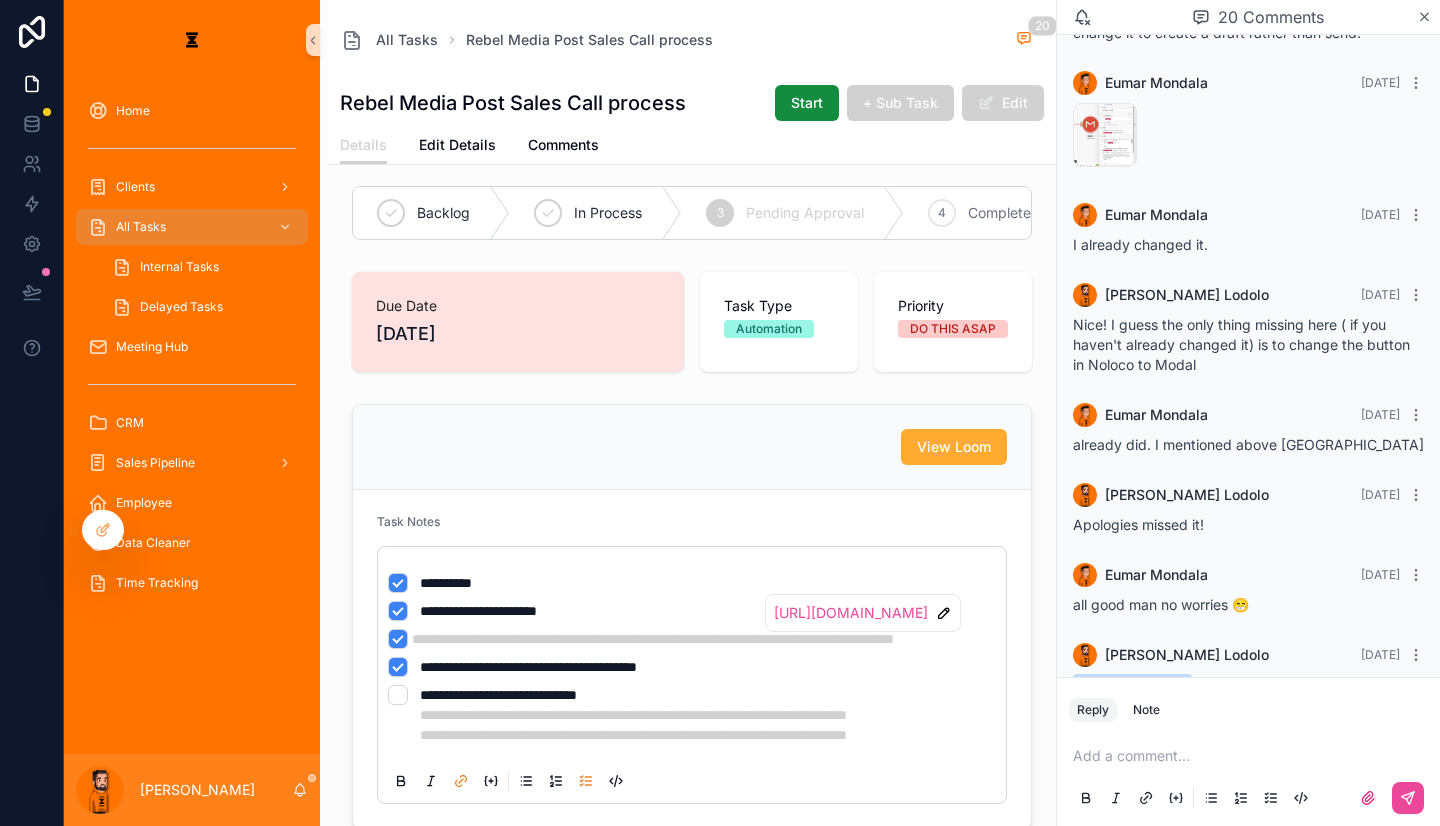 click on "[PERSON_NAME] I already added them but I want to change the name base on what company they are.
I want to use Copy a file to do that. Now I dont know where to pull the original files" at bounding box center [1248, 820] 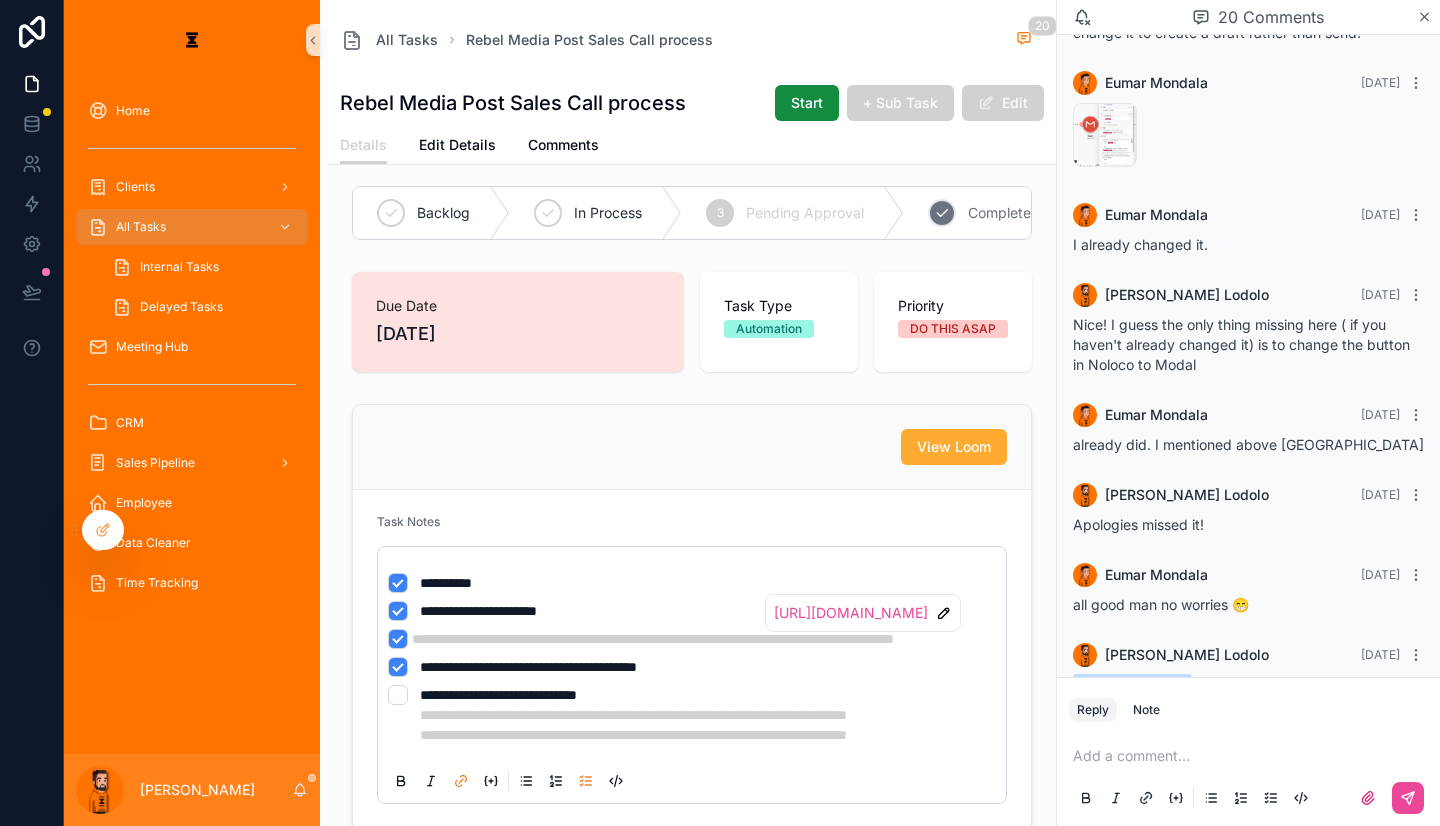 click on "4 Complete" at bounding box center [987, 213] 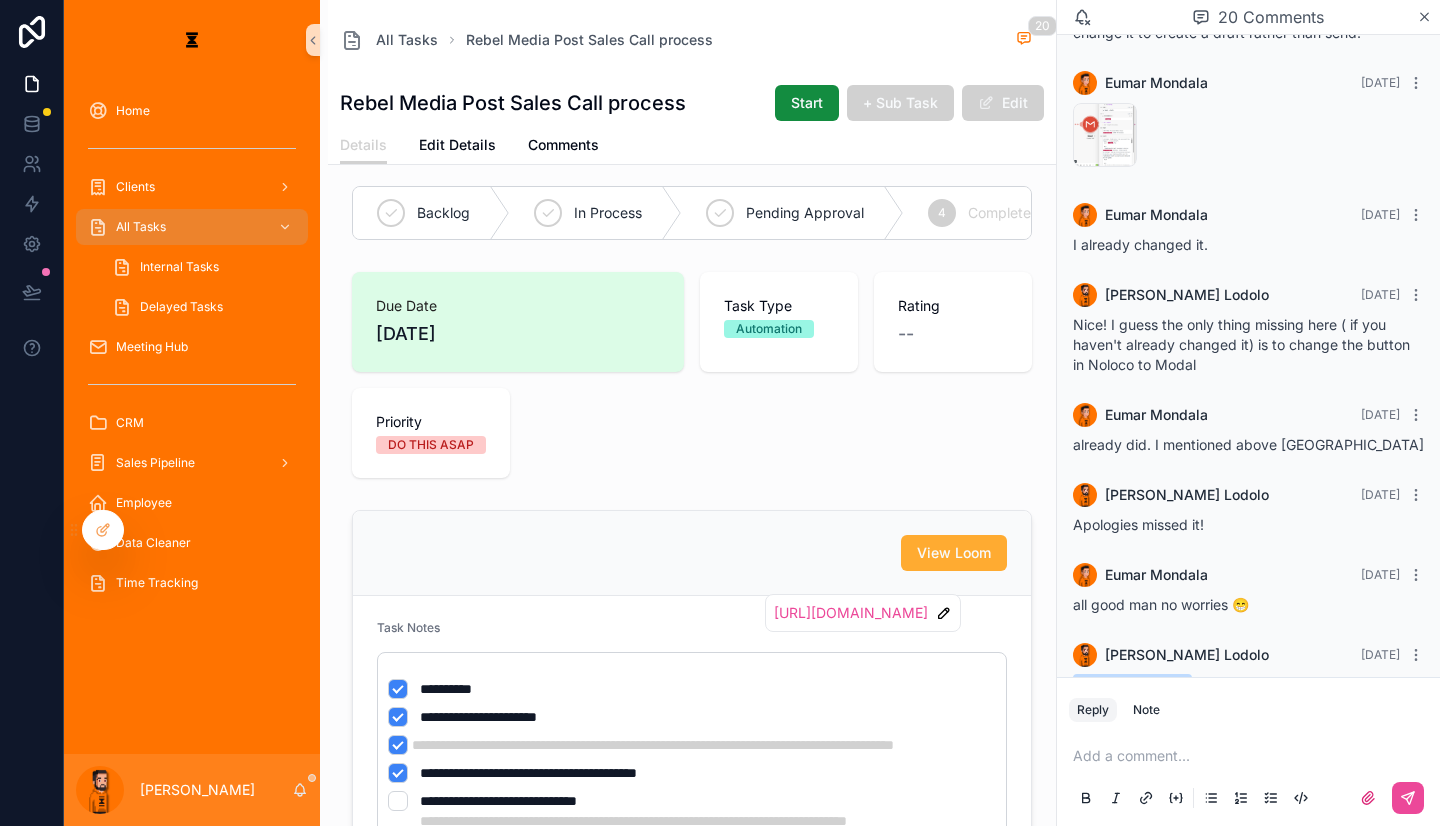 click on "[PERSON_NAME] 03:43 •  [DATE]" at bounding box center (1248, 755) 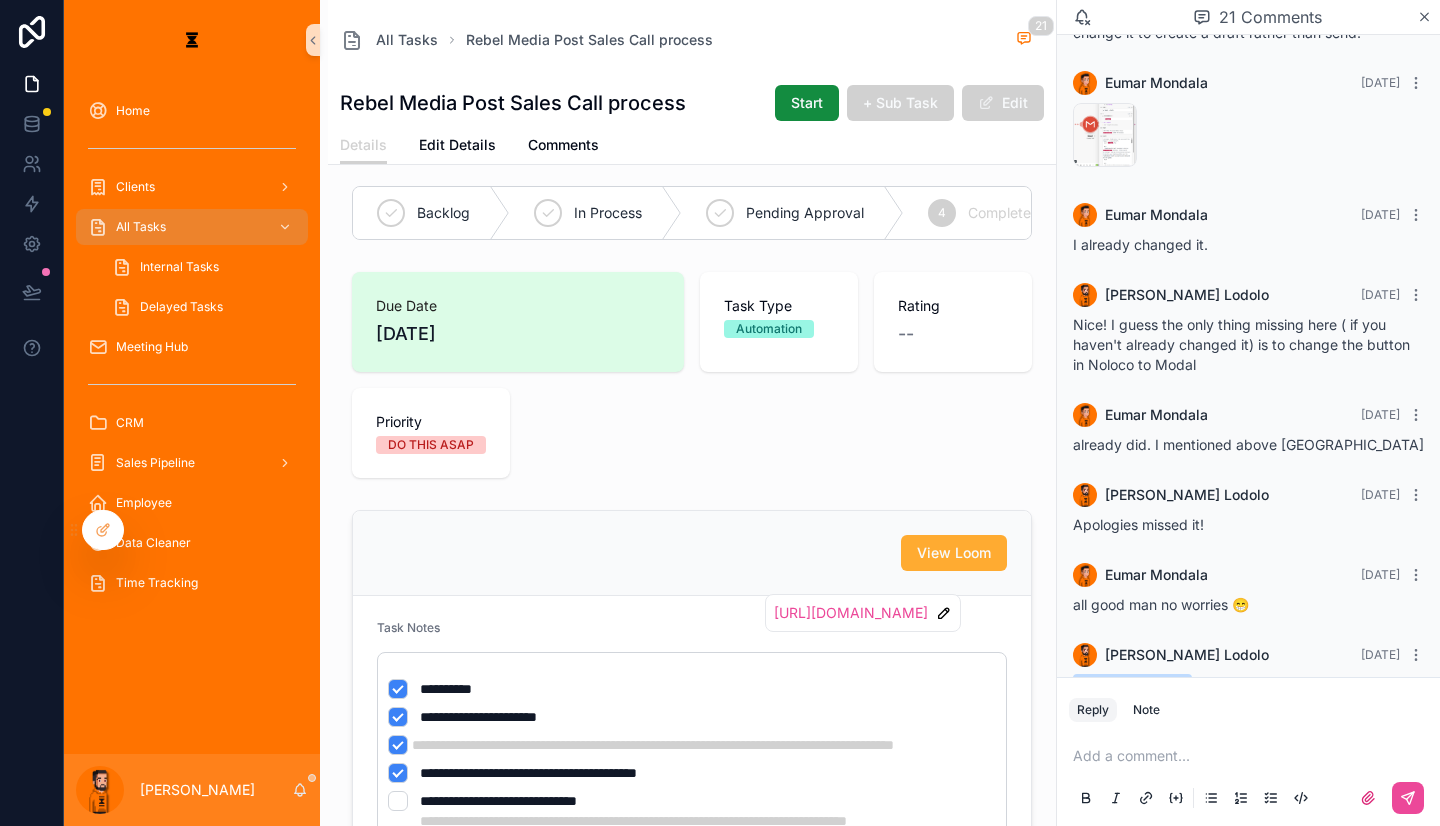 scroll, scrollTop: 2082, scrollLeft: 0, axis: vertical 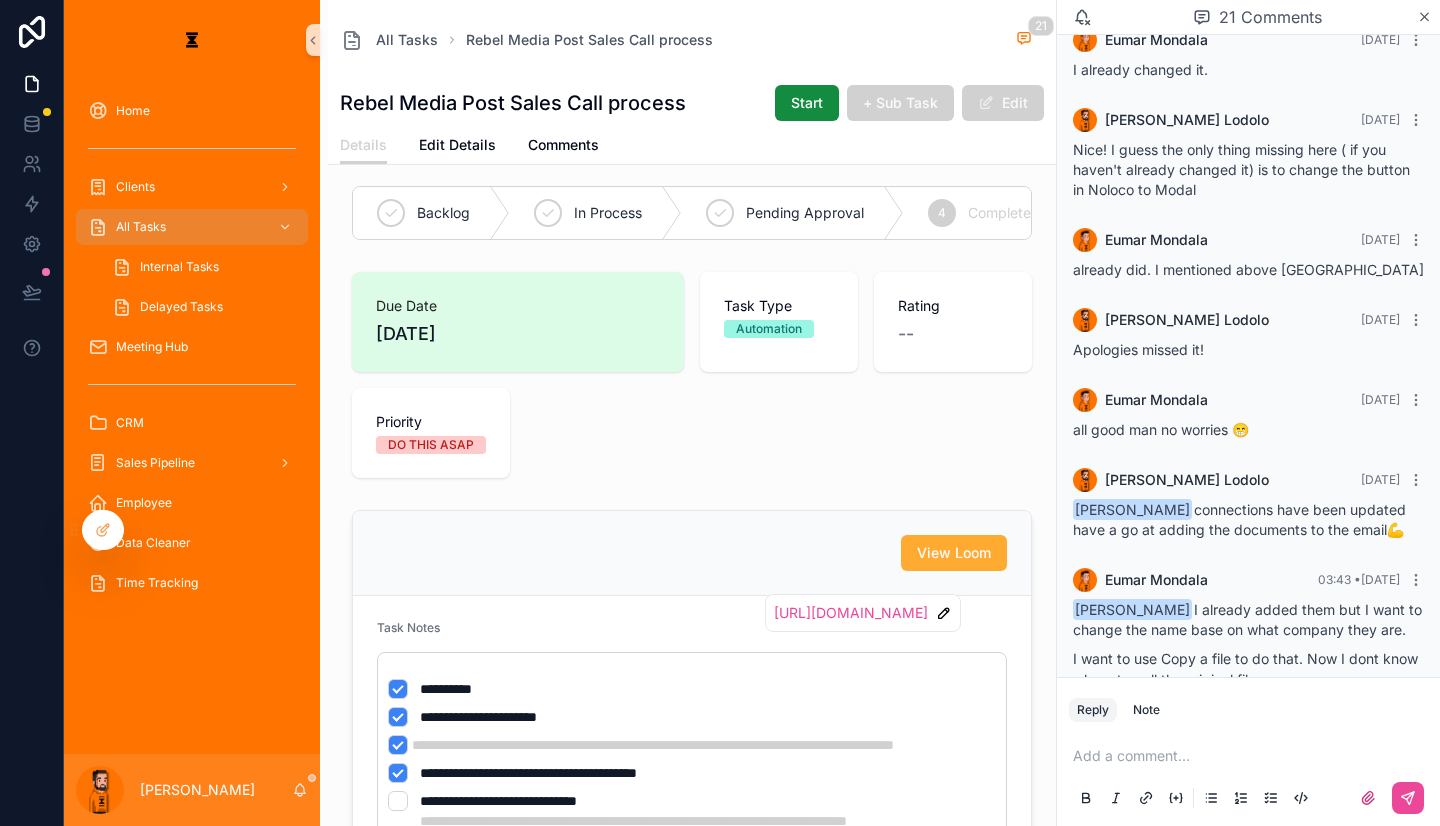 click on "[PERSON_NAME]  have a look at what I did here! Small tweak just mapping the file directly ( I tested it and it works)" at bounding box center [1245, 867] 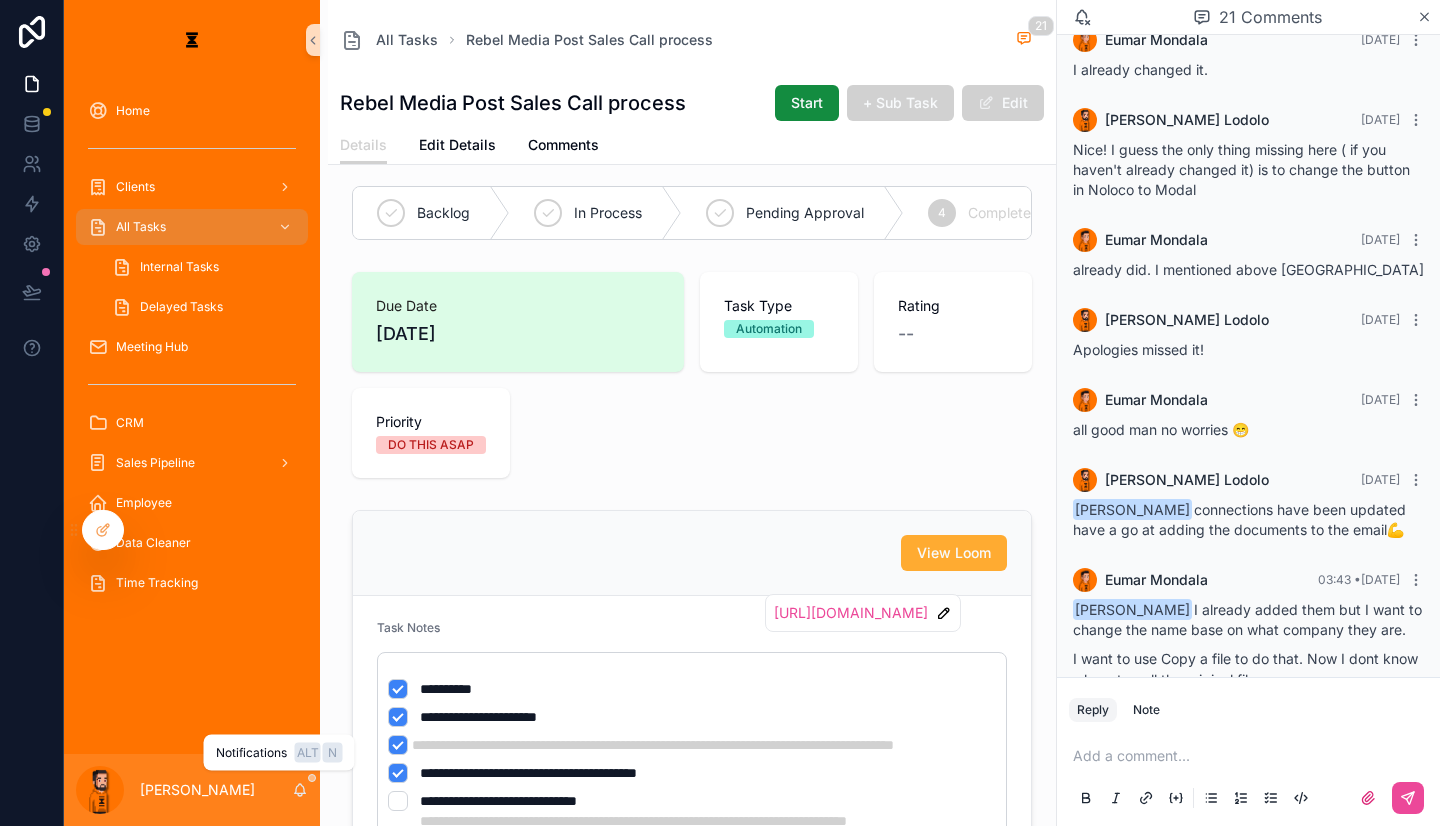 click 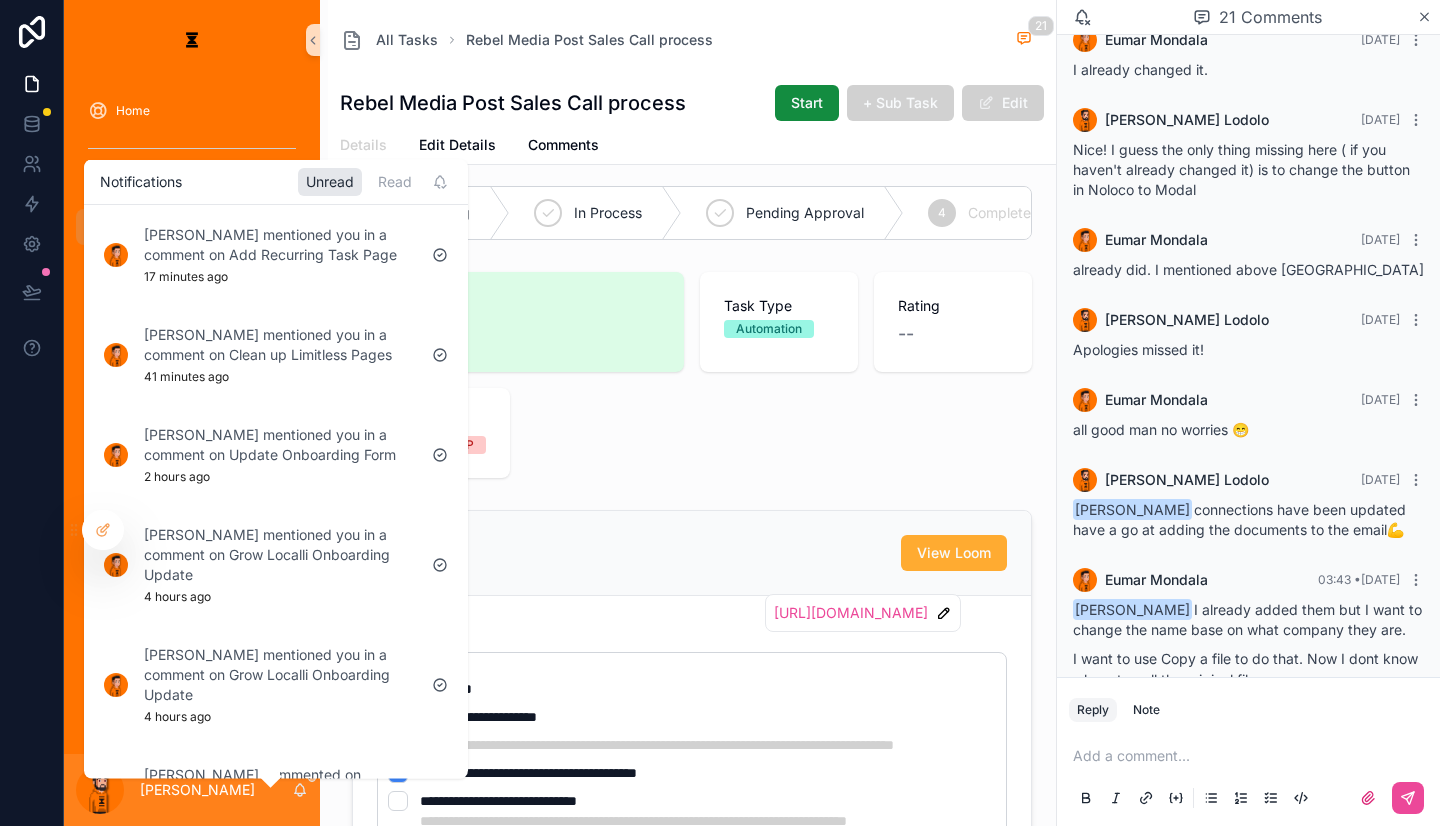 click 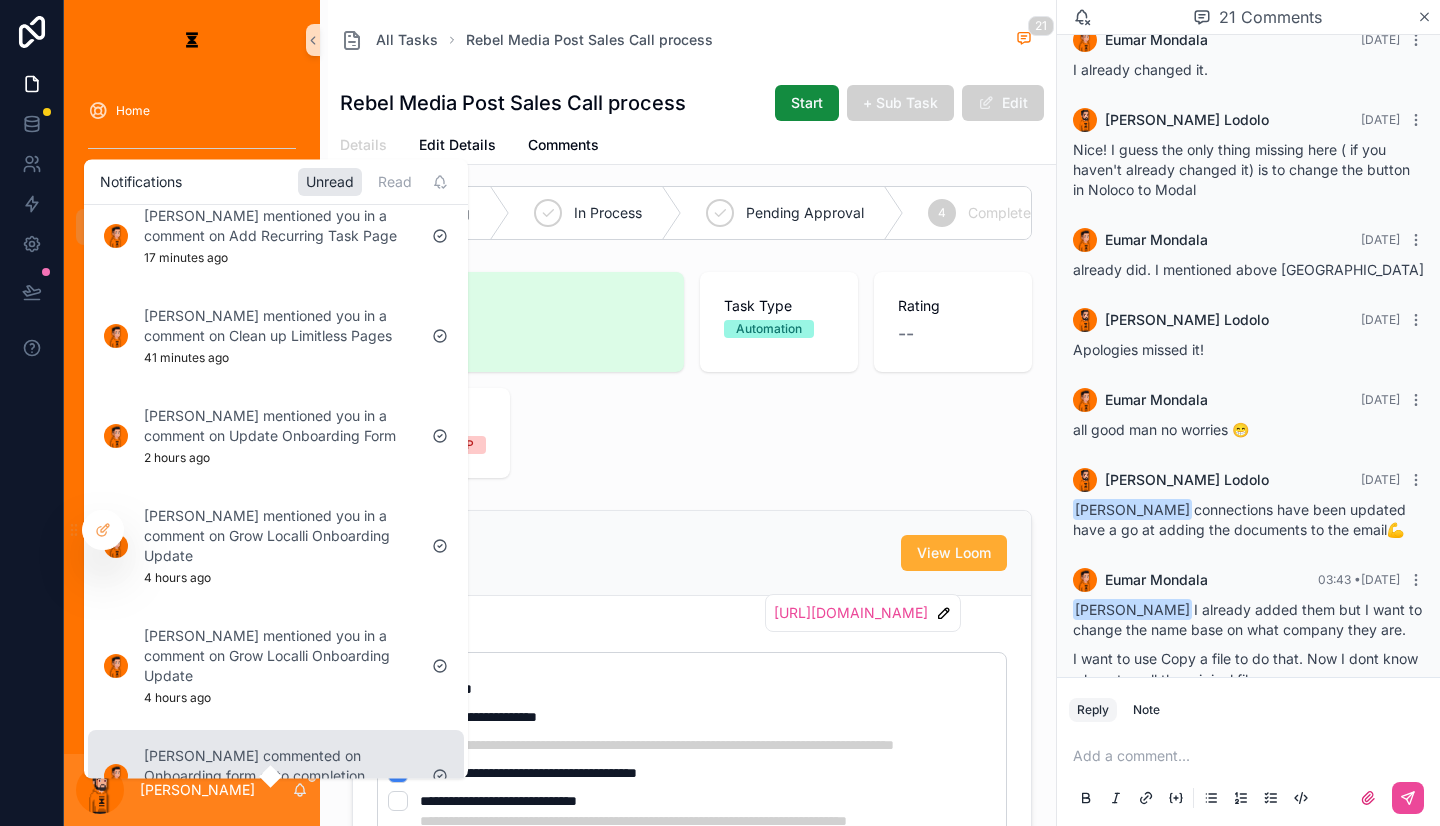 scroll, scrollTop: 0, scrollLeft: 0, axis: both 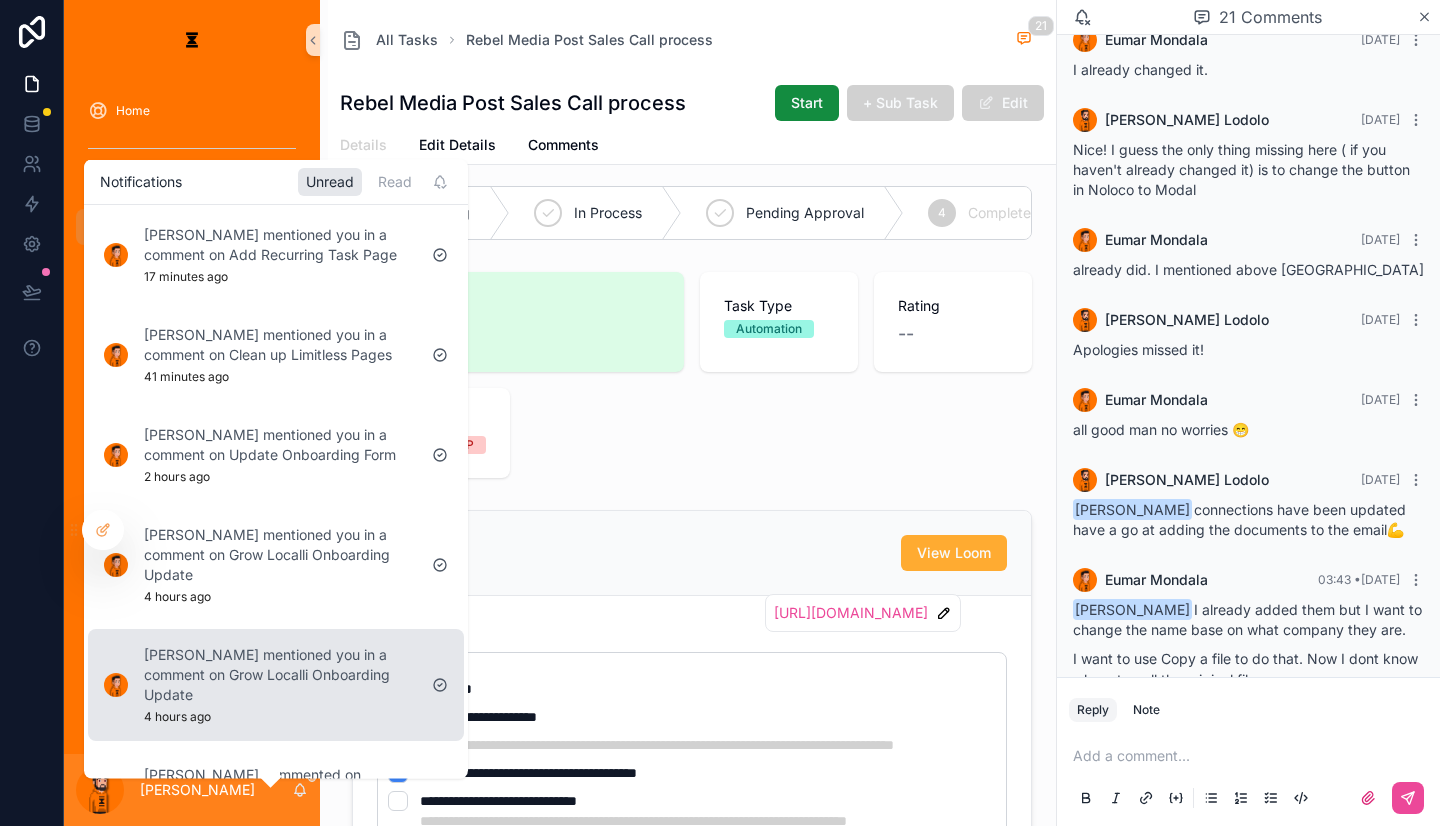 click on "[PERSON_NAME] mentioned you in a comment on Grow Localli Onboarding Update" at bounding box center (280, 674) 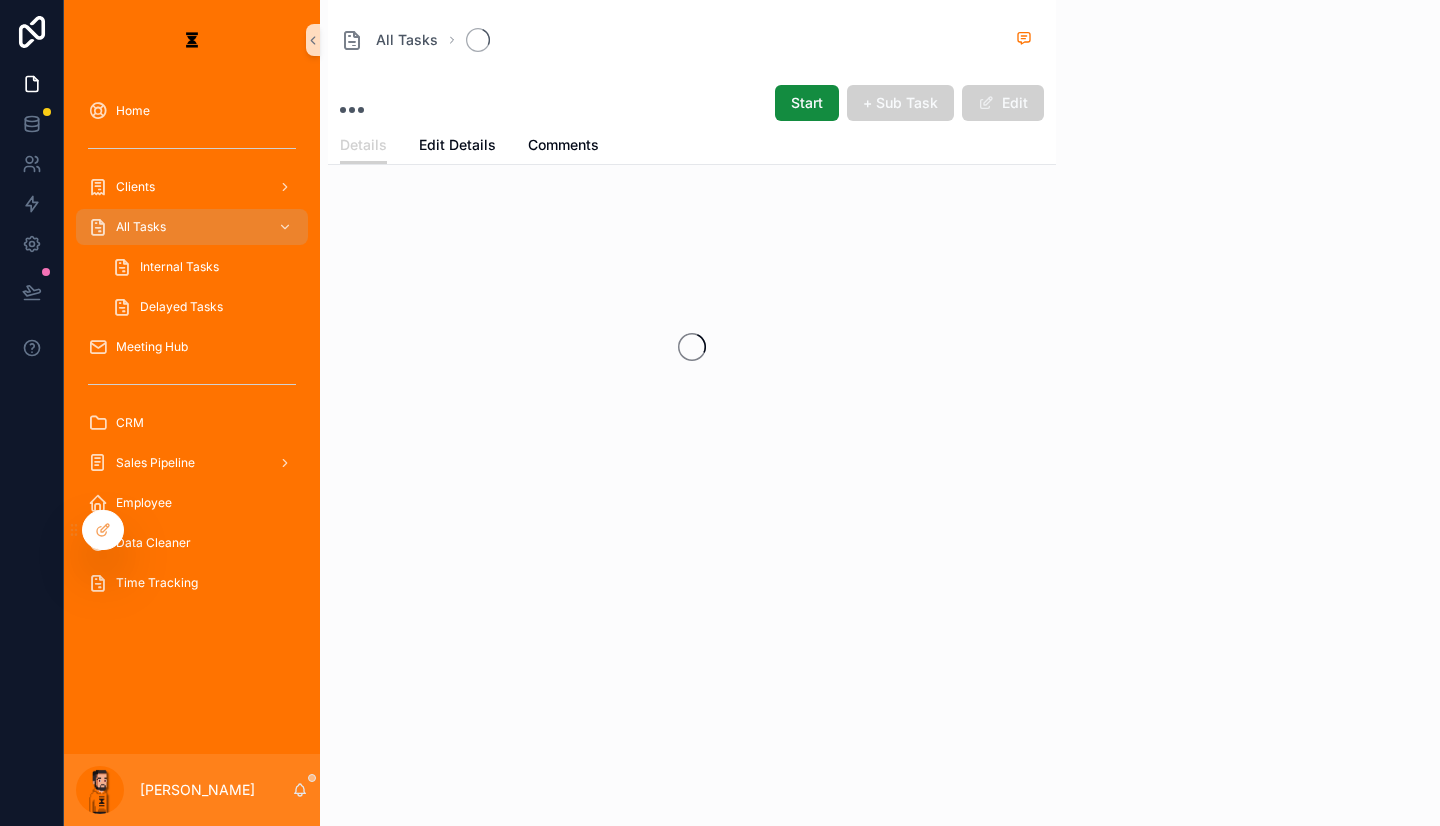 scroll, scrollTop: 0, scrollLeft: 0, axis: both 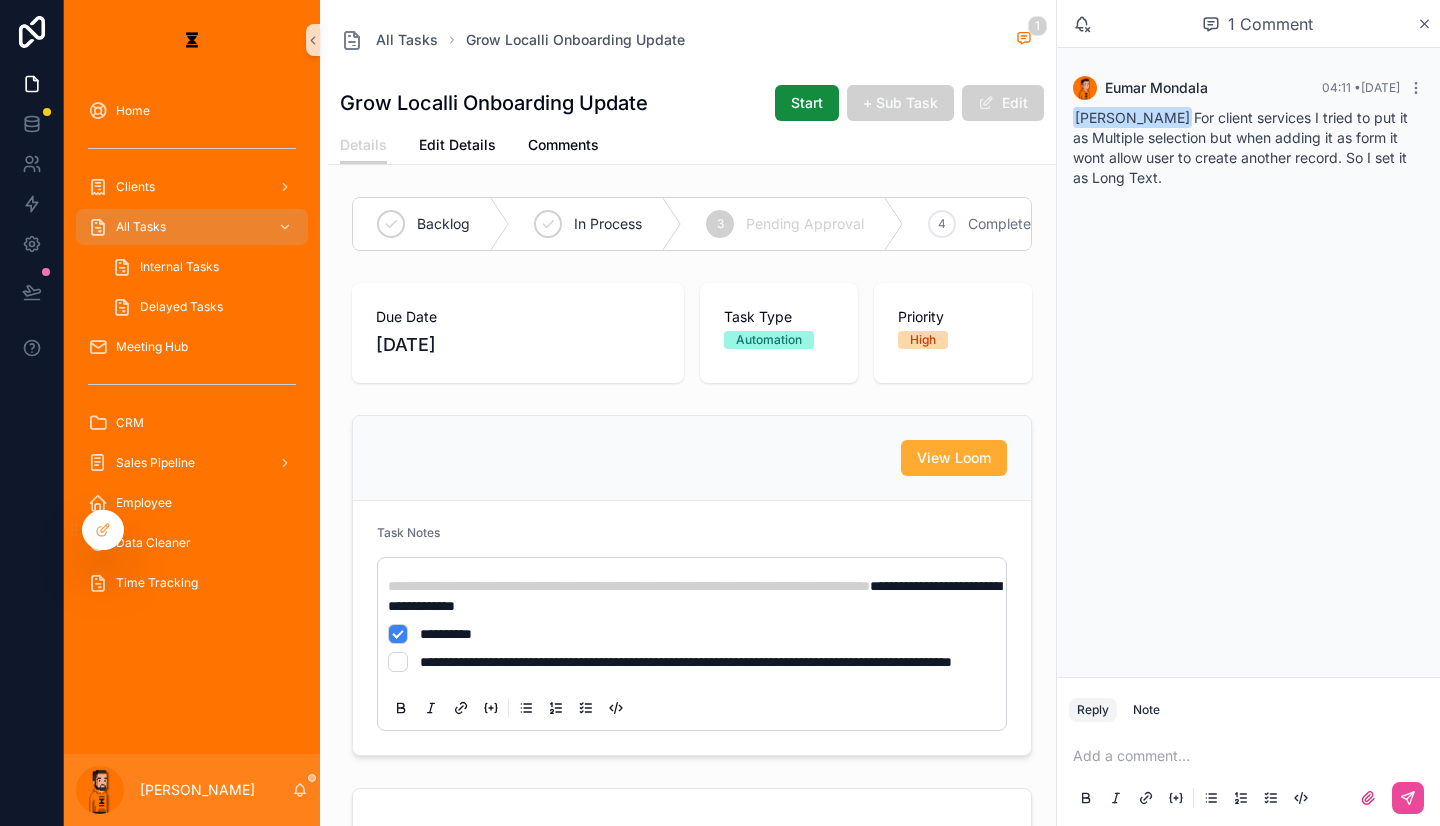 drag, startPoint x: 1255, startPoint y: 124, endPoint x: 1265, endPoint y: 153, distance: 30.675724 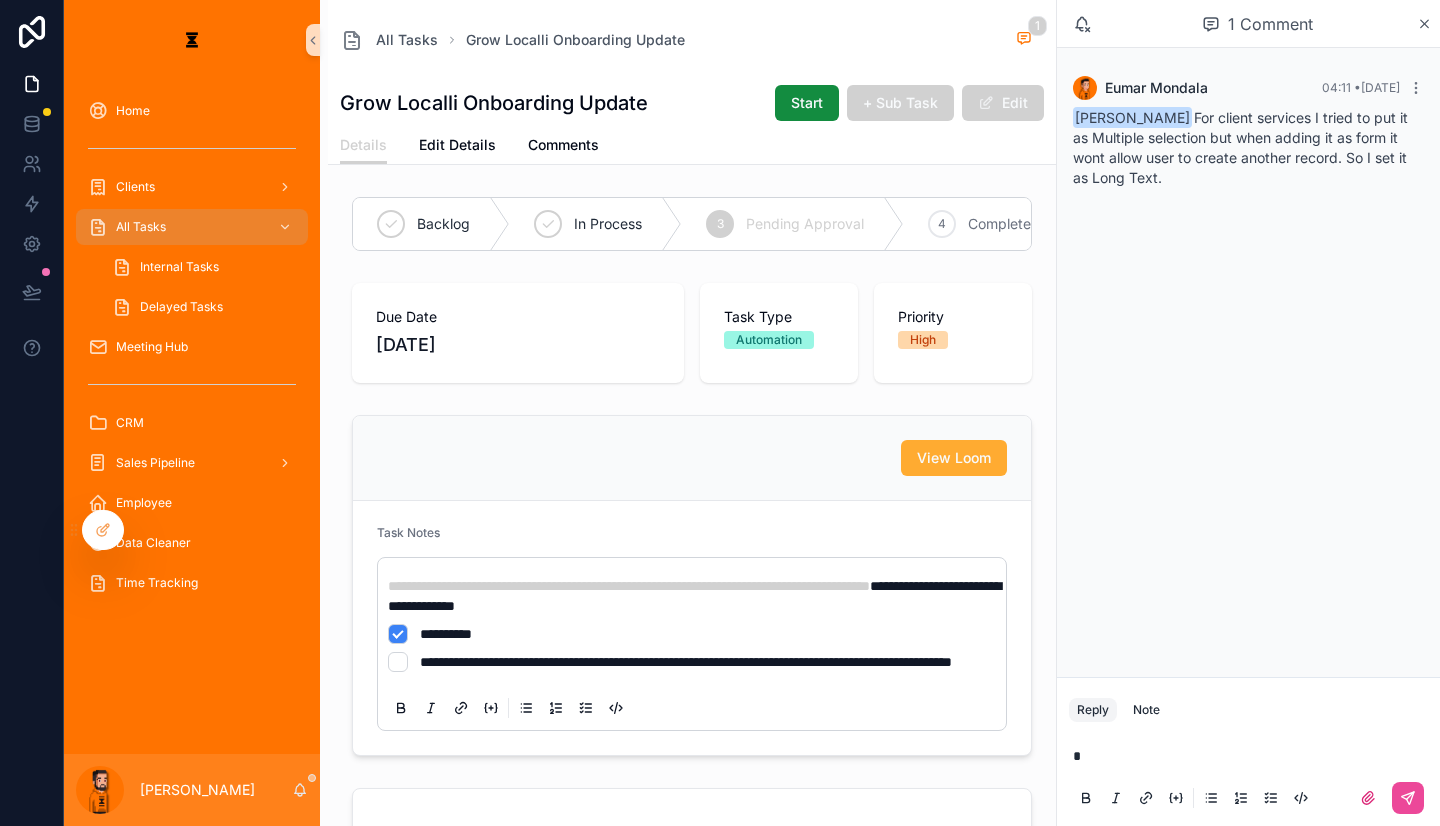 type 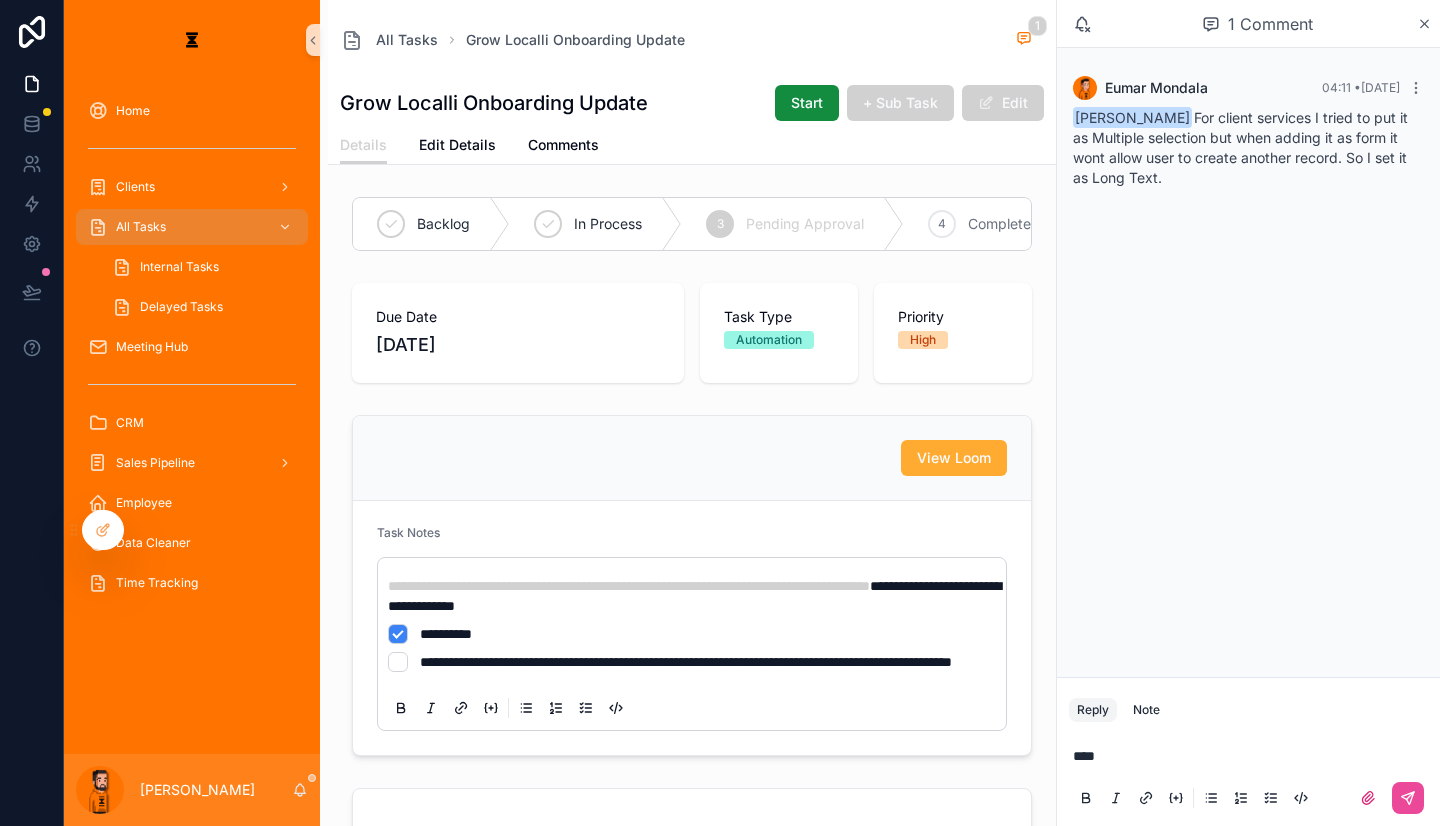 click on "***" at bounding box center (1252, 756) 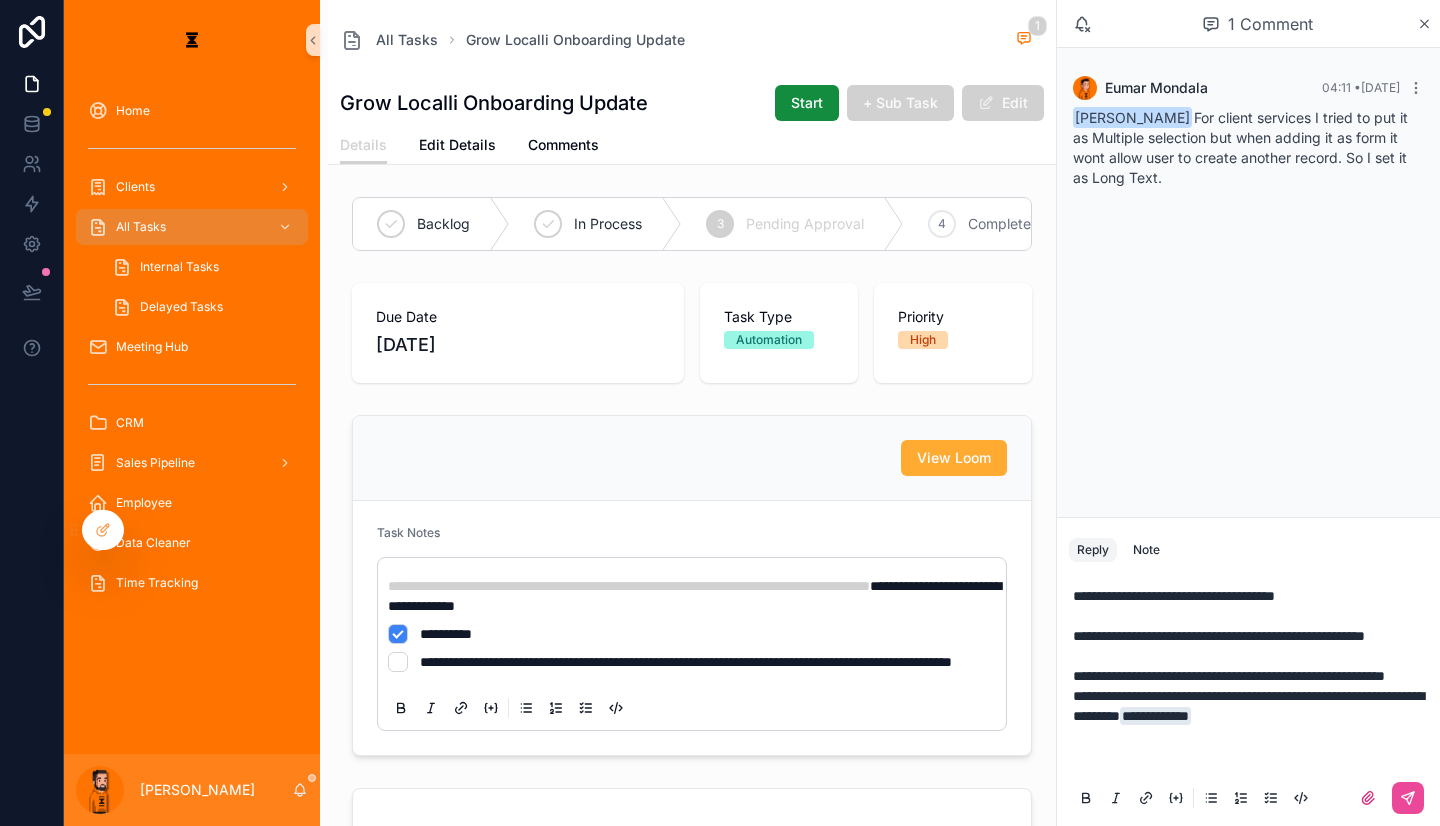 click on "**********" at bounding box center [1252, 676] 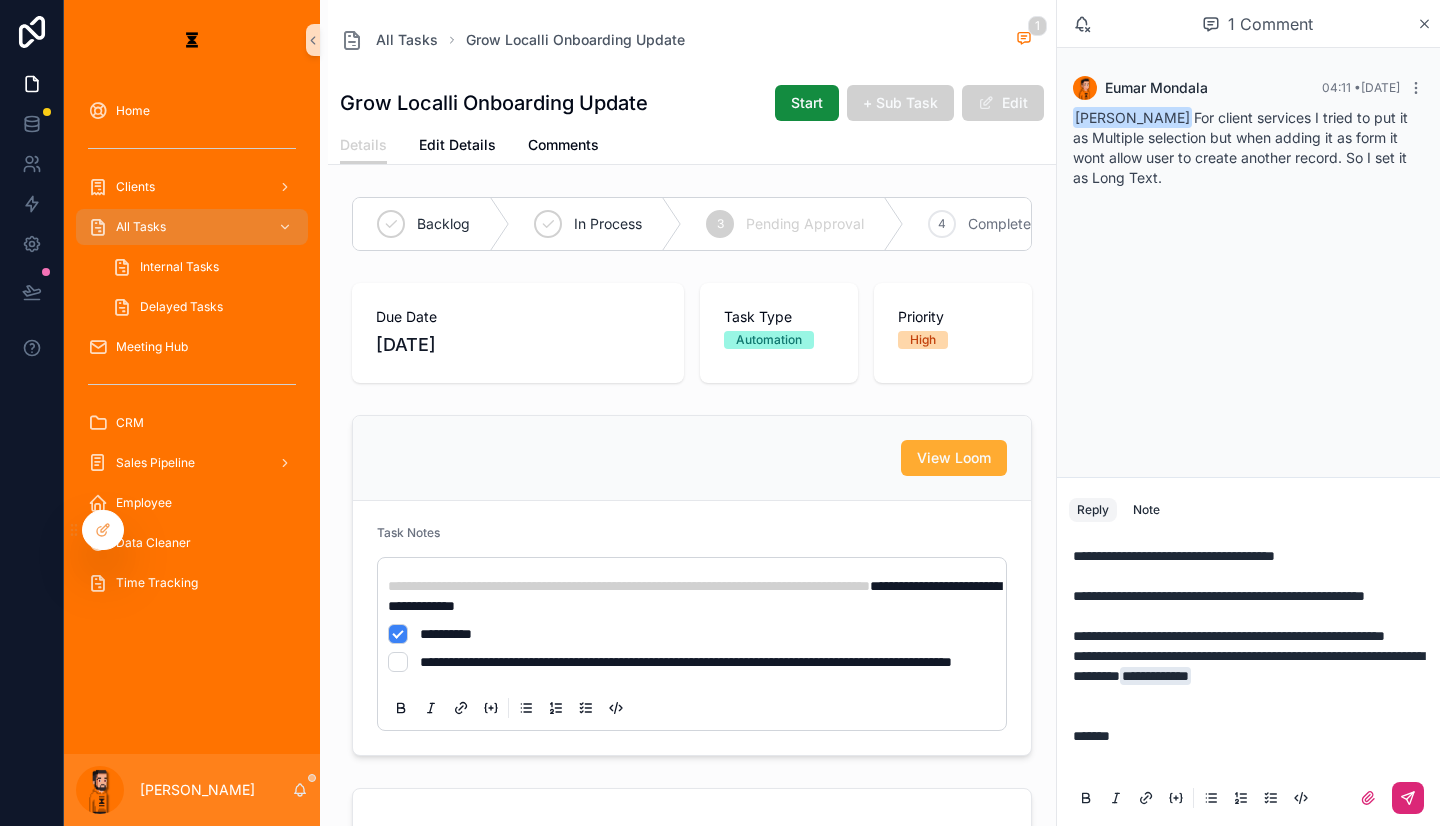 click 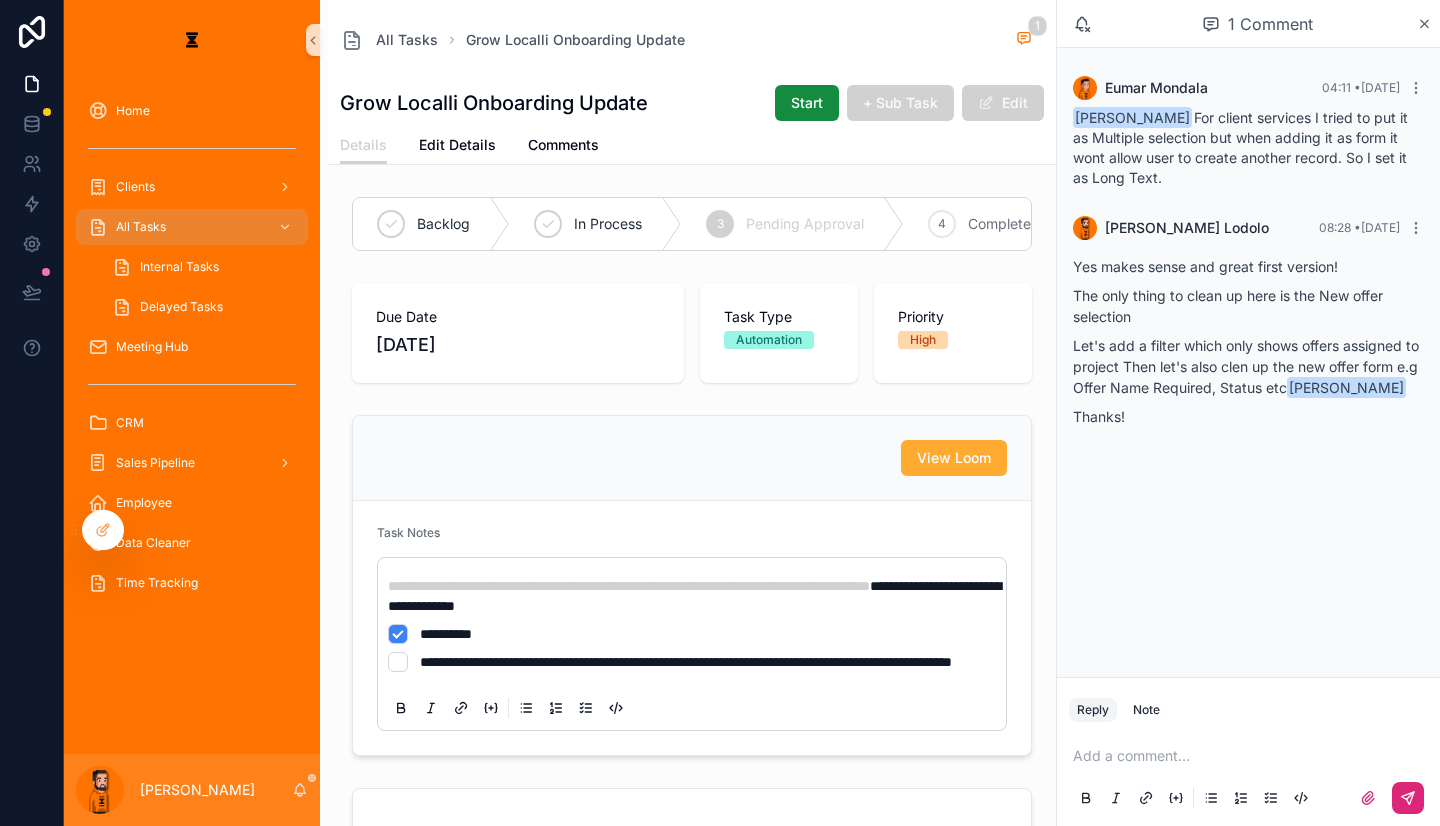 click on "[PERSON_NAME]" at bounding box center (192, 790) 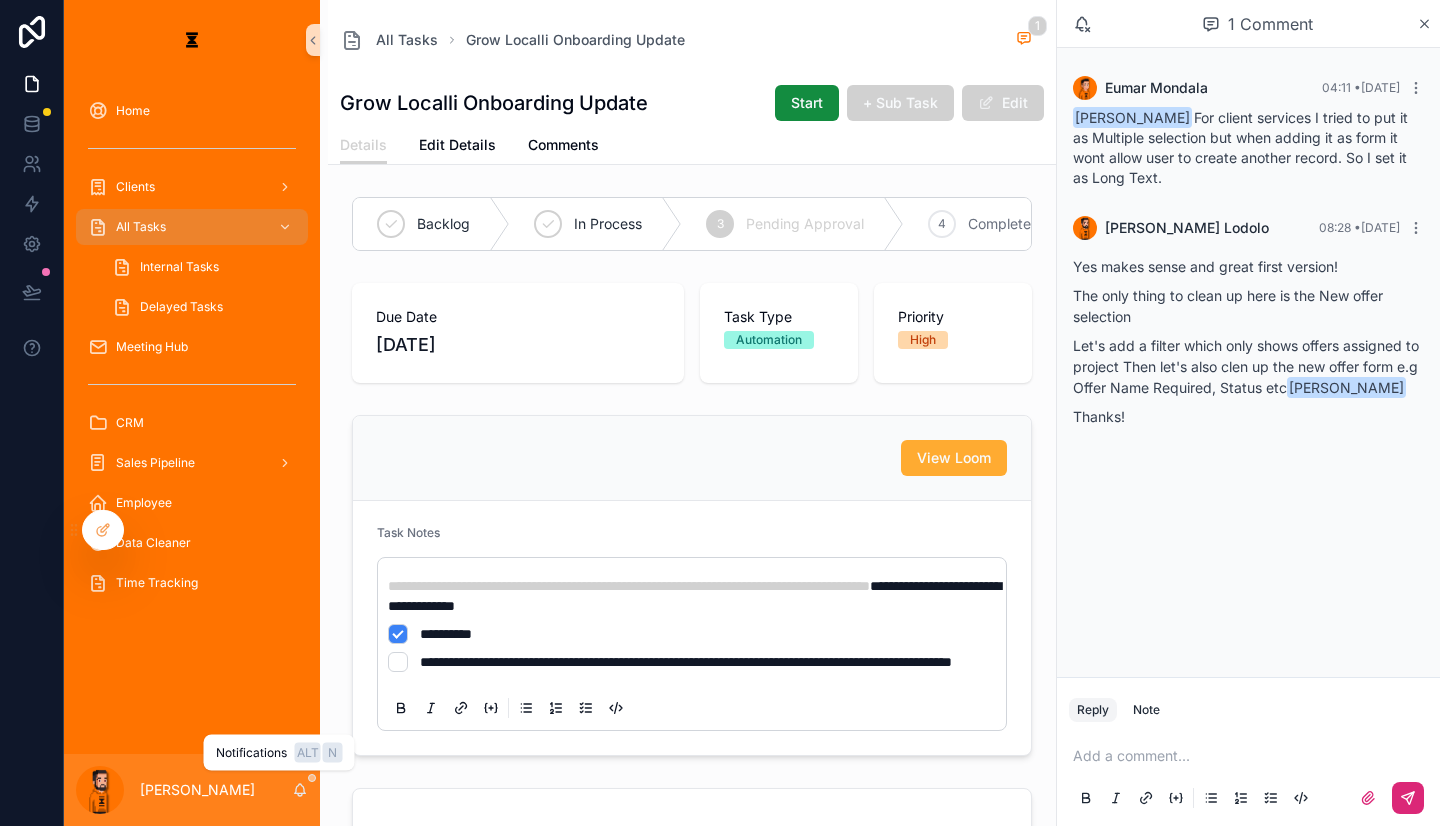 click 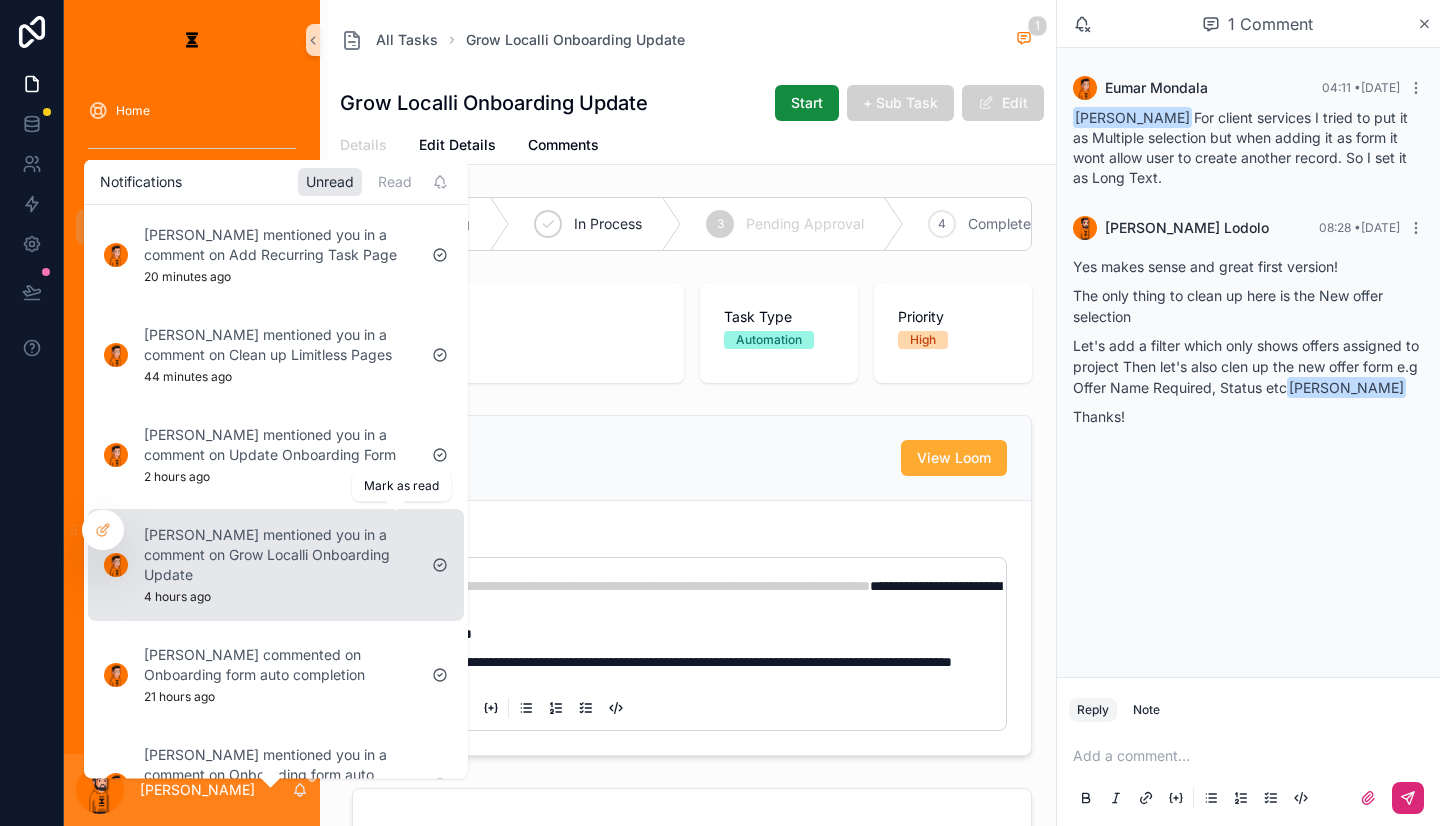 click 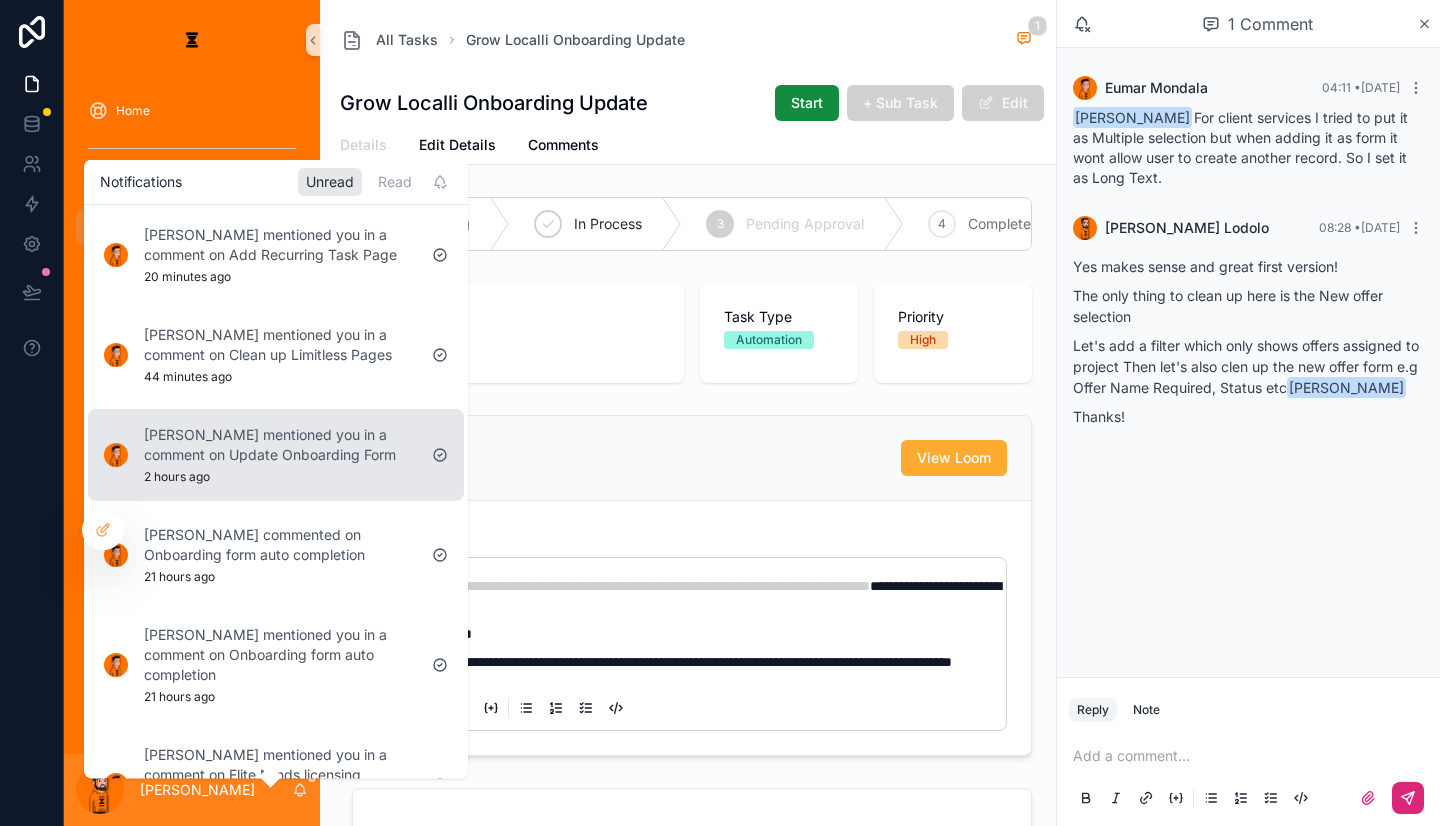 click on "[PERSON_NAME] mentioned you in a comment on Update Onboarding Form" at bounding box center [280, 444] 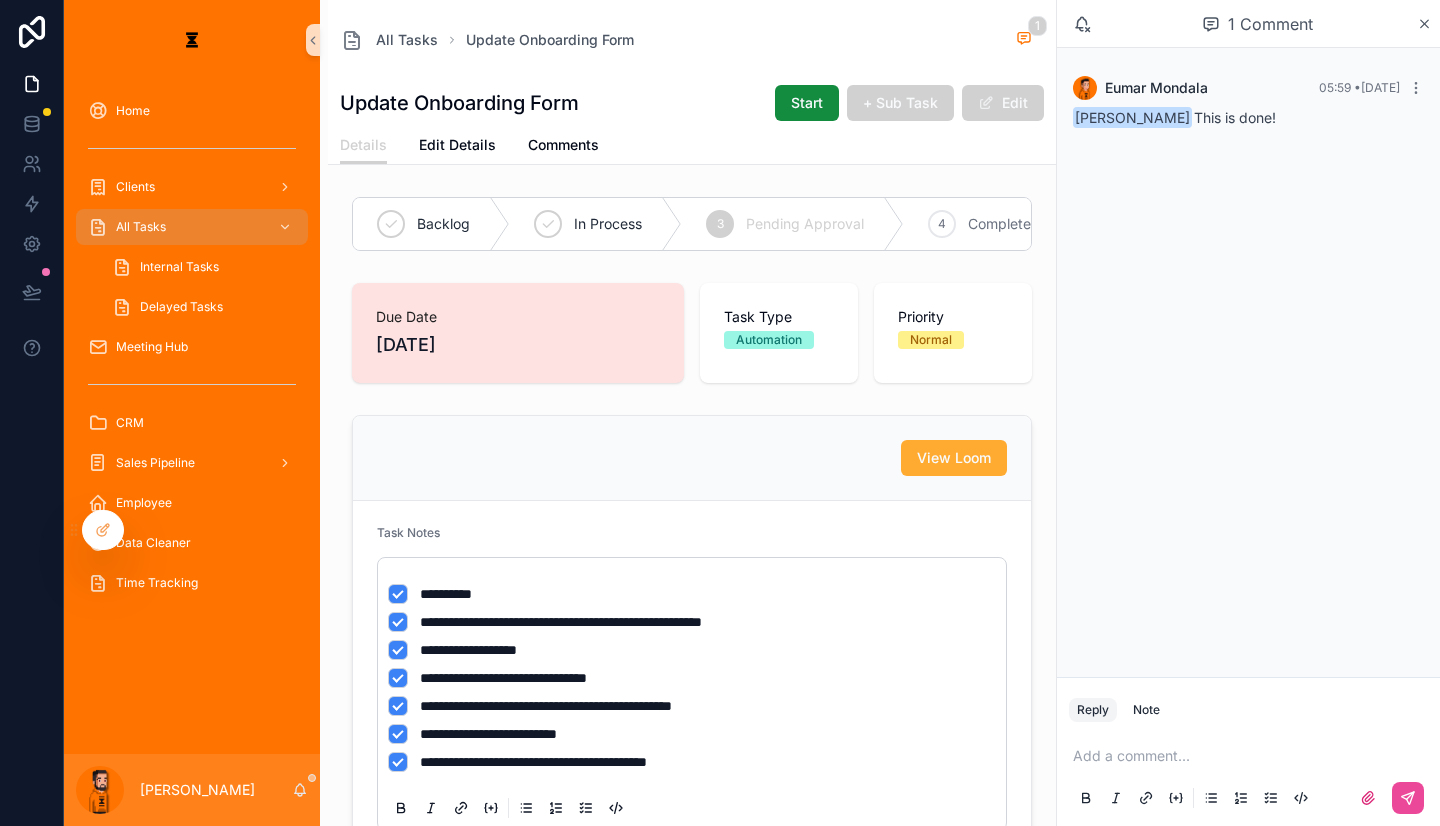 click at bounding box center [1252, 756] 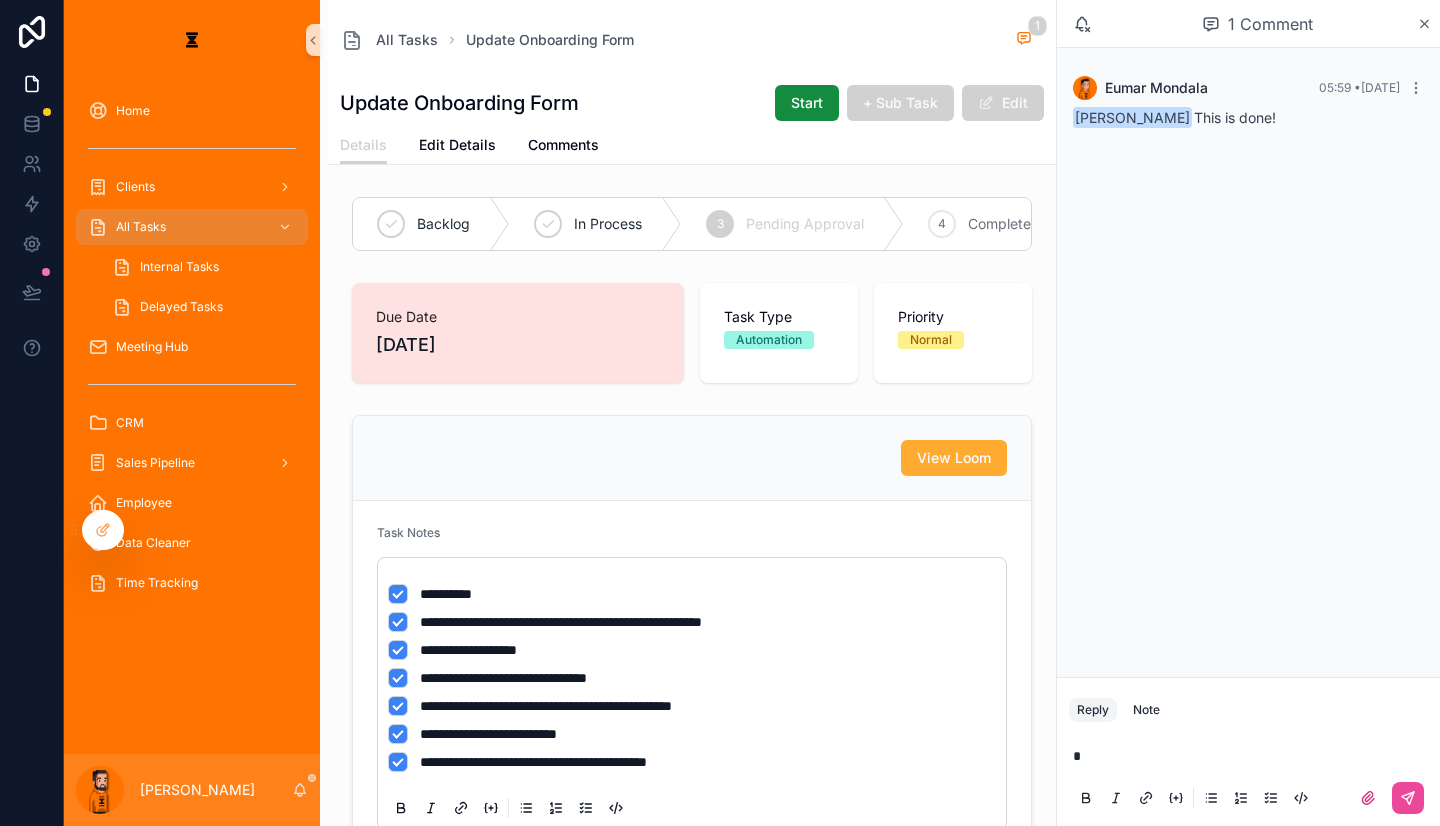 type 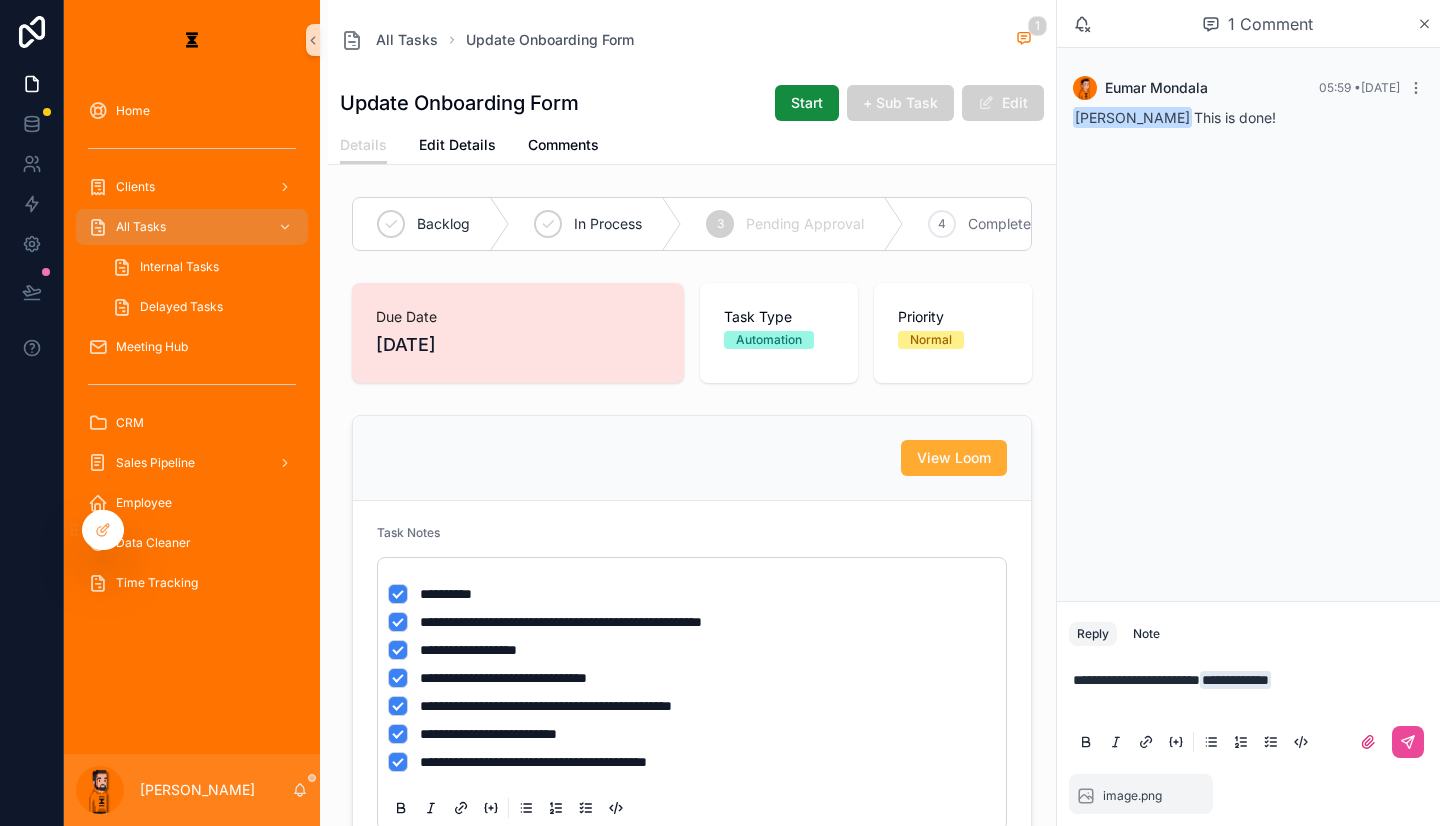 click on "**********" at bounding box center (1252, 690) 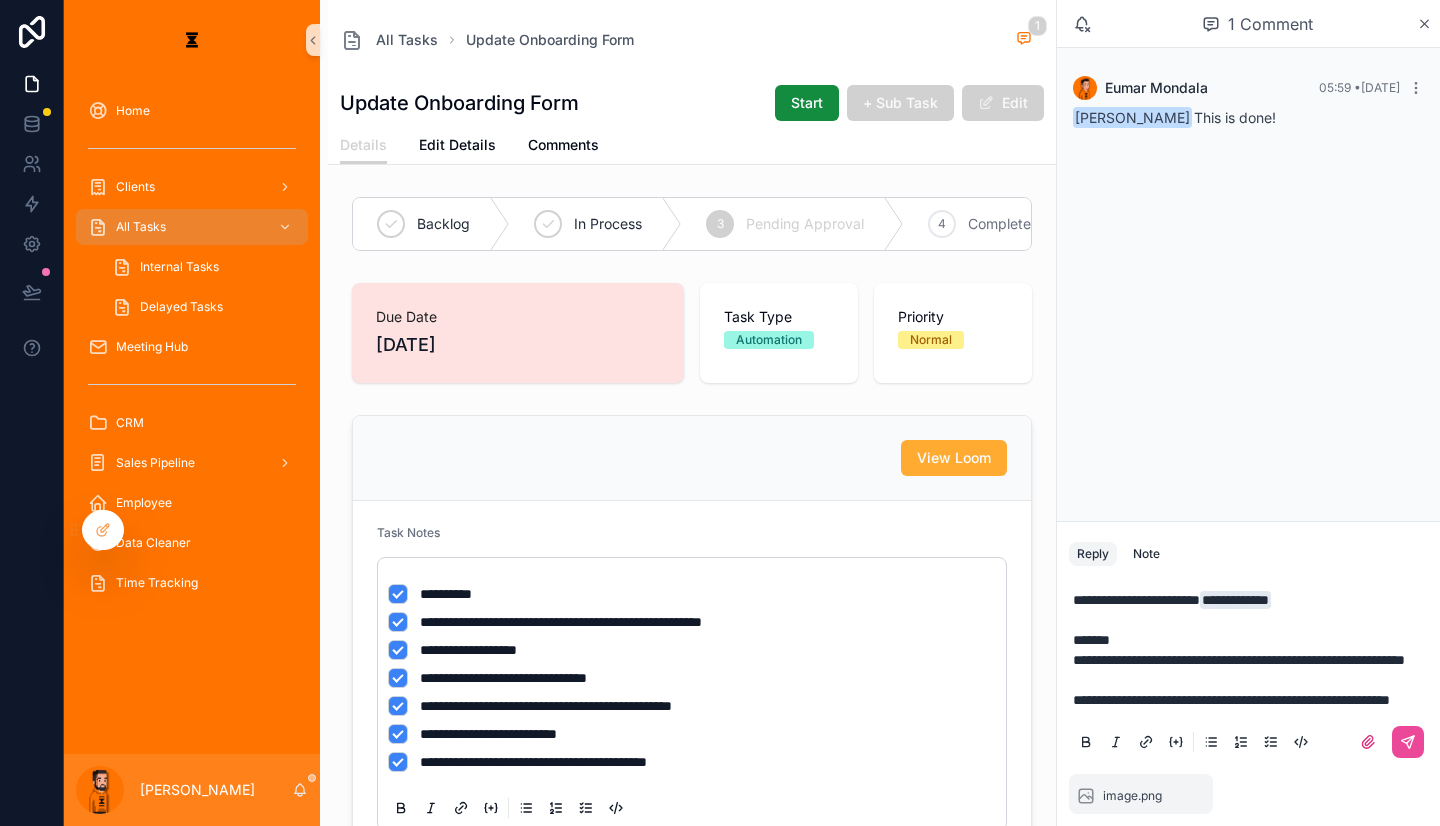 click on "**********" at bounding box center (1231, 700) 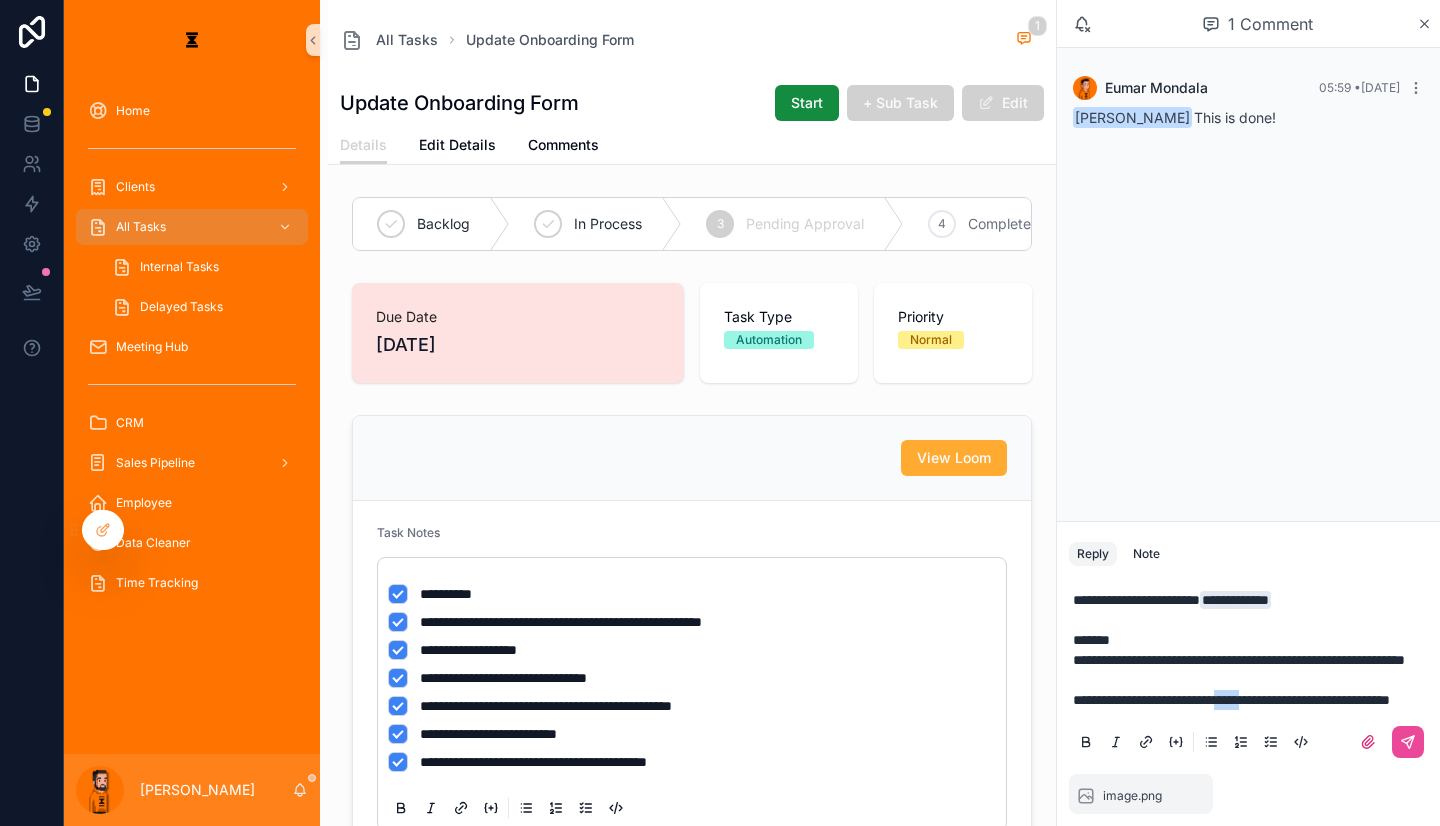 click on "**********" at bounding box center (1231, 700) 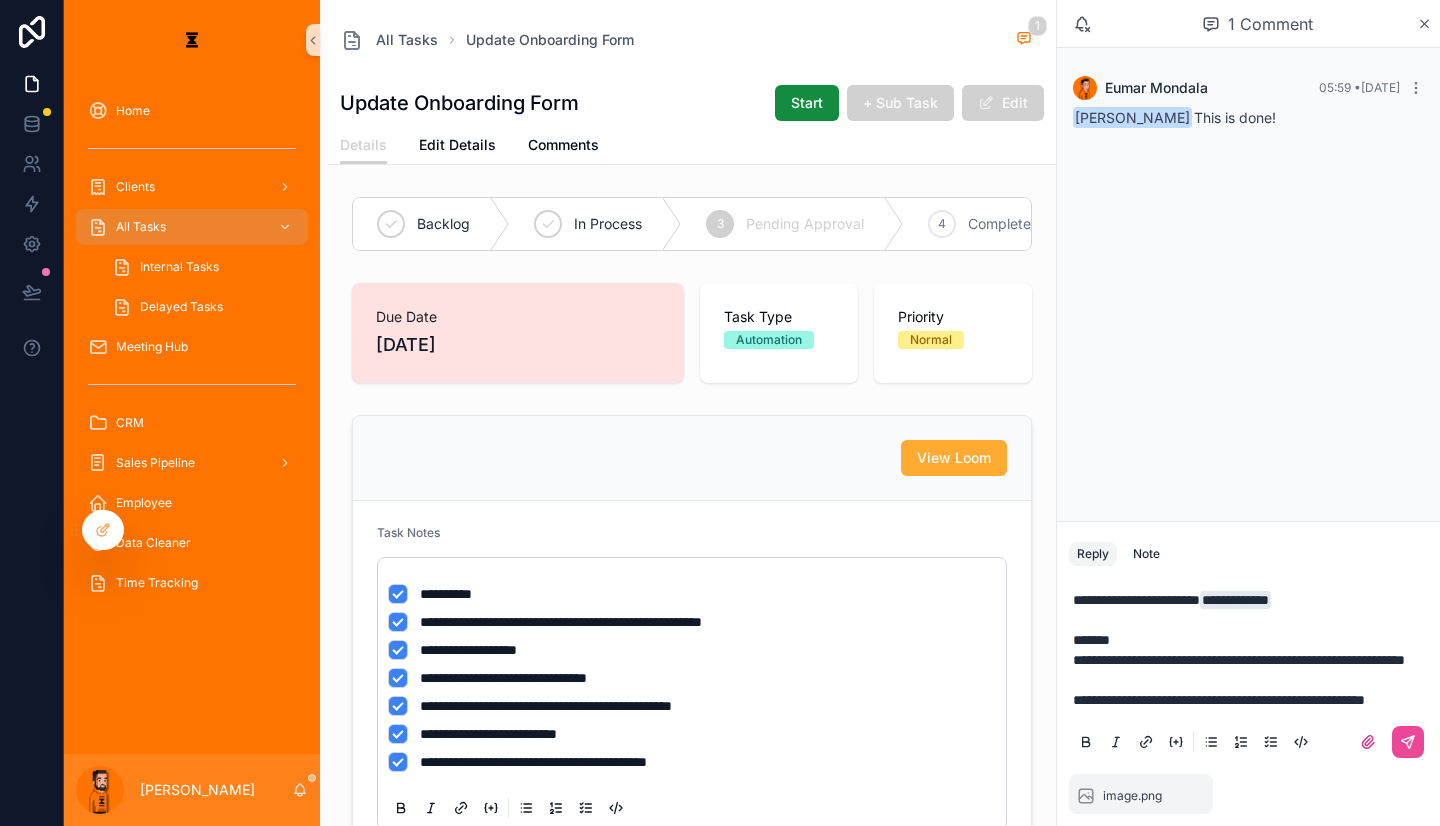 click on "**********" at bounding box center [1219, 700] 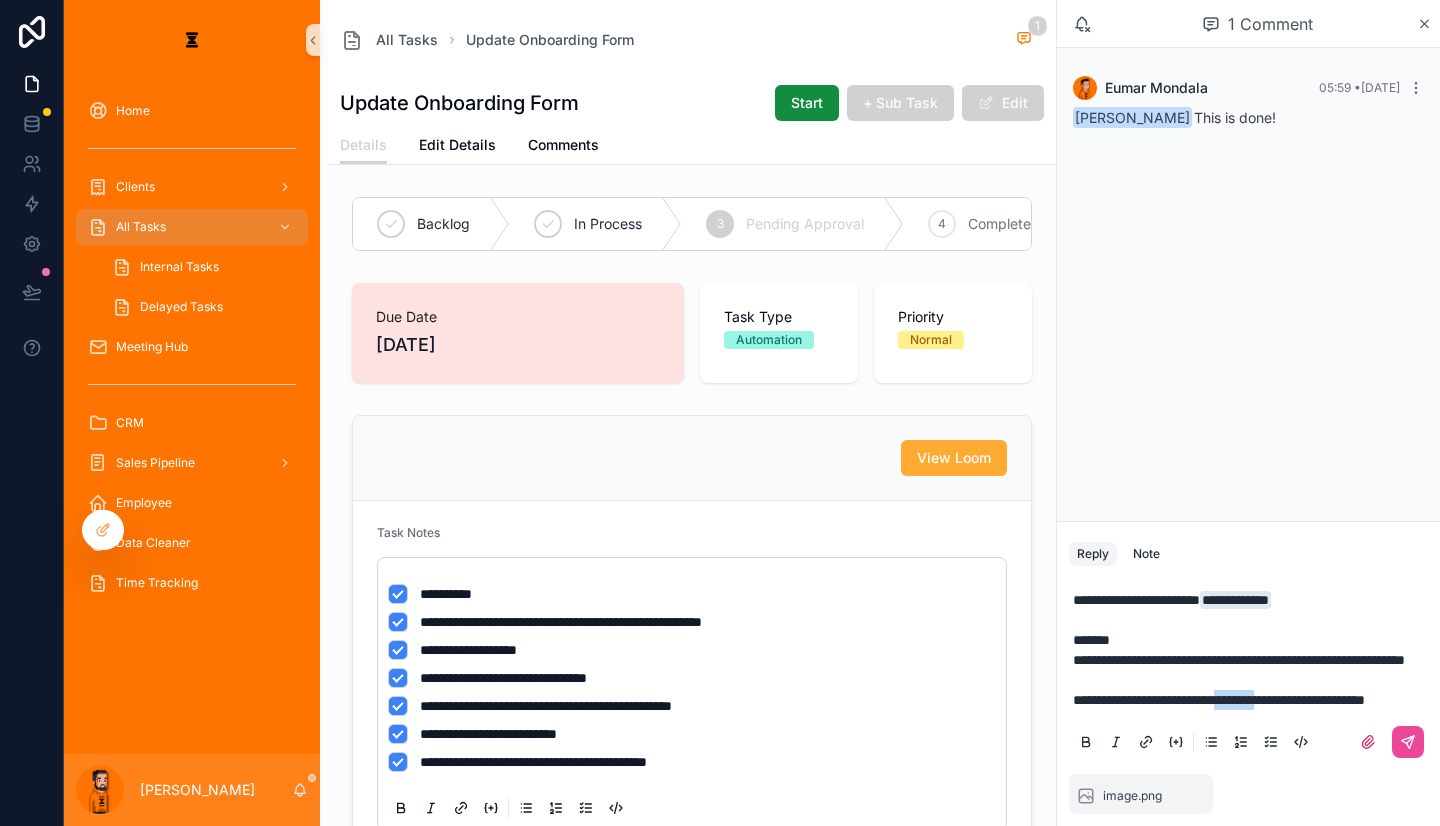 click on "**********" at bounding box center [1219, 700] 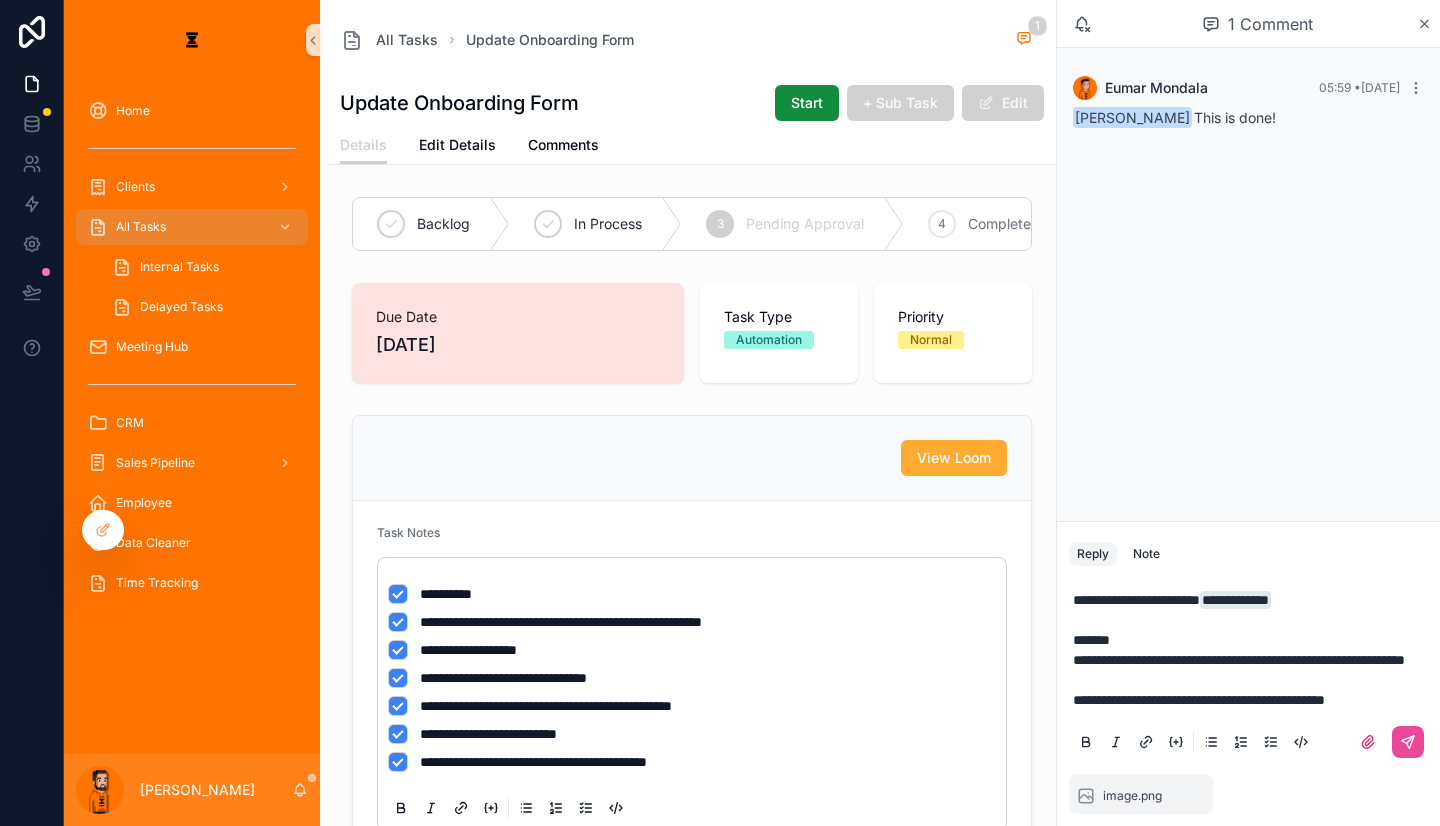 click on "**********" at bounding box center [1199, 700] 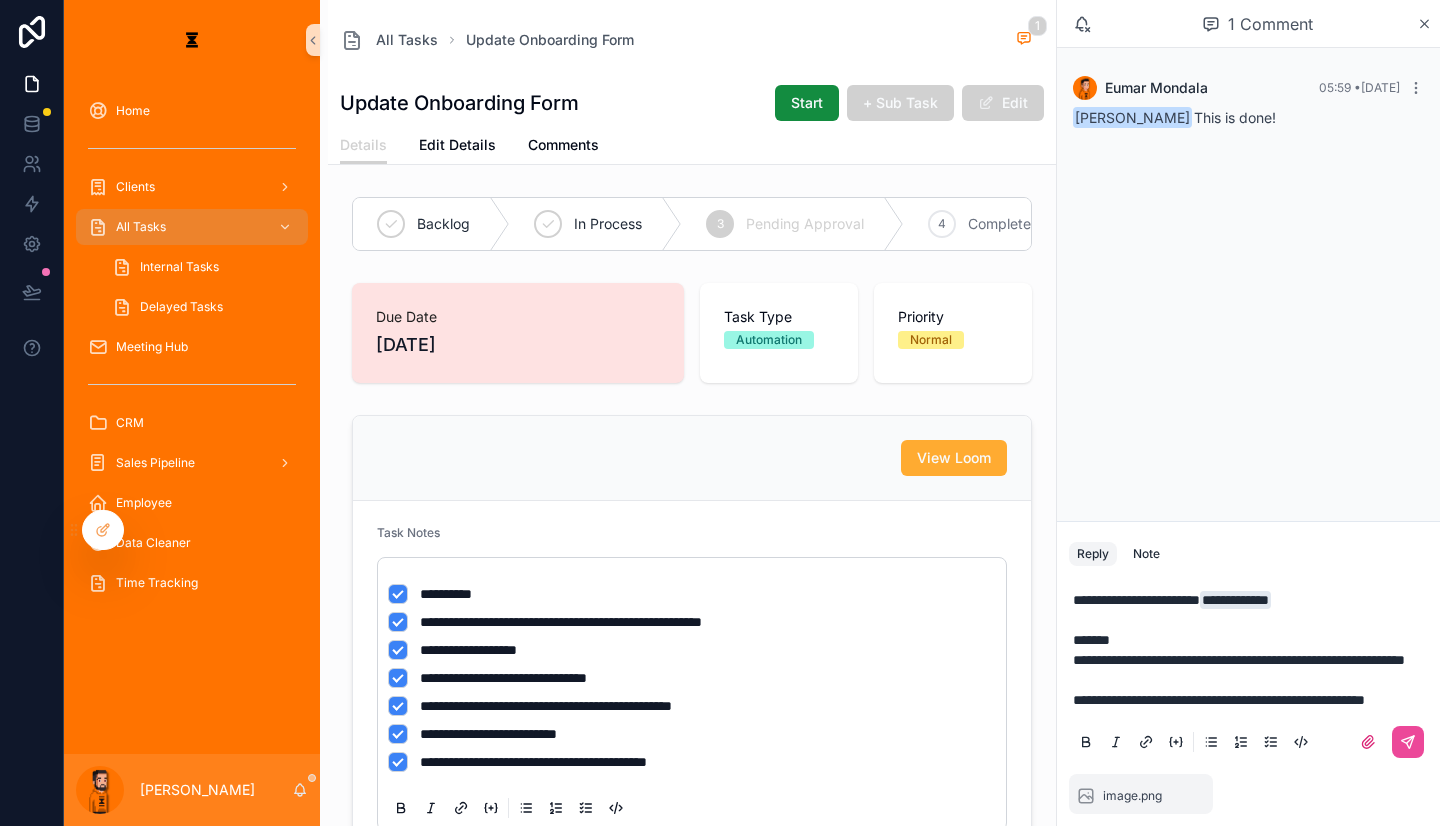 click on "**********" at bounding box center [1219, 700] 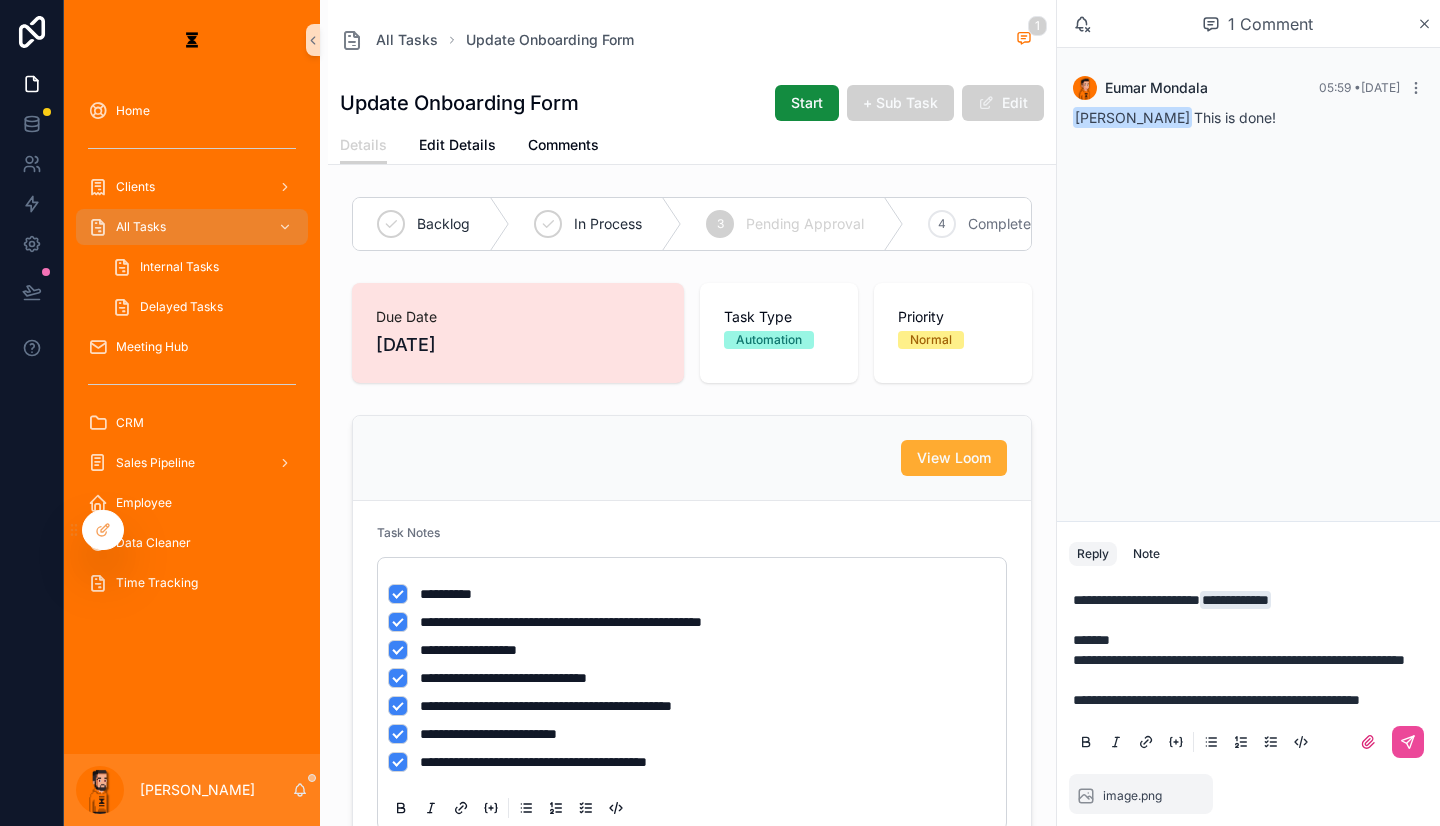 click on "**********" at bounding box center [1252, 650] 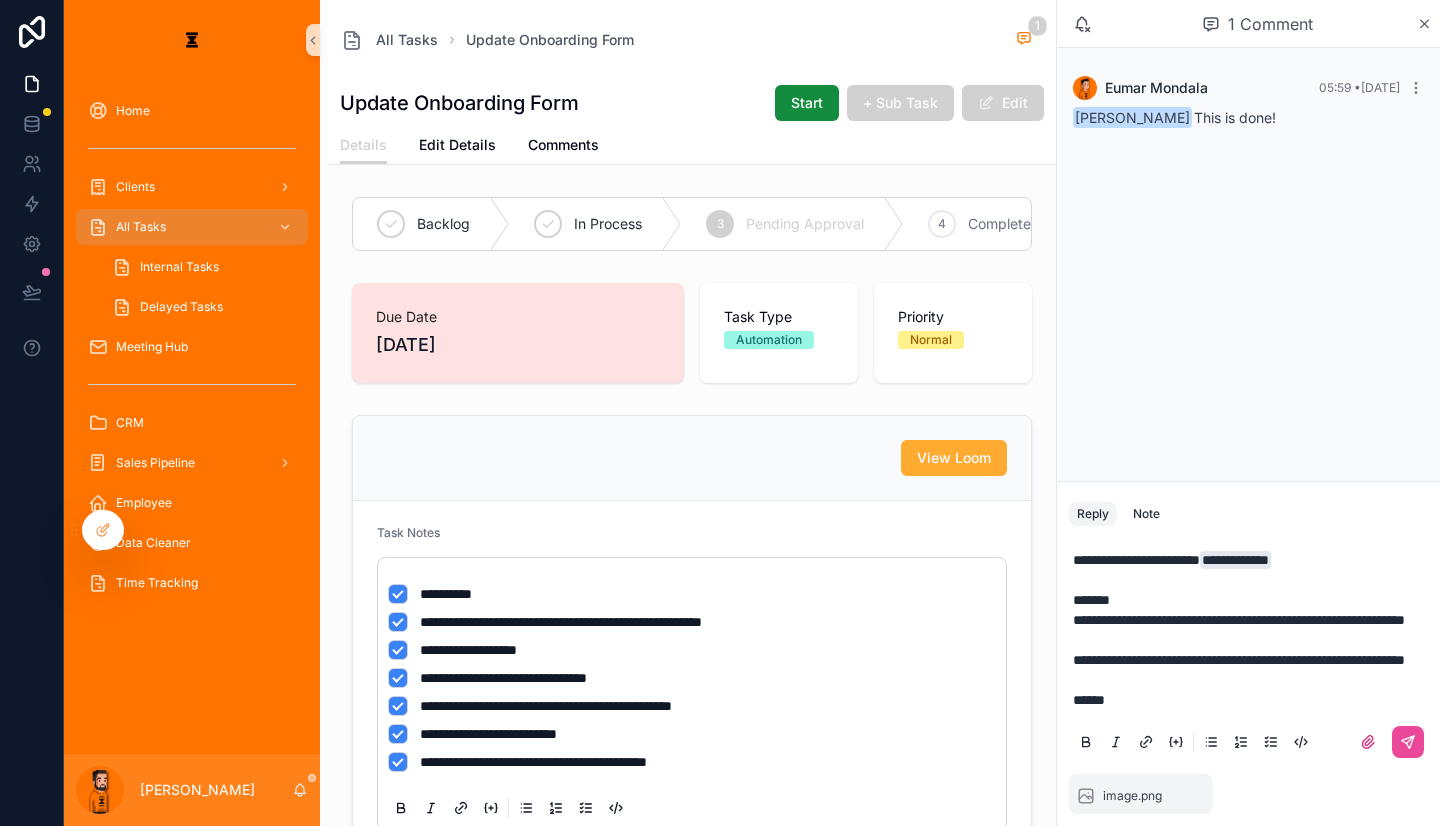 click on "**********" at bounding box center [1252, 630] 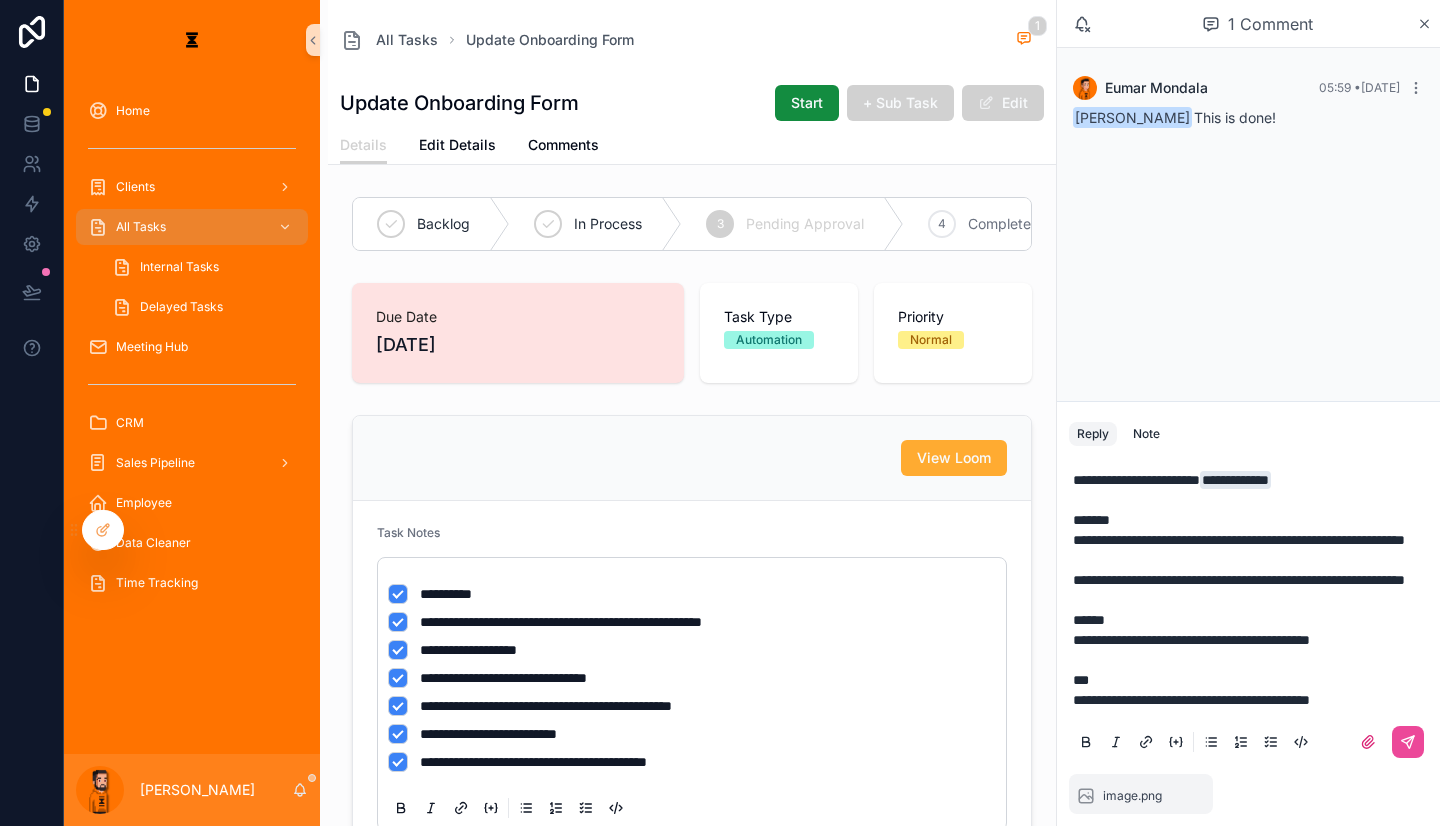 click on "**********" at bounding box center [1191, 700] 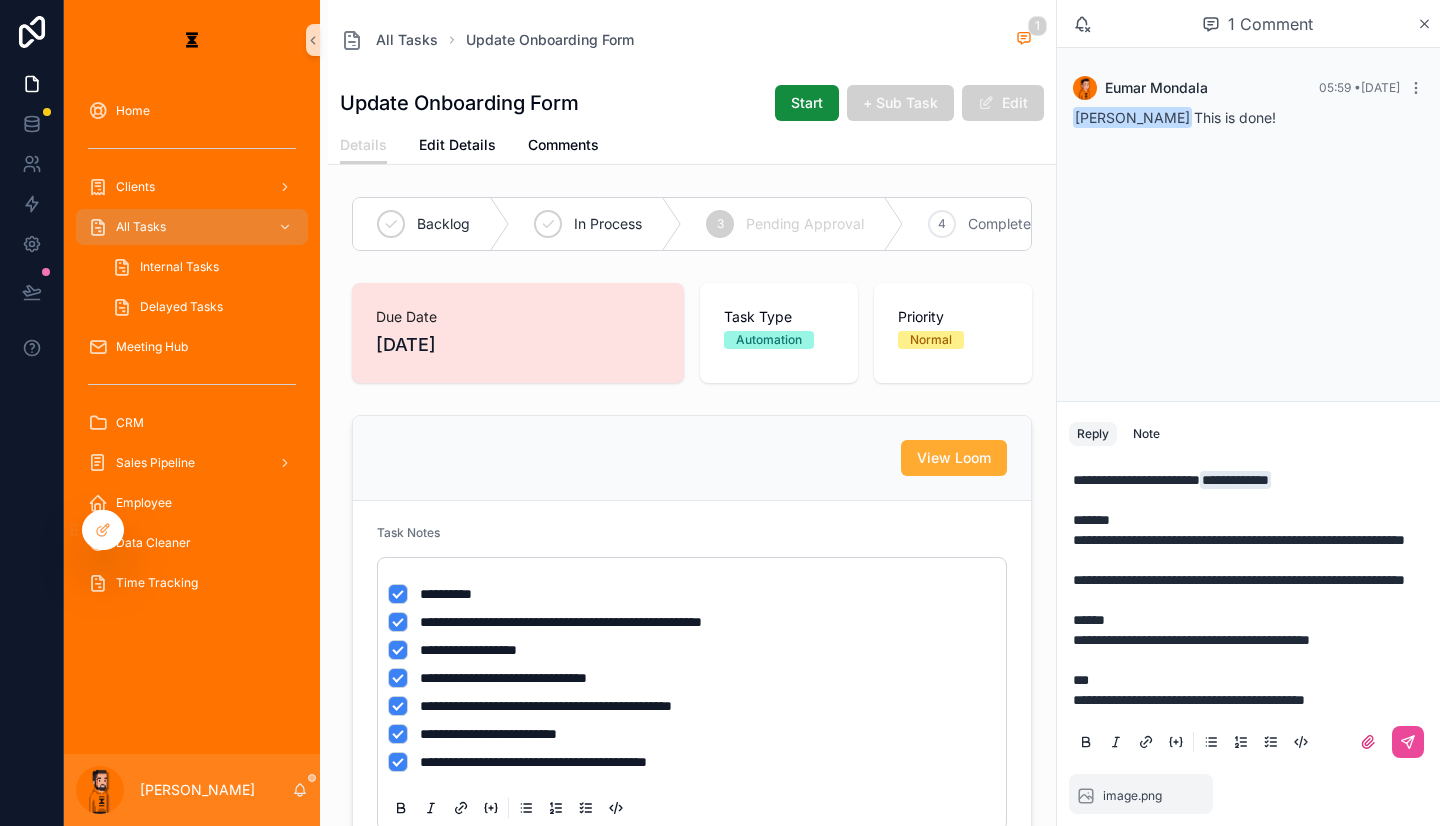 click on "**********" at bounding box center (1252, 590) 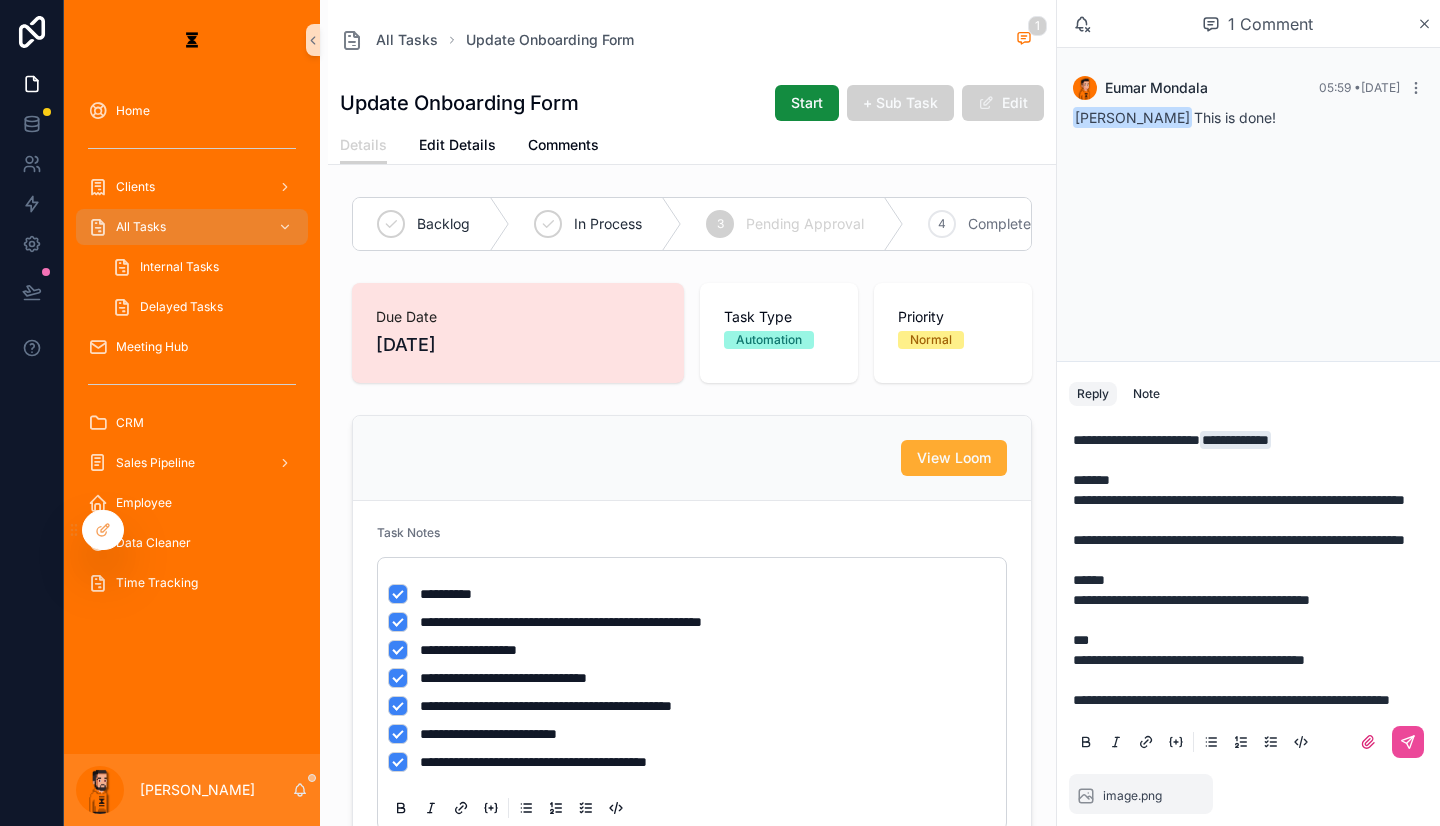 click on "**********" at bounding box center [1252, 570] 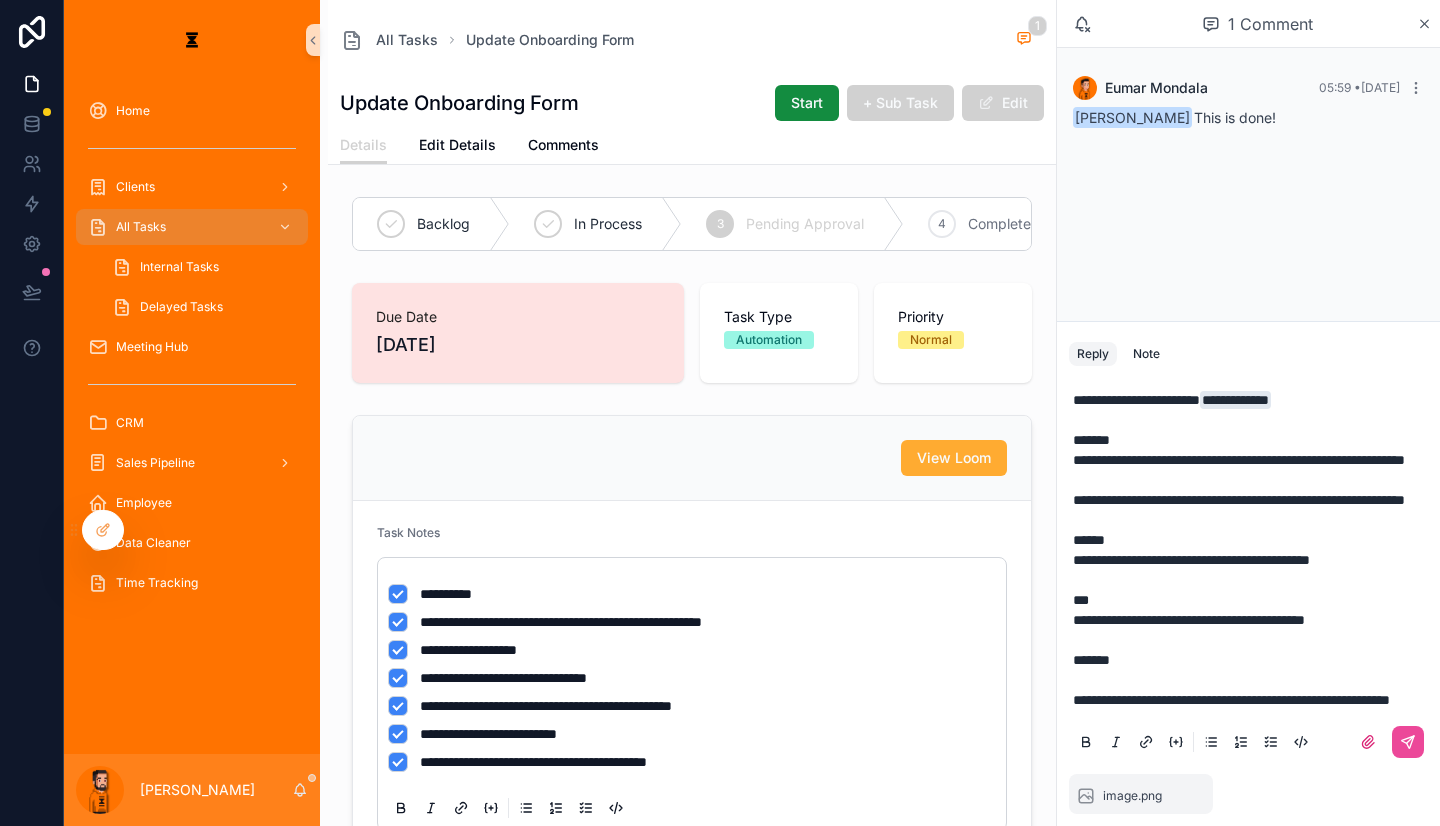 click on "**********" at bounding box center (1252, 550) 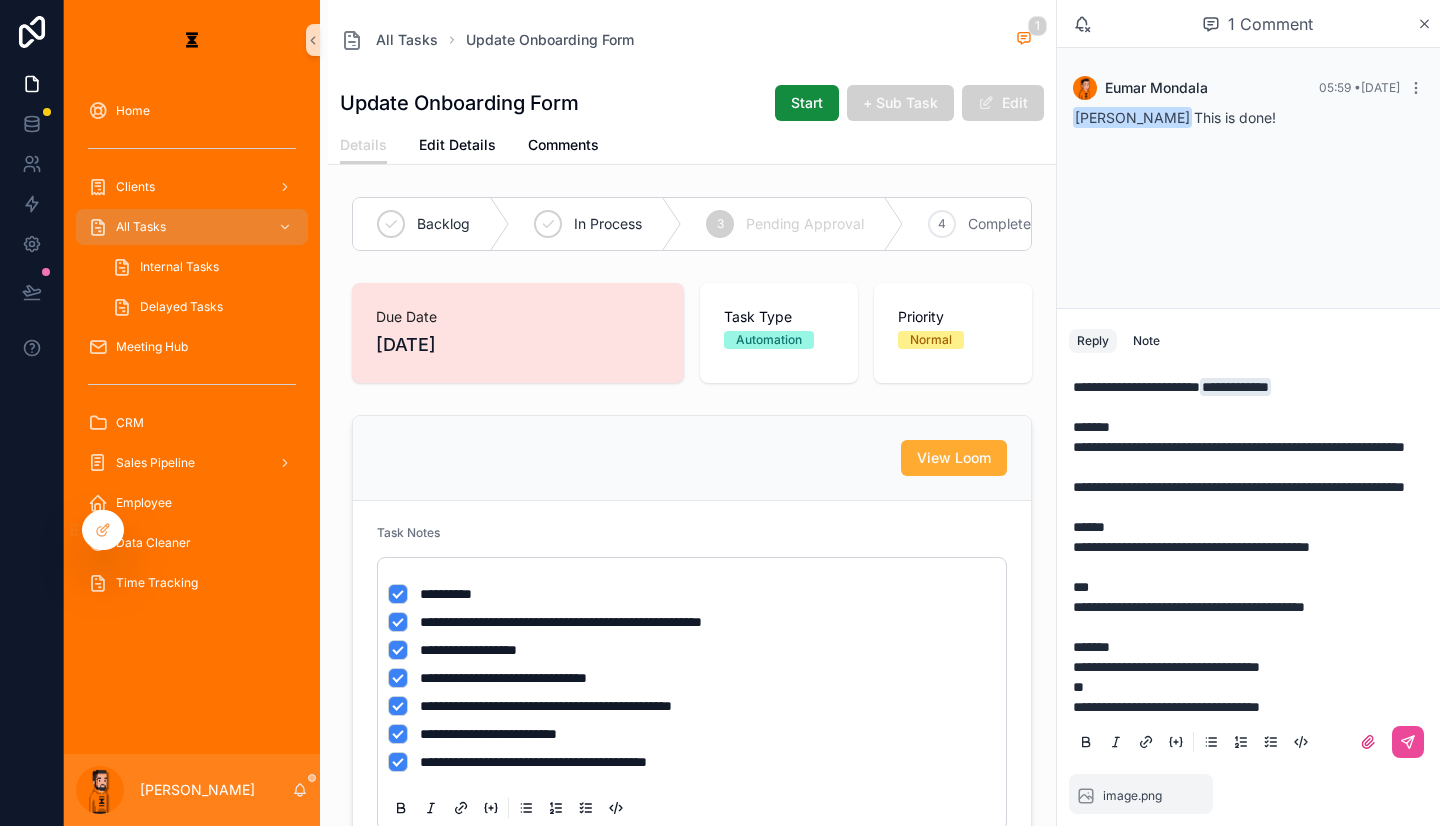 click on "**********" at bounding box center [1166, 707] 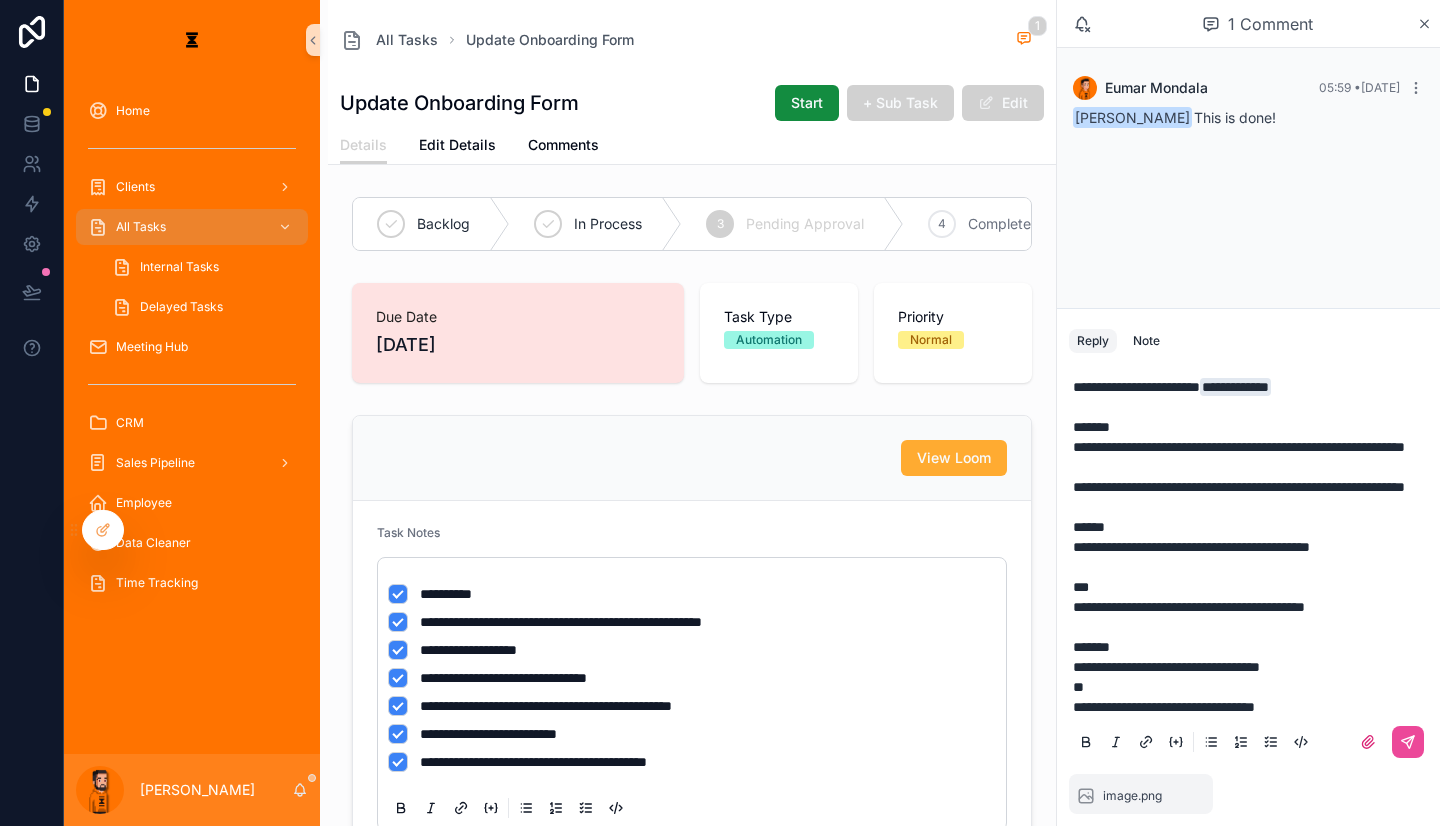 click on "**********" at bounding box center (1252, 567) 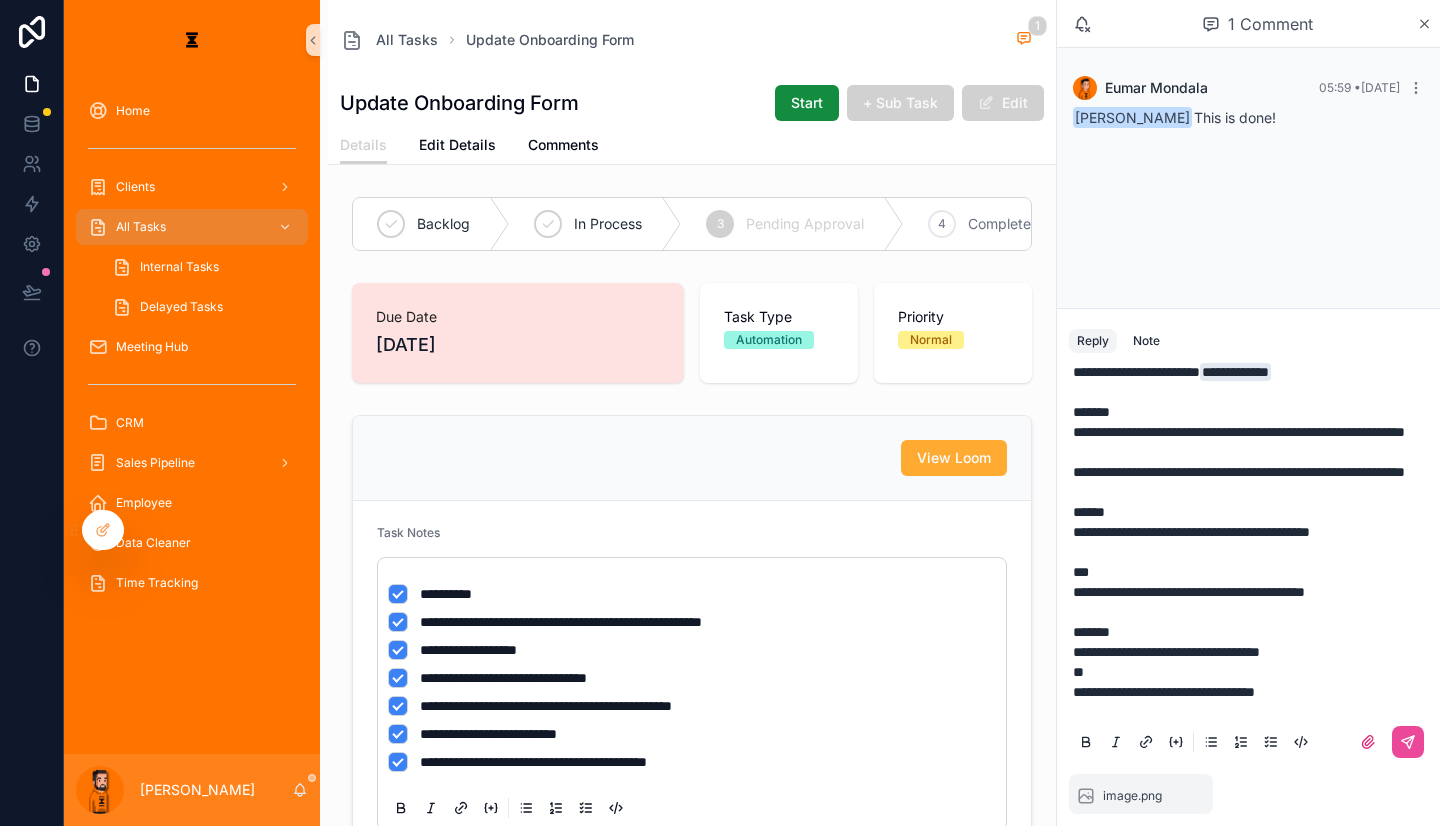 scroll, scrollTop: 0, scrollLeft: 0, axis: both 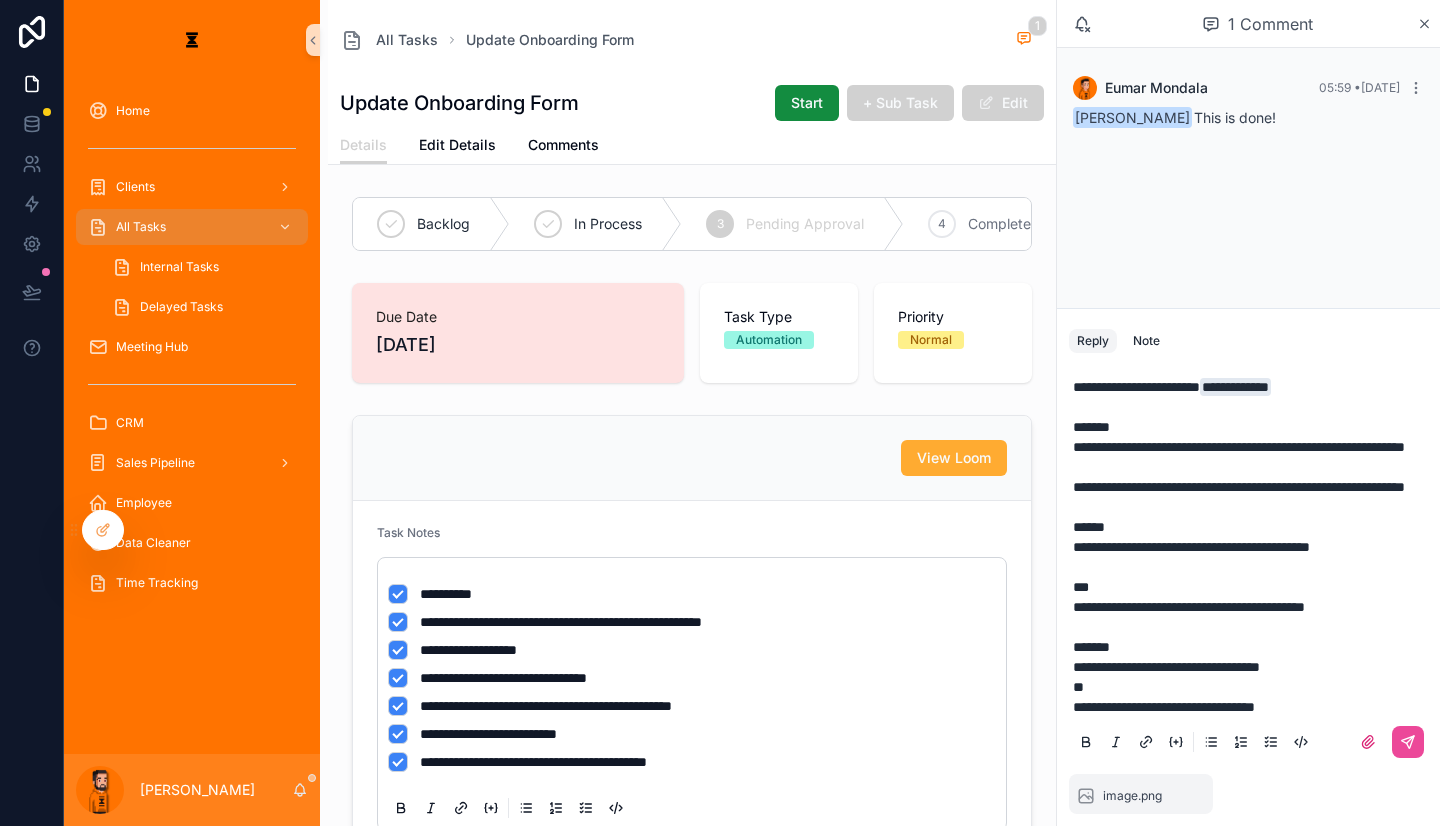 drag, startPoint x: 1345, startPoint y: 650, endPoint x: 1358, endPoint y: 654, distance: 13.601471 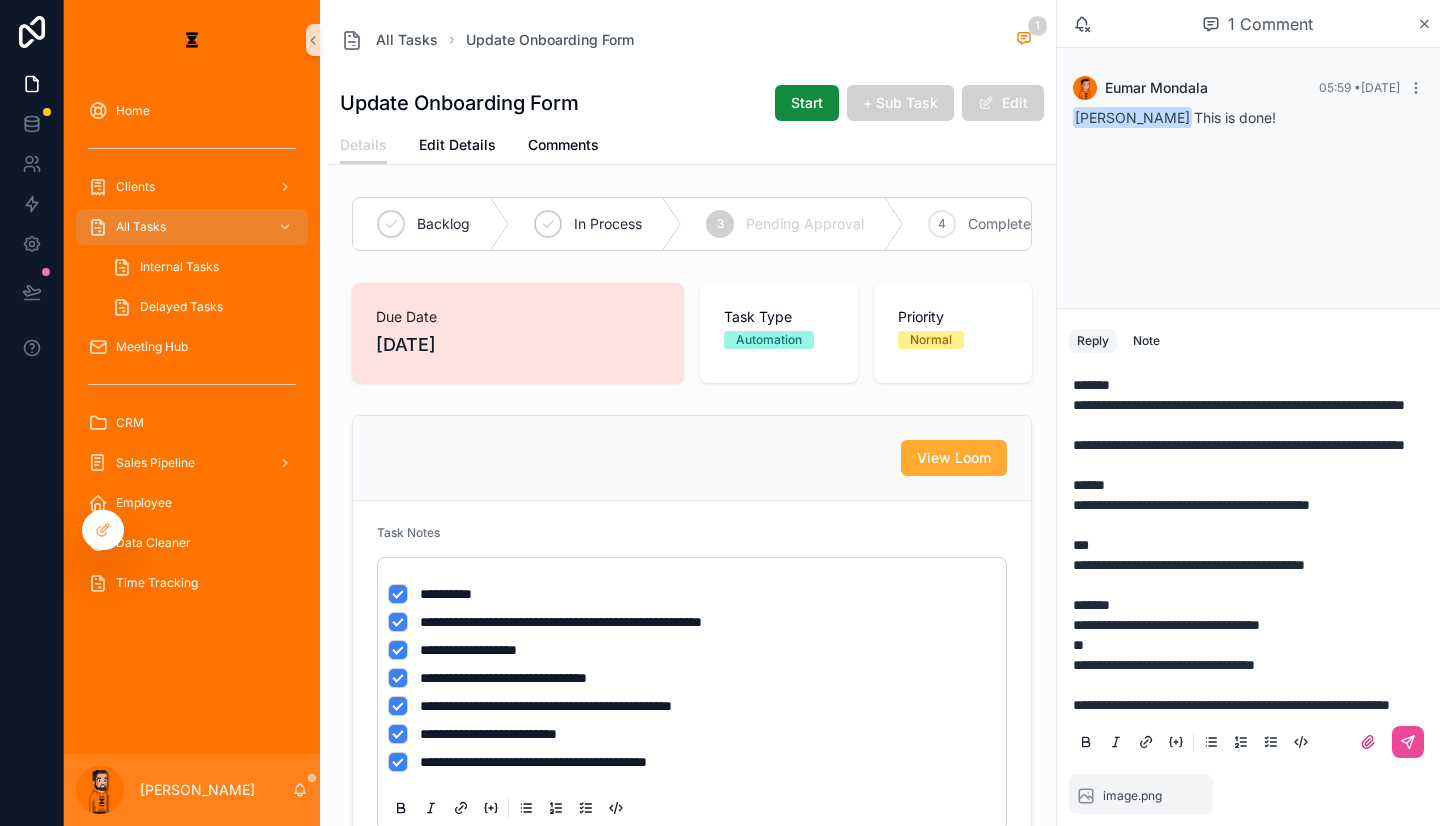 scroll, scrollTop: 60, scrollLeft: 0, axis: vertical 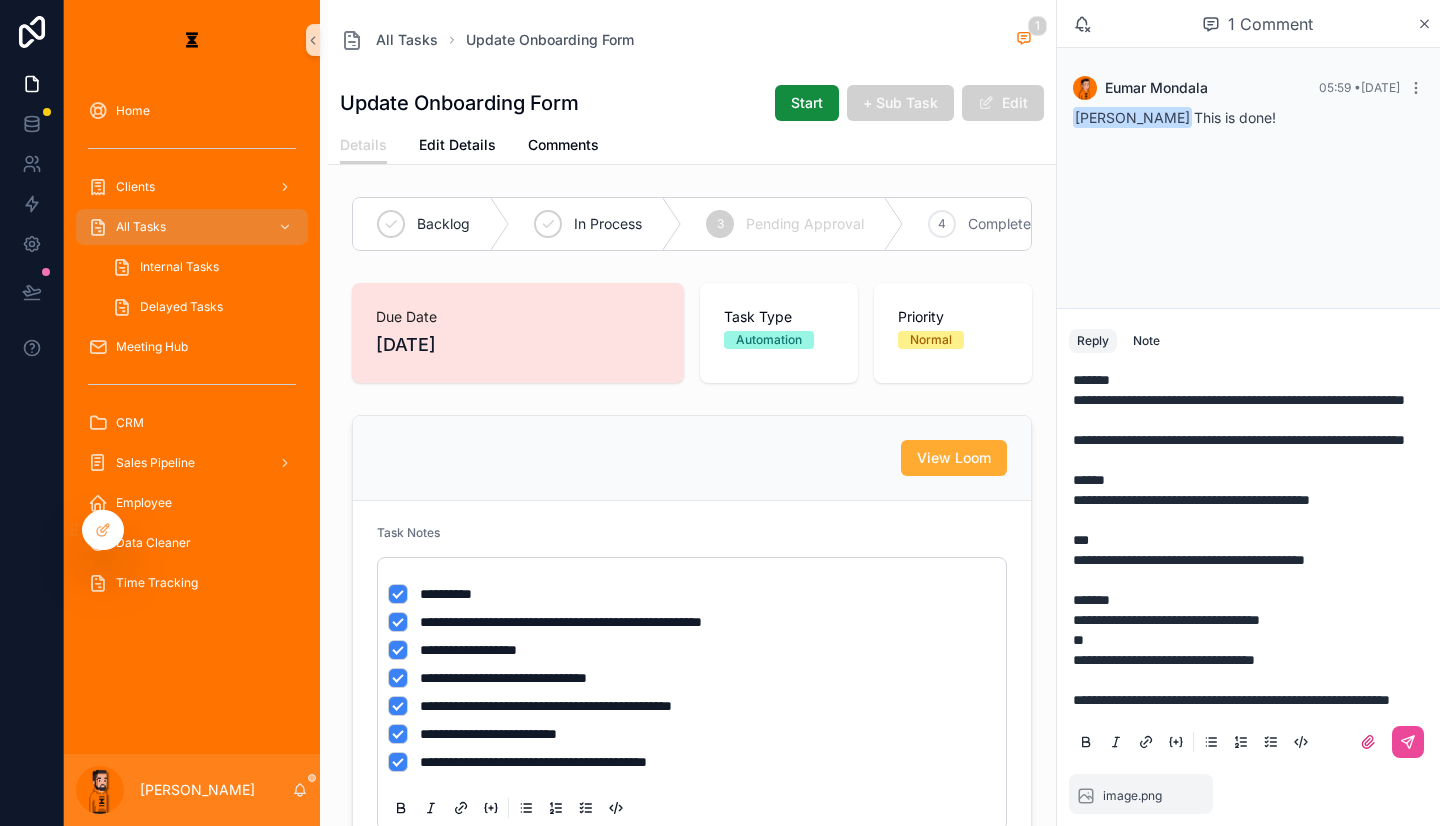 click on "**********" at bounding box center [1252, 520] 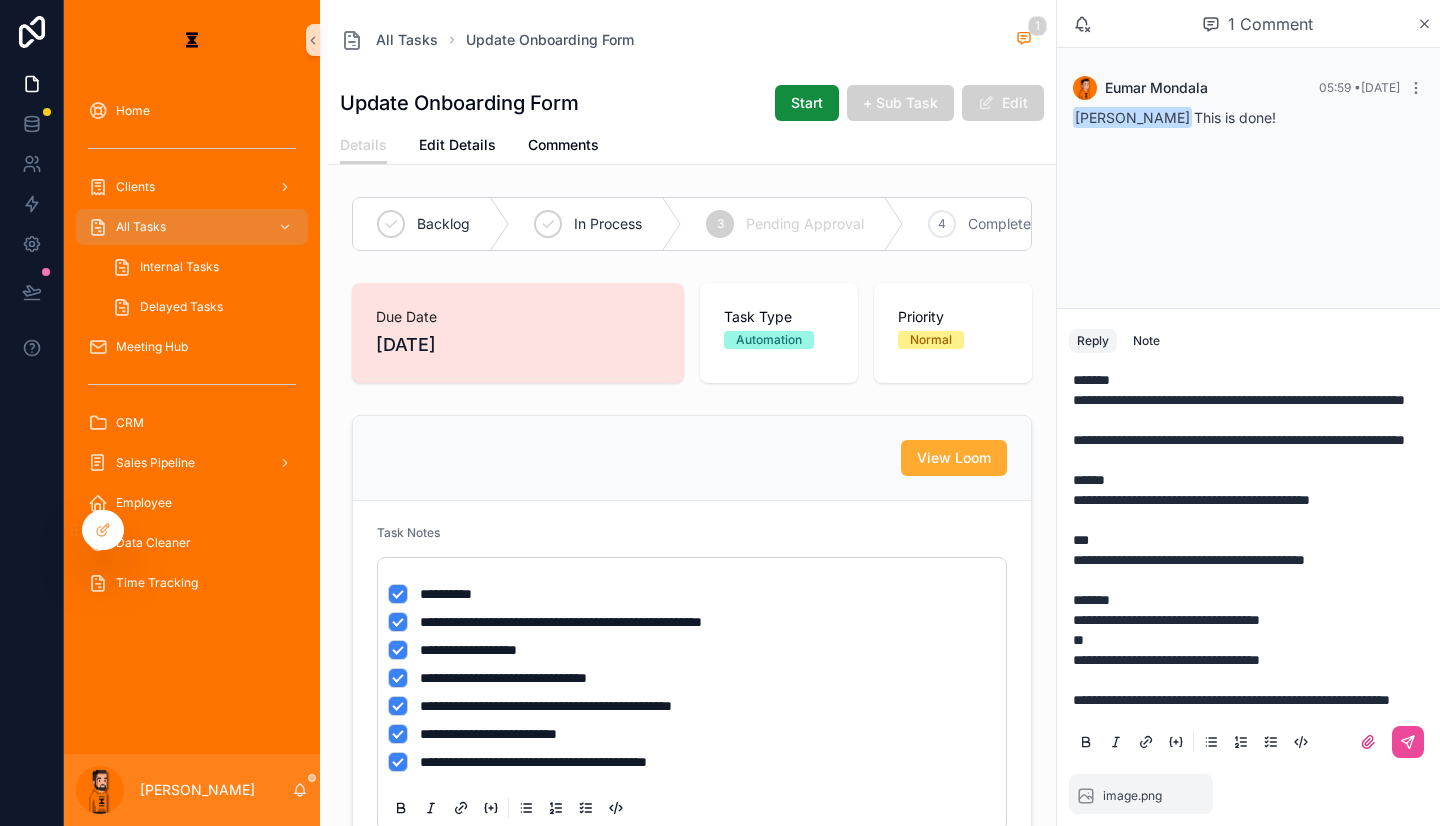 click on "**********" at bounding box center [1231, 700] 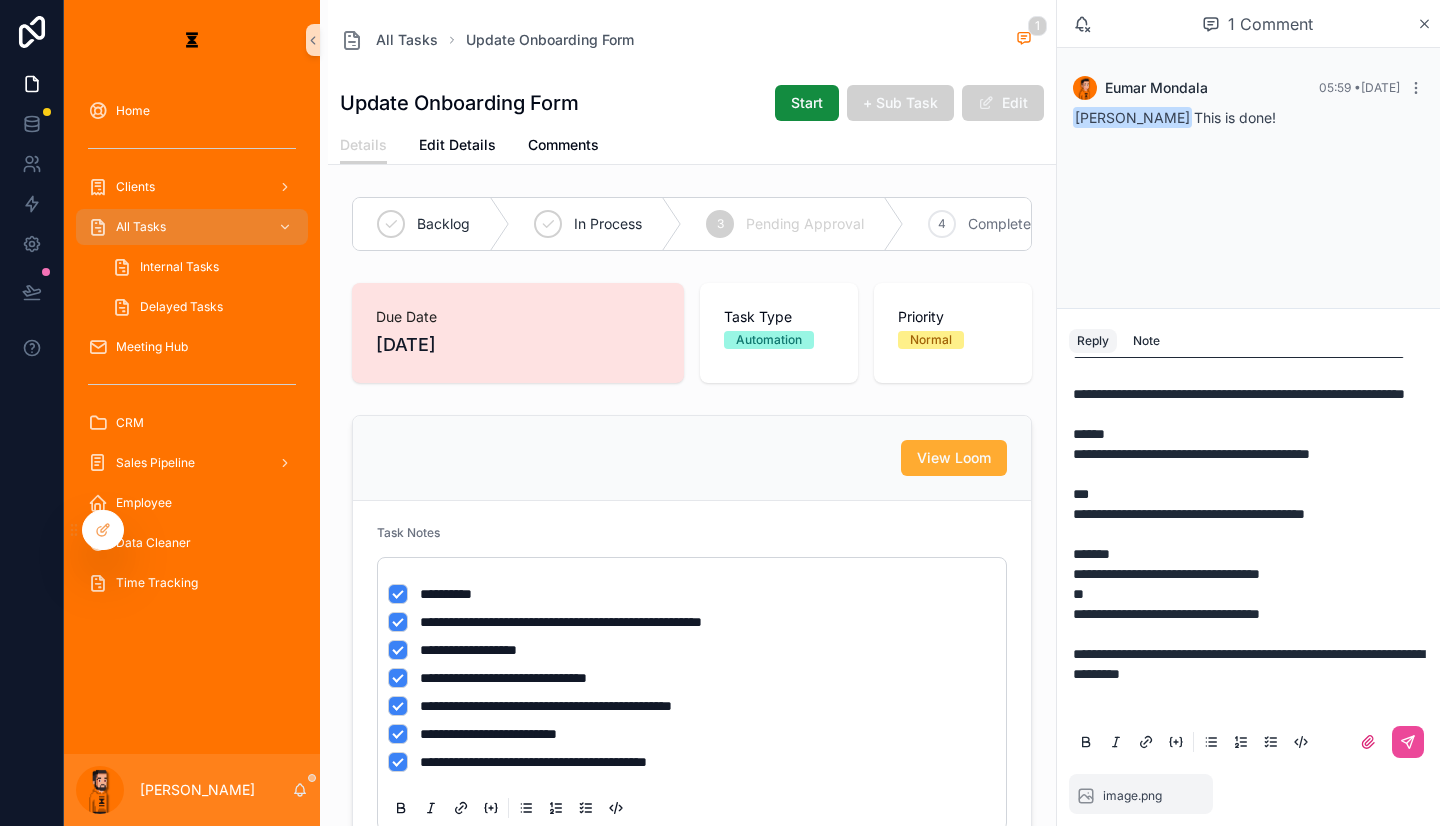 scroll, scrollTop: 95, scrollLeft: 0, axis: vertical 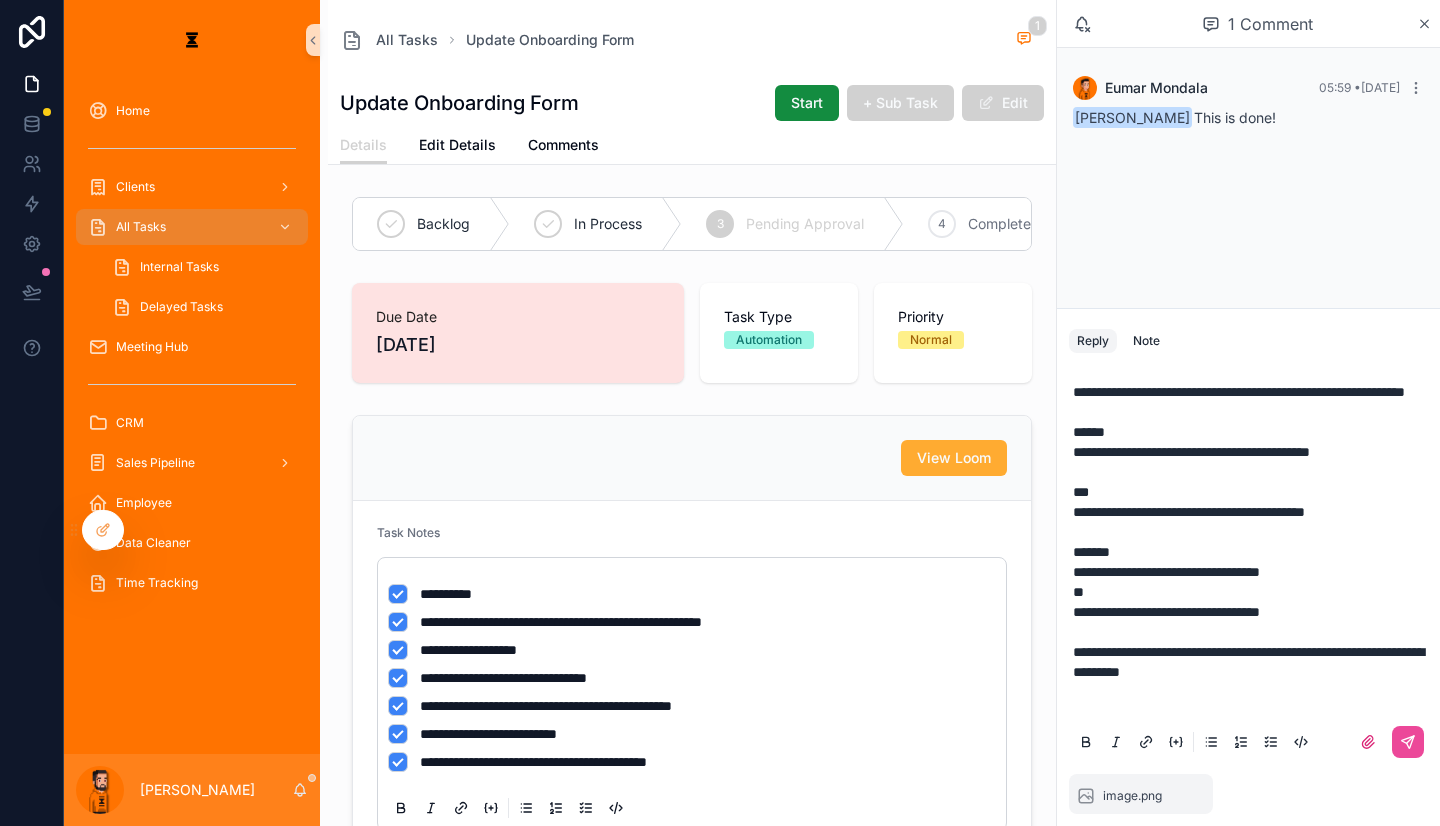 click on "**********" at bounding box center (1252, 502) 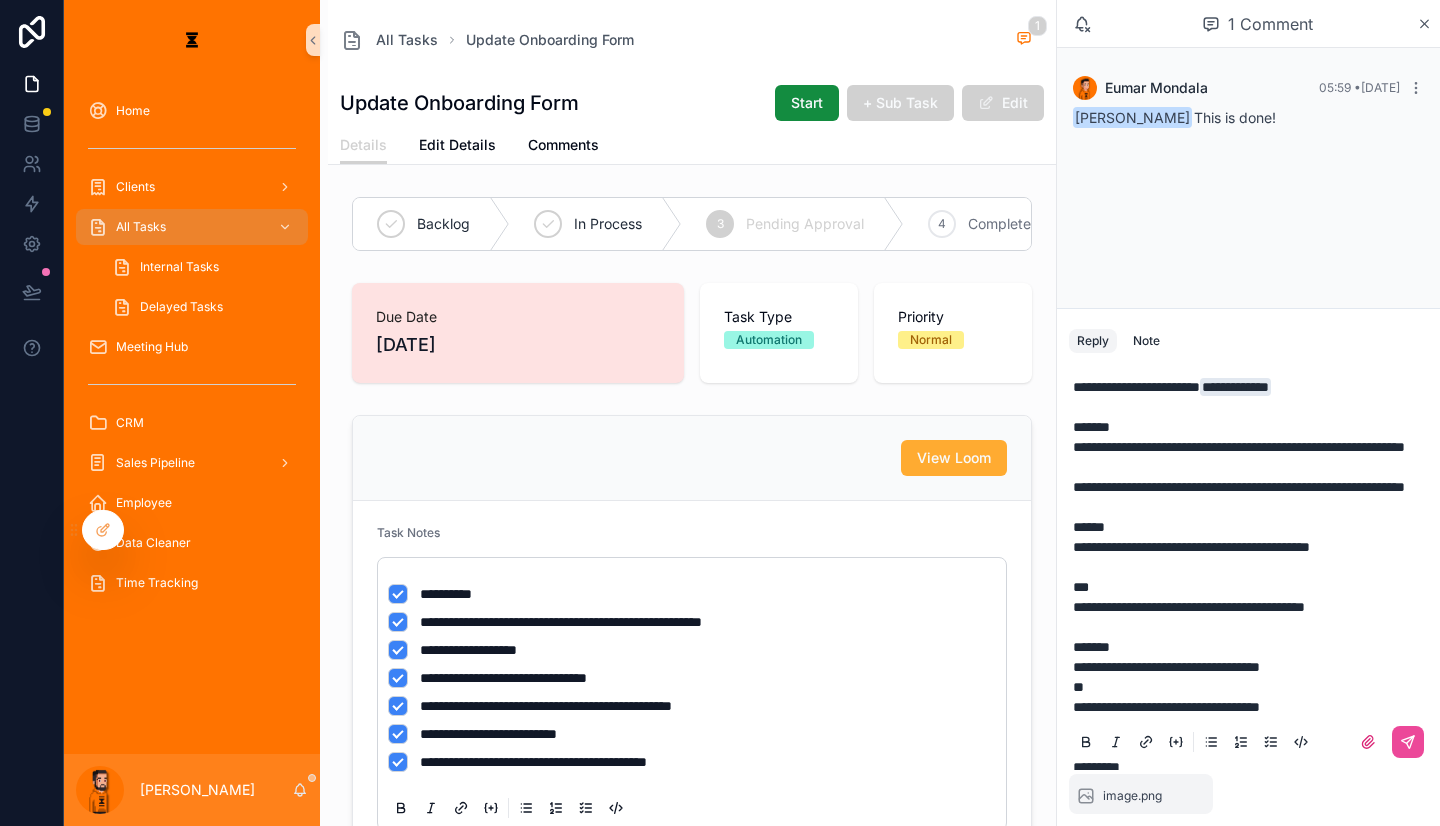 scroll, scrollTop: 182, scrollLeft: 0, axis: vertical 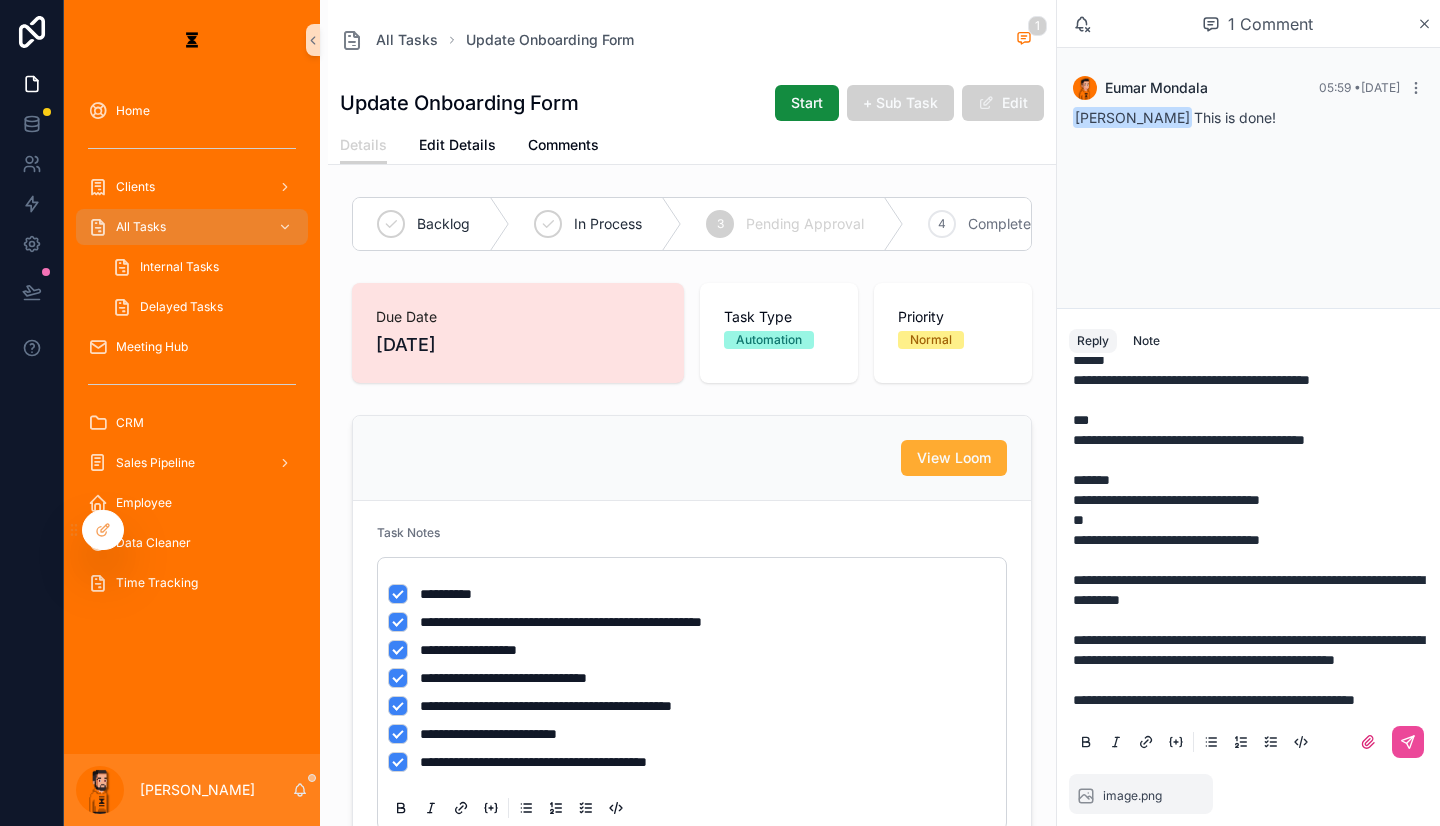 click on "**********" at bounding box center (1252, 460) 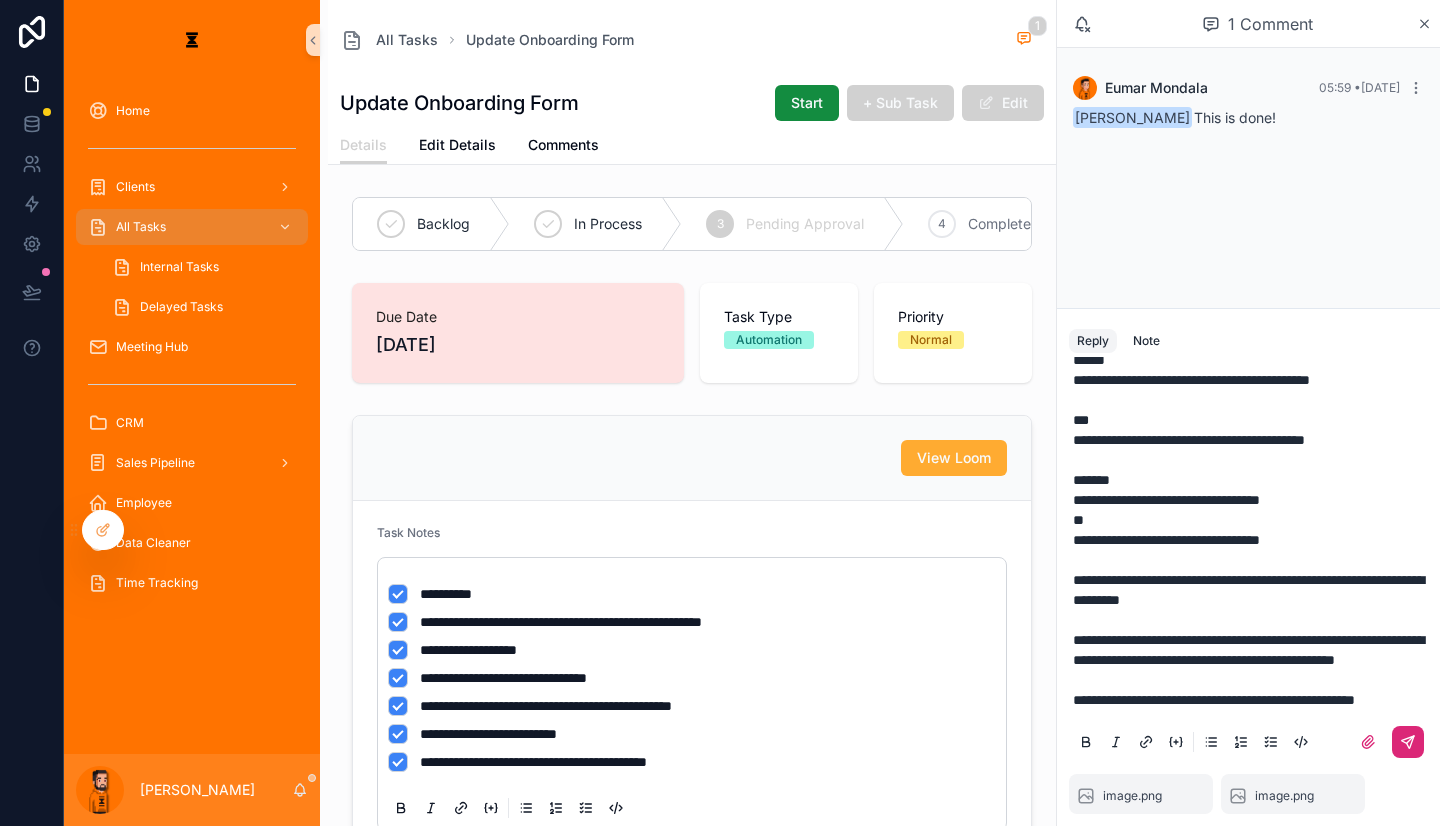 click 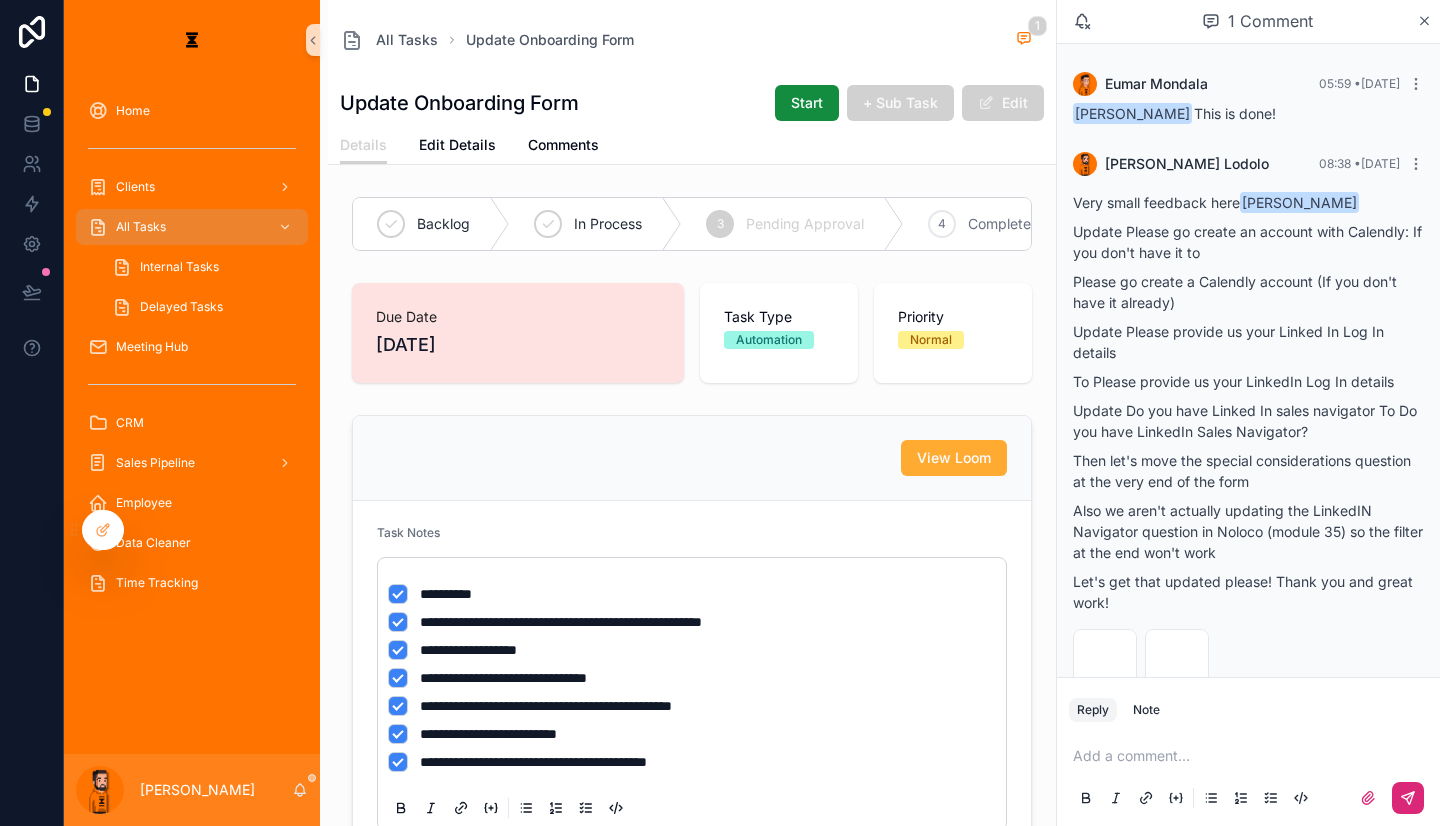 scroll, scrollTop: 0, scrollLeft: 0, axis: both 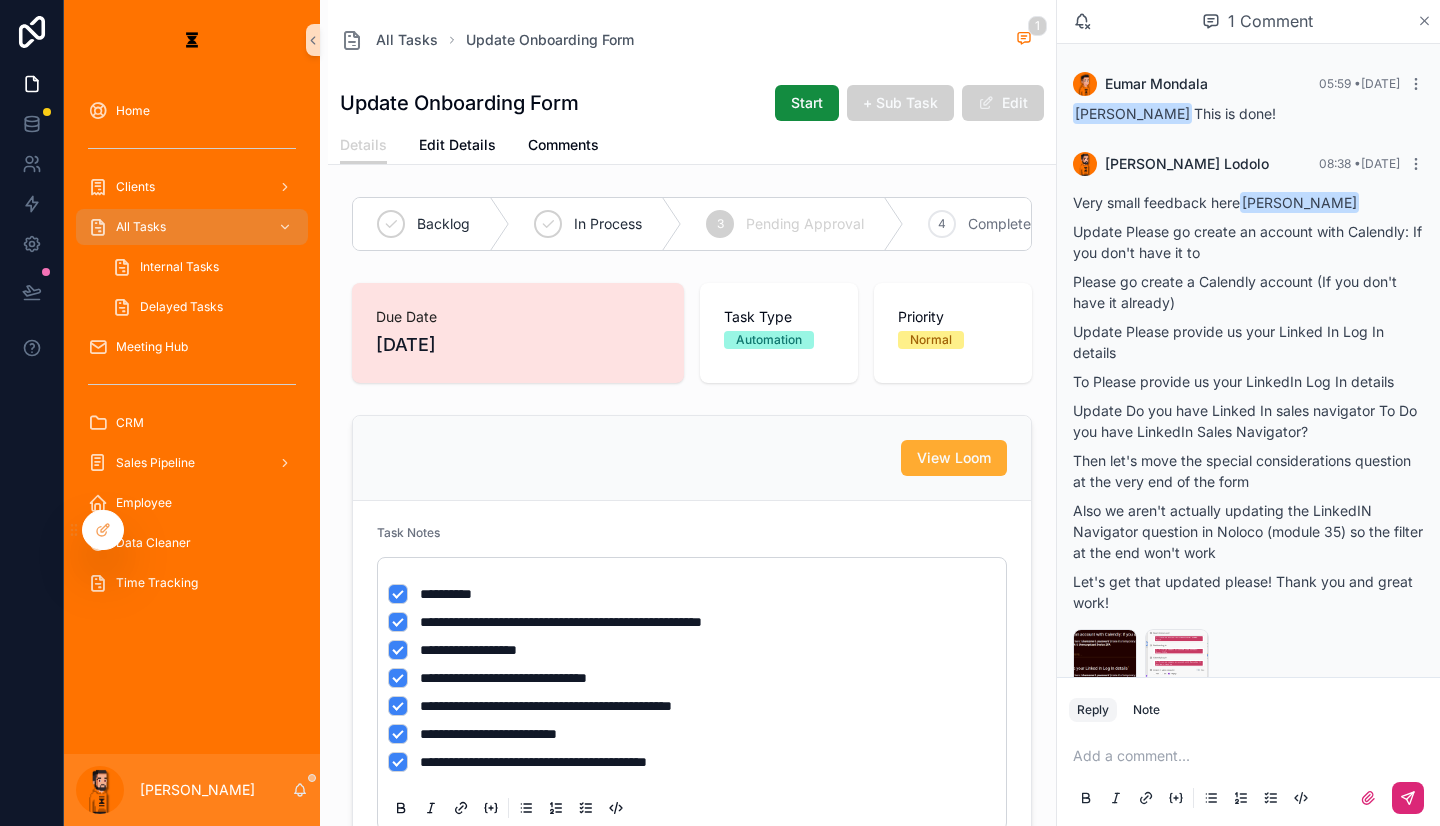 click 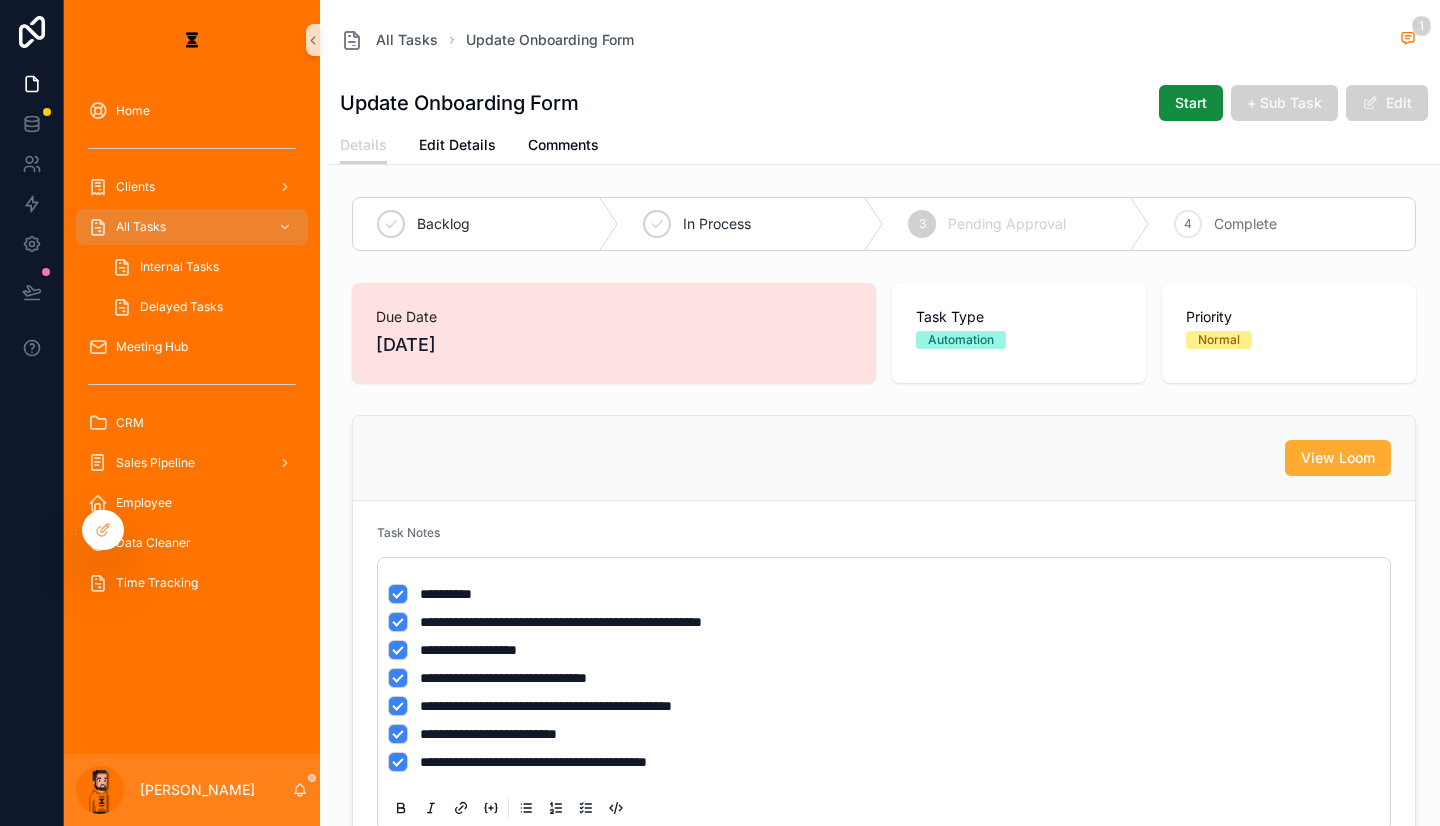 click 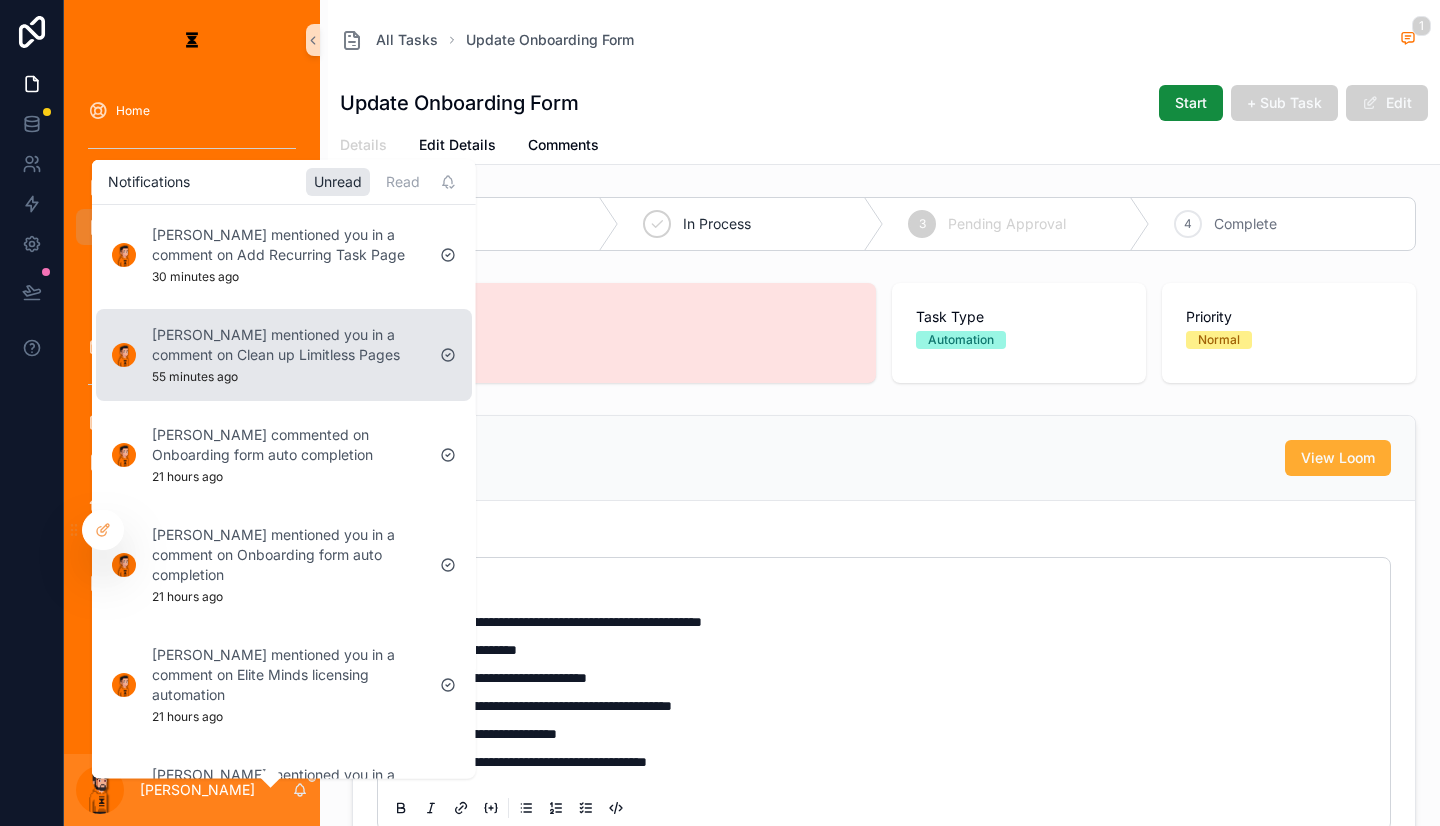 click on "[PERSON_NAME] mentioned you in a comment on Clean up Limitless Pages" at bounding box center (288, 344) 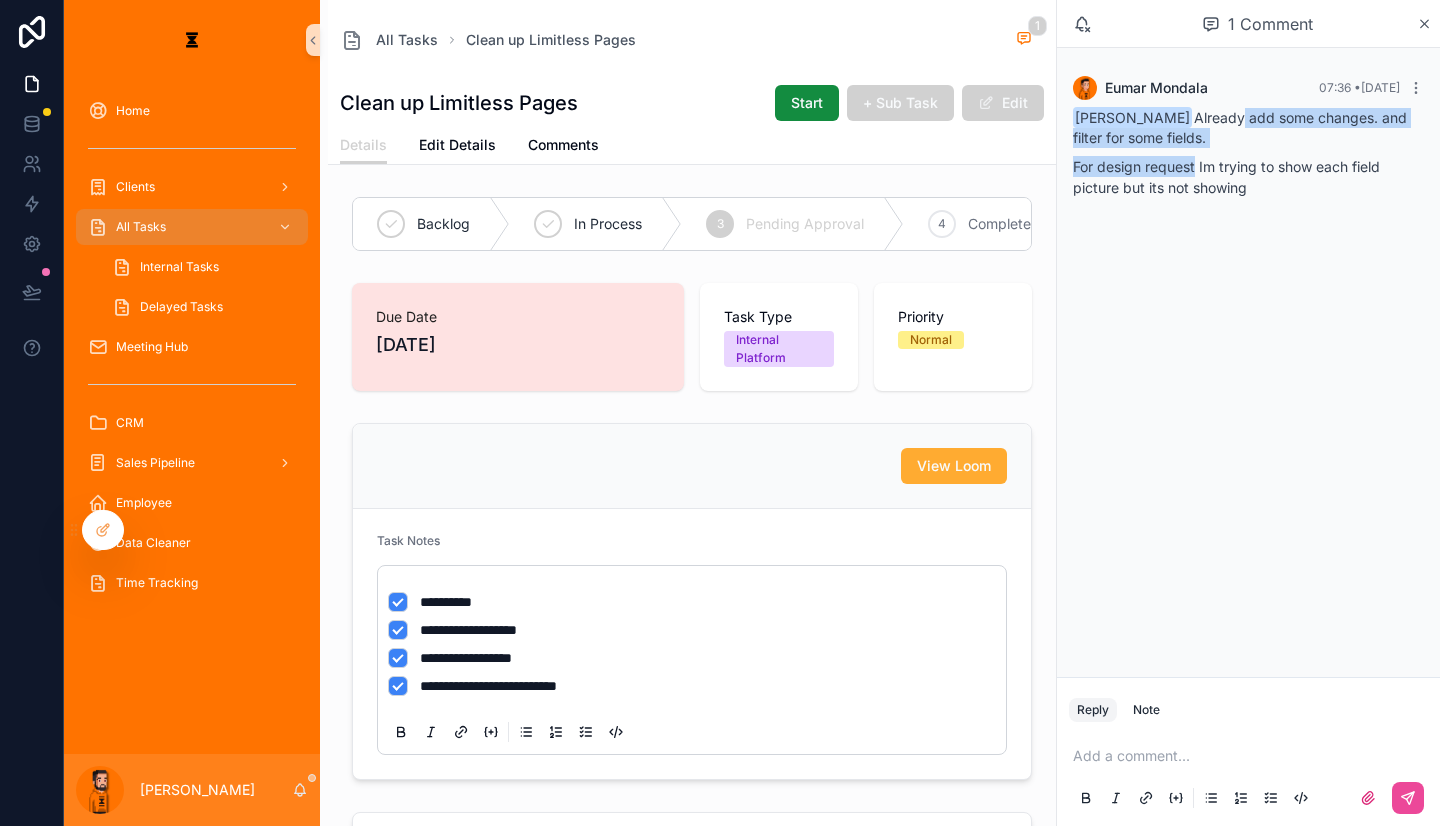 drag, startPoint x: 1230, startPoint y: 99, endPoint x: 1225, endPoint y: 131, distance: 32.38827 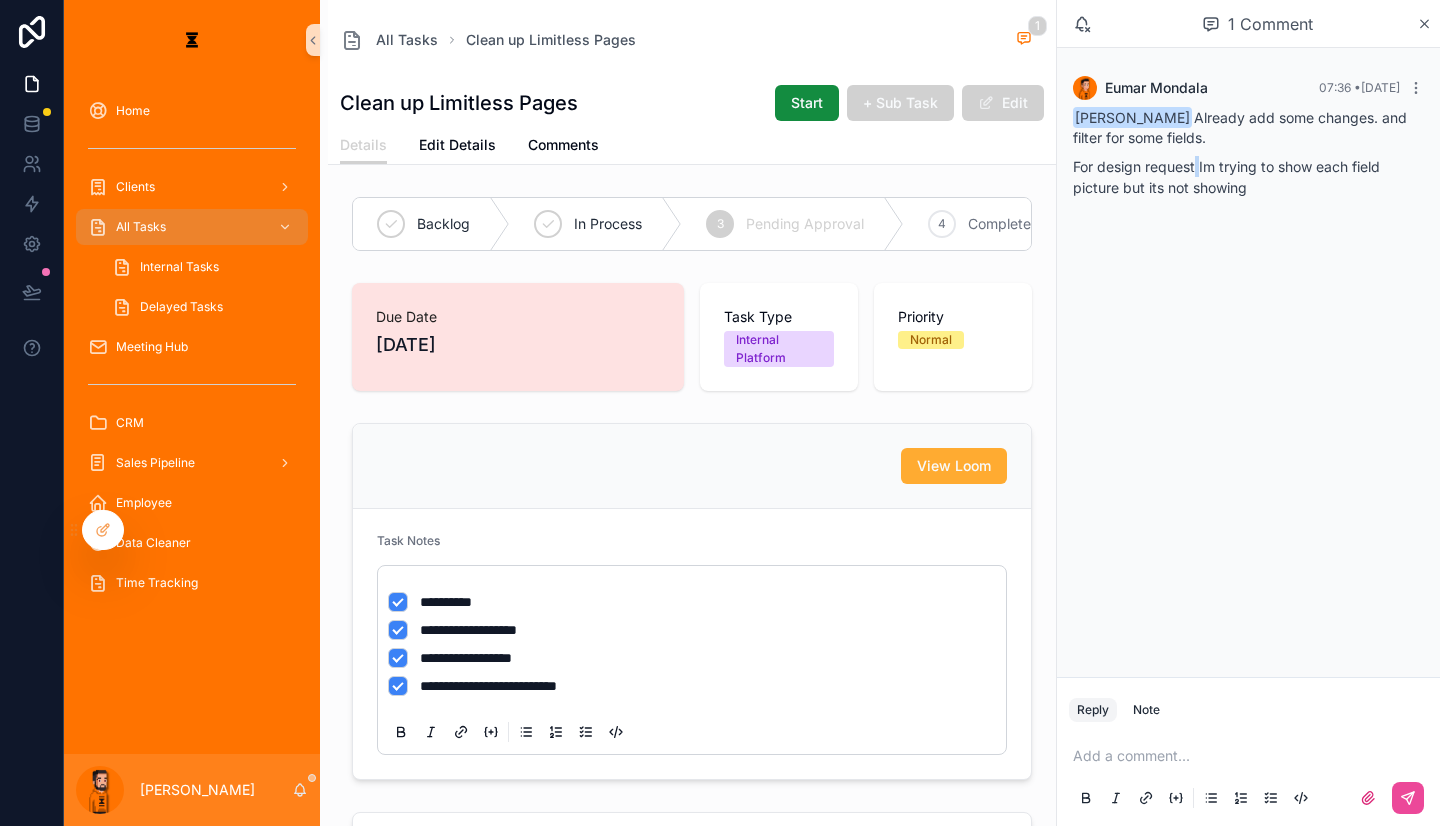 click on "[PERSON_NAME] Already add some changes. and filter for some fields.
For design request Im trying to show each field picture but its not showing" at bounding box center (1248, 153) 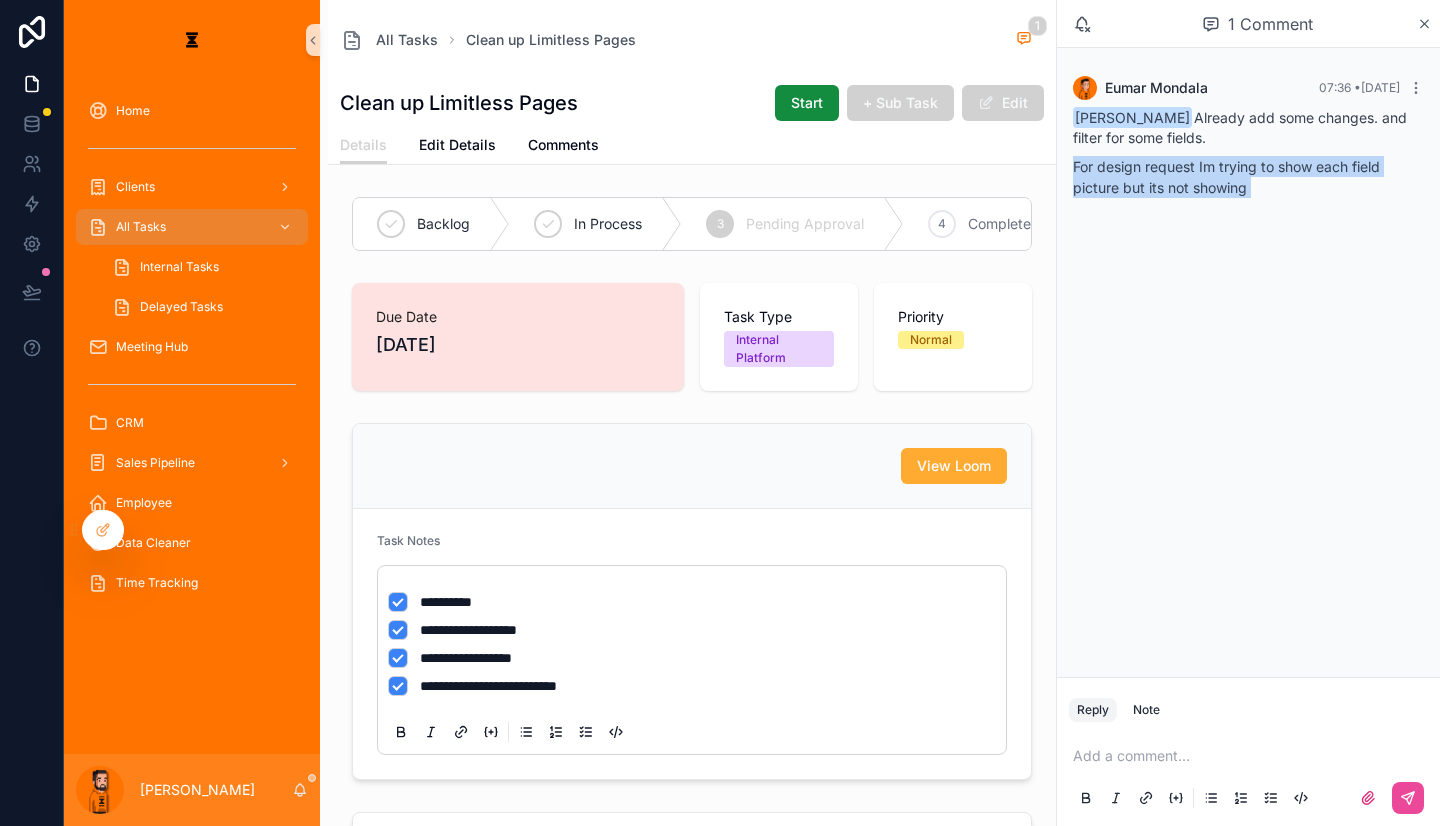 click on "[PERSON_NAME] Already add some changes. and filter for some fields.
For design request Im trying to show each field picture but its not showing" at bounding box center (1248, 153) 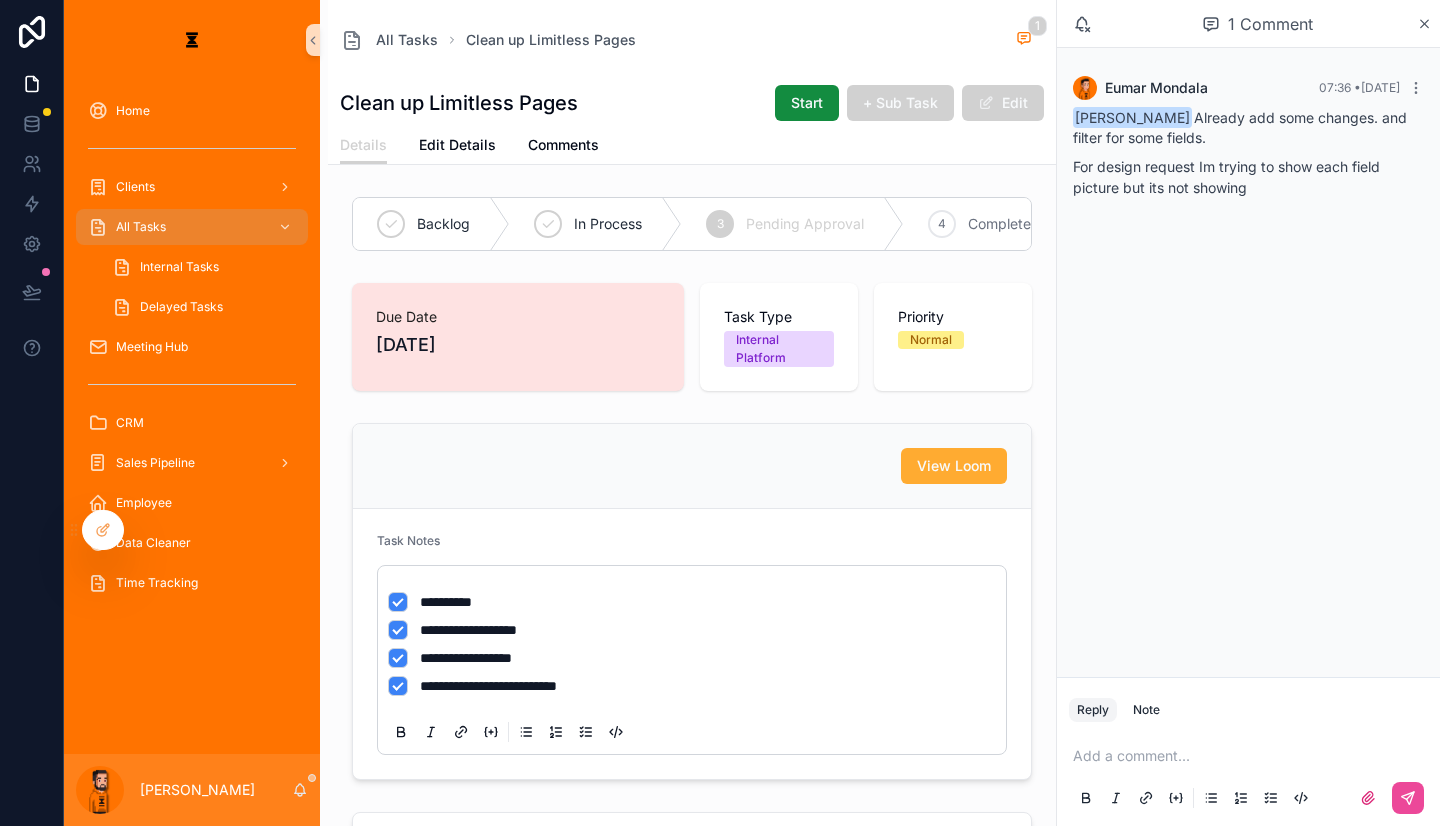 click on "Add a comment..." at bounding box center [1248, 776] 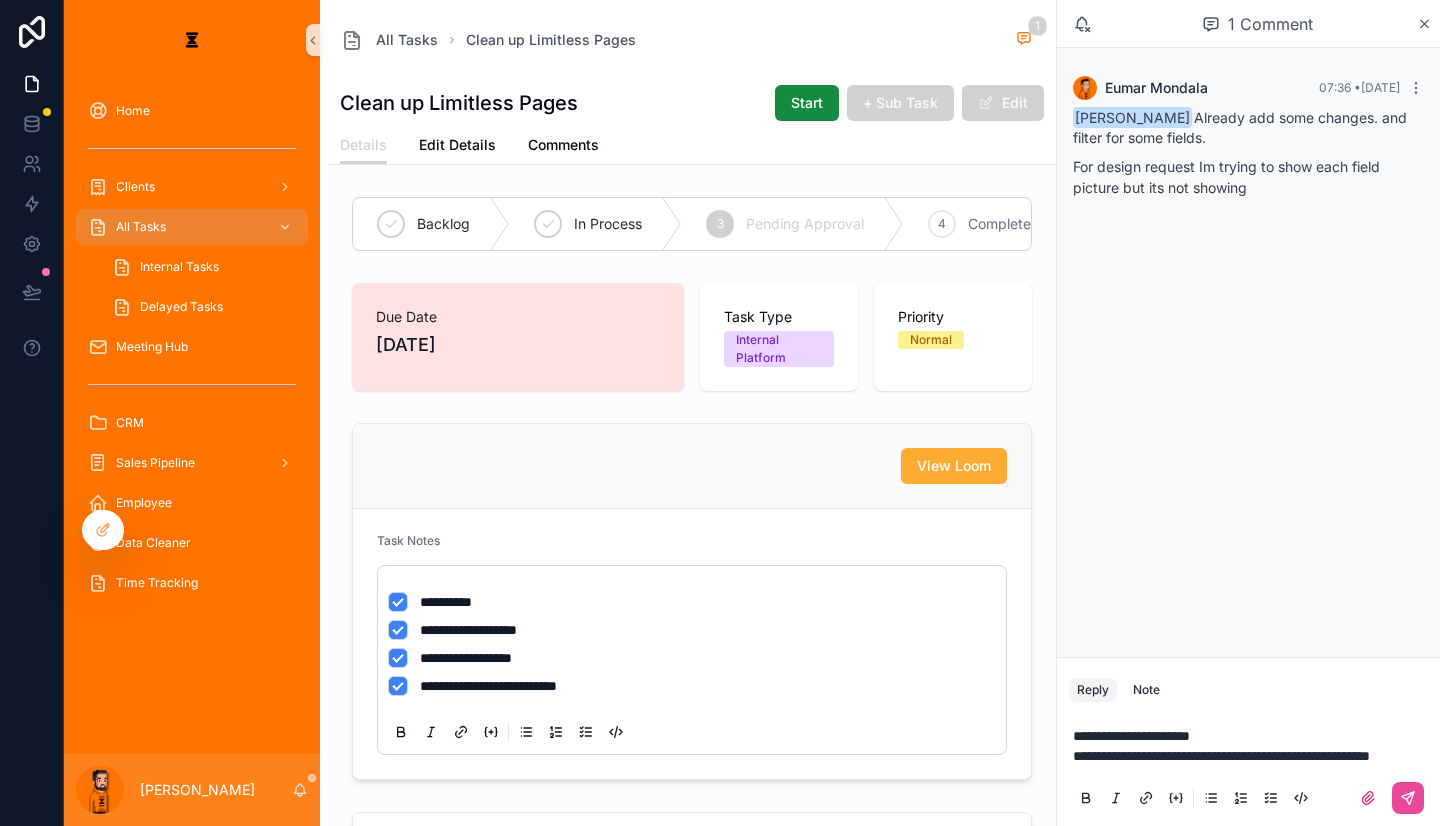 click on "**********" at bounding box center (1221, 756) 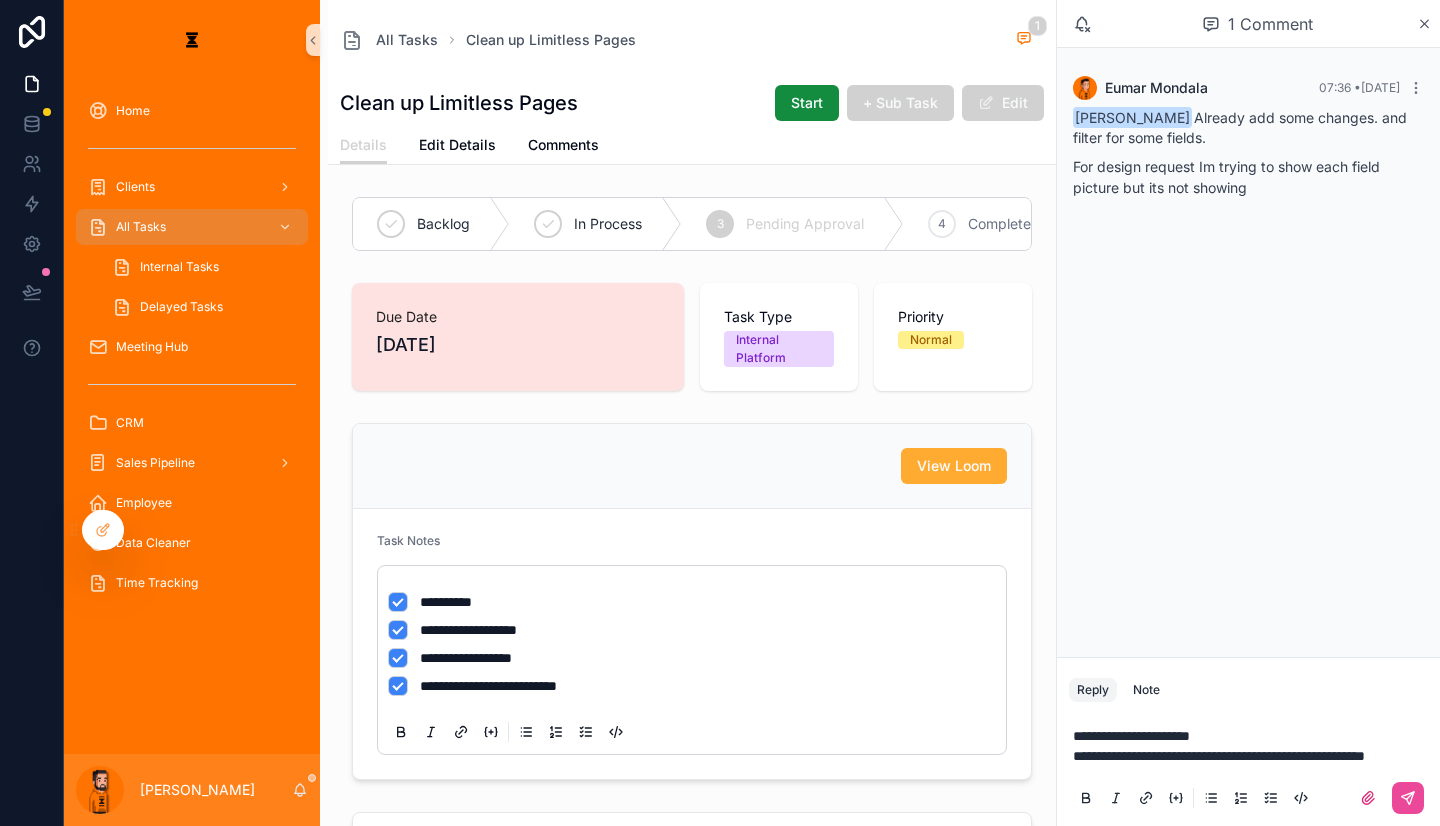 click on "**********" at bounding box center [1248, 766] 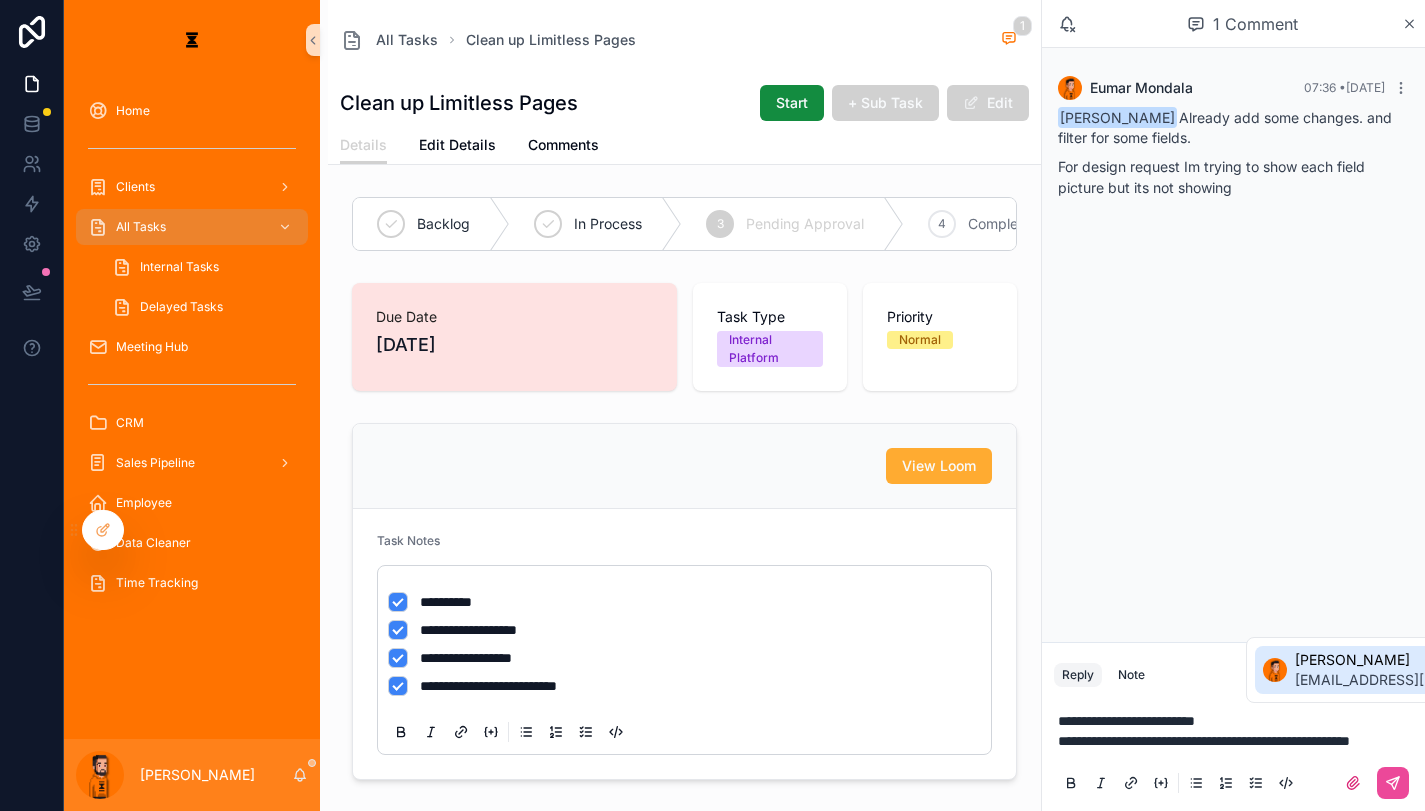 click on "[EMAIL_ADDRESS][DOMAIN_NAME]" at bounding box center [1415, 680] 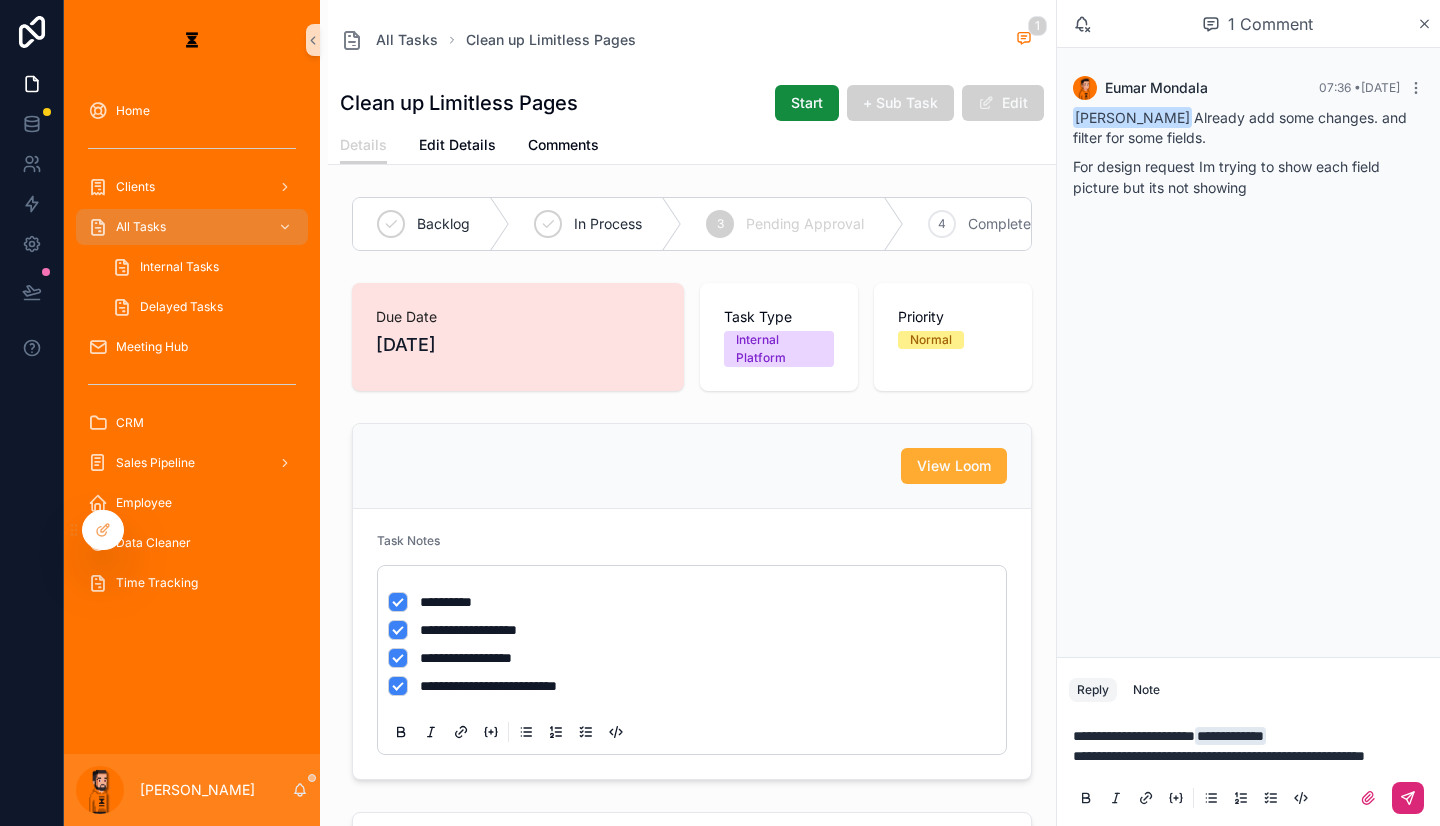 click at bounding box center (1408, 798) 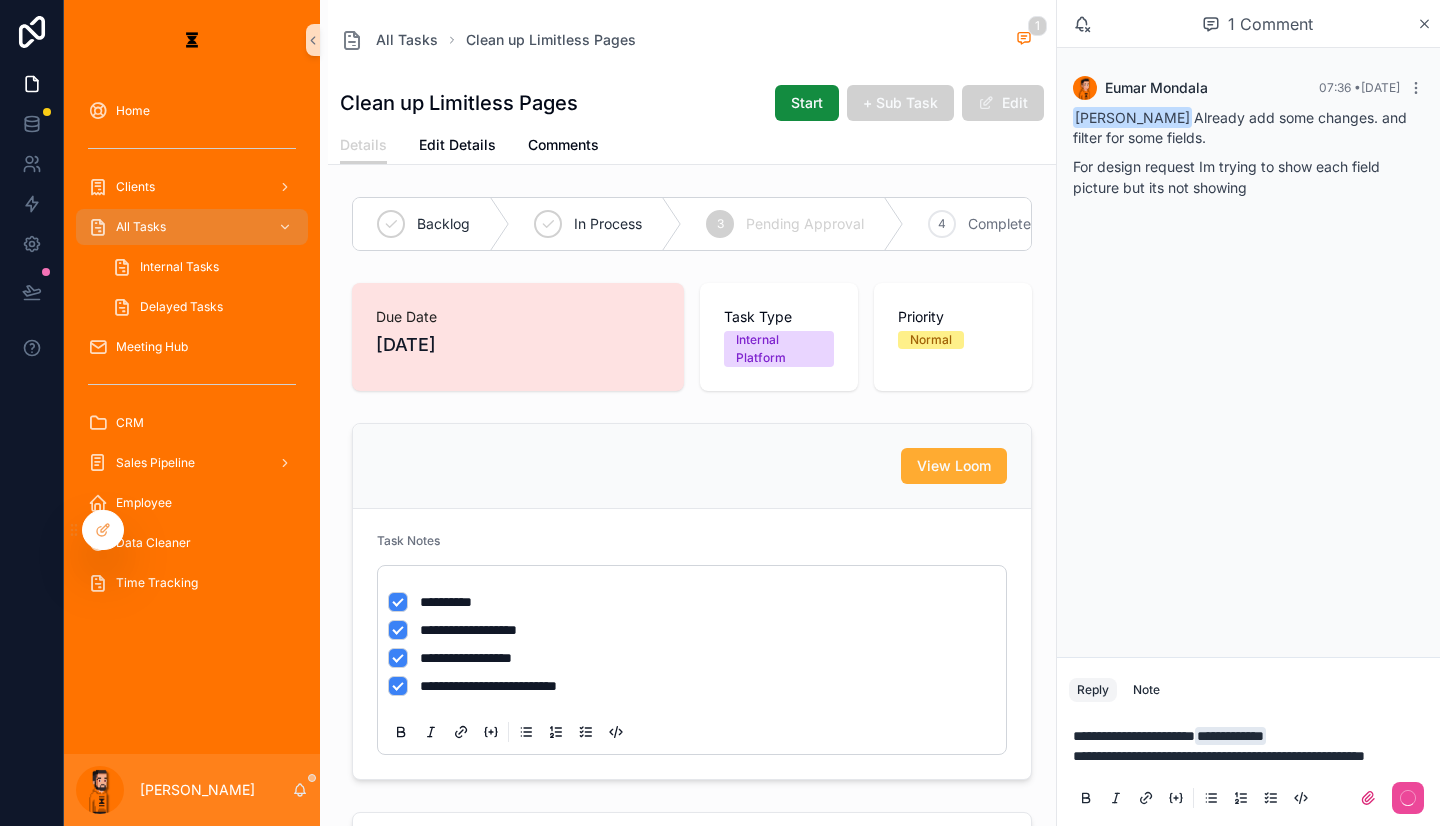 click on "**********" at bounding box center [1252, 746] 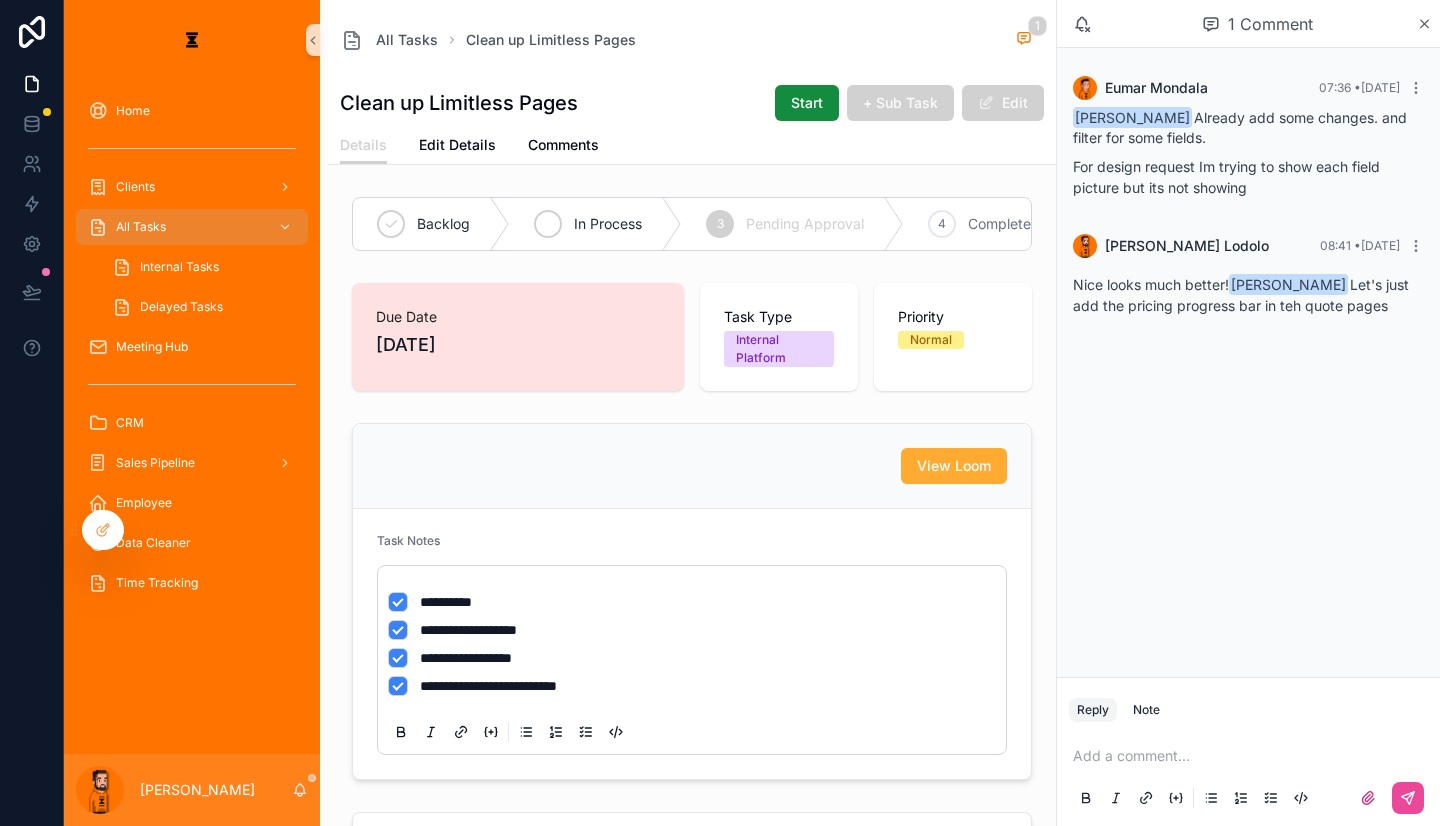 click 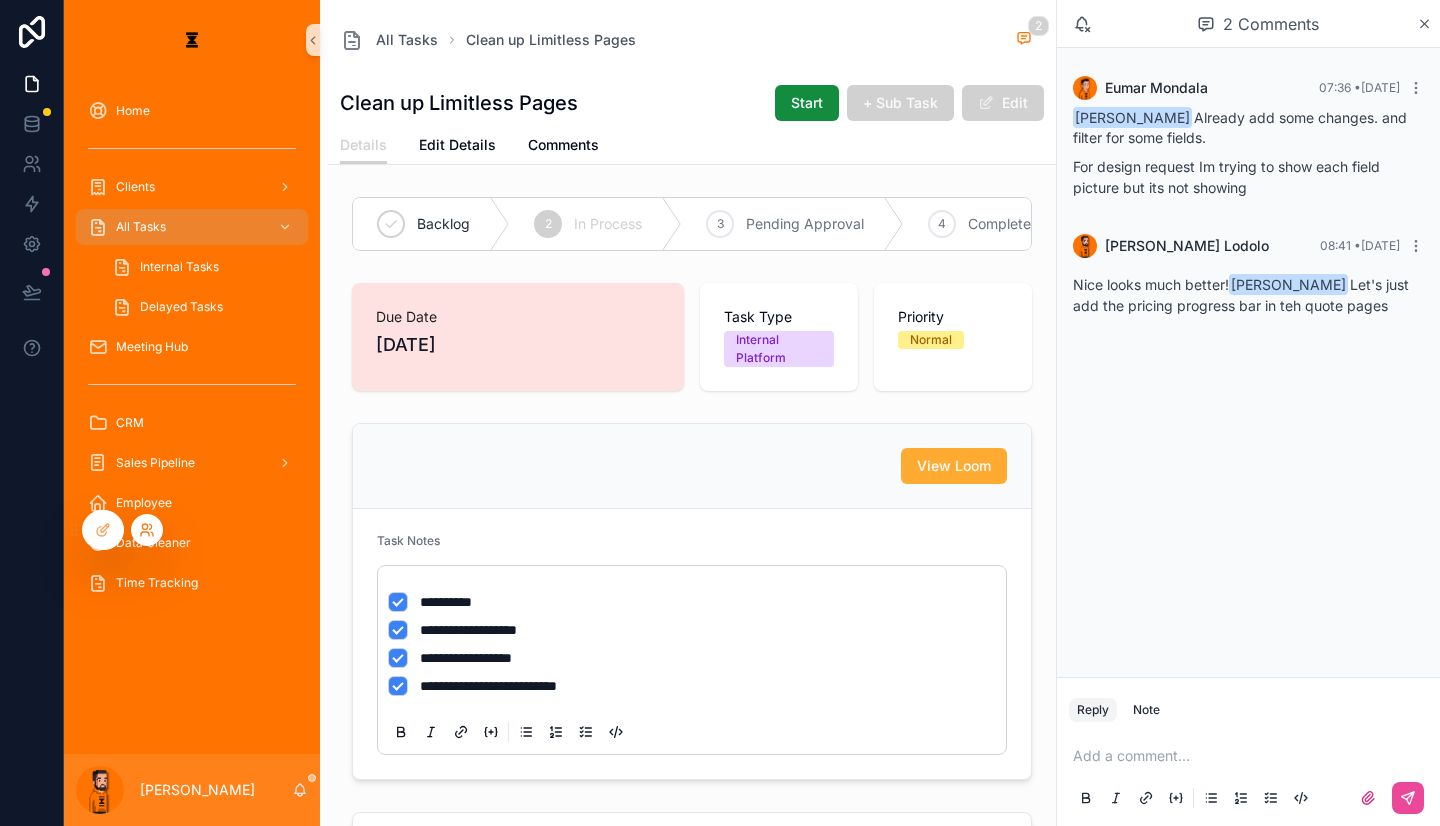 click 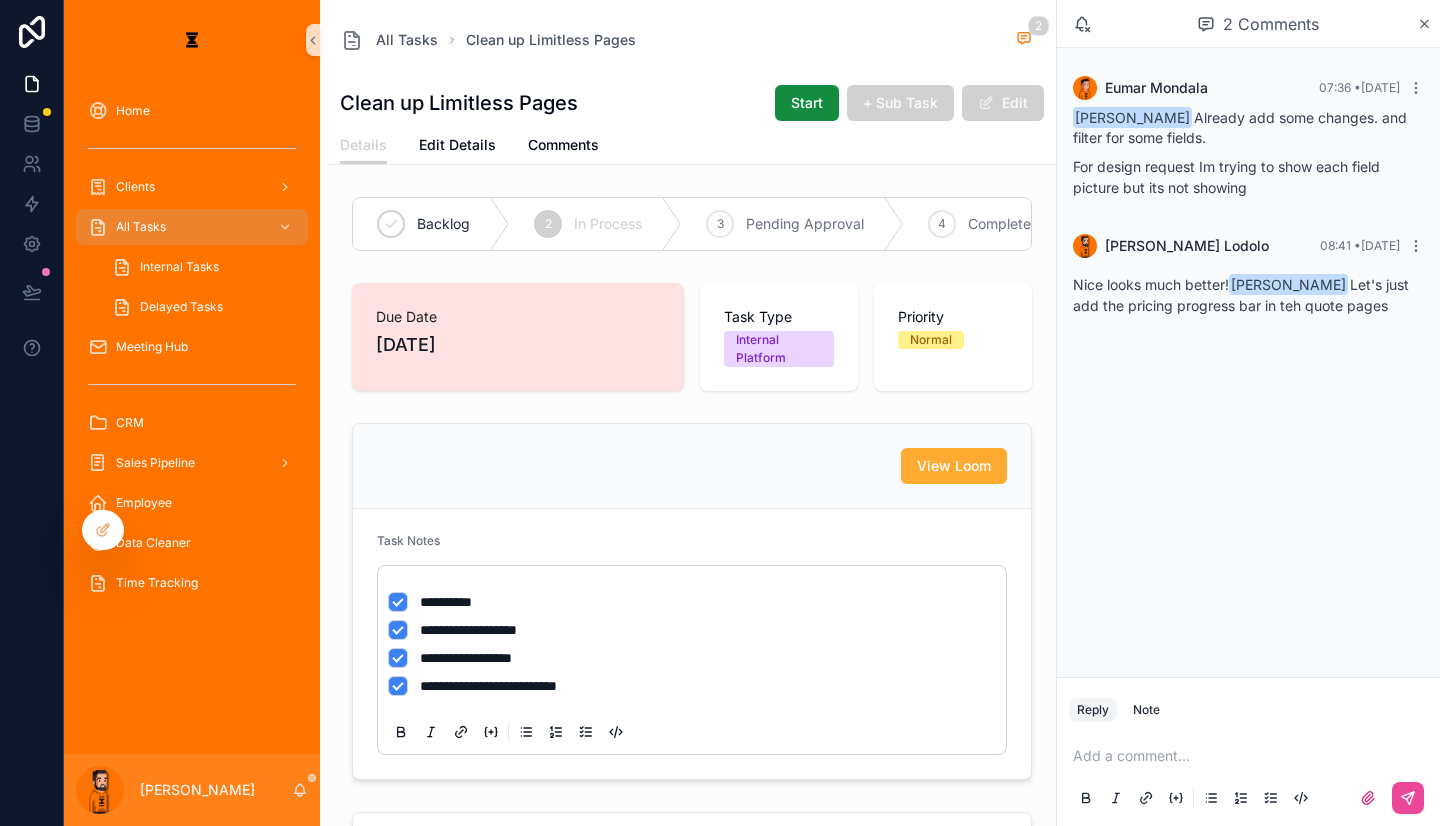 click on "Home Clients All Tasks Internal Tasks Delayed Tasks Meeting Hub CRM Sales Pipeline Employee Data Cleaner Time Tracking" at bounding box center [192, 417] 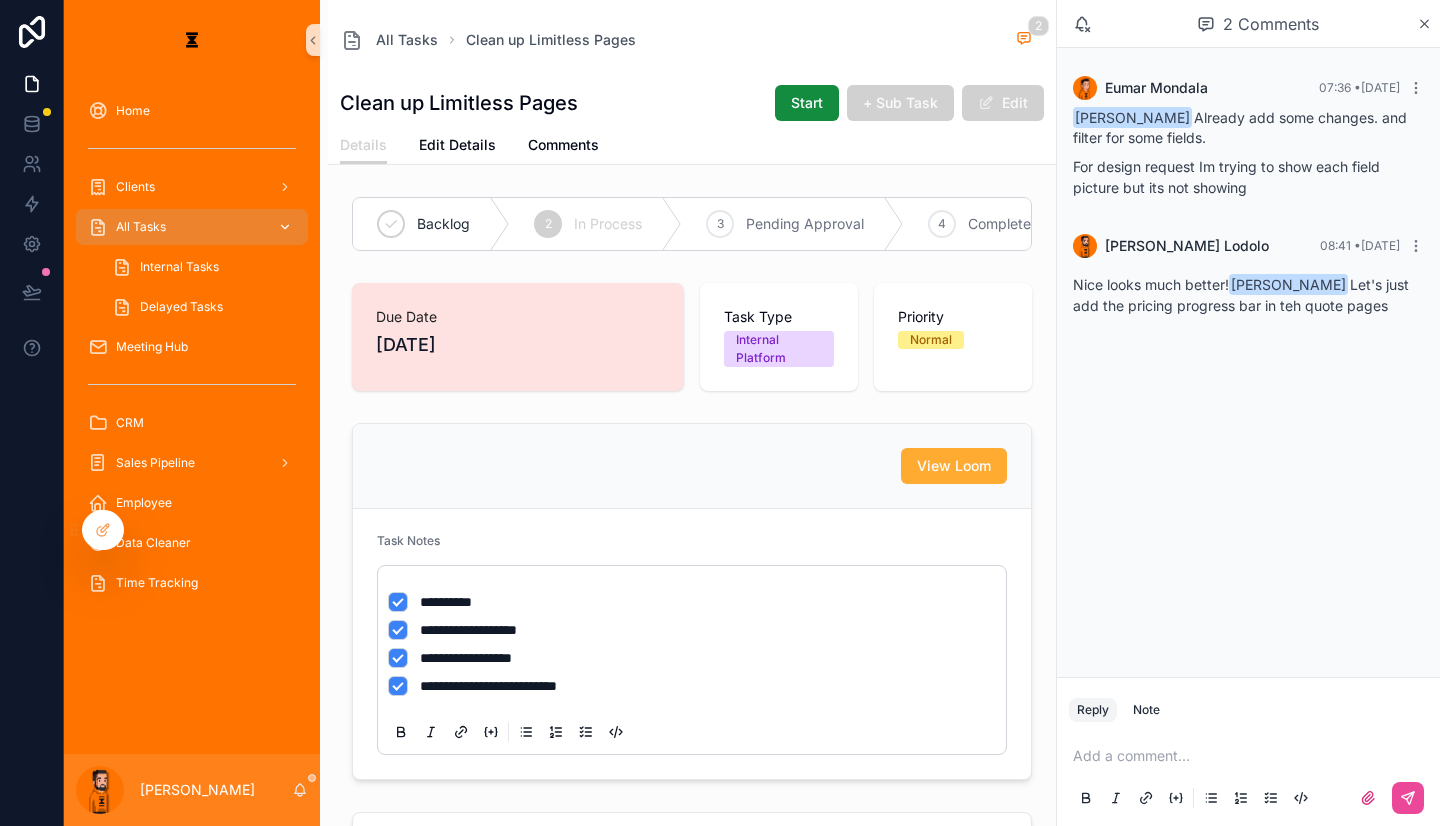 click on "All Tasks" at bounding box center (192, 227) 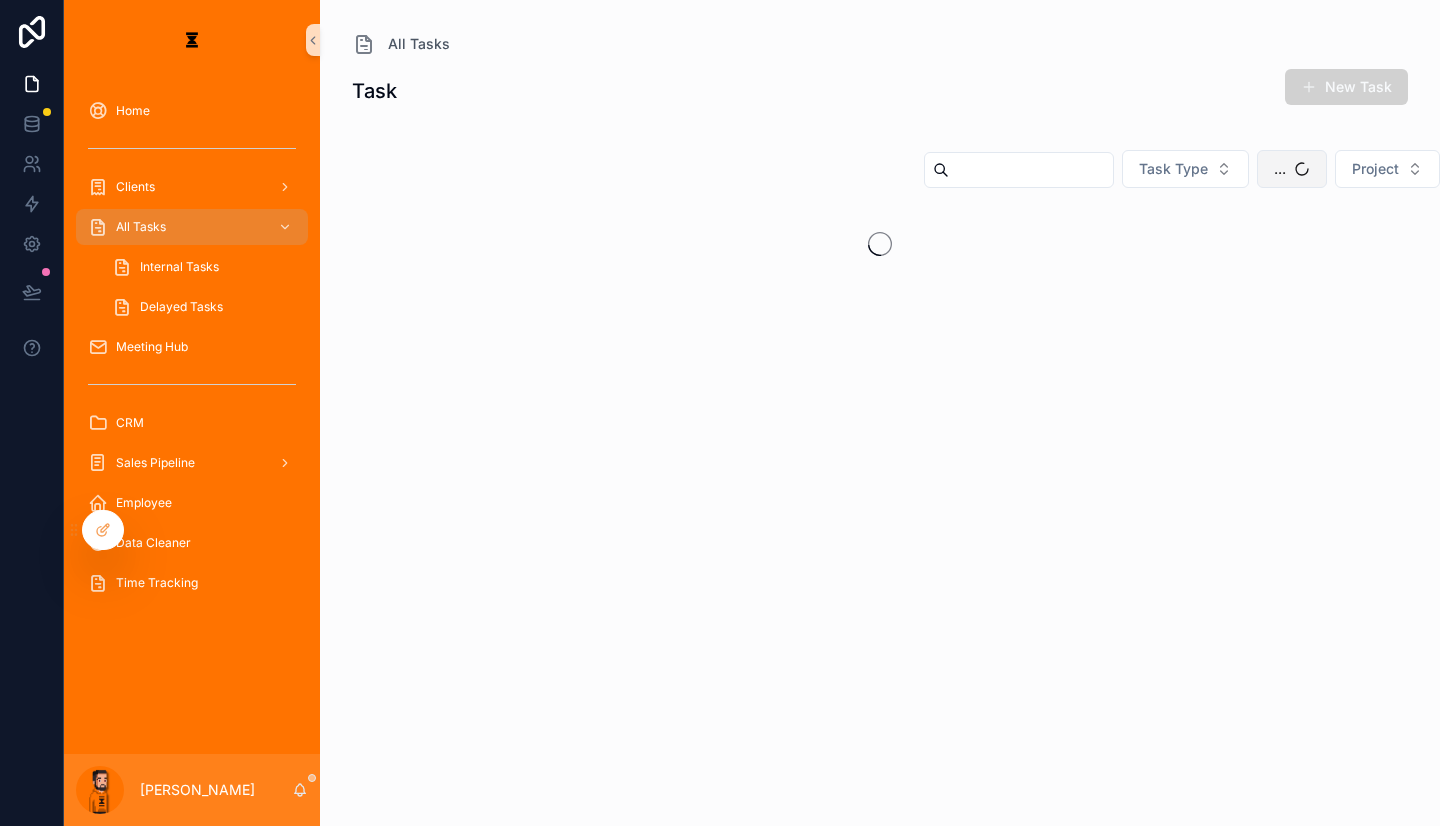 click on "..." at bounding box center (1292, 169) 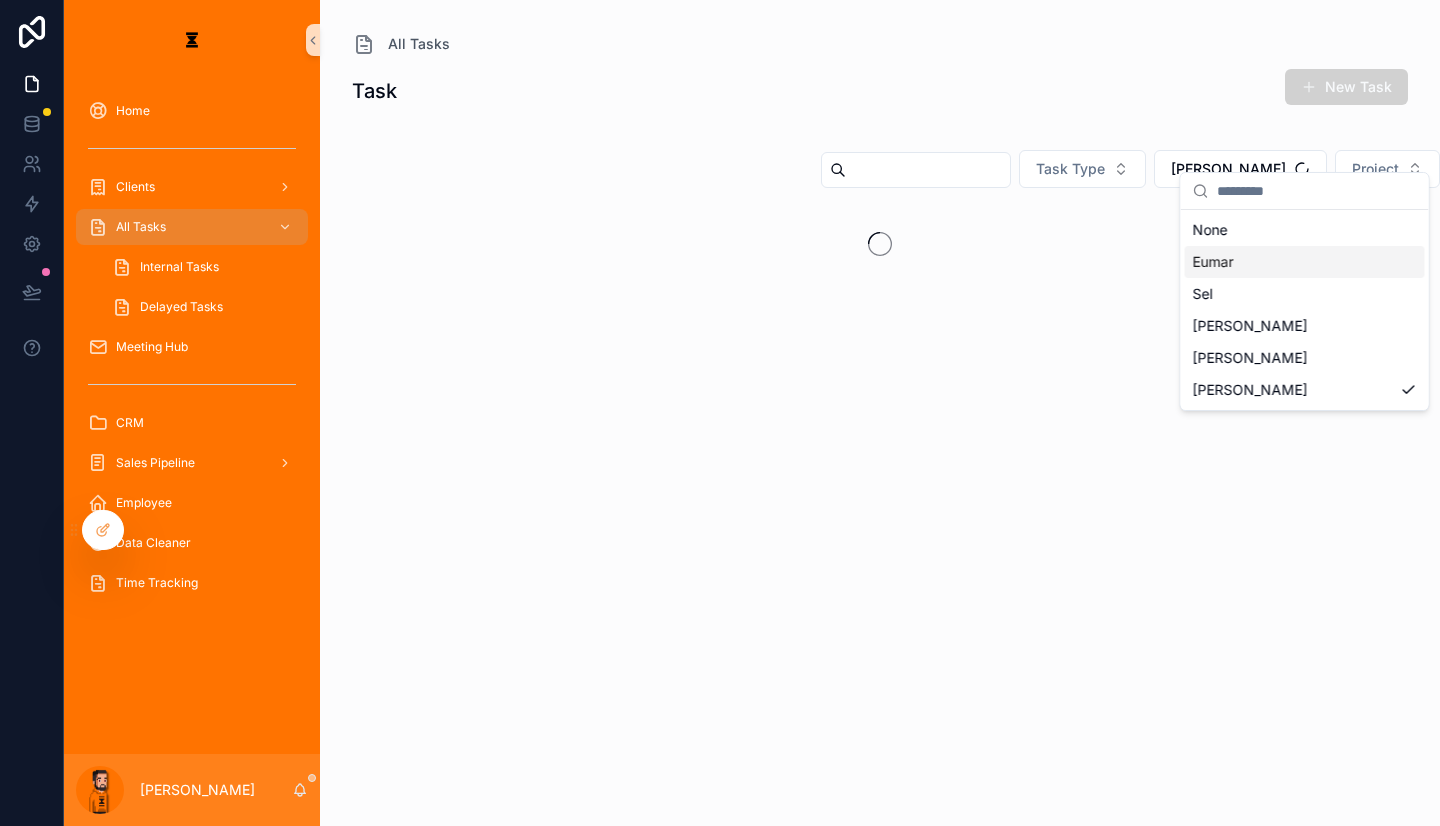 click on "Eumar" at bounding box center (1305, 262) 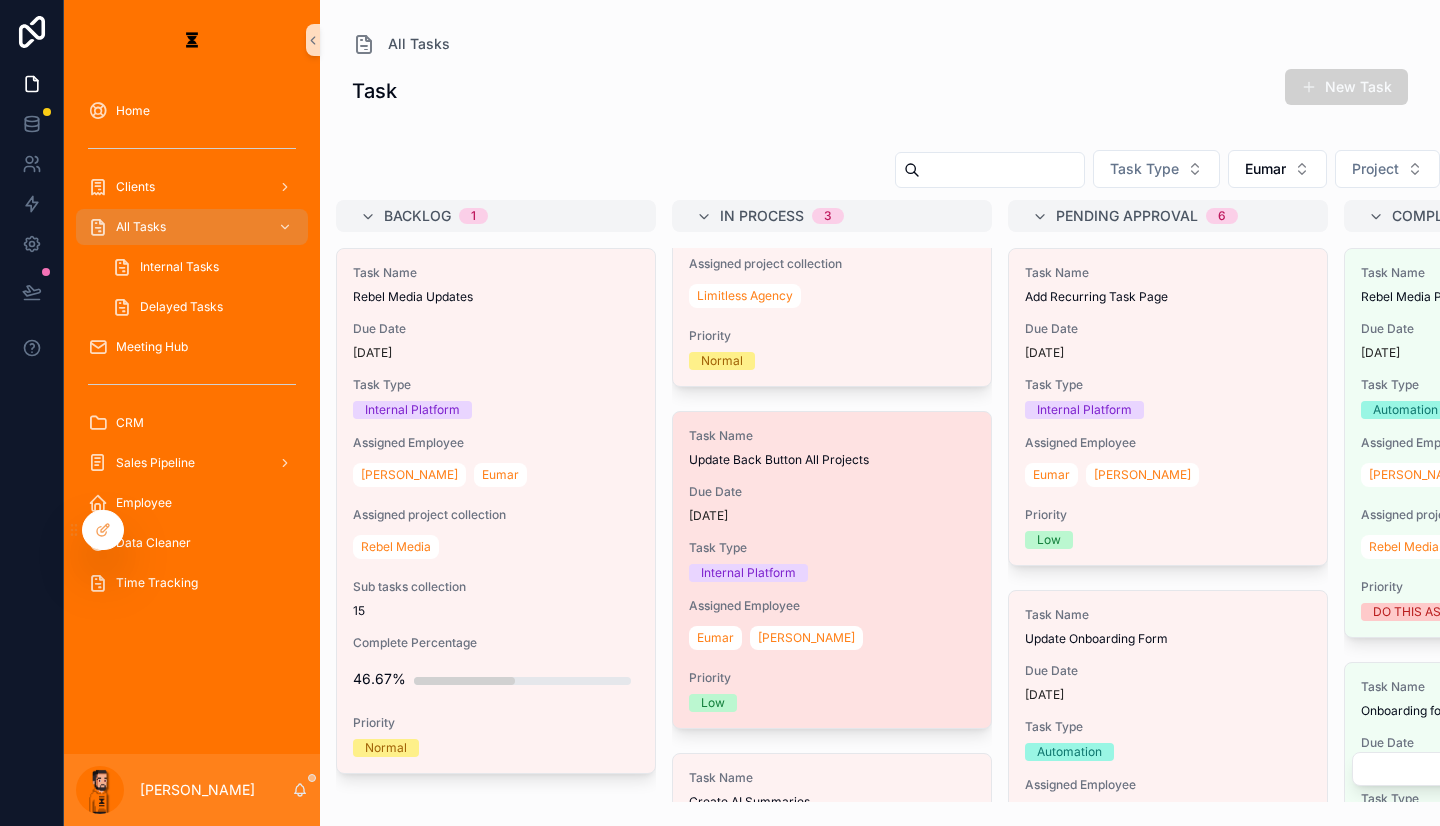 scroll, scrollTop: 0, scrollLeft: 0, axis: both 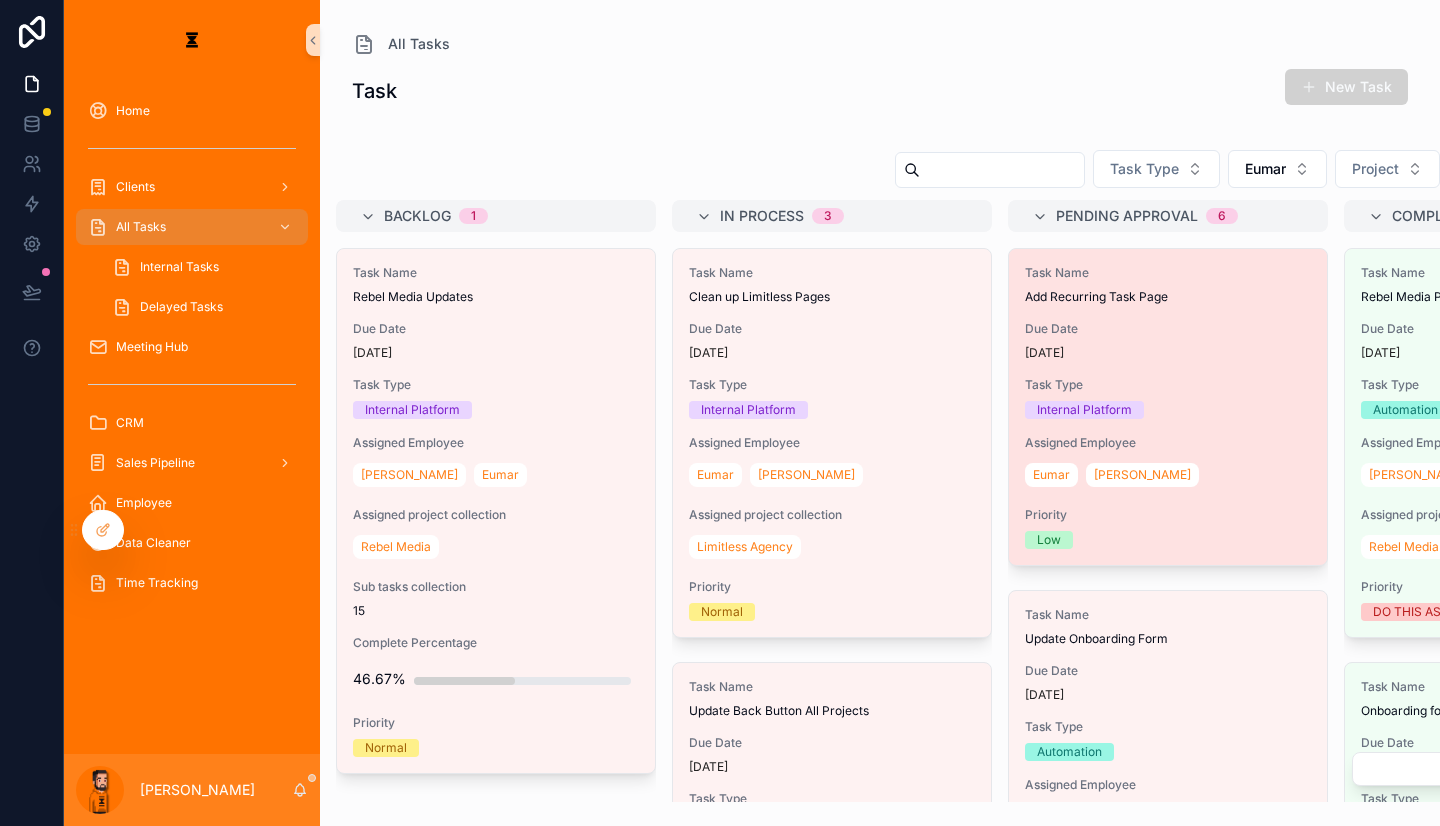 click on "Task Name Add Recurring Task Page Due Date [DATE] Task Type Internal Platform Assigned Employee Eumar [PERSON_NAME] Priority Low" at bounding box center [1168, 407] 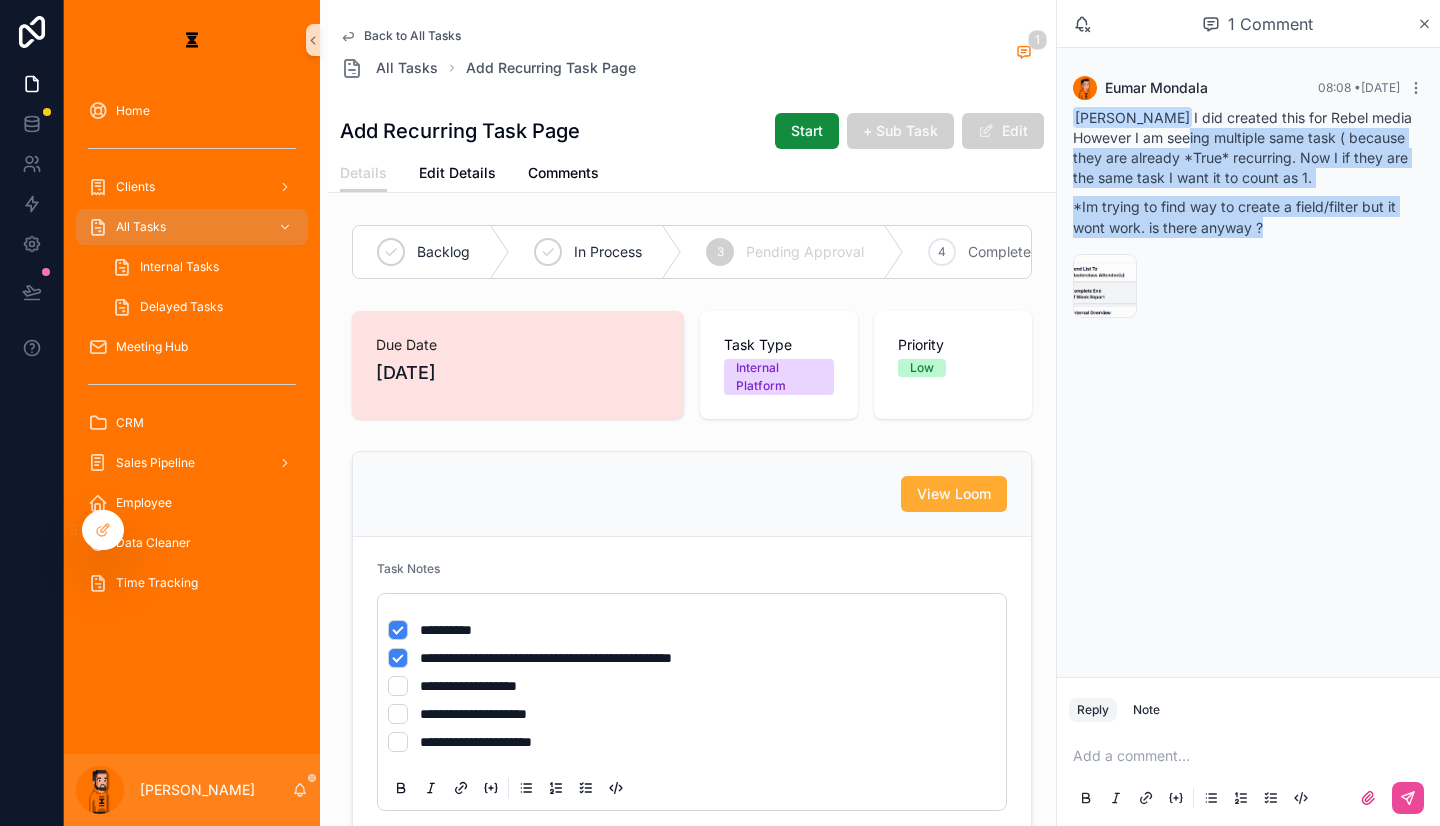 drag, startPoint x: 1215, startPoint y: 112, endPoint x: 1347, endPoint y: 194, distance: 155.39627 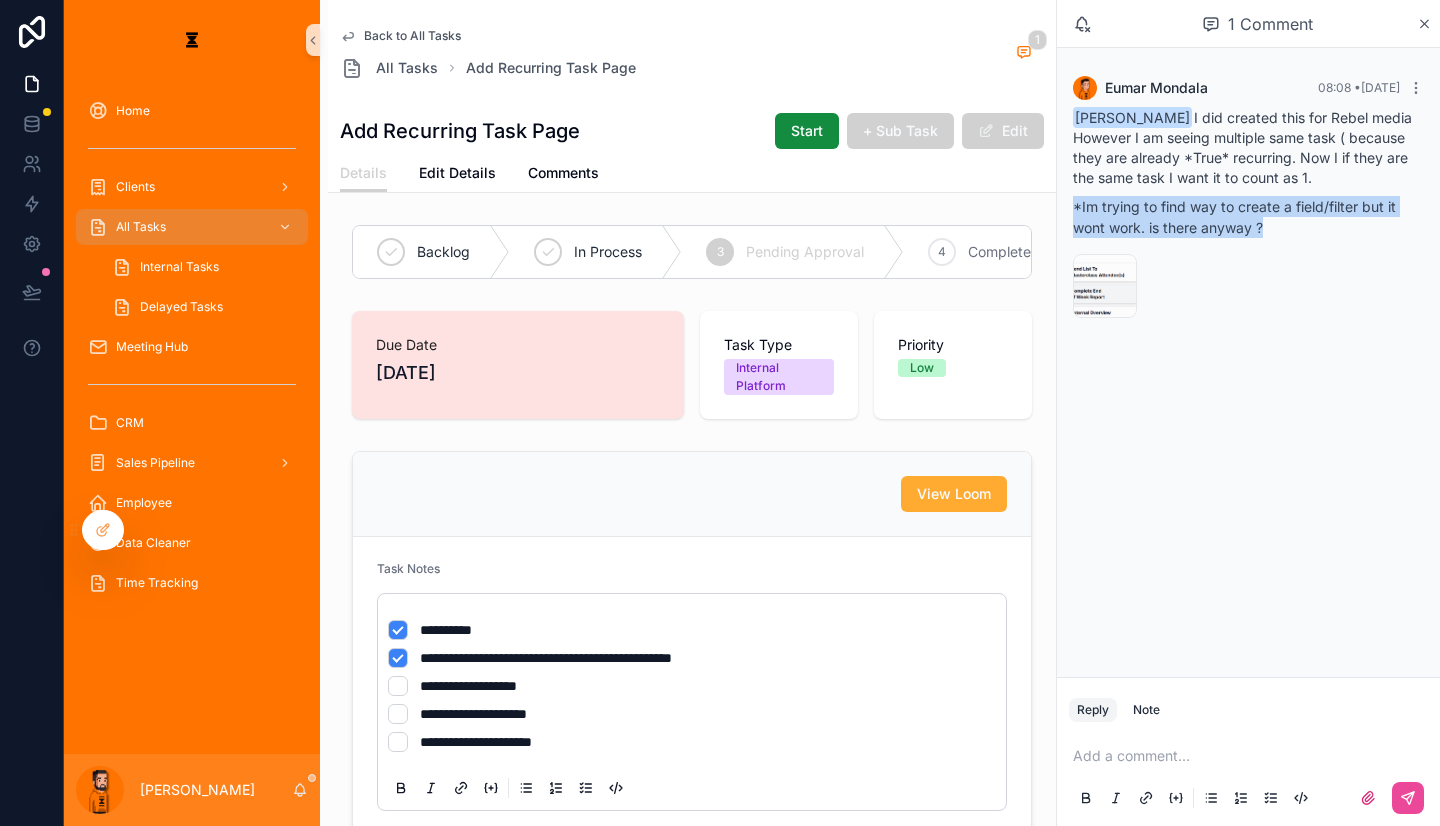 drag, startPoint x: 1344, startPoint y: 202, endPoint x: 1121, endPoint y: 178, distance: 224.28777 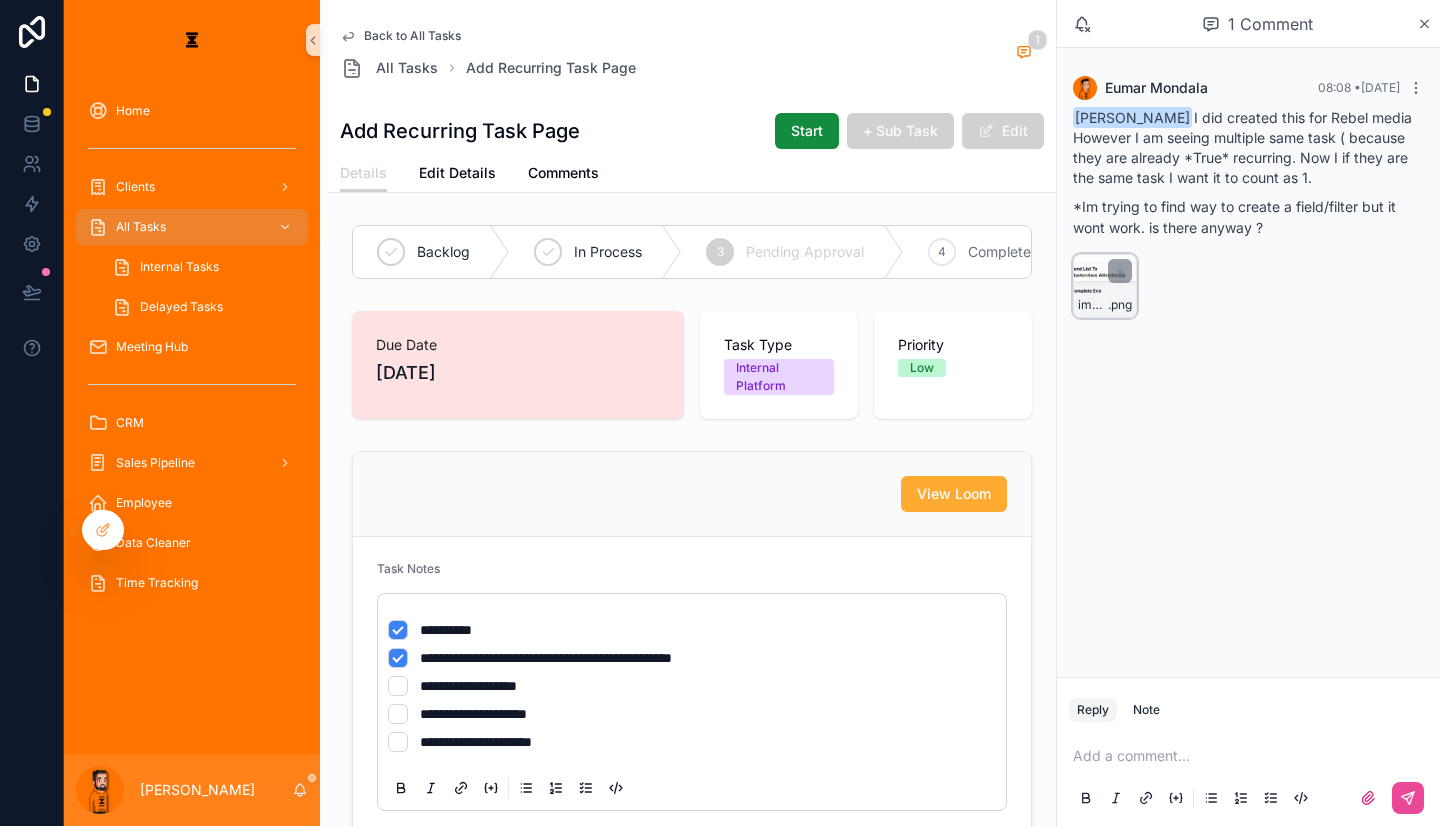 click on "image .png" at bounding box center (1105, 286) 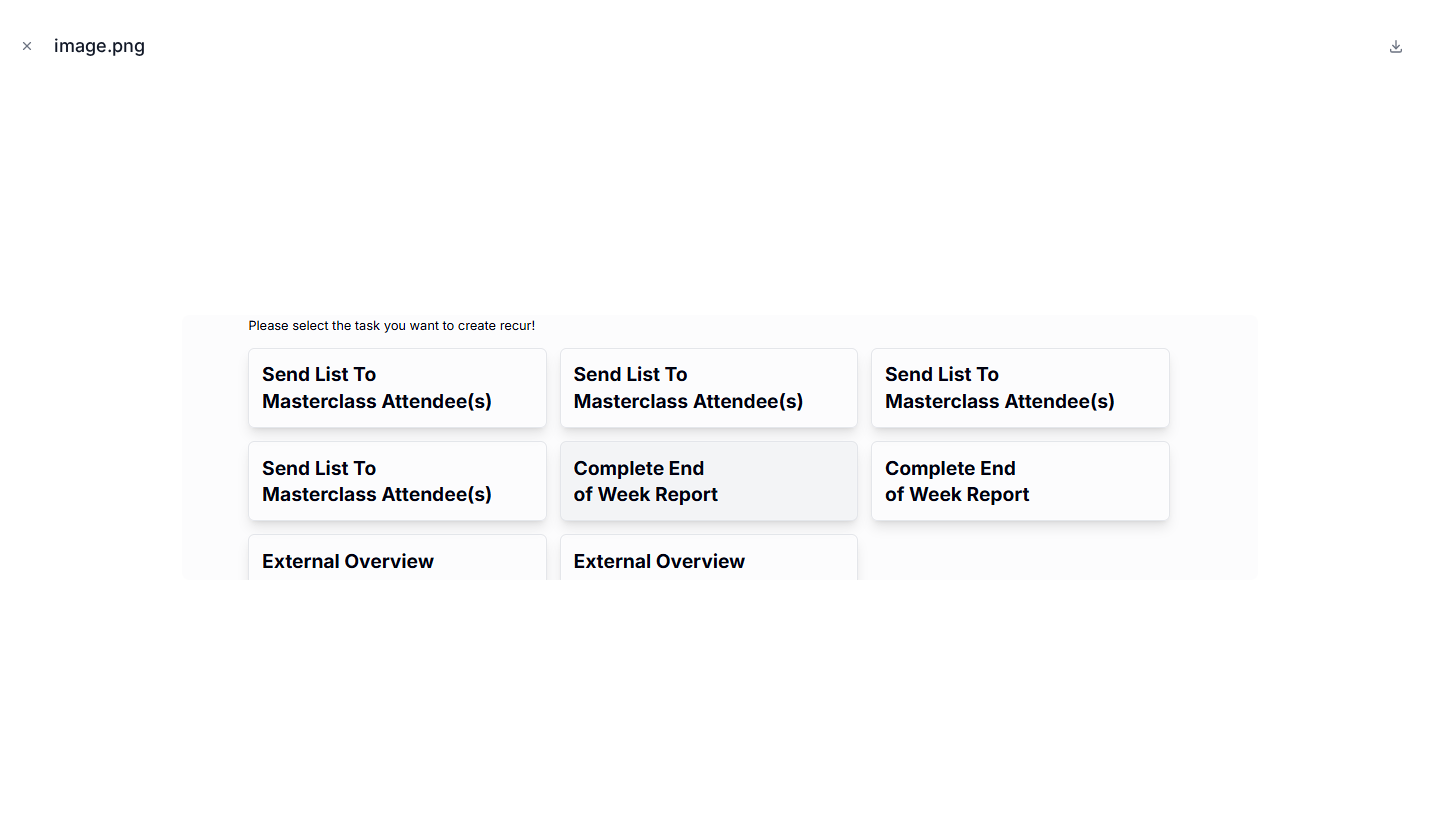 click at bounding box center [720, 447] 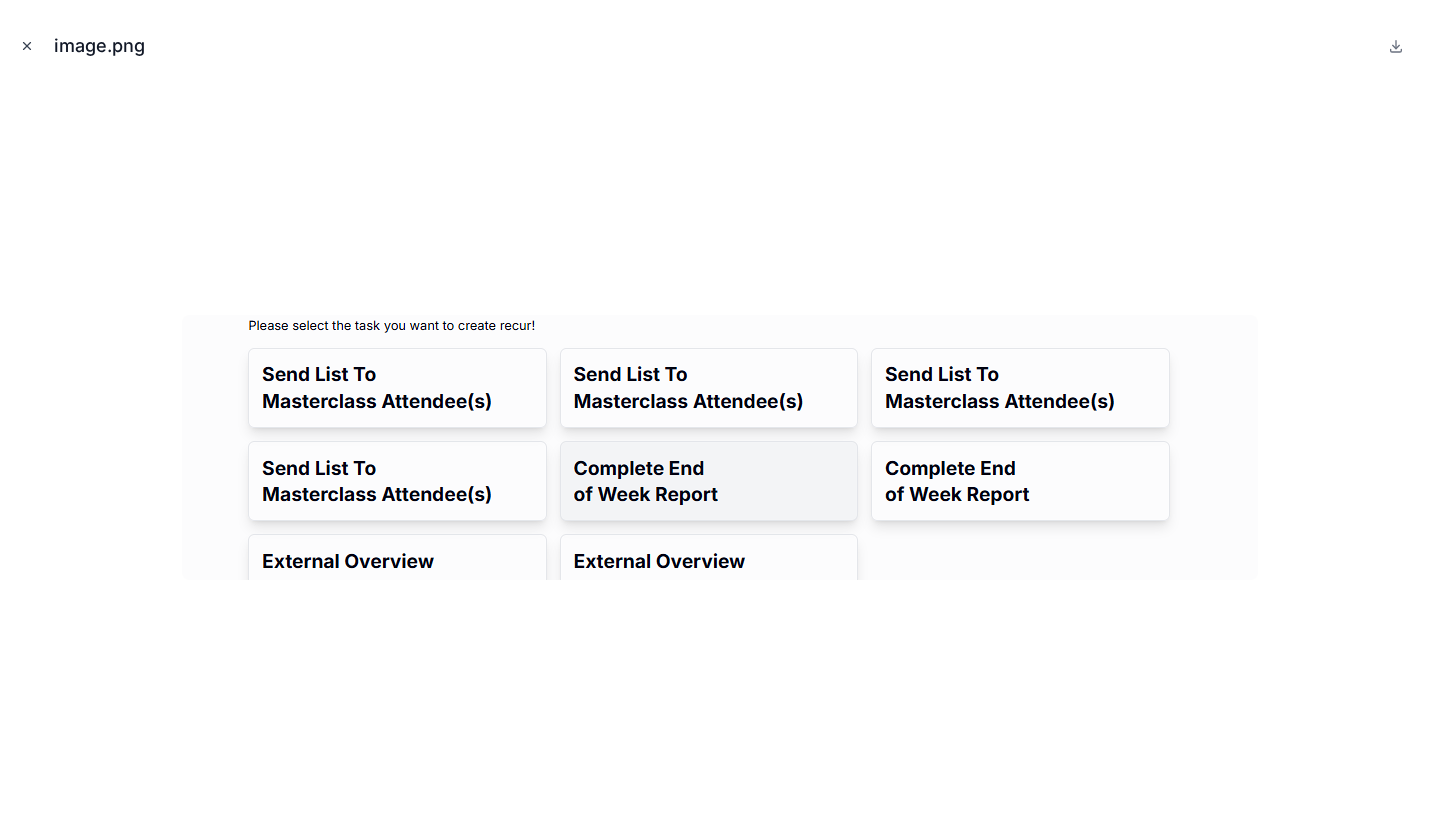 click 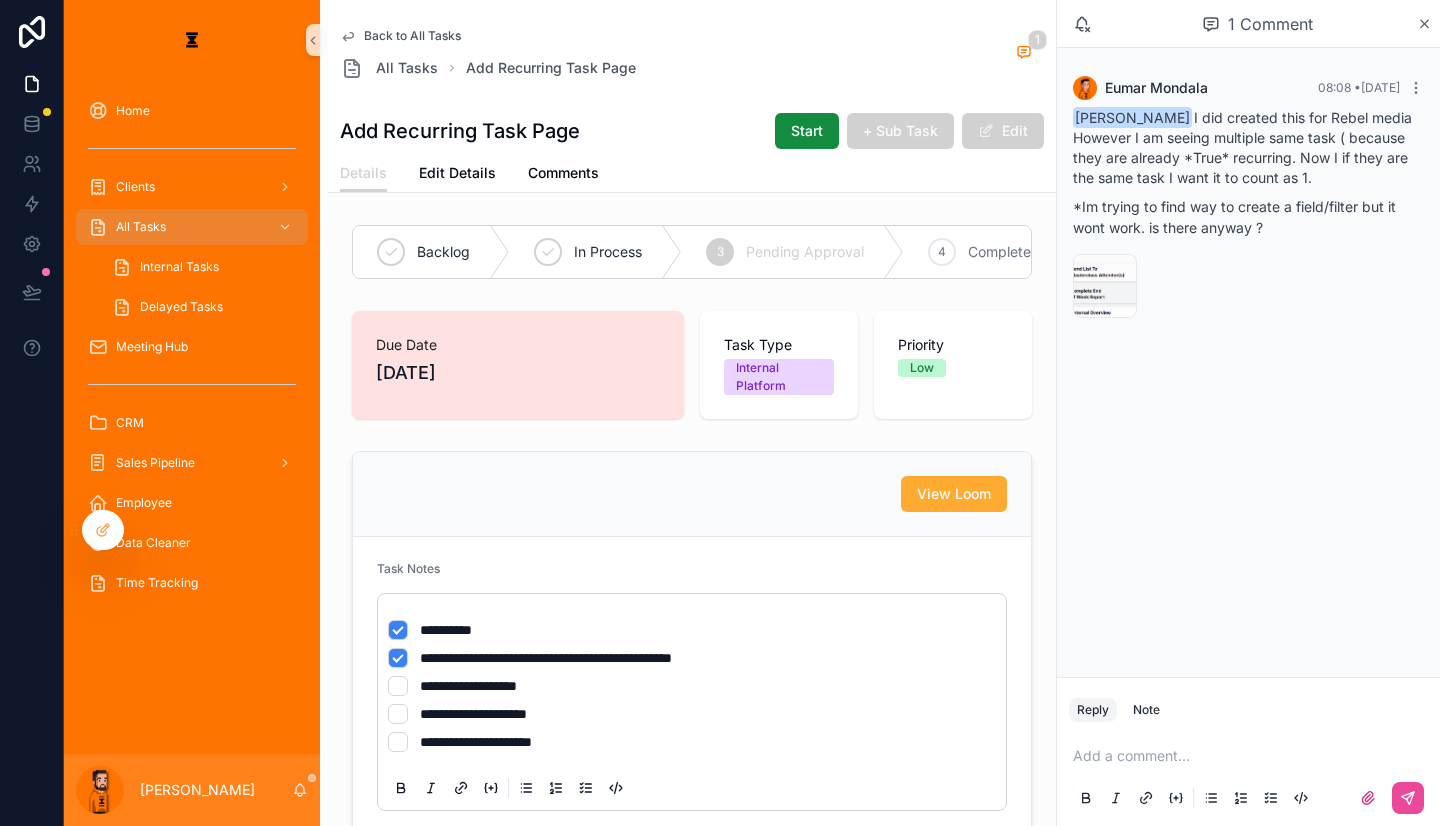 click at bounding box center (1252, 756) 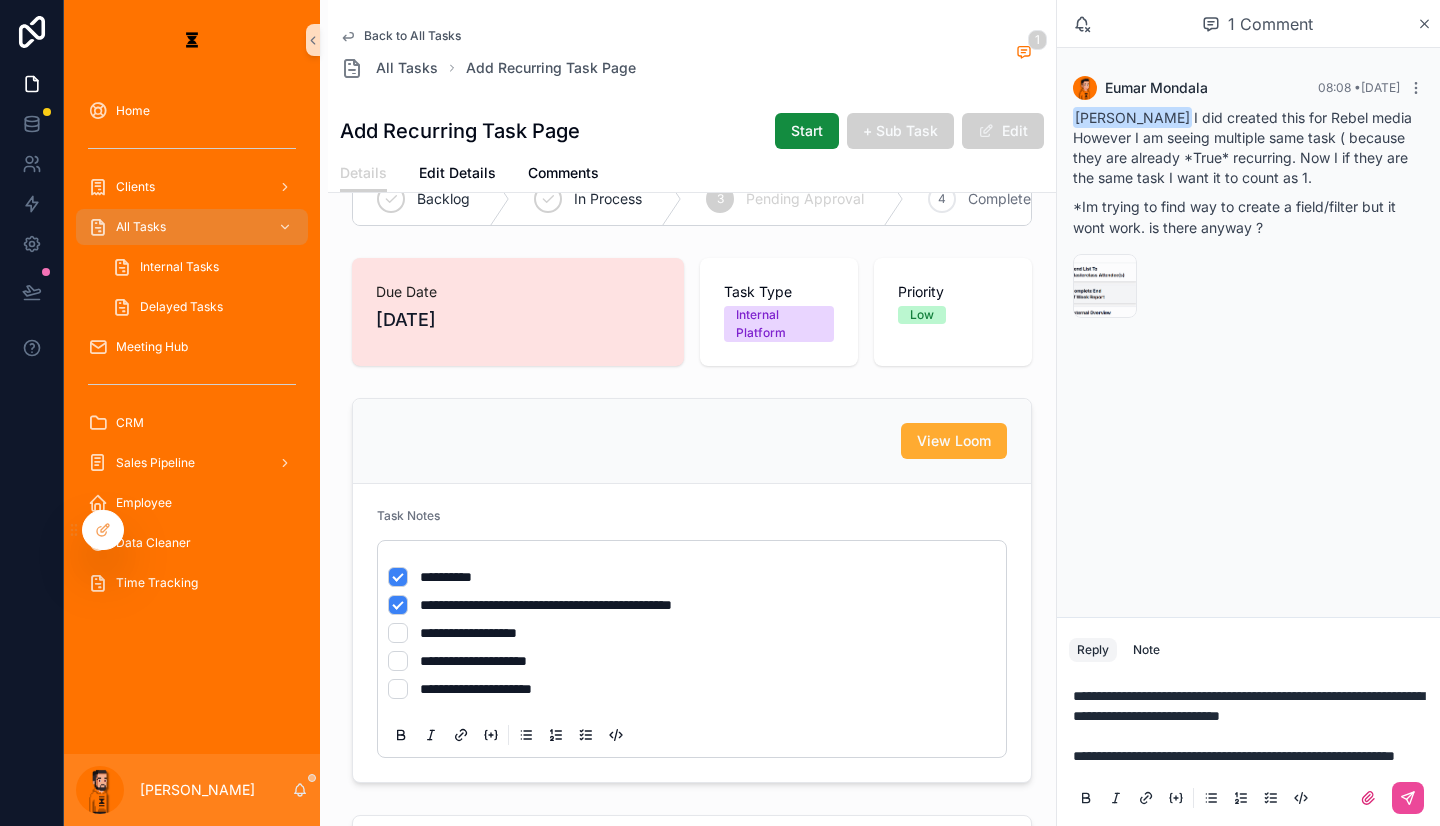scroll, scrollTop: 100, scrollLeft: 0, axis: vertical 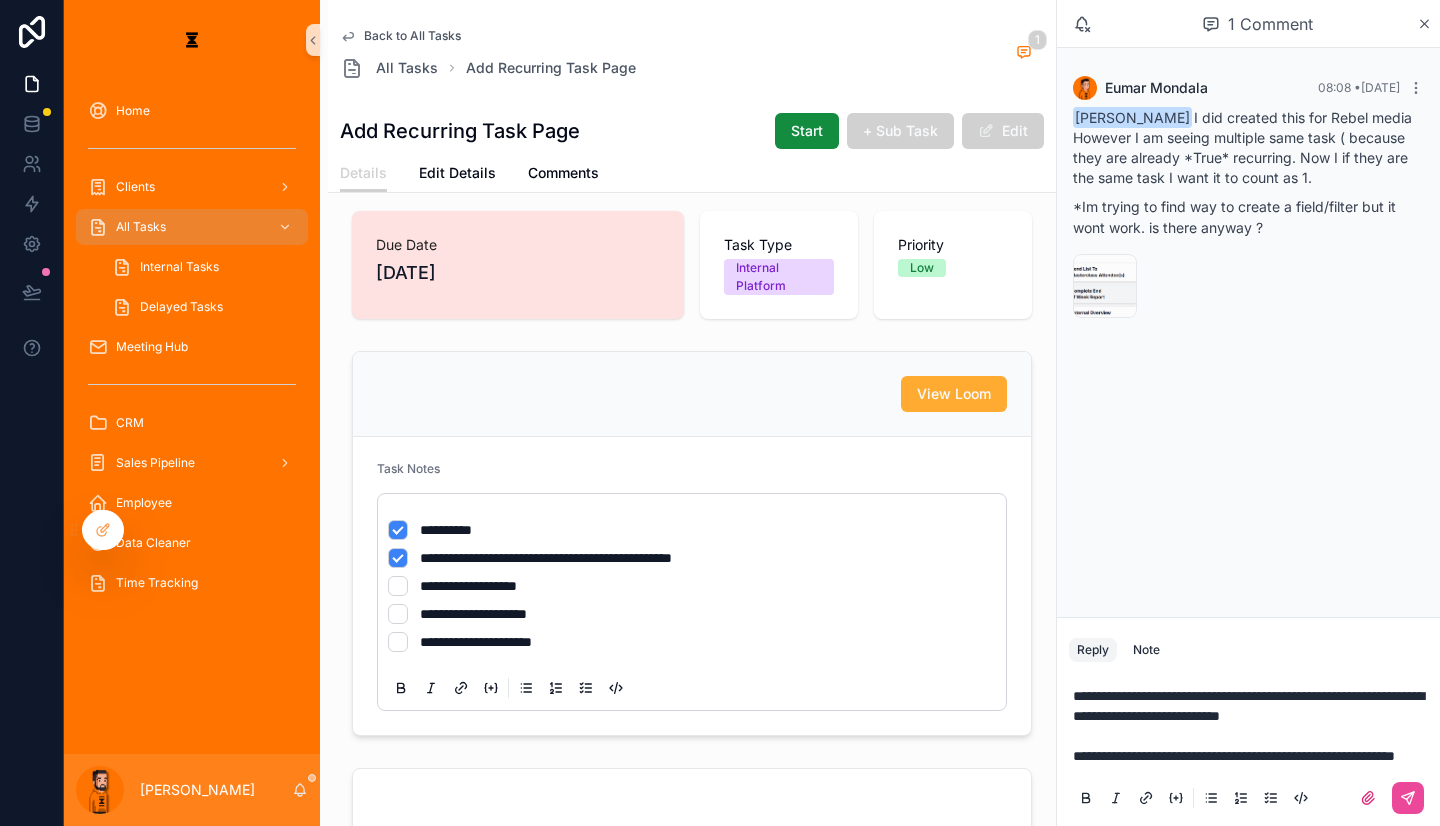 click on "**********" at bounding box center (1248, 746) 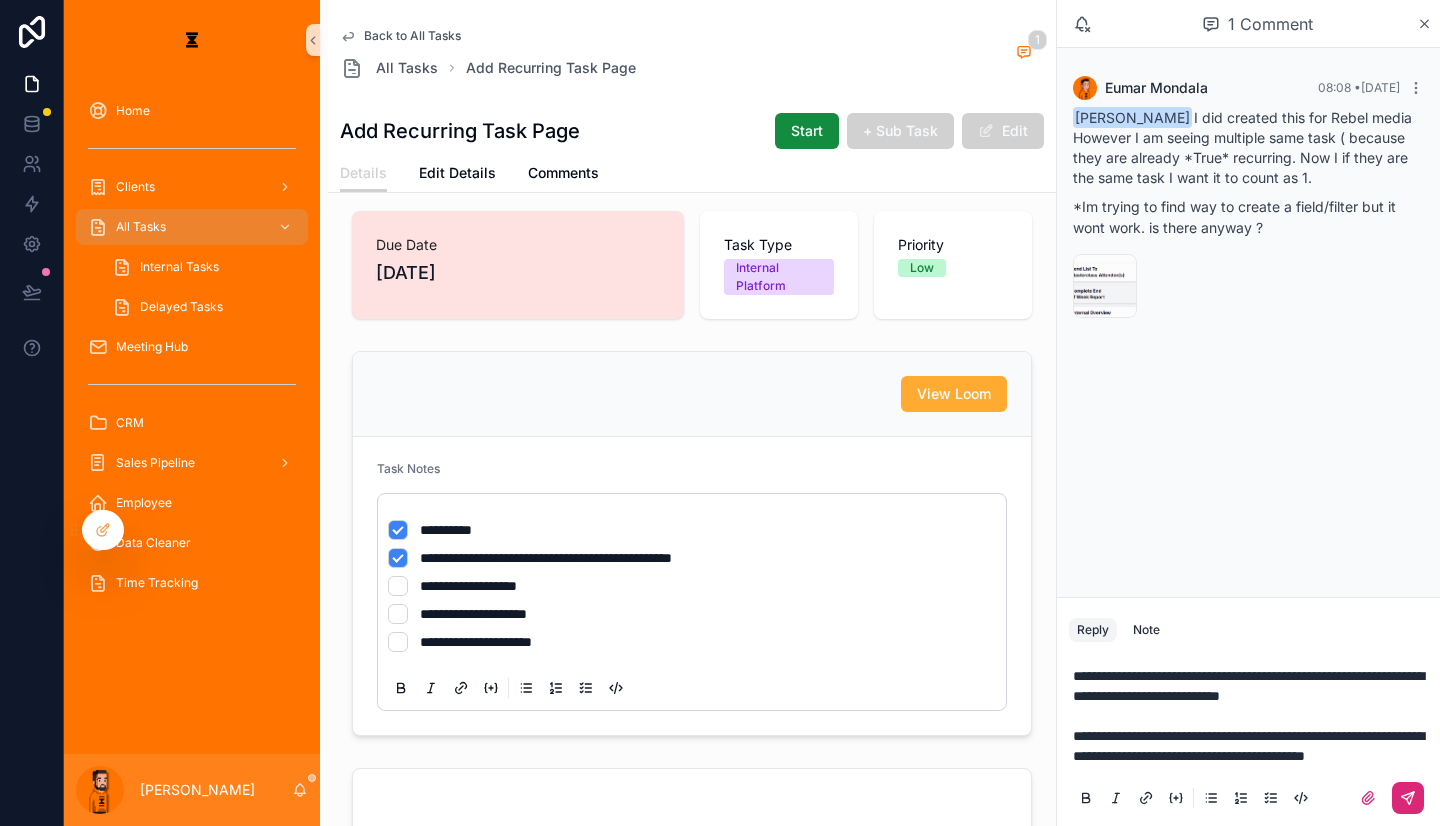click at bounding box center [1408, 798] 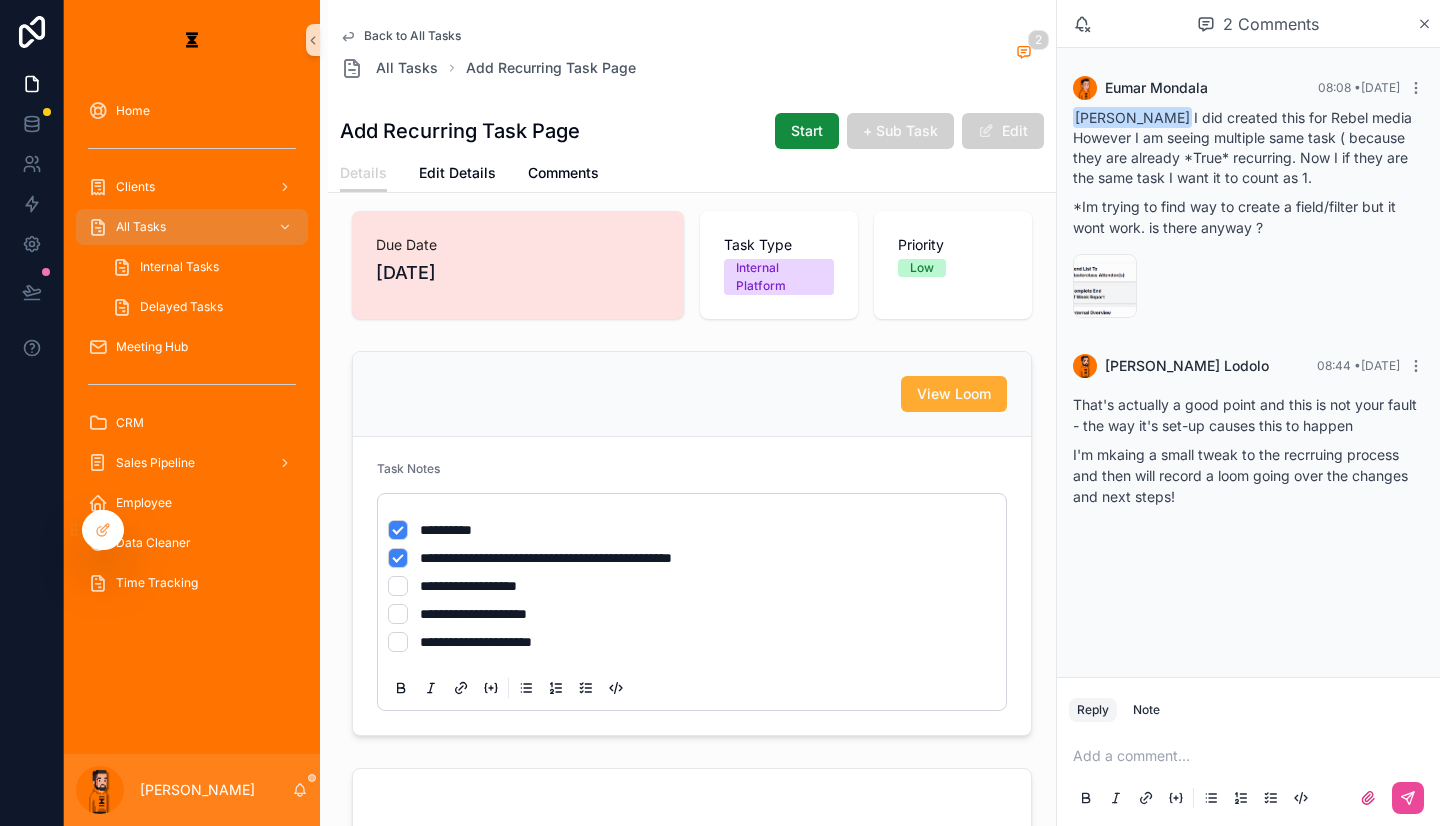 click at bounding box center [1252, 756] 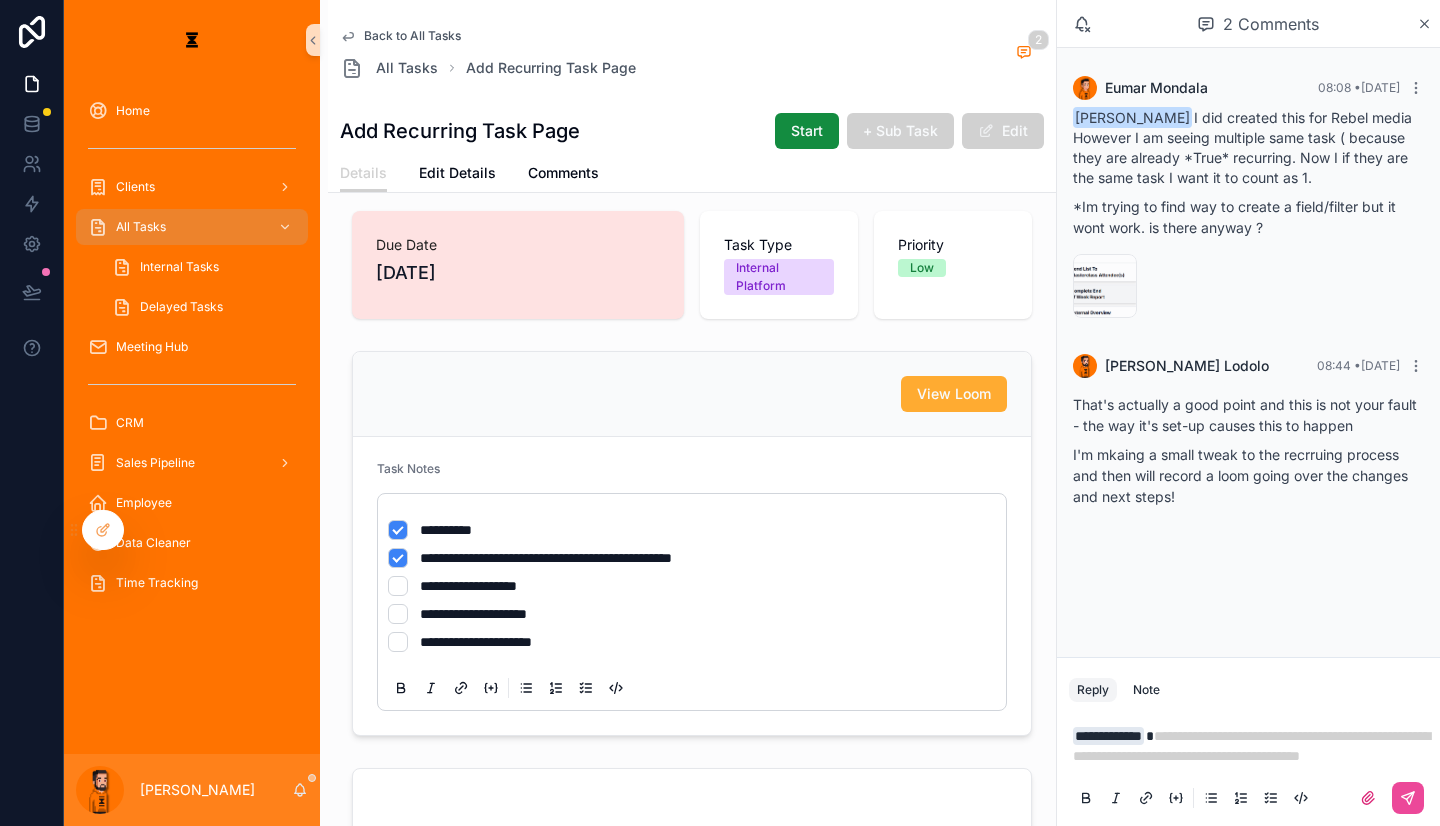 click on "**********" at bounding box center [1252, 746] 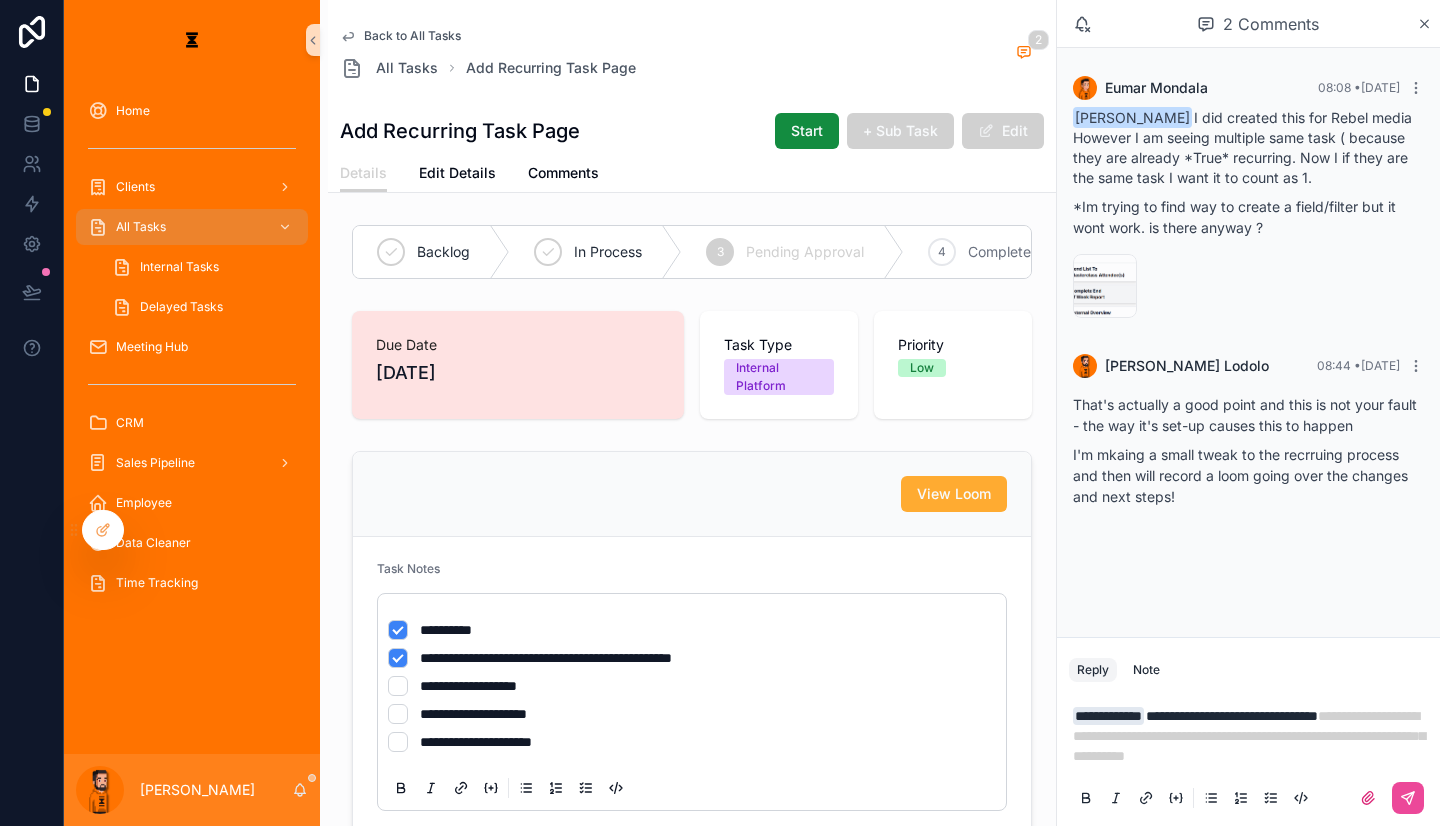 scroll, scrollTop: 0, scrollLeft: 0, axis: both 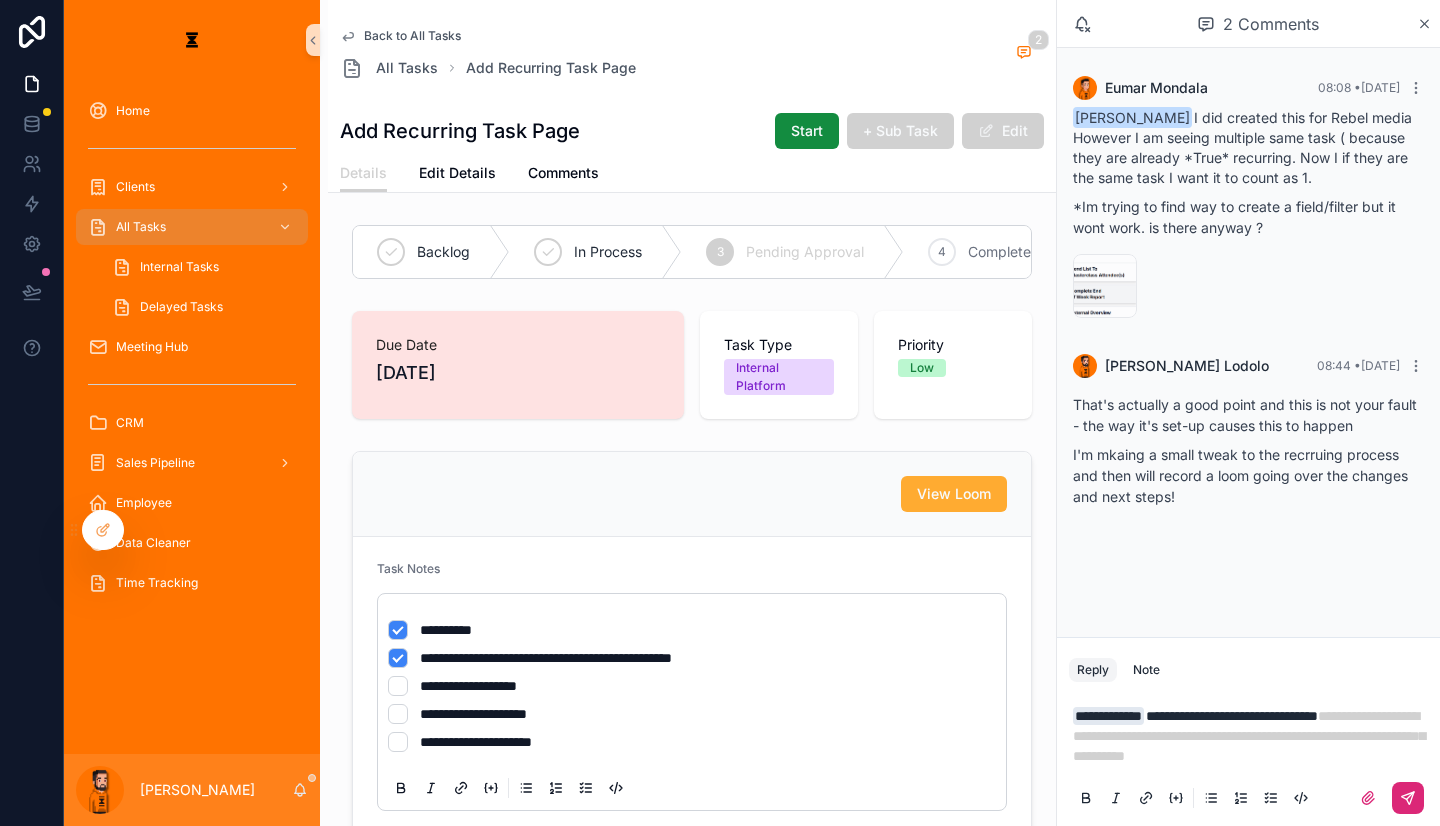 click 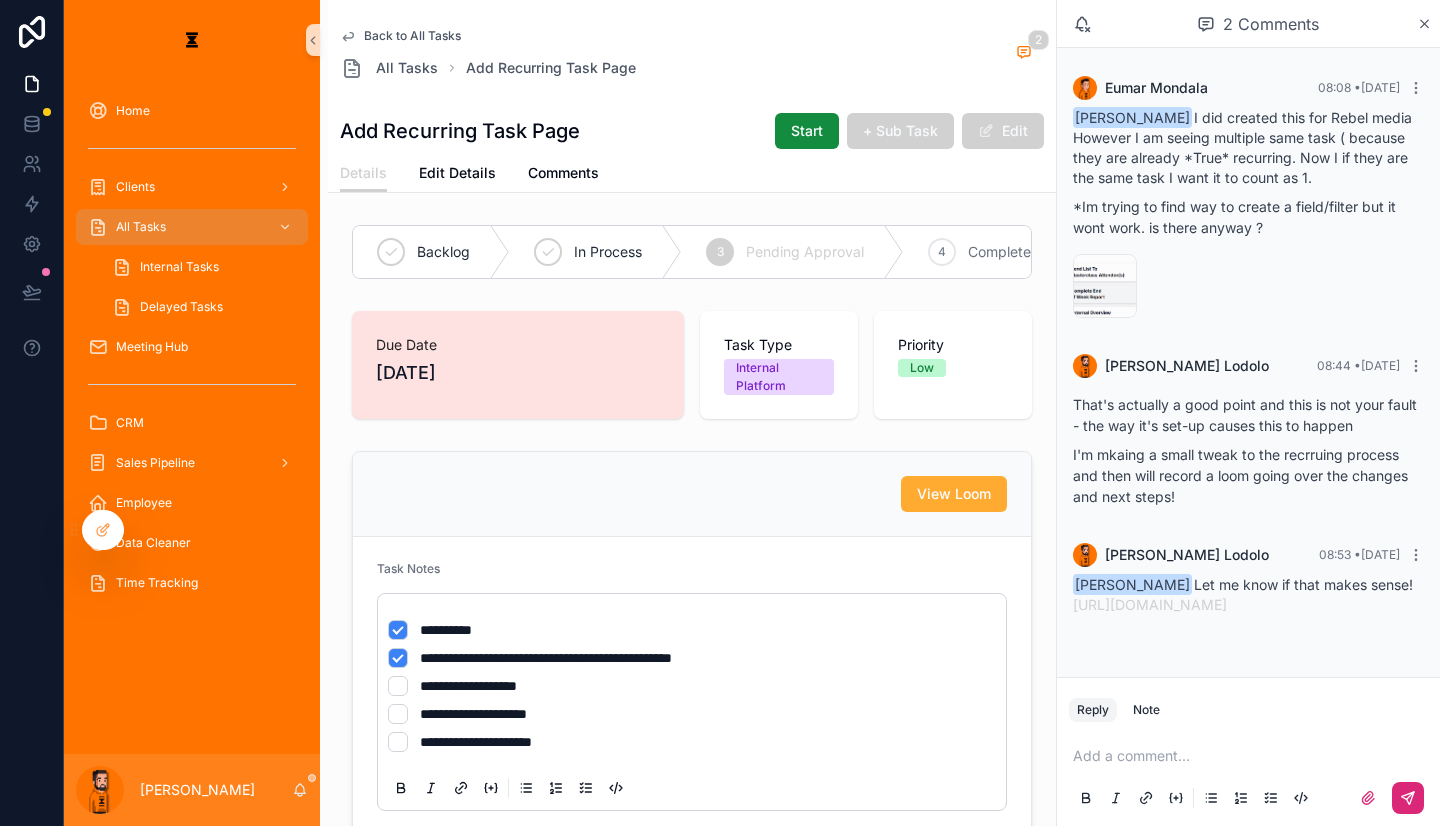 click on "[PERSON_NAME]" at bounding box center (192, 790) 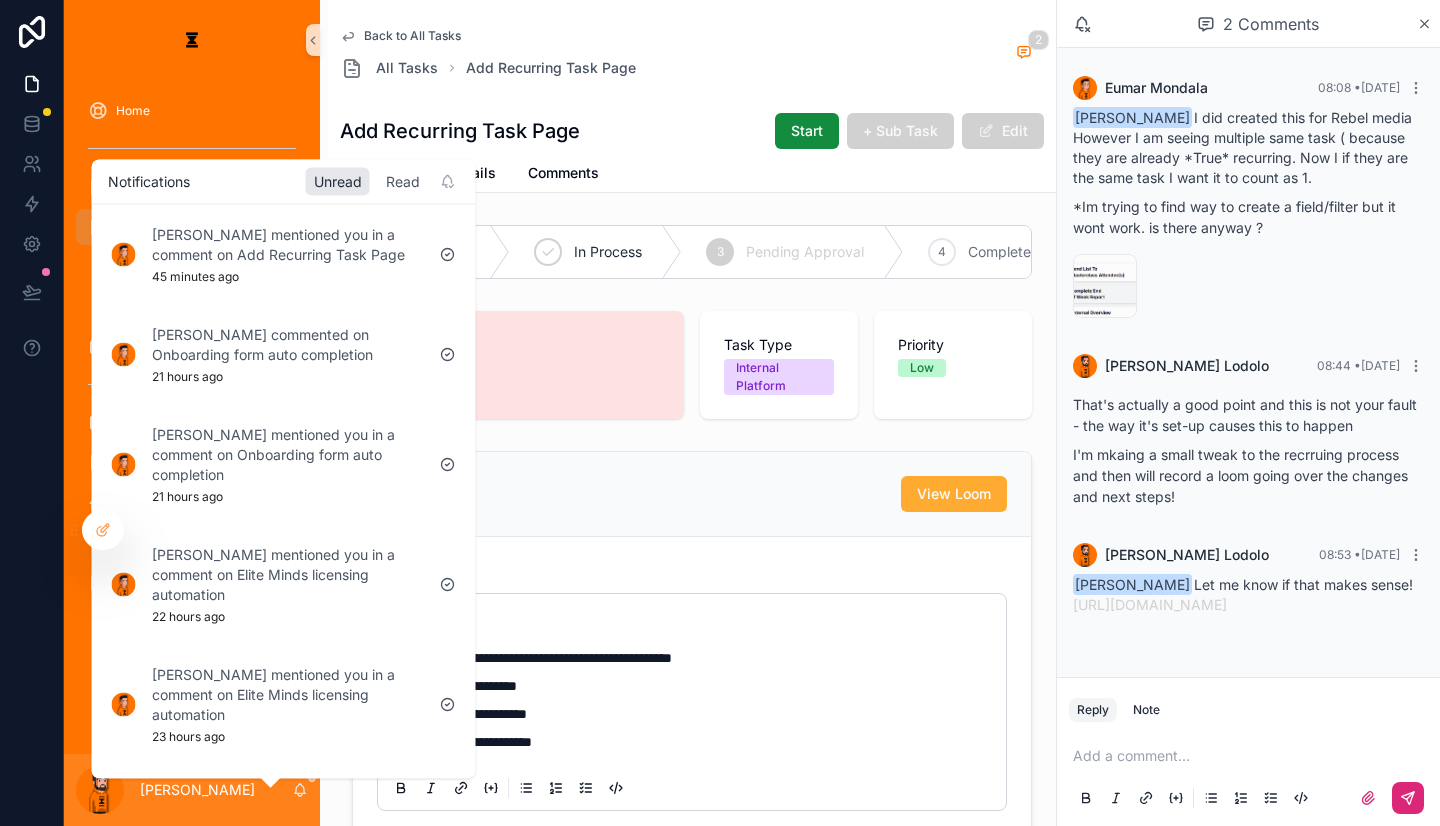 click on "Read" at bounding box center (403, 181) 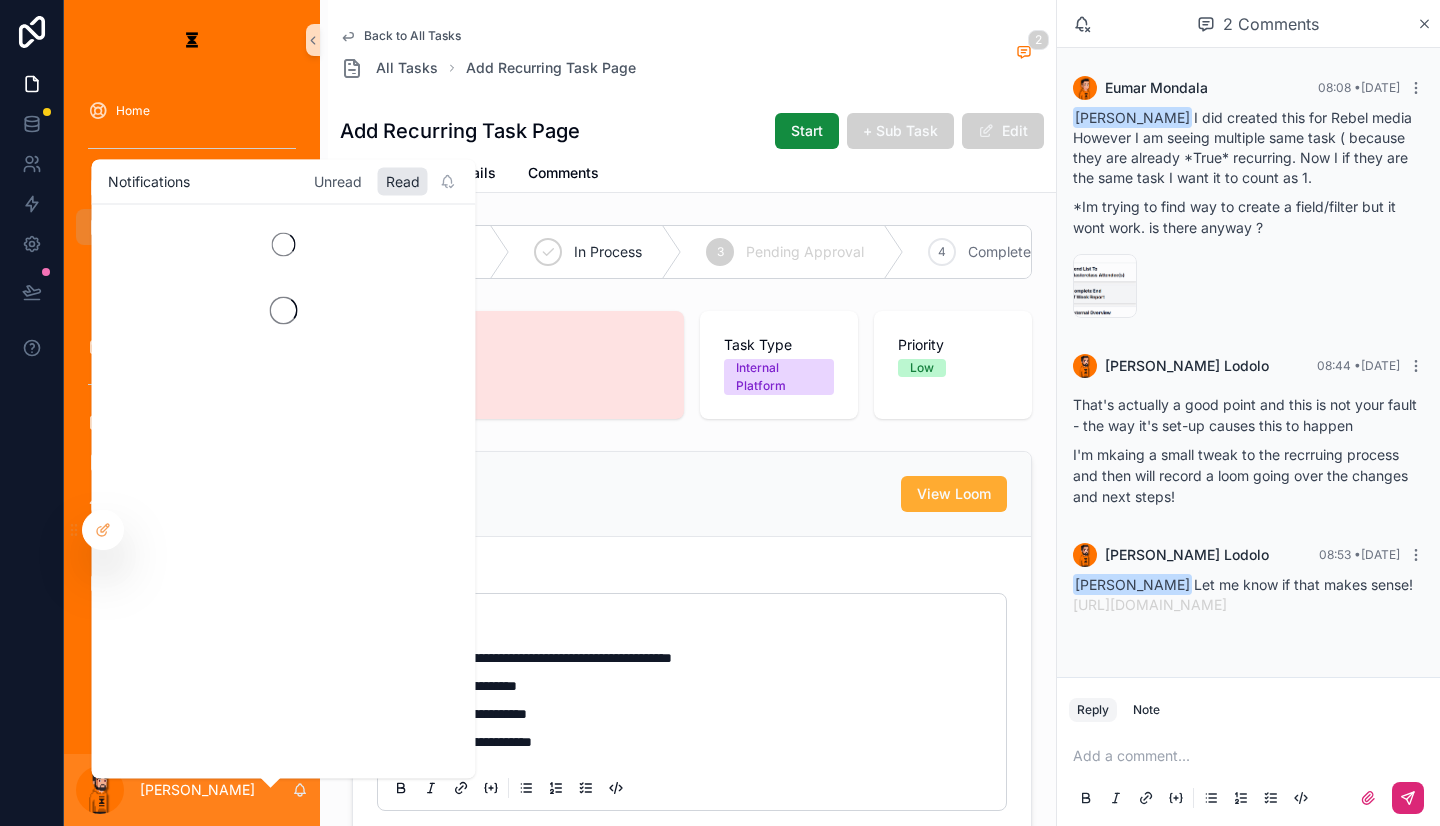 click on "Unread" at bounding box center [338, 181] 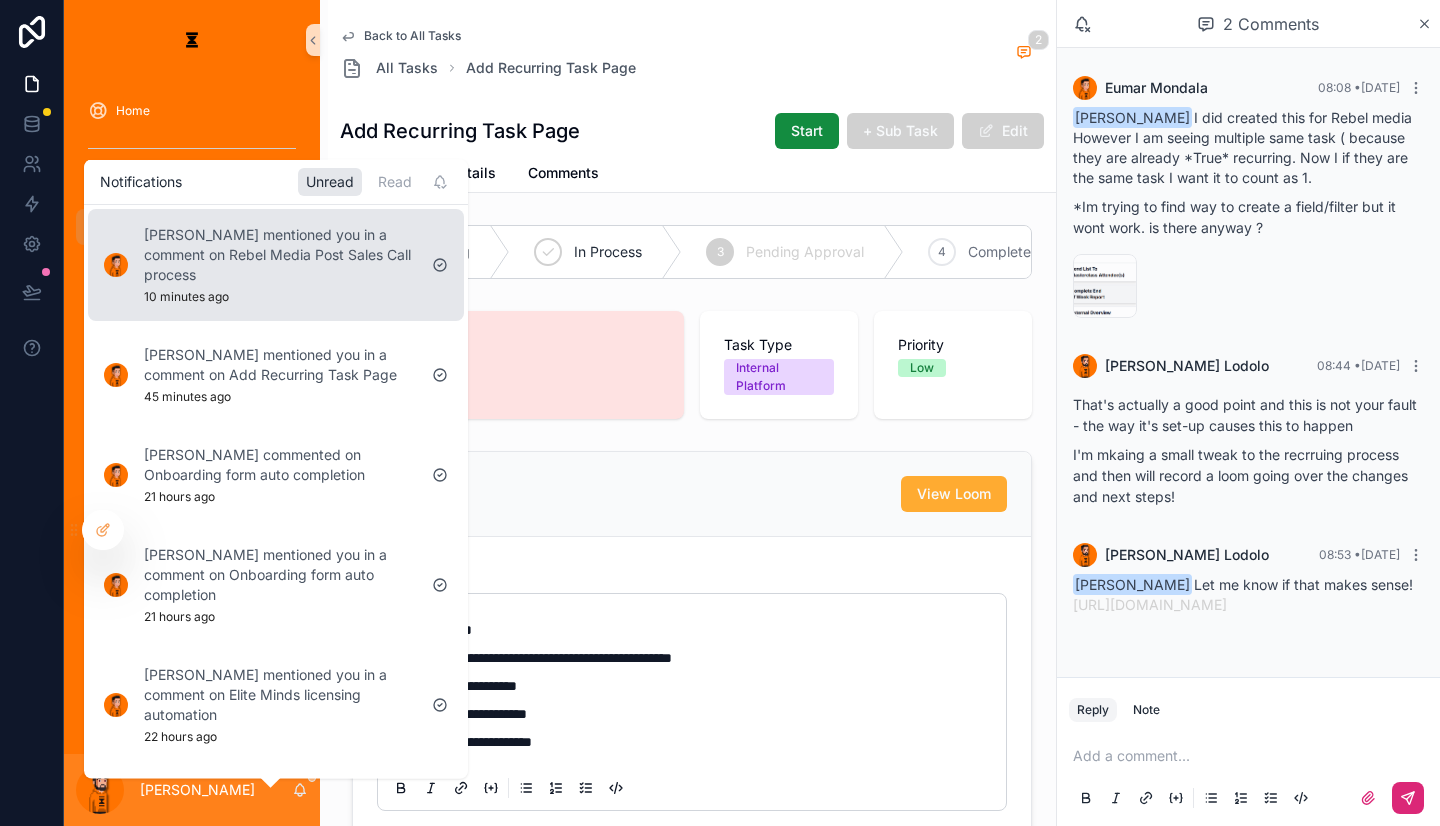 click on "[PERSON_NAME] mentioned you in a comment on Rebel Media Post Sales Call process" at bounding box center [280, 254] 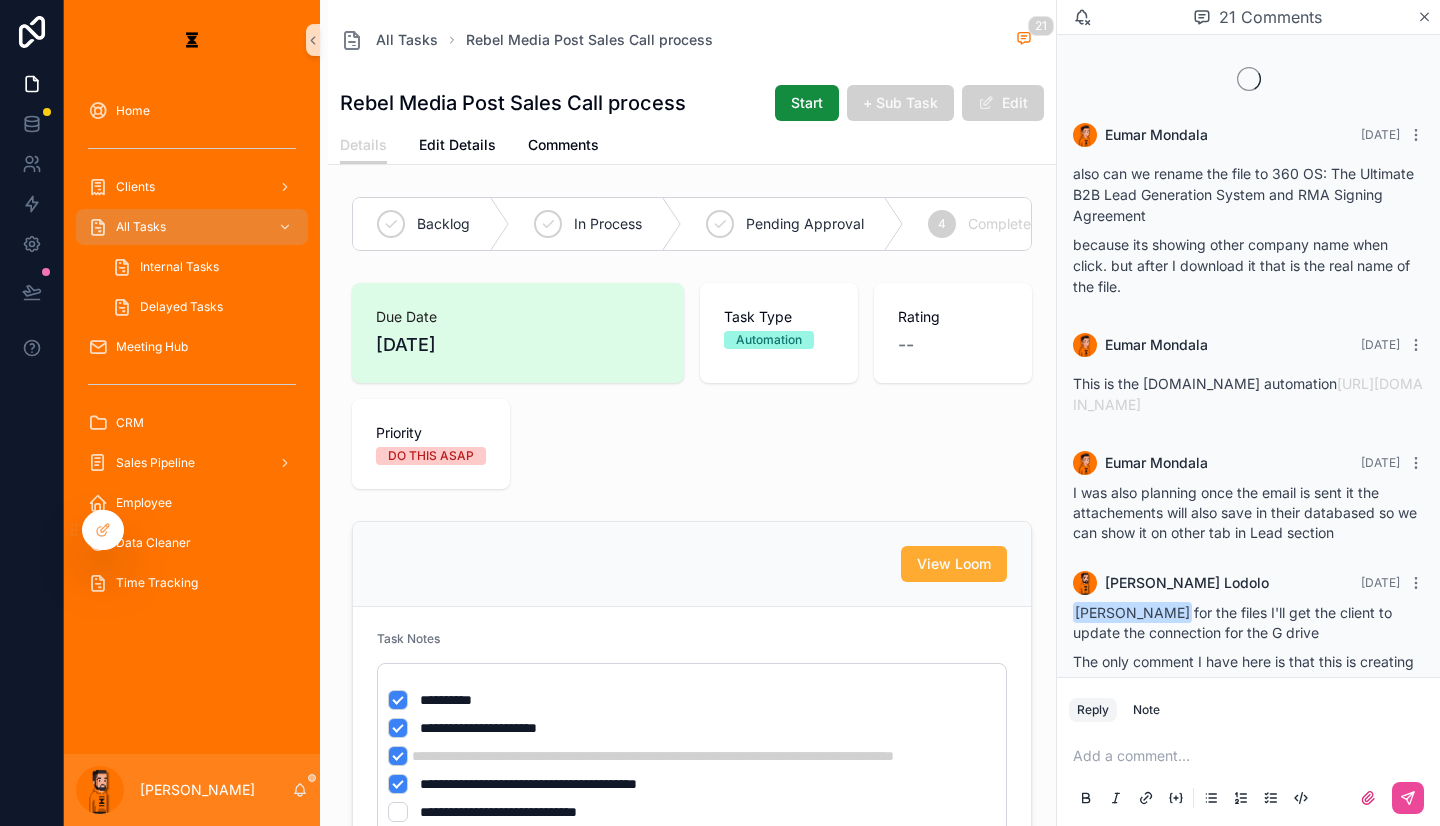 scroll, scrollTop: 1759, scrollLeft: 0, axis: vertical 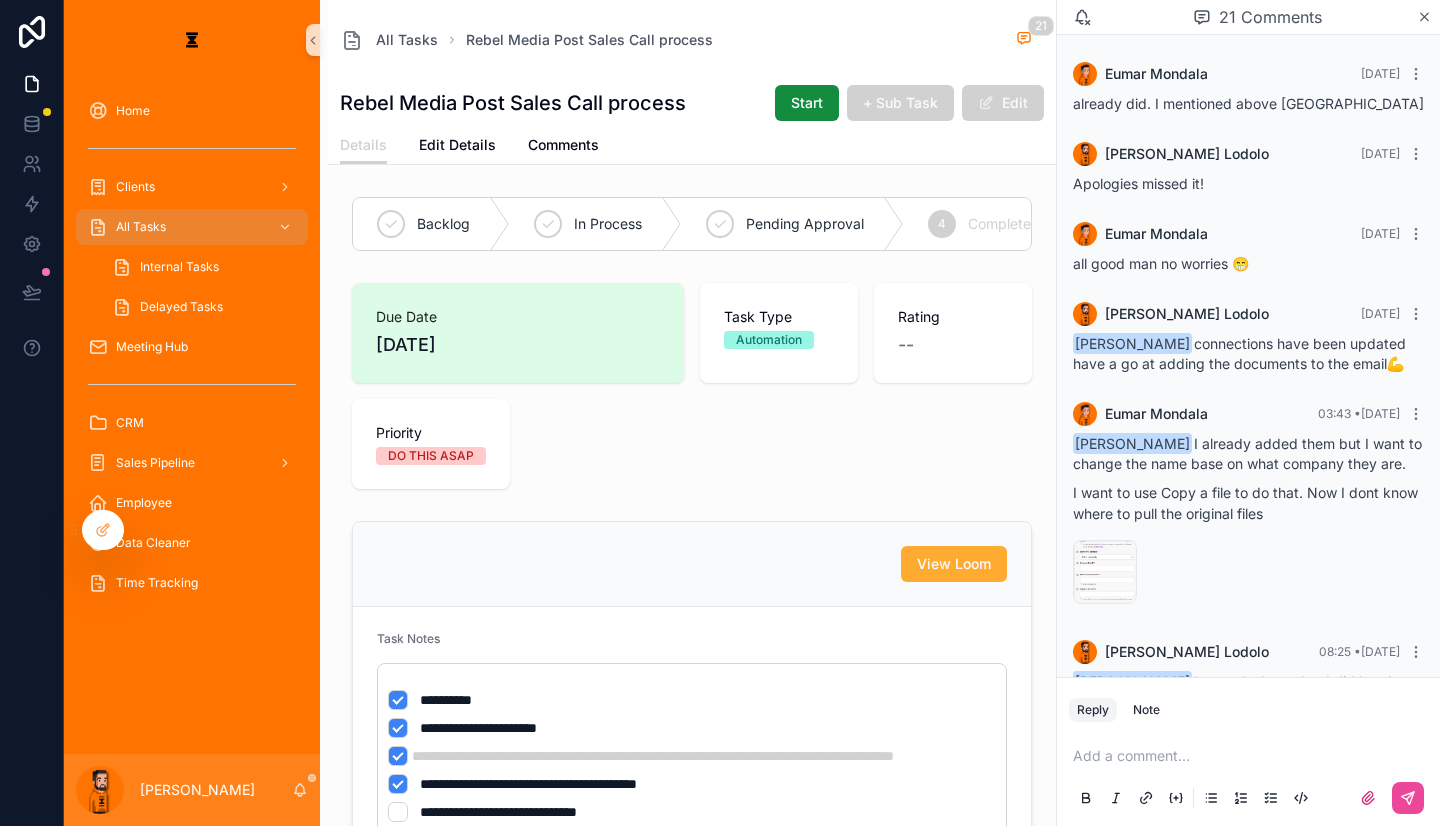drag, startPoint x: 1209, startPoint y: 617, endPoint x: 1302, endPoint y: 663, distance: 103.75452 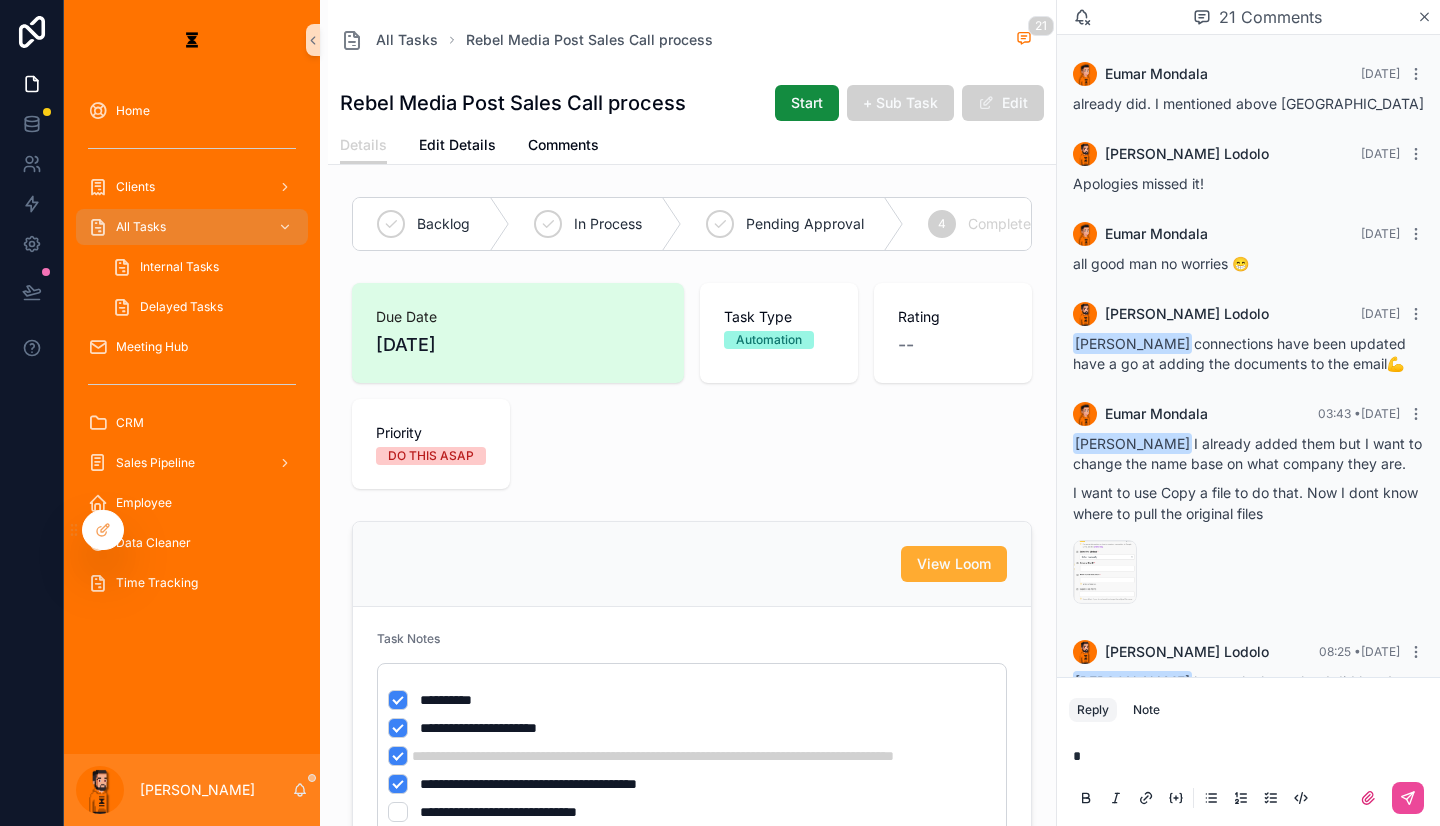 type 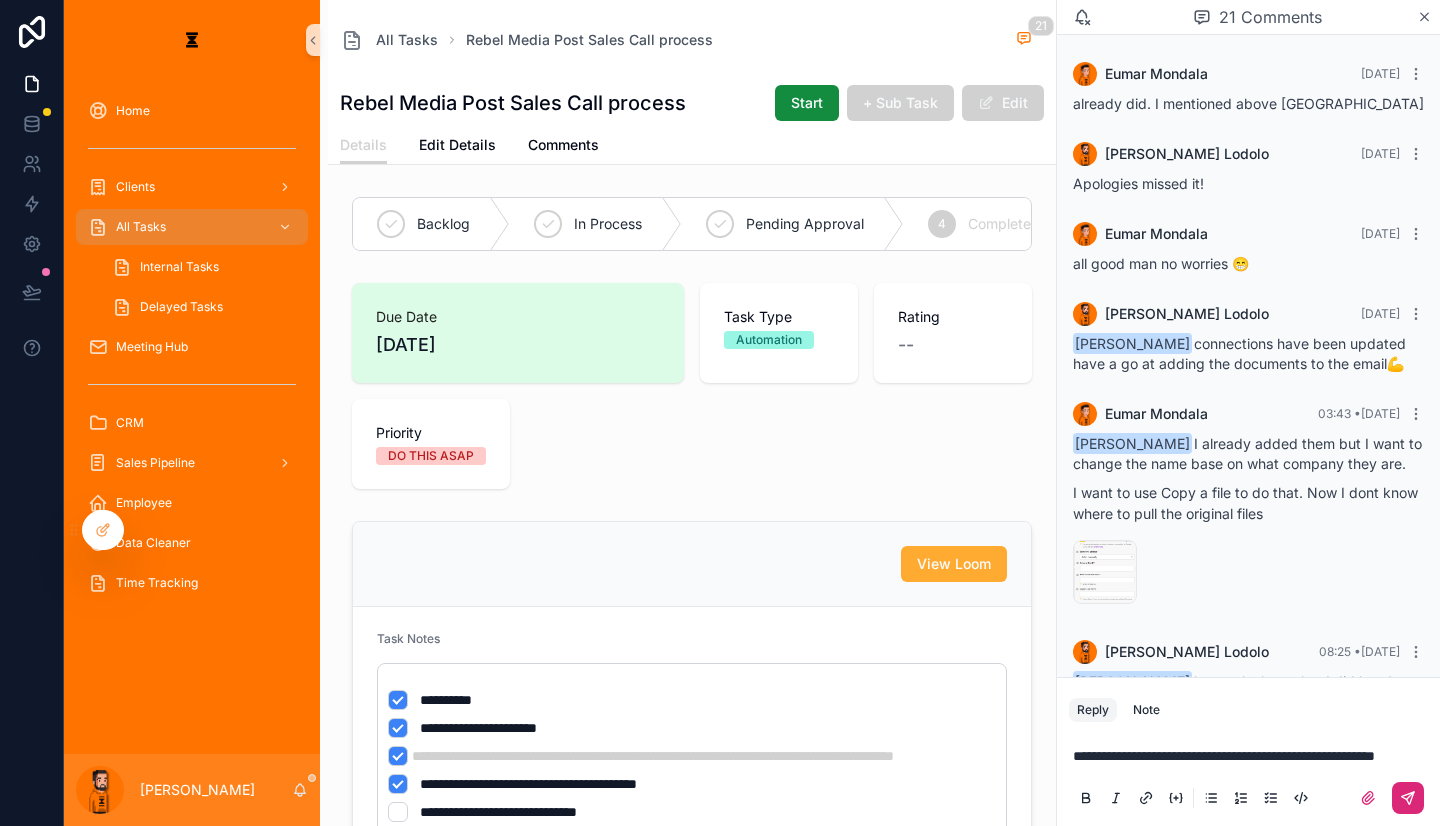 click 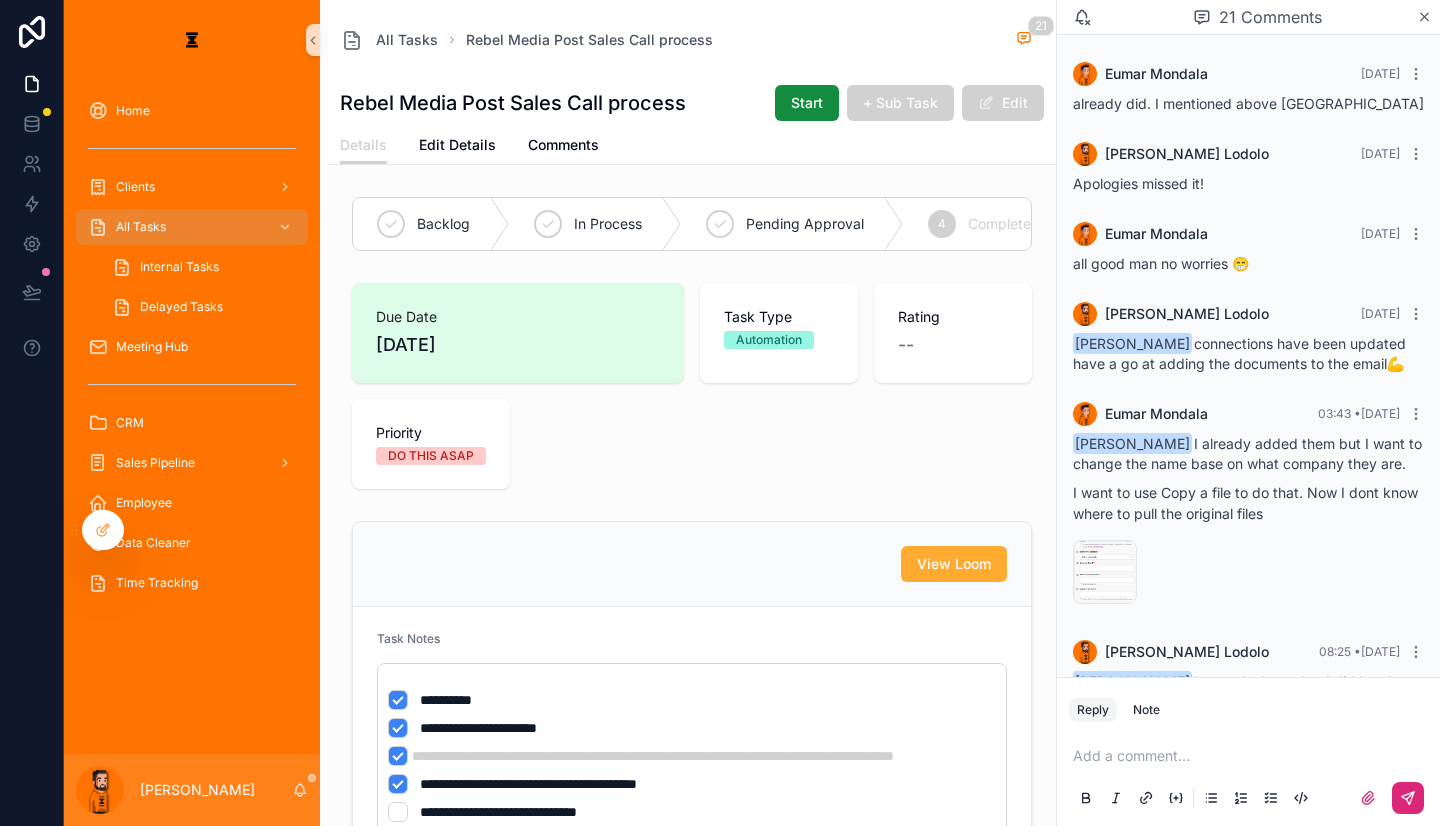 click on "**********" at bounding box center (692, 832) 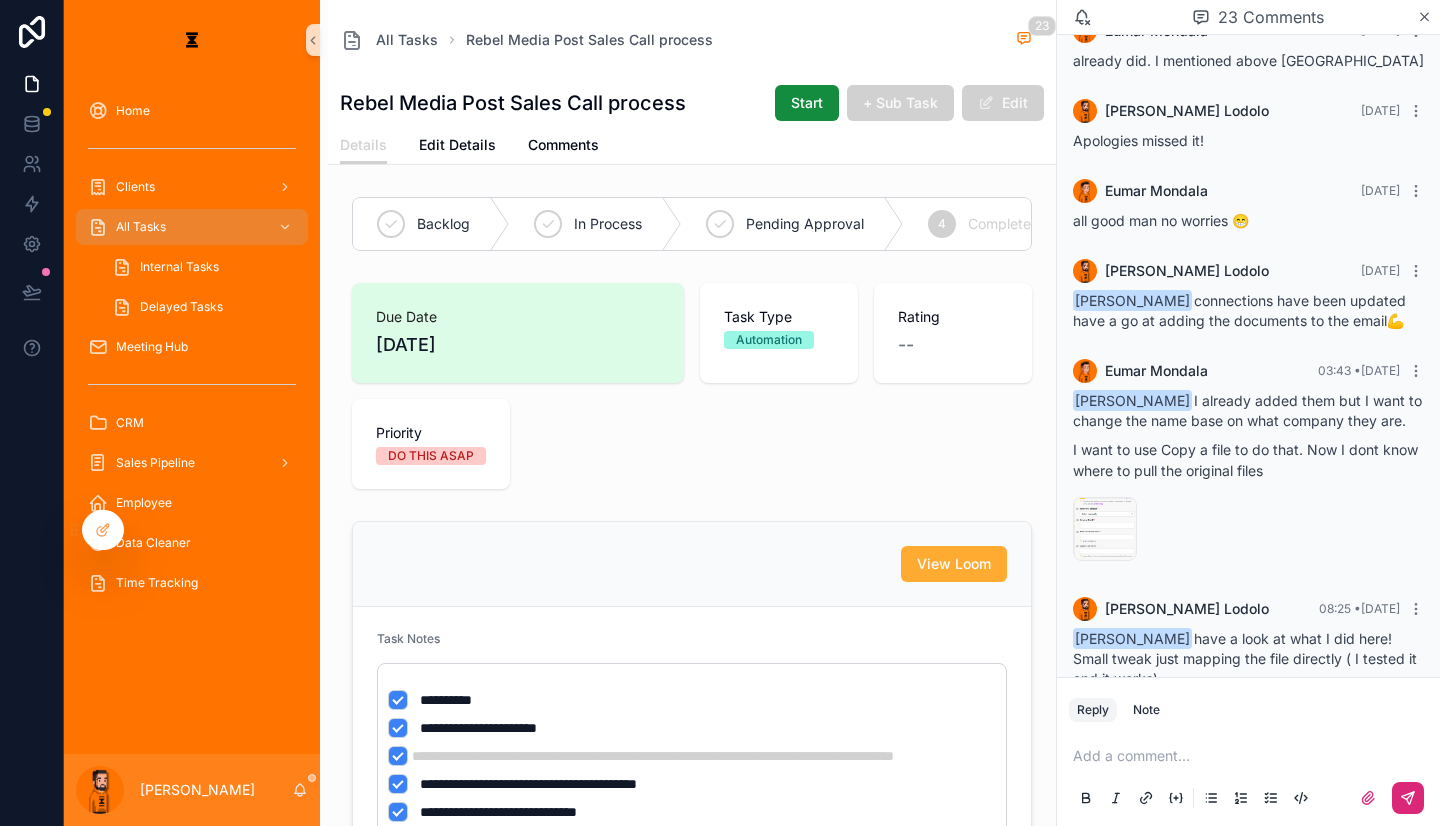 scroll, scrollTop: 1846, scrollLeft: 0, axis: vertical 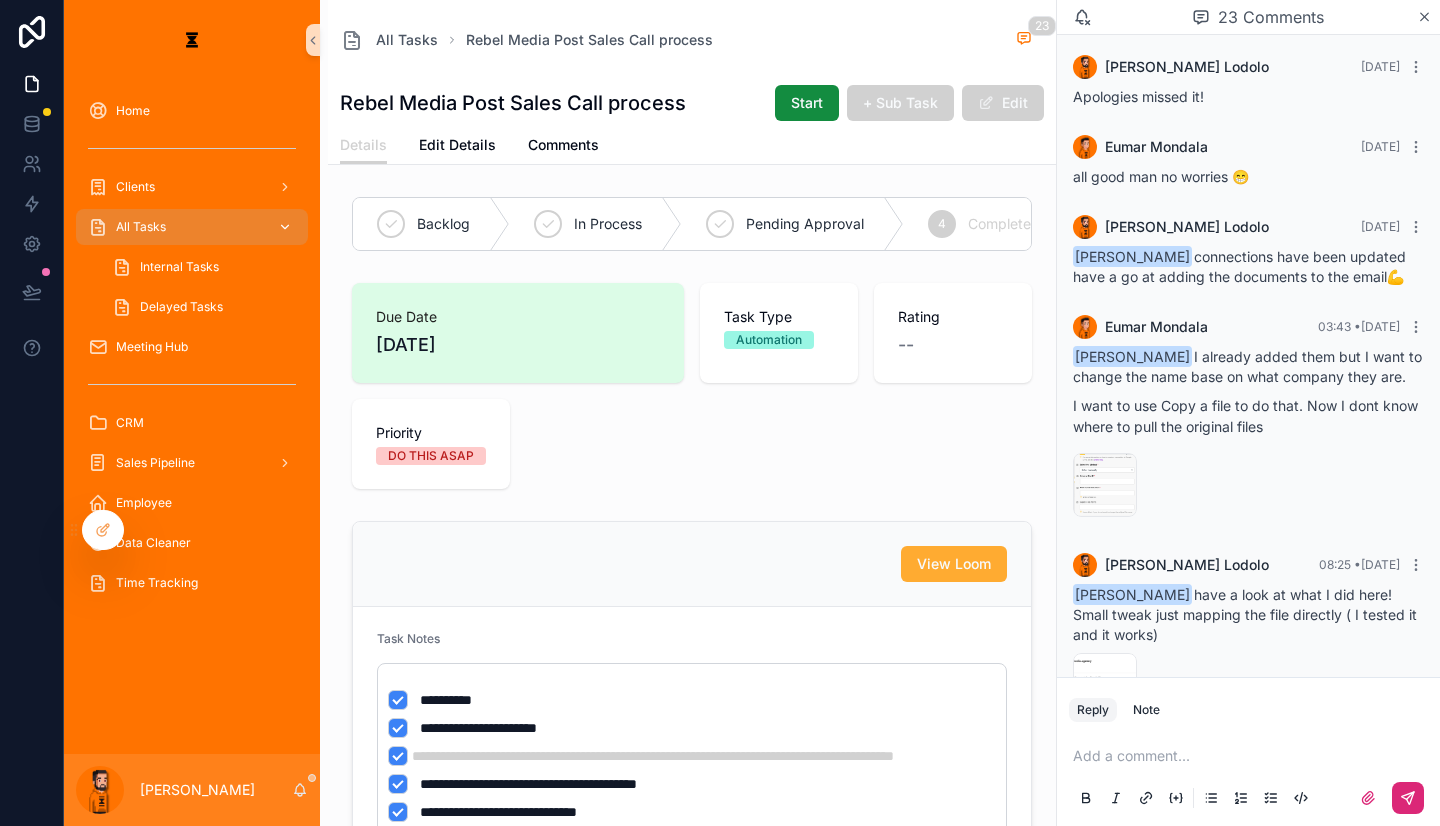 click on "All Tasks" at bounding box center (192, 227) 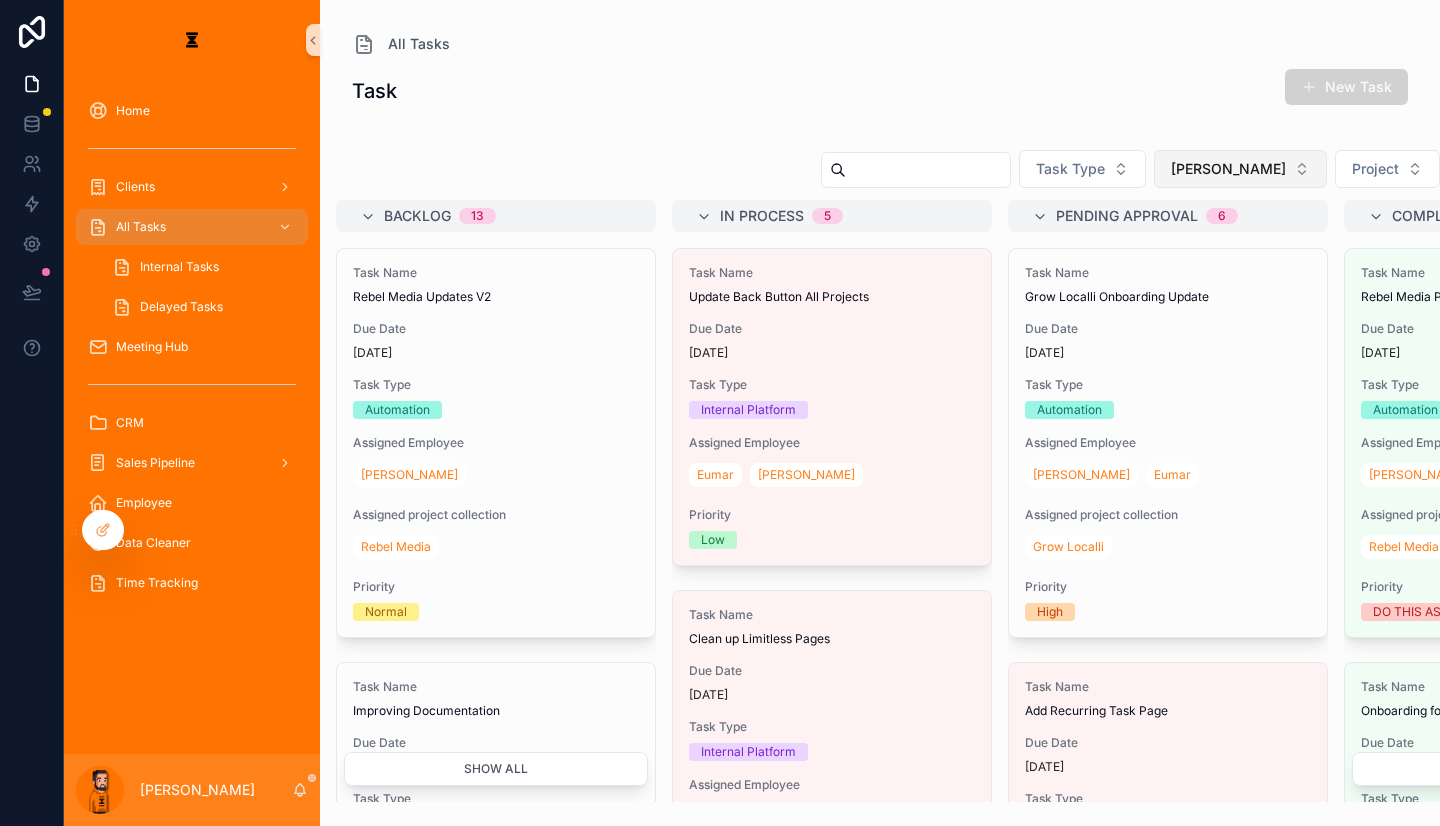 click on "[PERSON_NAME]" at bounding box center [1228, 169] 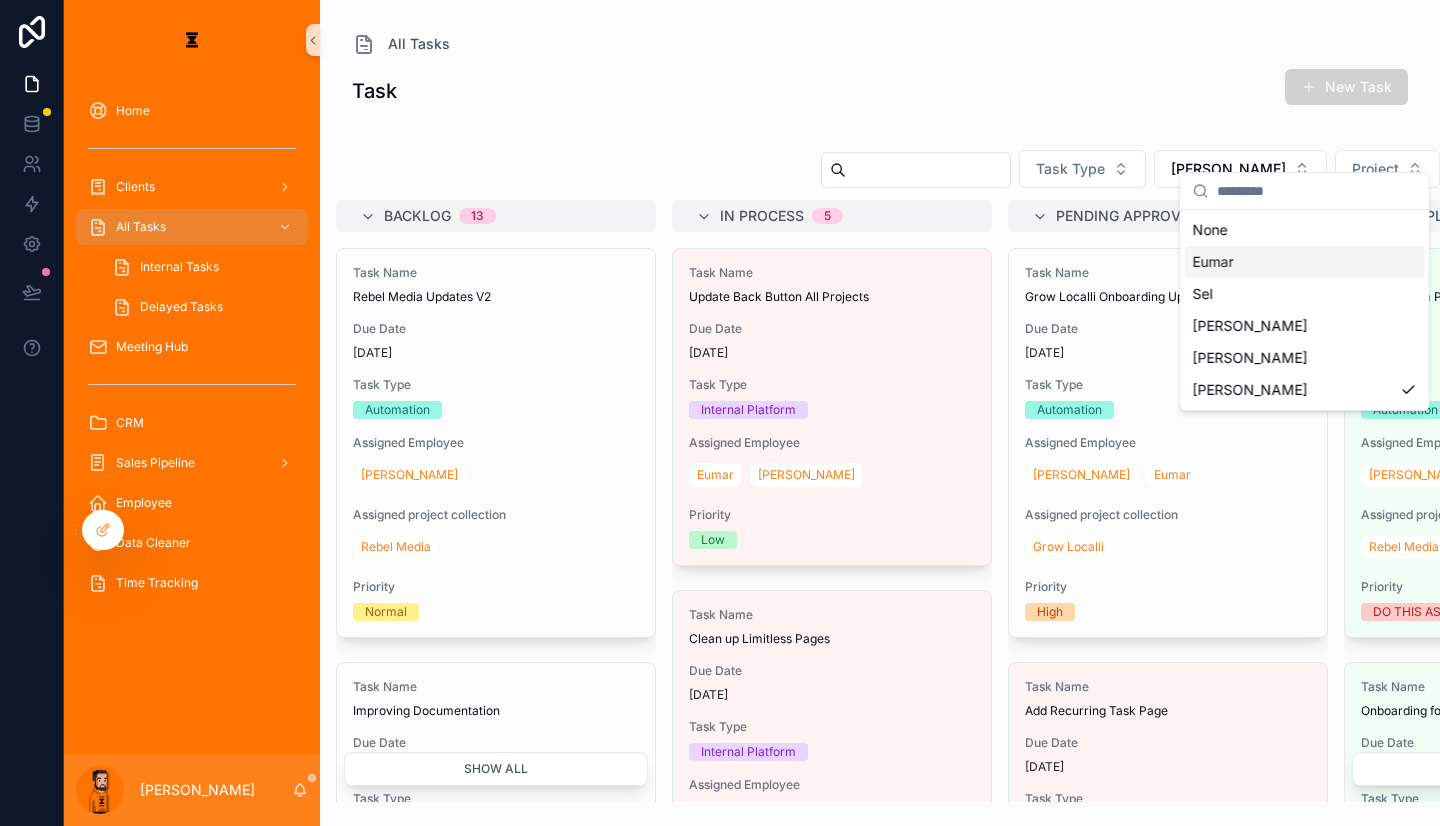 click on "Eumar" at bounding box center [1305, 262] 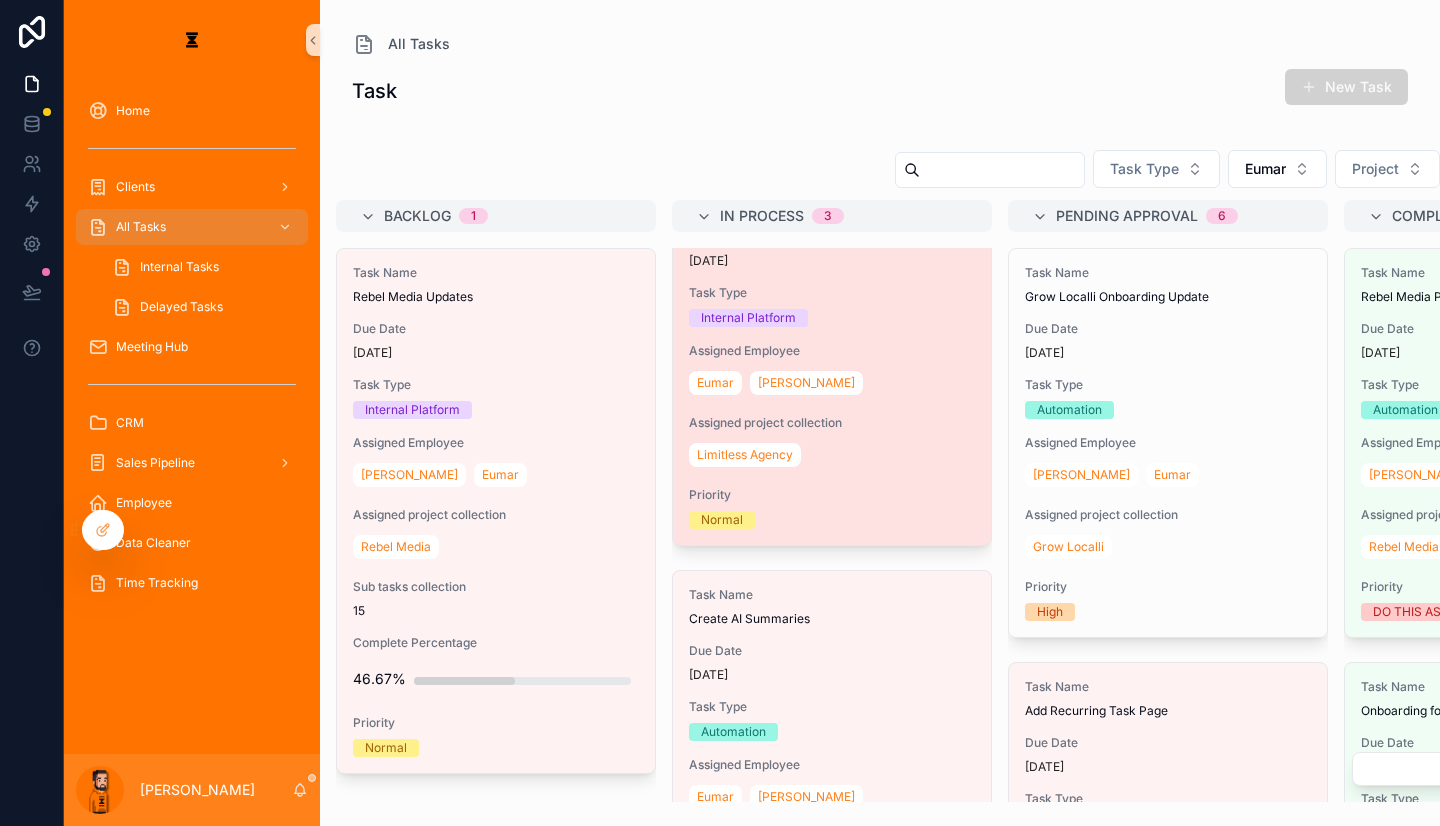 scroll, scrollTop: 446, scrollLeft: 0, axis: vertical 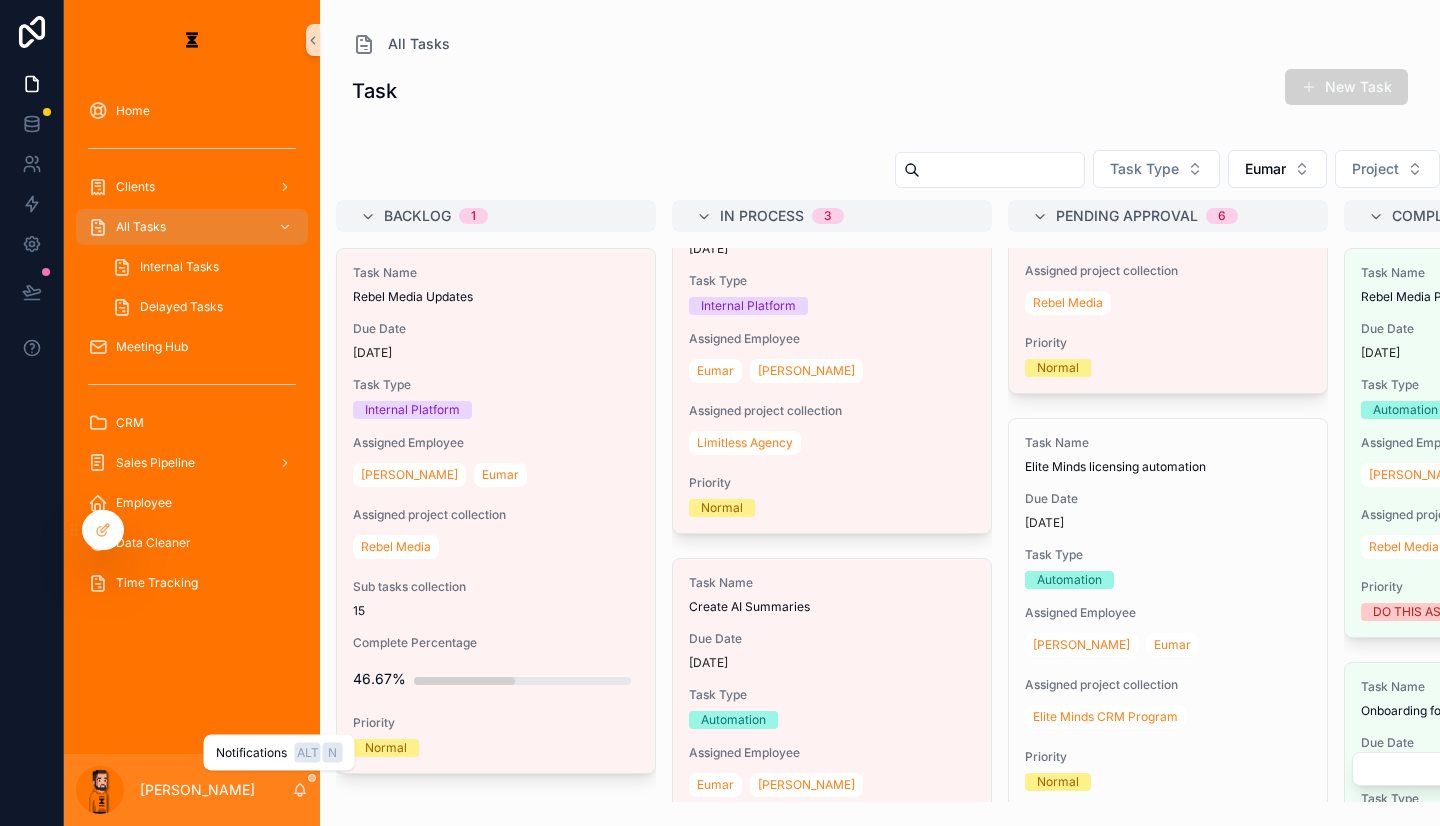 click 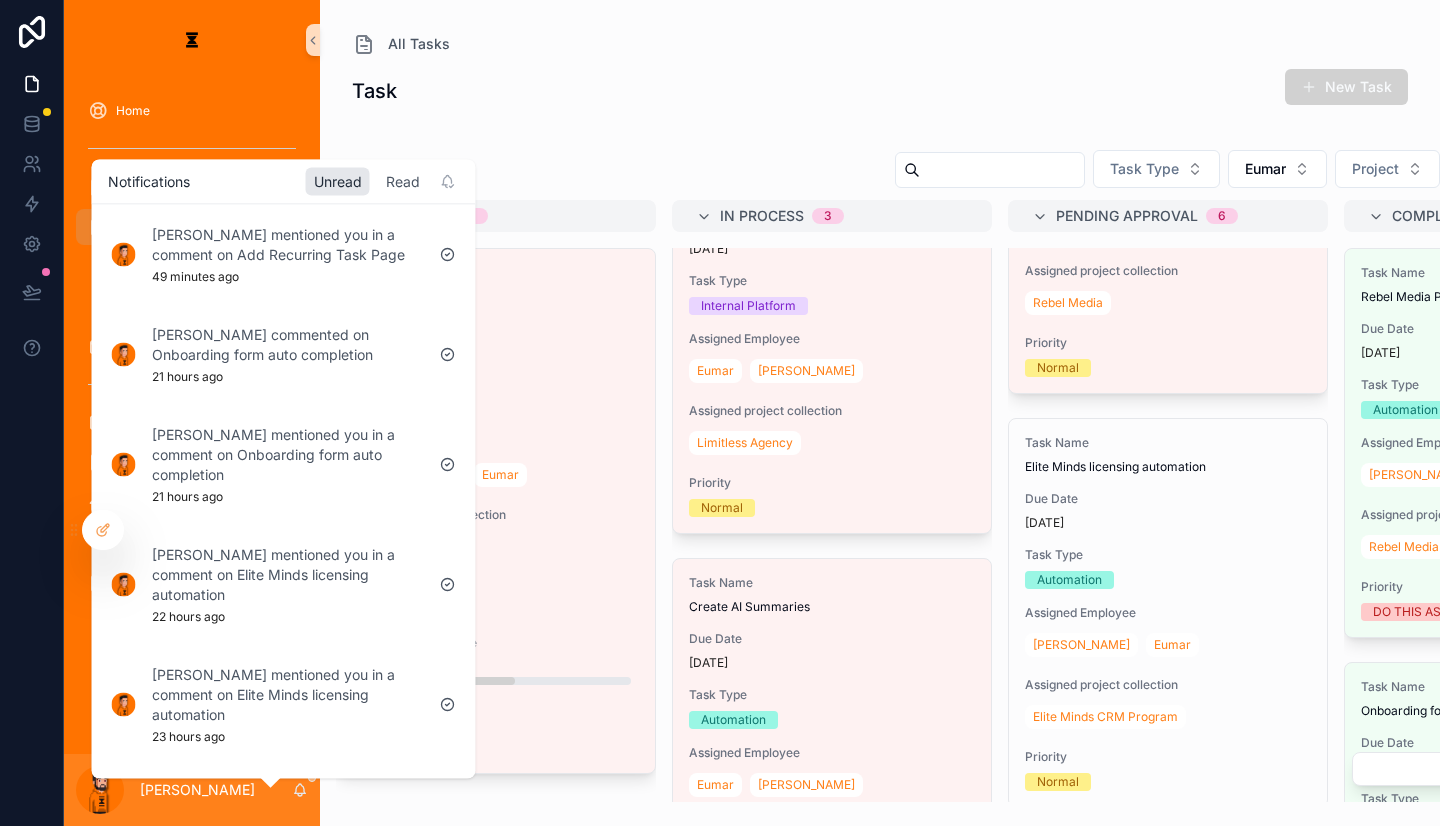 click on "Read" at bounding box center (403, 181) 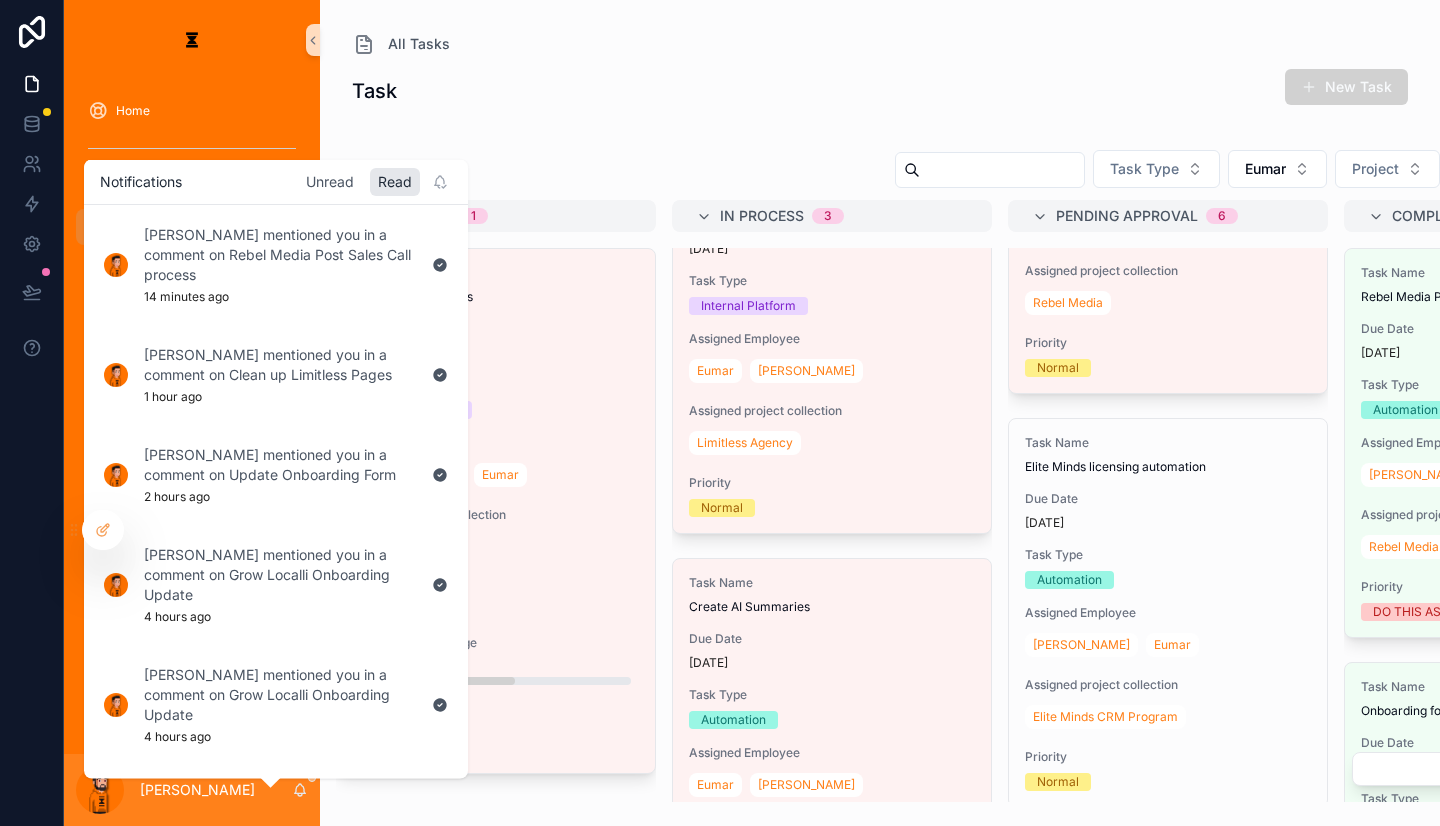 click on "Unread" at bounding box center (330, 181) 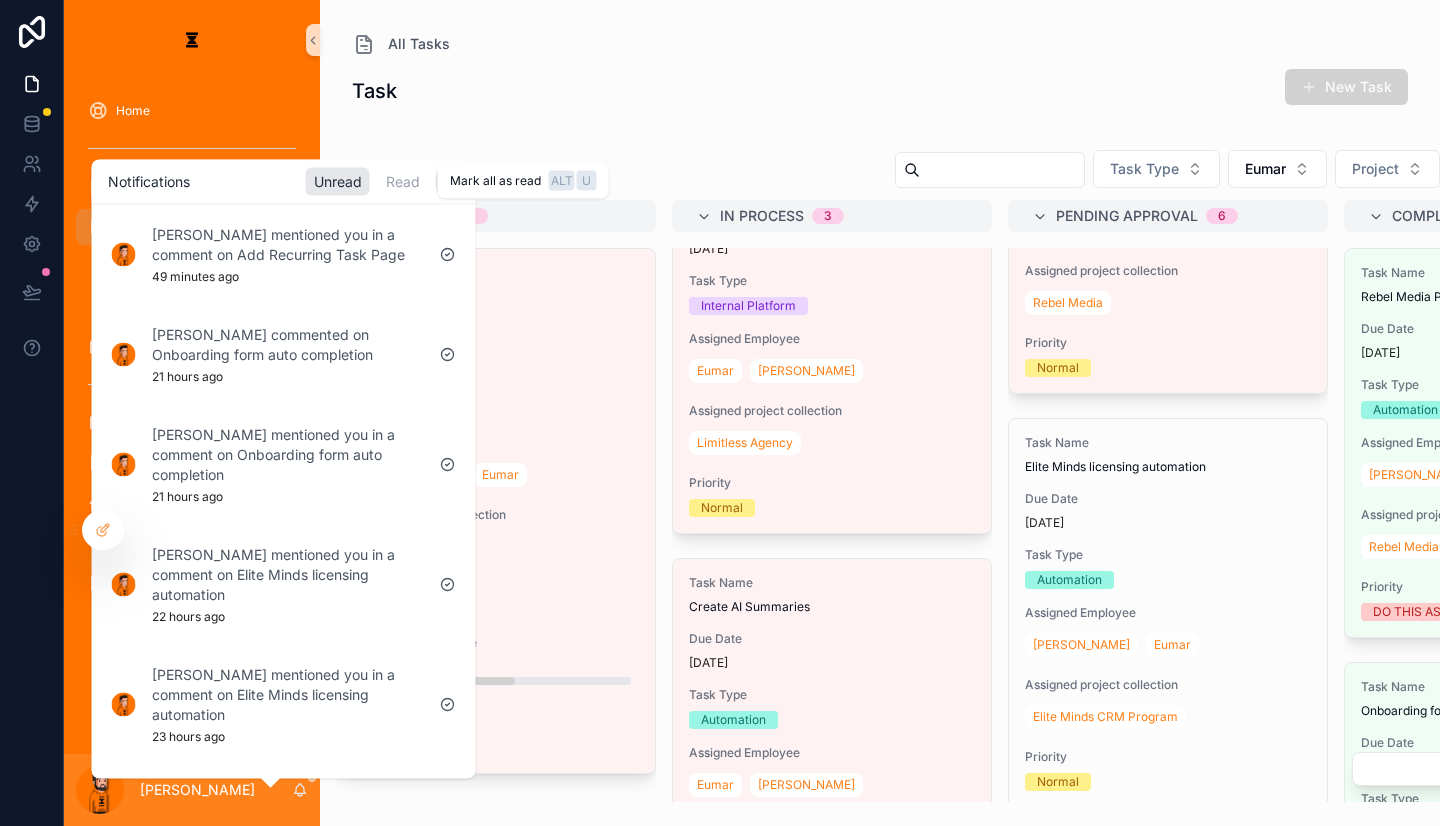 click 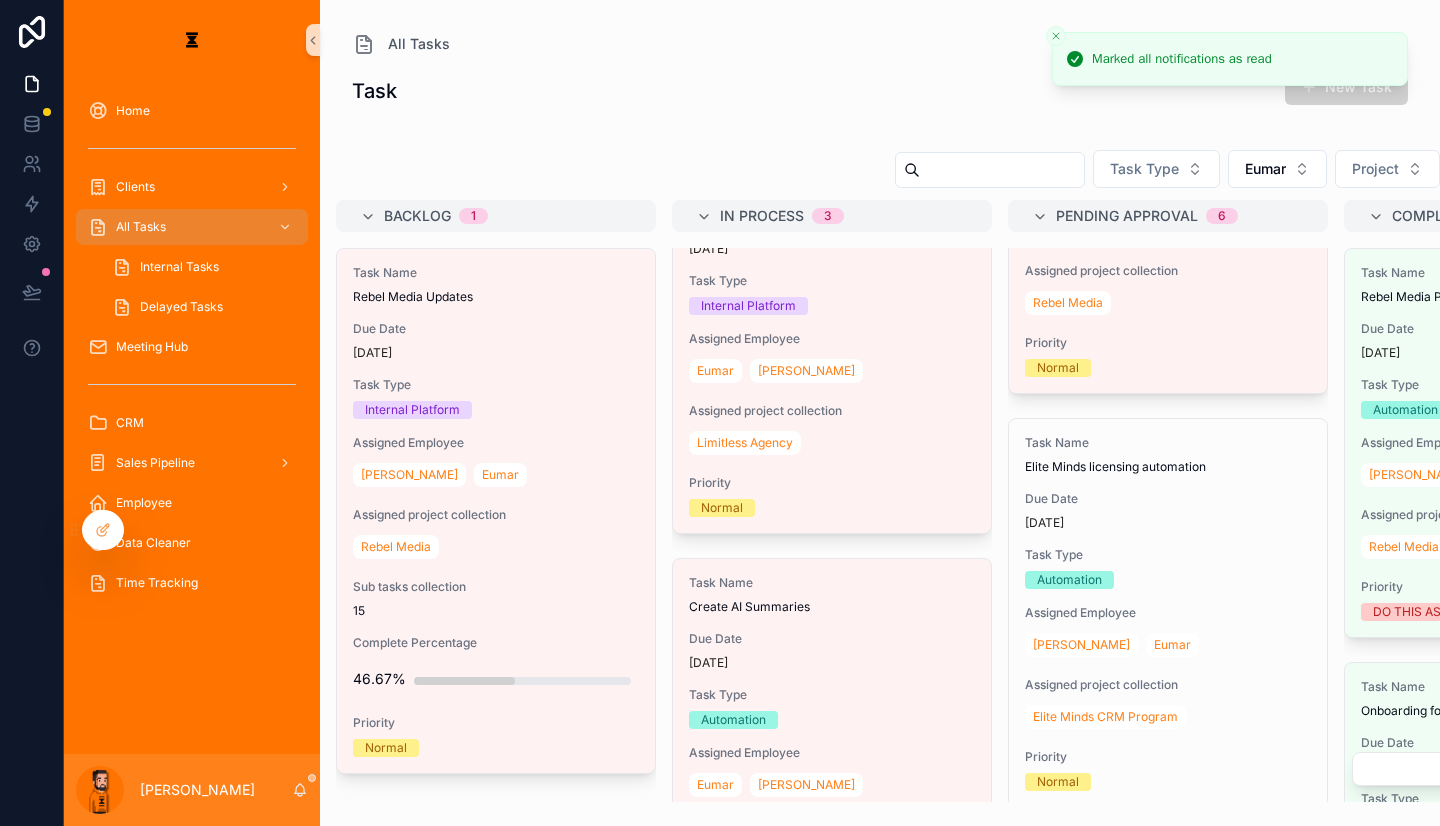 click on "All Tasks Task New Task Task Type Eumar Project Backlog 1 Task Name Rebel Media Updates Due Date [DATE] Task Type Internal Platform Assigned Employee [PERSON_NAME] Assigned project collection Rebel Media Sub tasks collection 15 Complete Percentage 46.67% Priority Normal In Process 3 Task Name Update Back Button All Projects Due Date [DATE] Task Type Internal Platform Assigned Employee Eumar [PERSON_NAME] Priority Low Task Name Clean up Limitless Pages Due Date [DATE] Task Type Internal Platform Assigned Employee [PERSON_NAME] Assigned project collection Limitless Agency Priority Normal Task Name Create AI Summaries Due Date [DATE] Task Type Automation Assigned Employee [PERSON_NAME] Assigned project collection Limitless Agency Priority -- Pending Approval 6 Task Name Grow Localli Onboarding Update Due Date [DATE] Task Type Automation Assigned Employee [PERSON_NAME] Assigned project collection Grow Localli Priority High Task Name Add Recurring Task Page Due Date [DATE] Task Type Internal Platform Assigned Employee Eumar --" at bounding box center [880, 401] 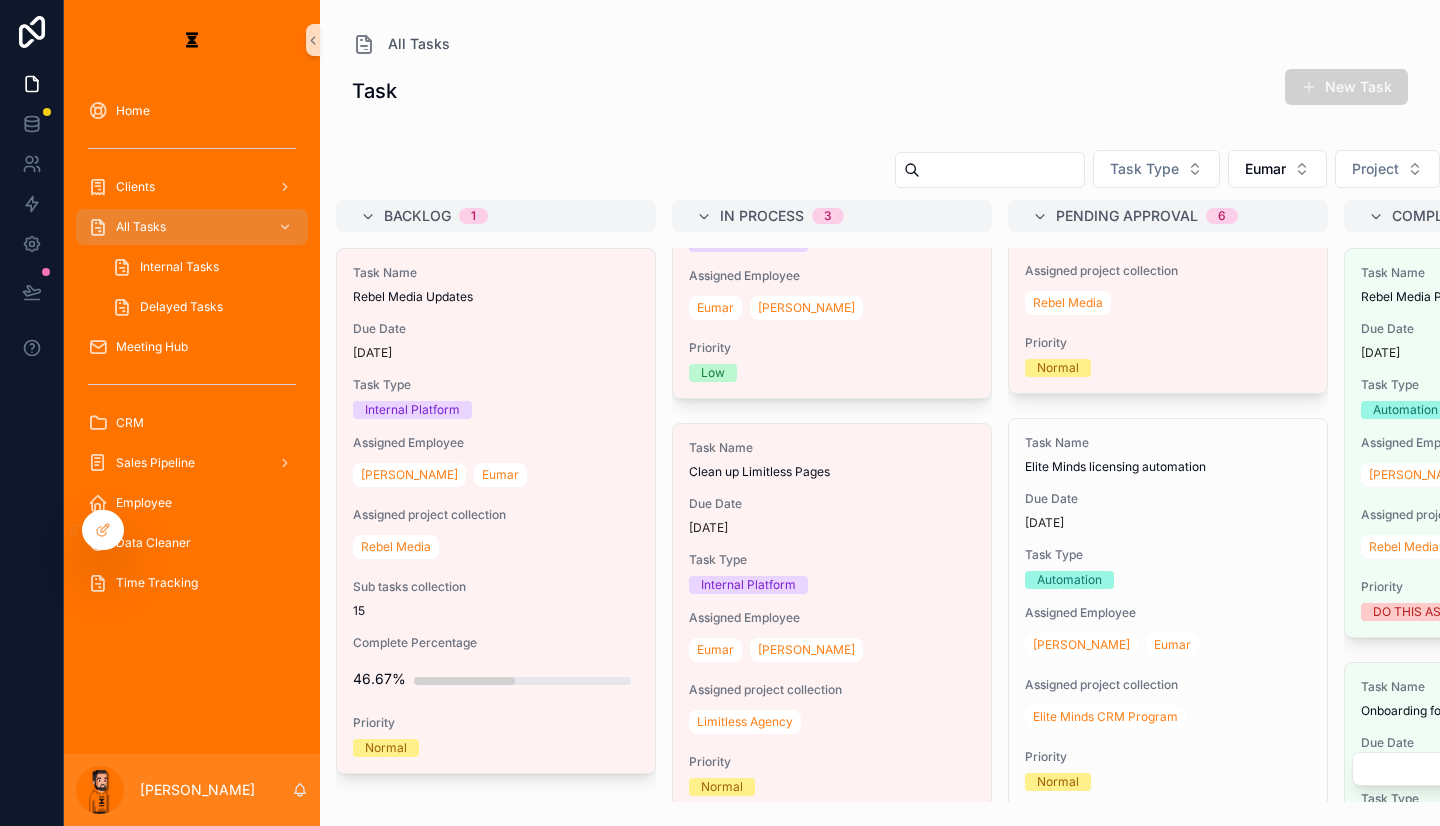 scroll, scrollTop: 0, scrollLeft: 0, axis: both 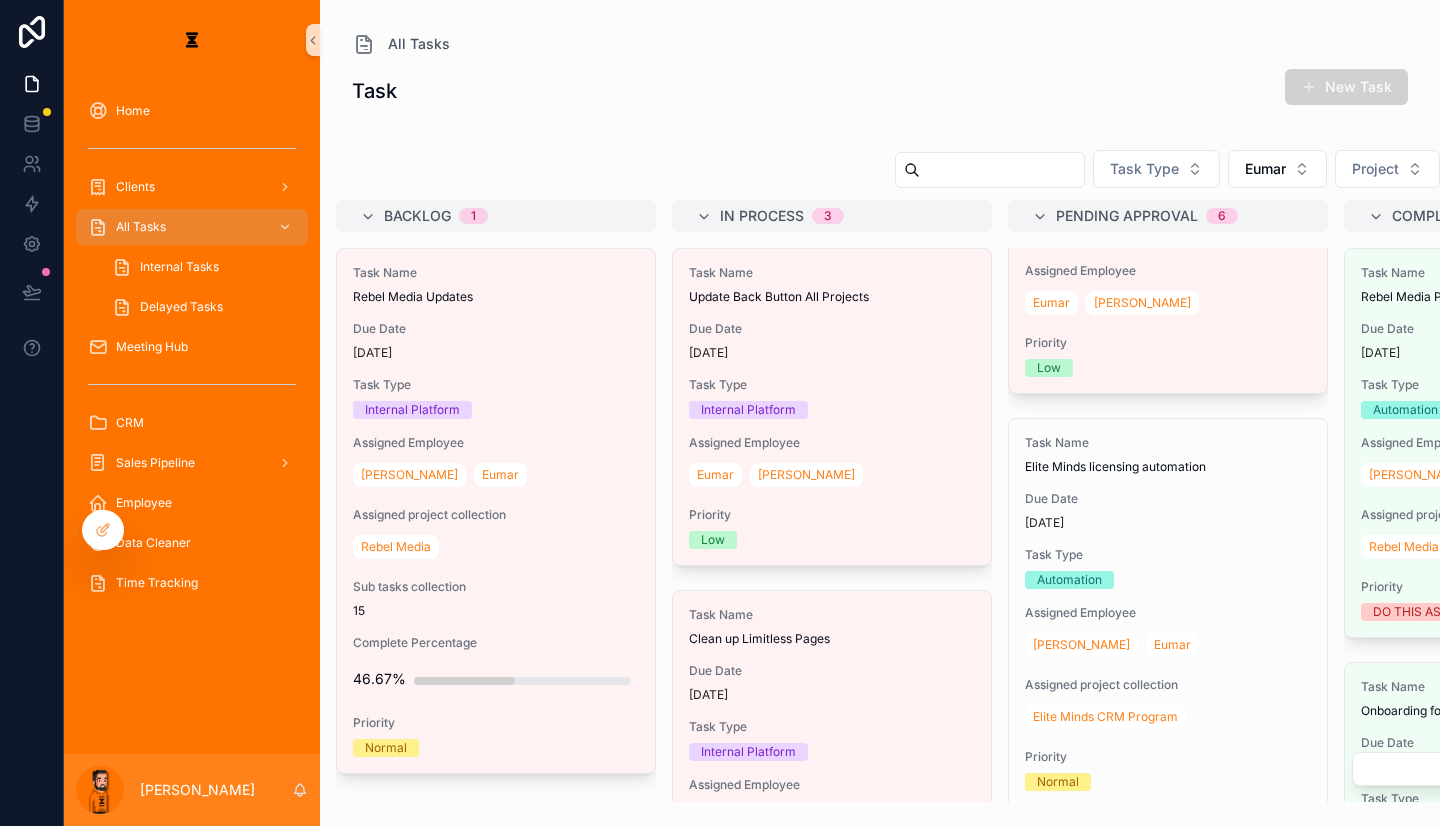 click on "[PERSON_NAME]" at bounding box center [192, 790] 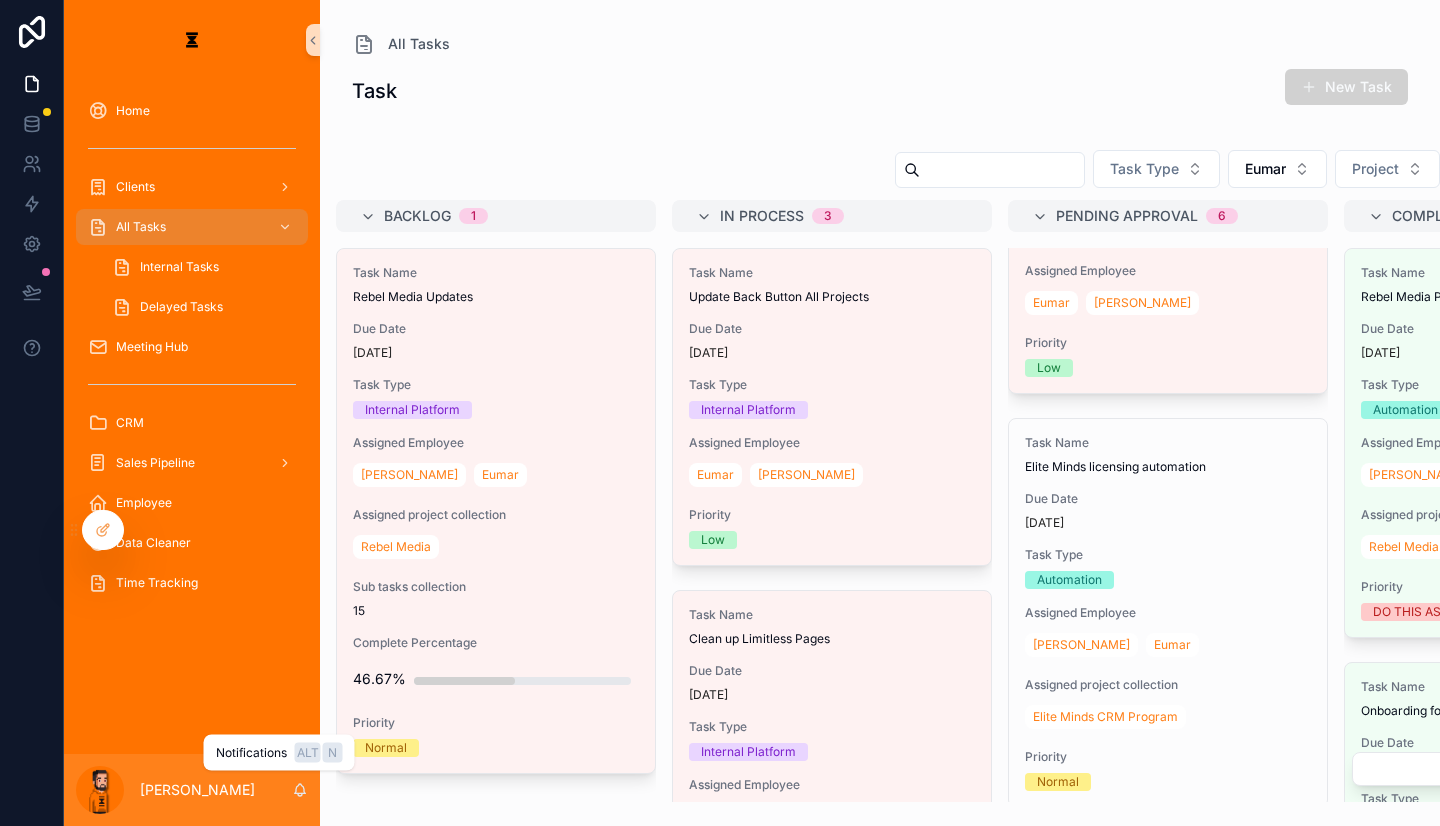 click 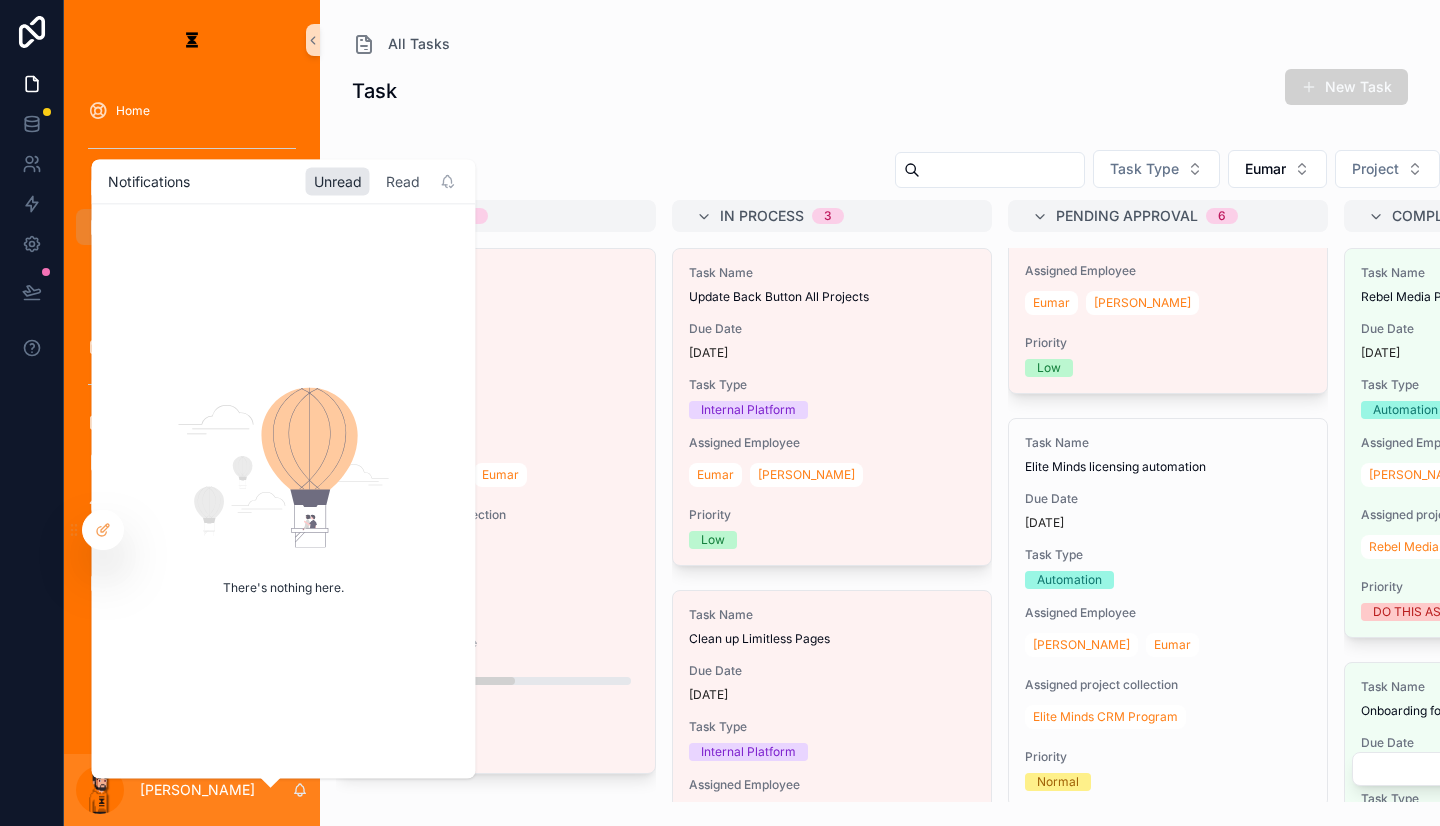 click on "Read" at bounding box center [403, 181] 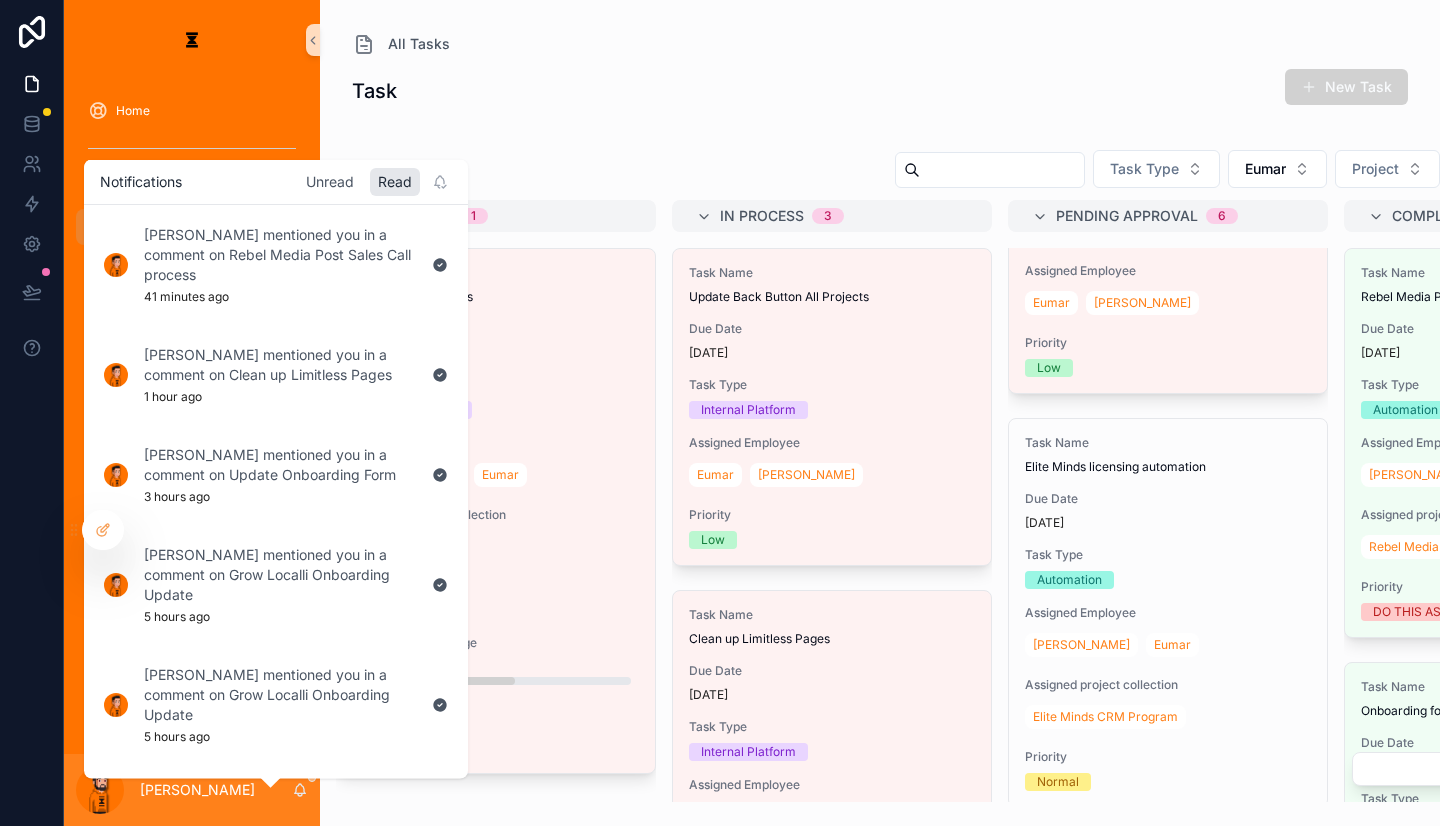 click on "Unread" at bounding box center (330, 181) 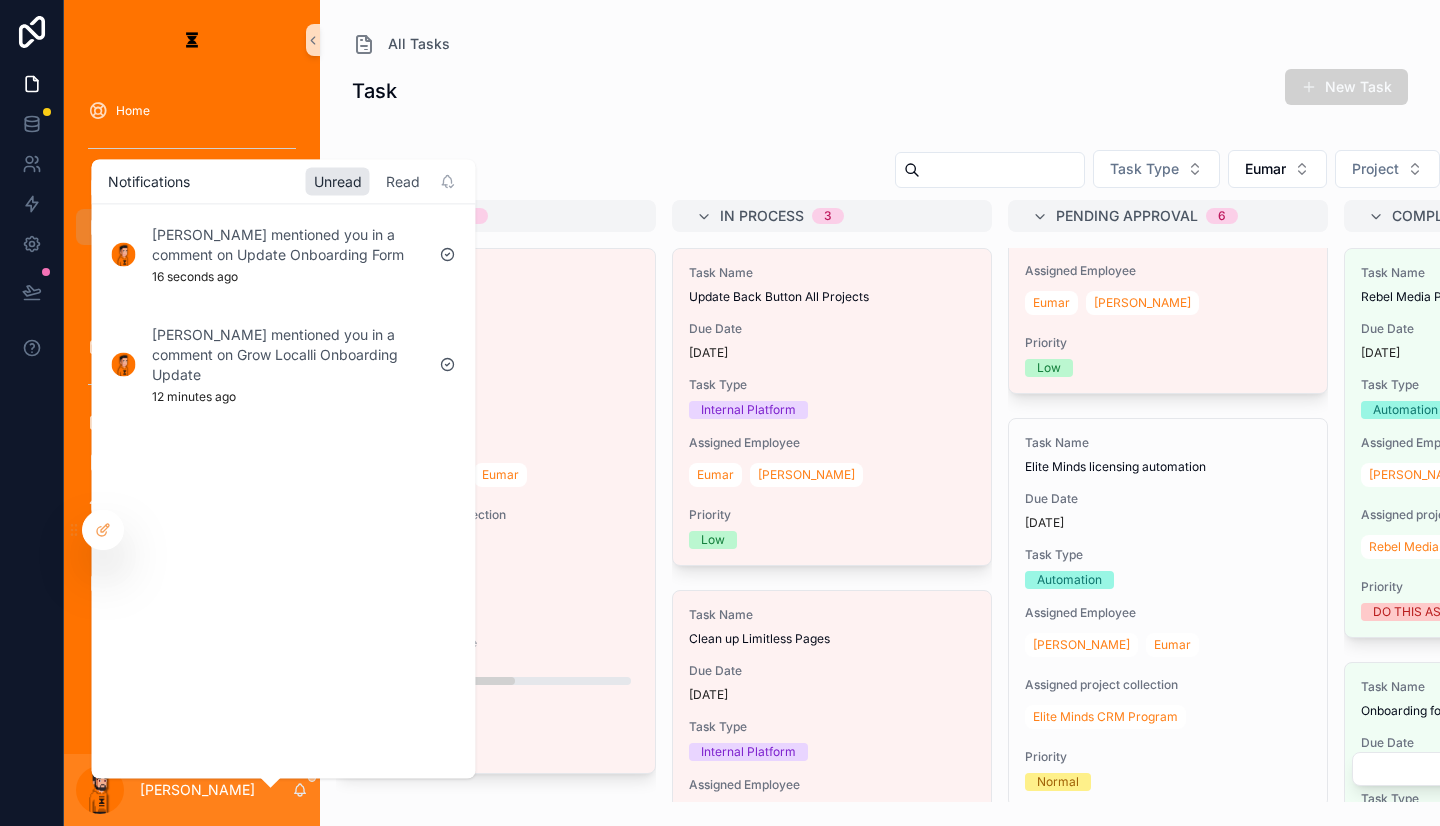 click on "Read" at bounding box center (403, 181) 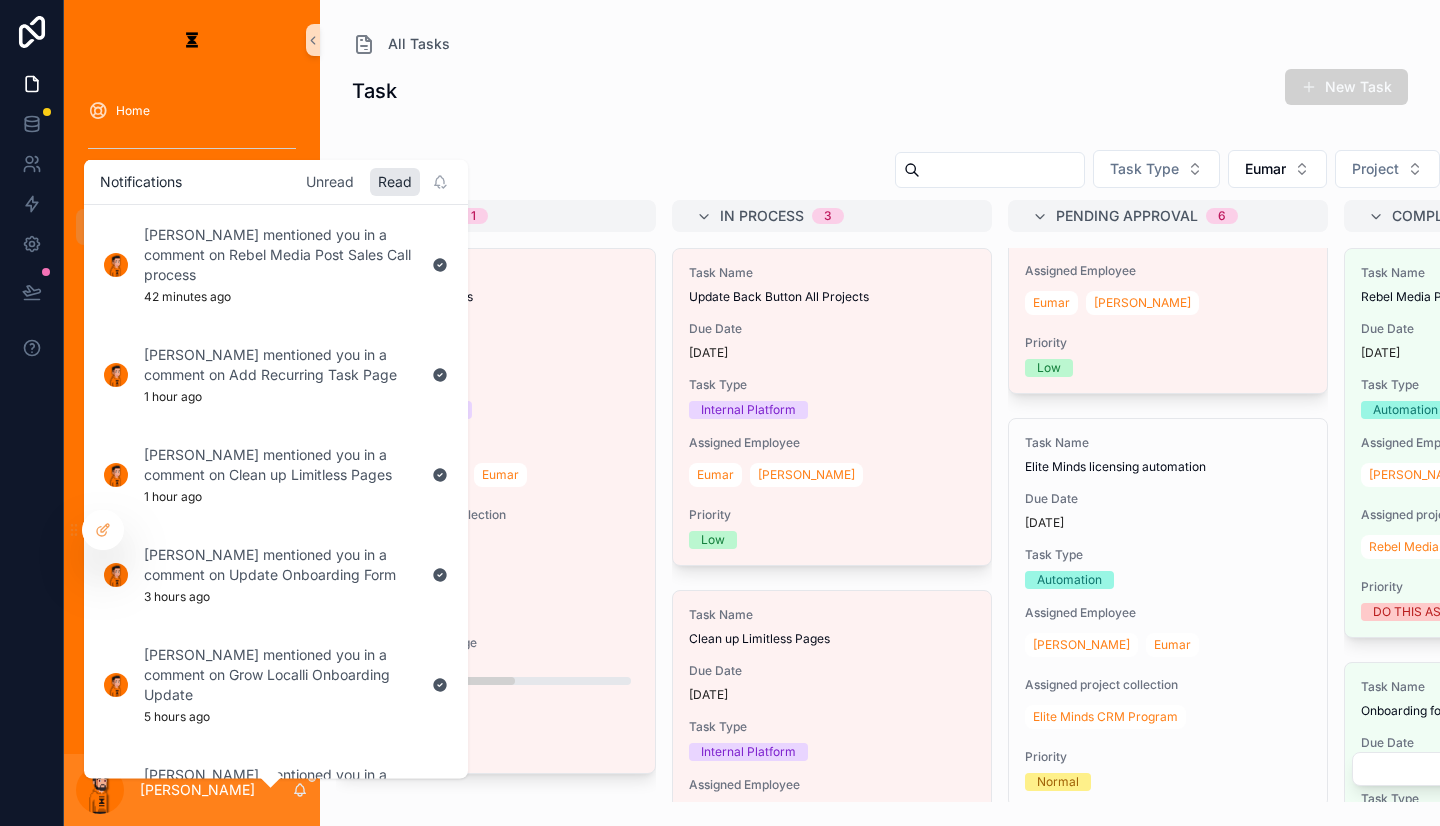 click on "Unread" at bounding box center [330, 181] 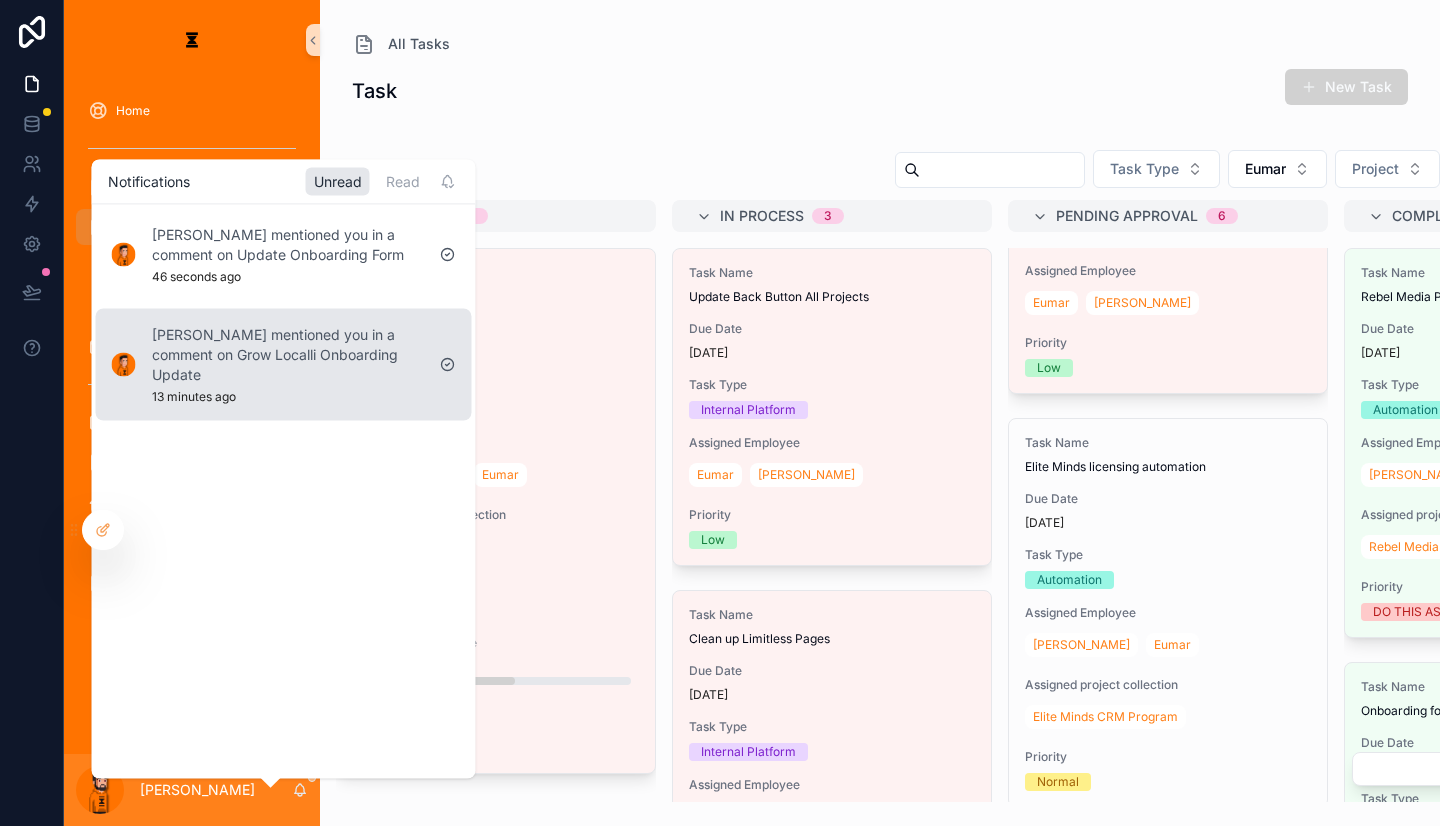 click on "[PERSON_NAME] mentioned you in a comment on Grow Localli Onboarding Update" at bounding box center (288, 354) 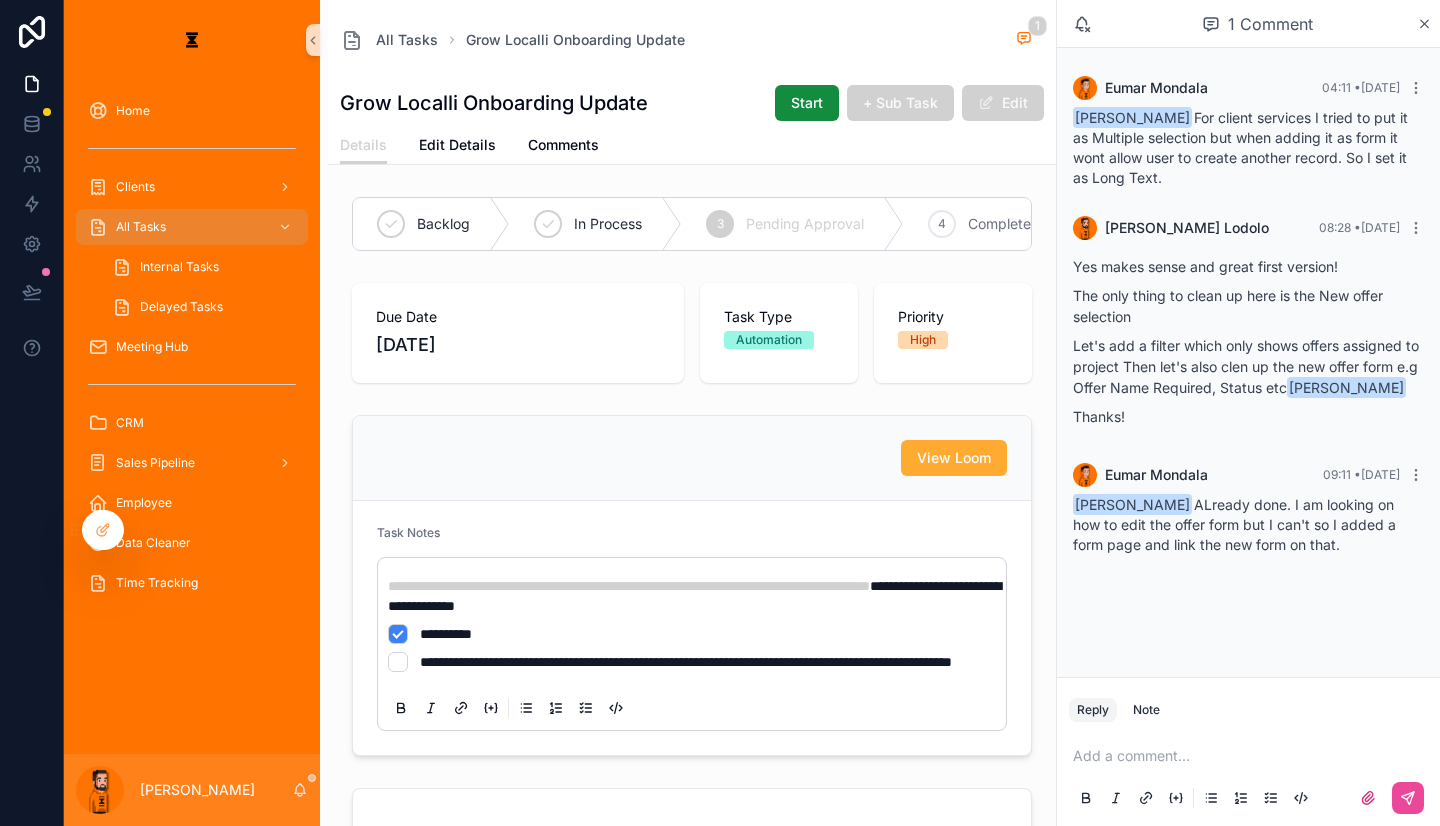 drag, startPoint x: 1209, startPoint y: 454, endPoint x: 1308, endPoint y: 490, distance: 105.3423 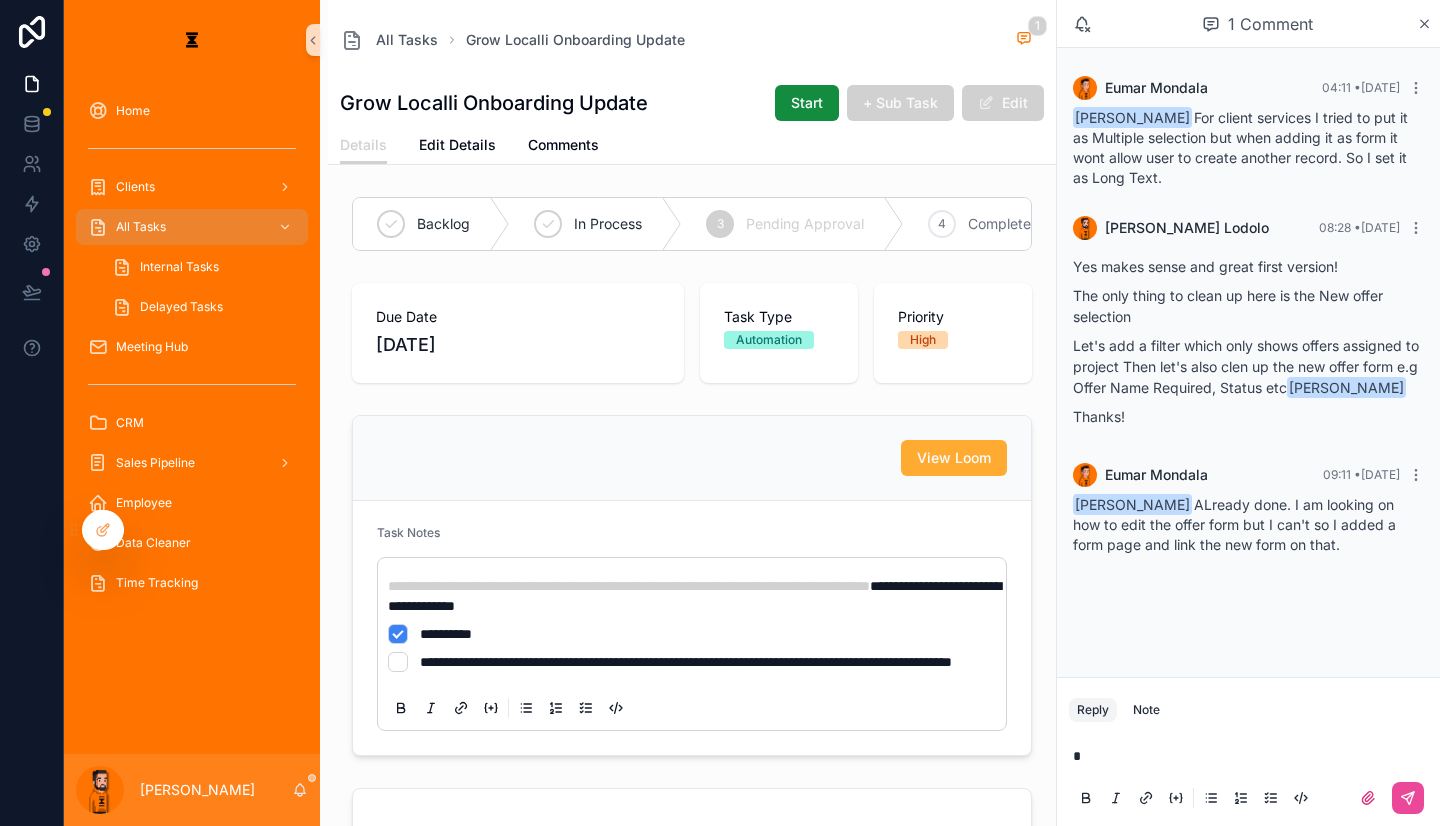 type 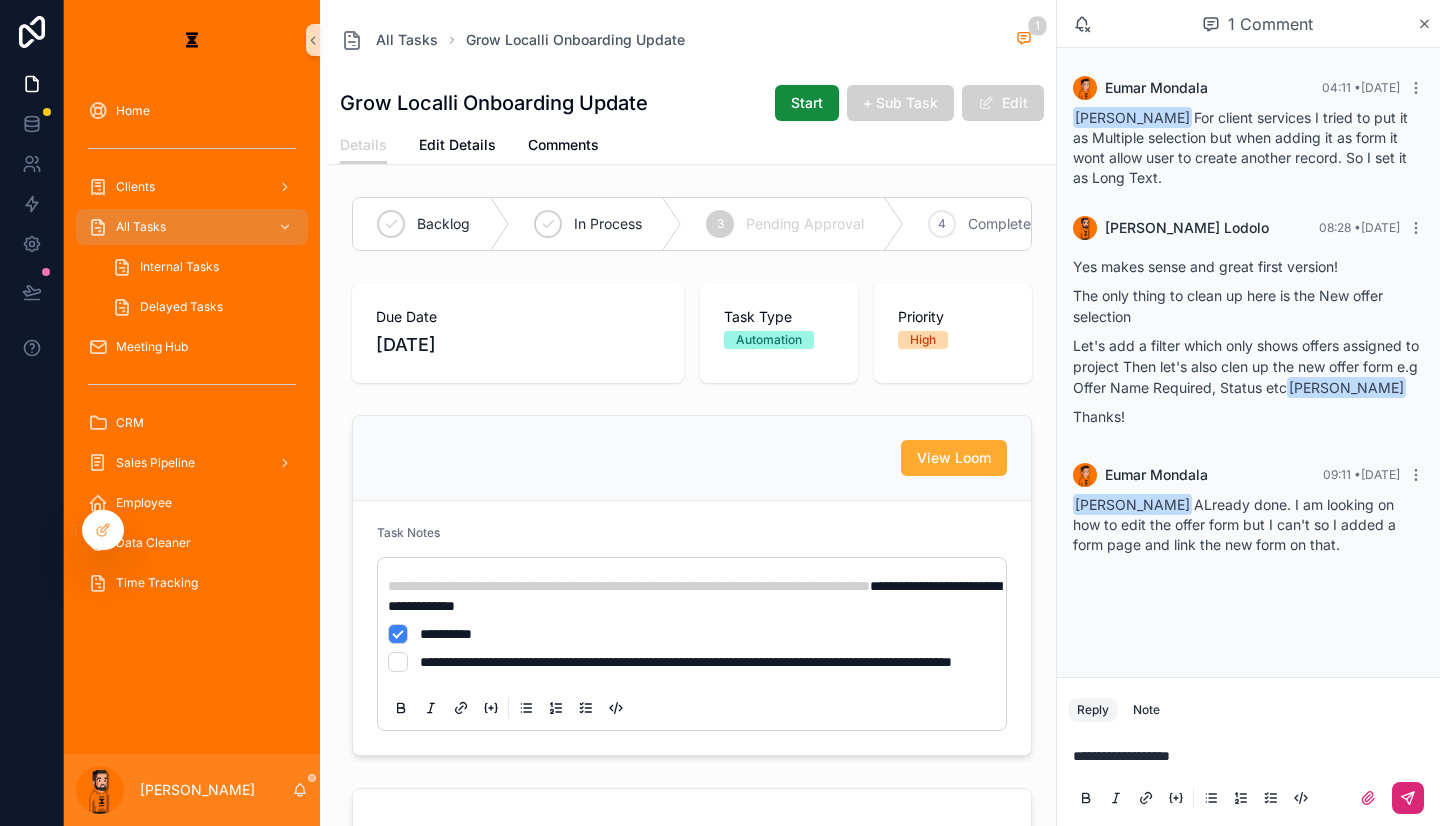 click at bounding box center (1408, 798) 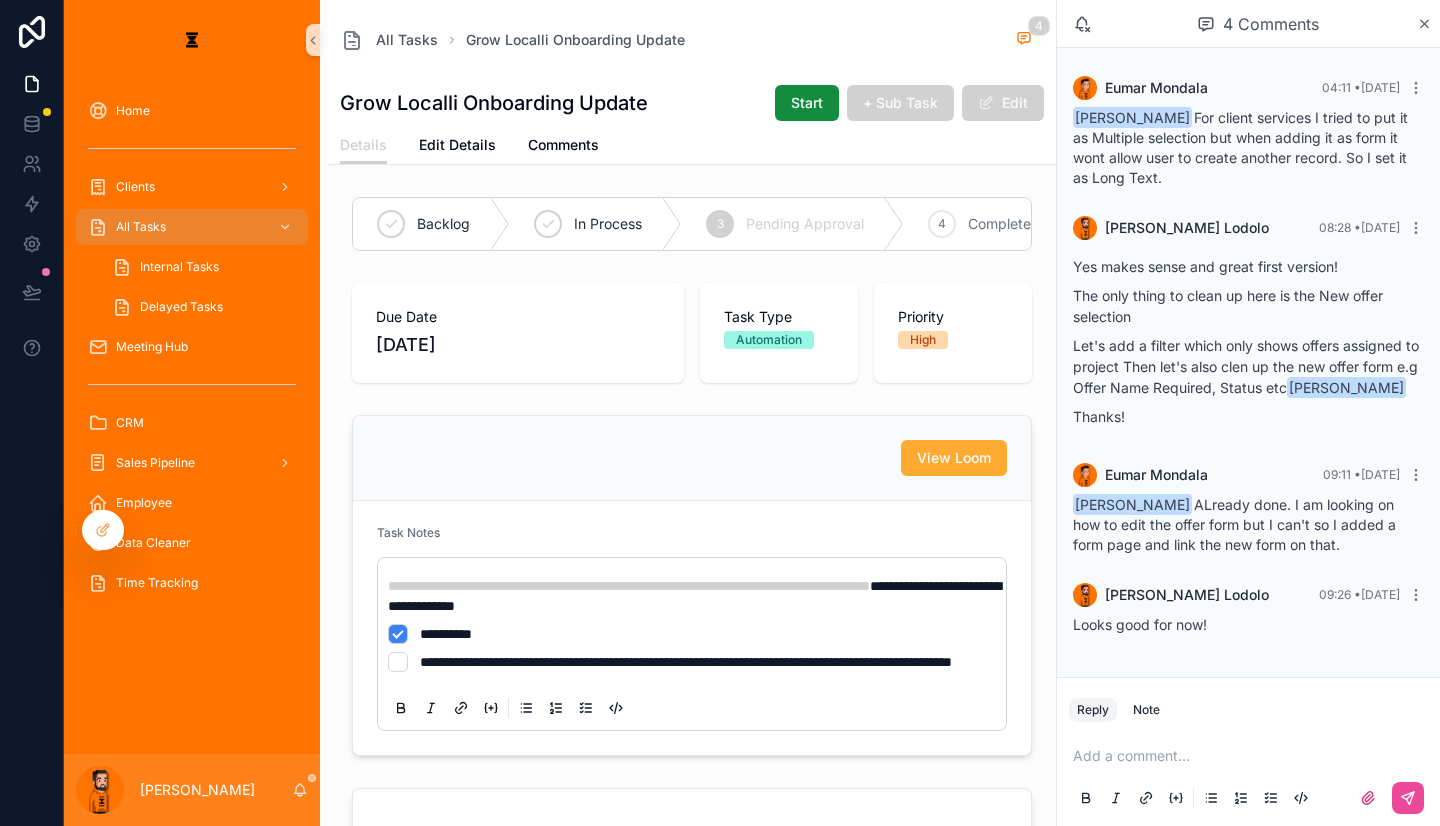 click on "[PERSON_NAME]" at bounding box center [192, 790] 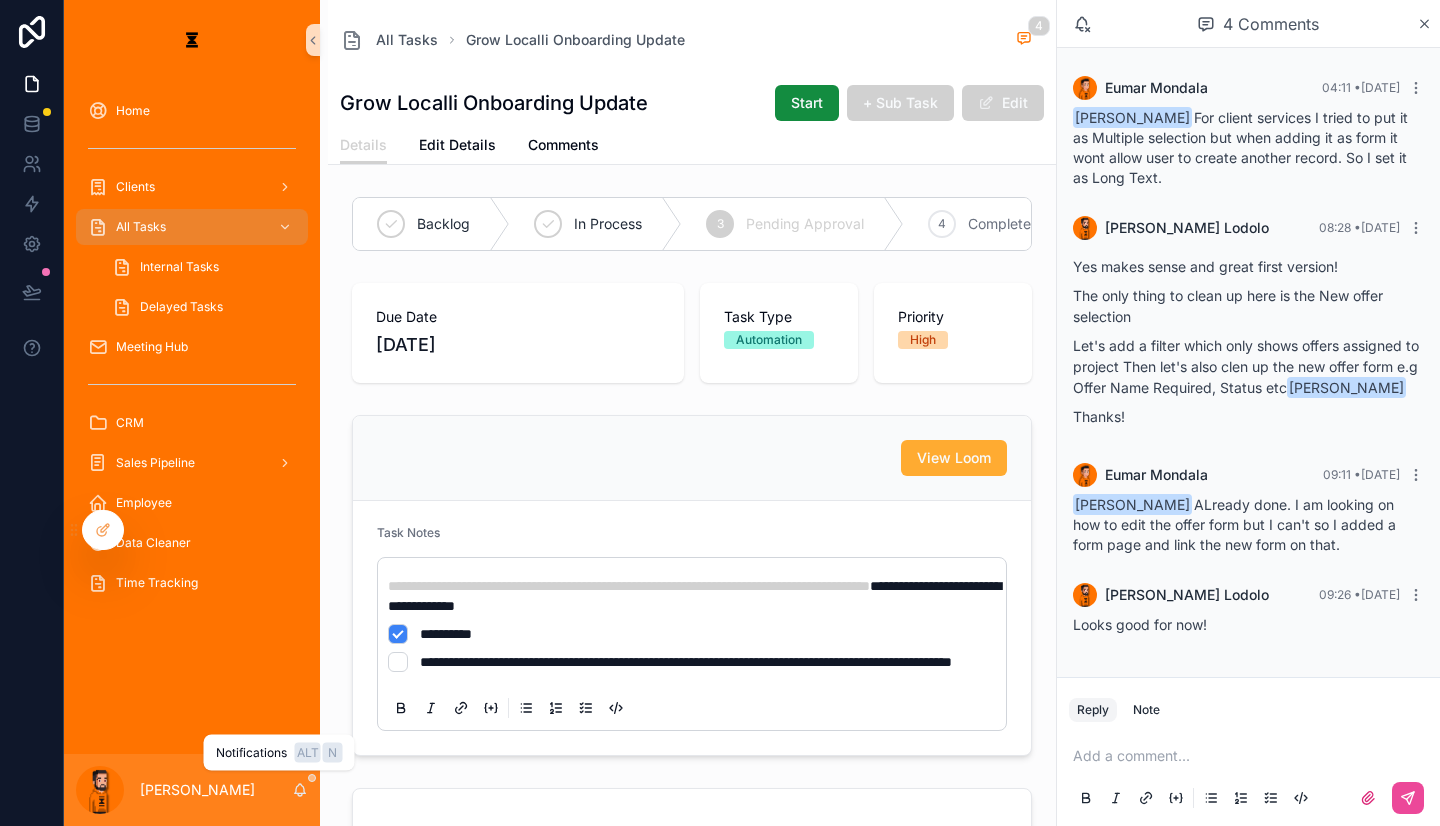click 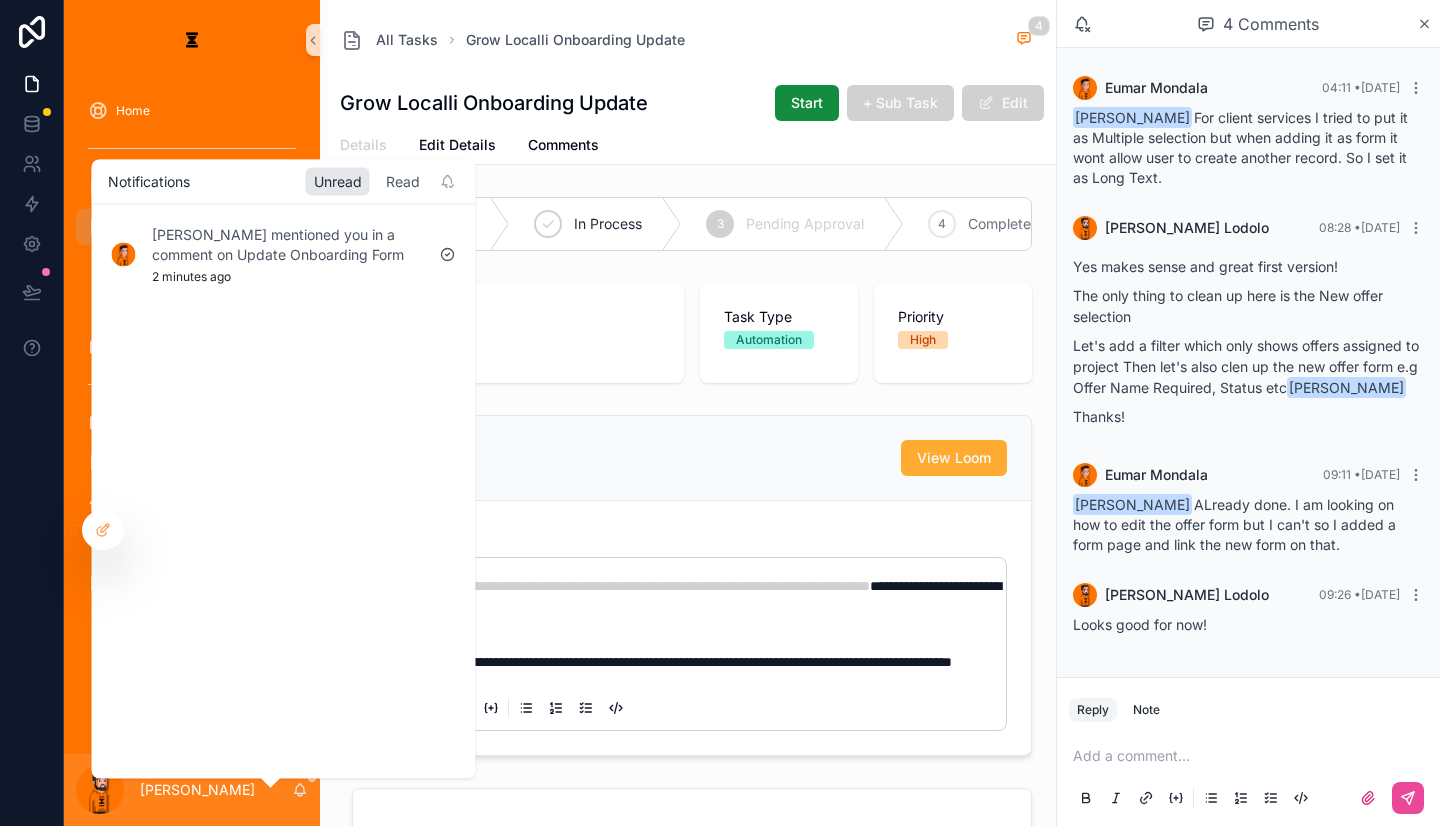 click on "Read" at bounding box center [403, 181] 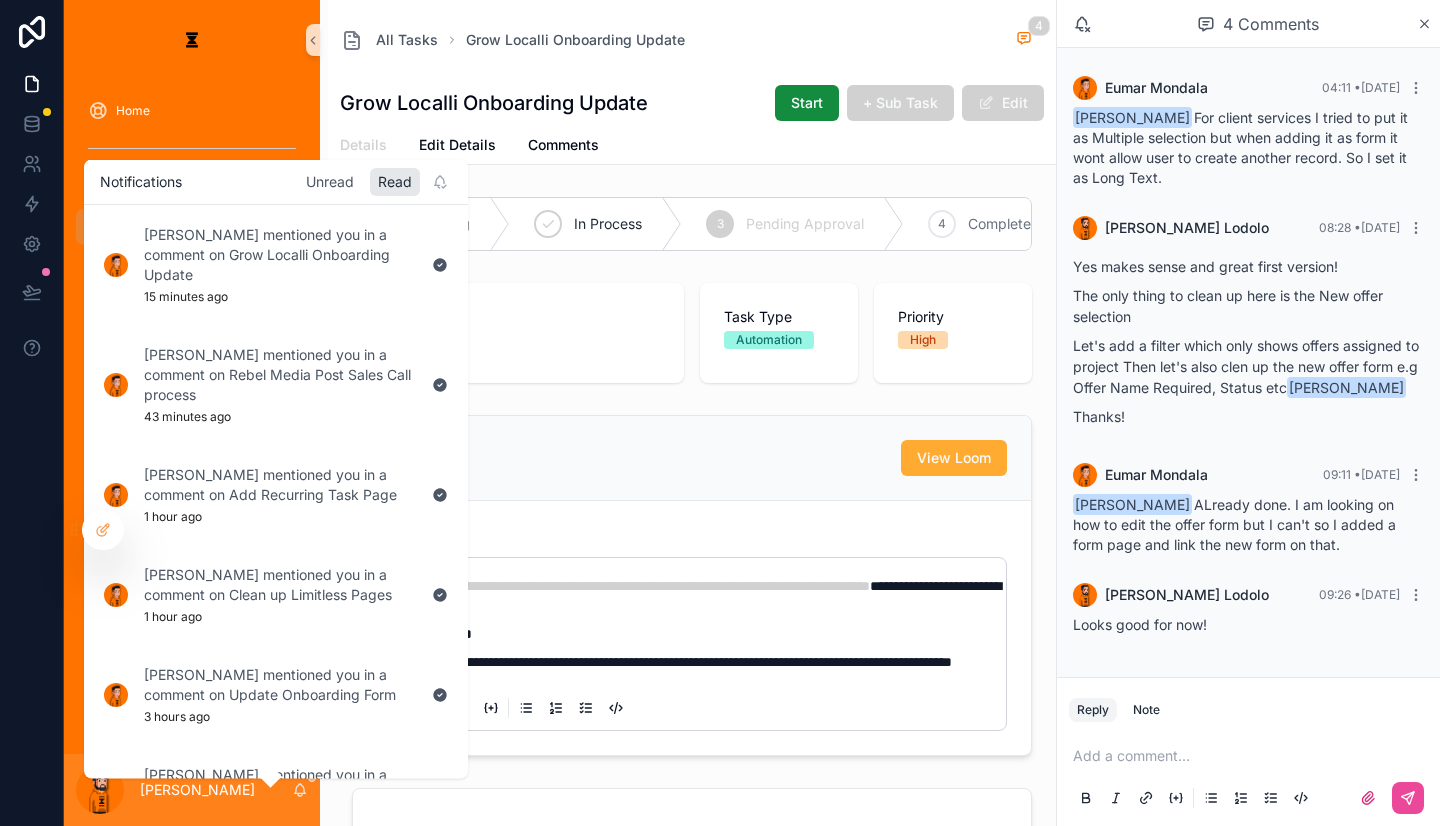 click on "Unread" at bounding box center (330, 181) 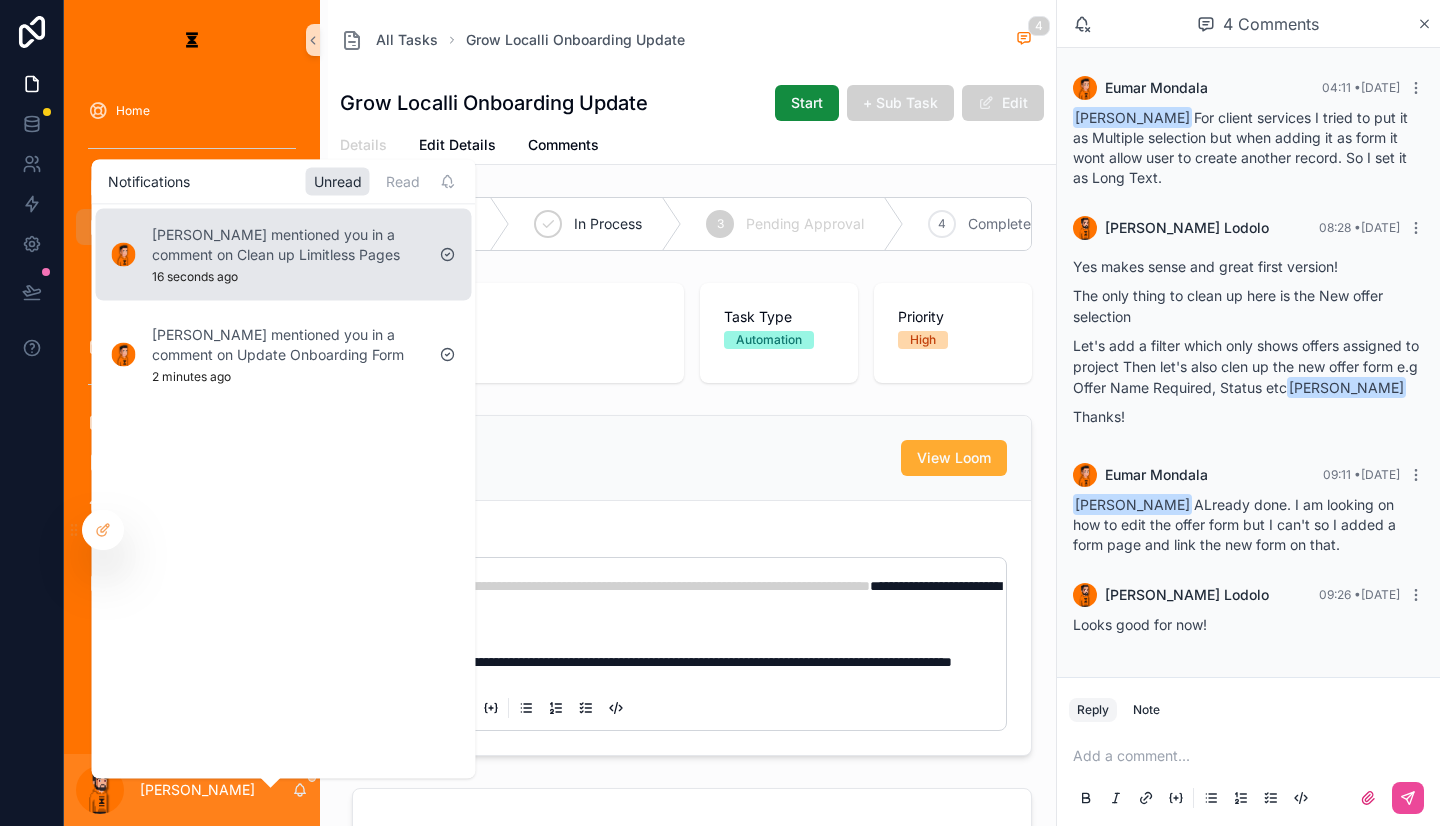 click on "[PERSON_NAME] mentioned you in a comment on Clean up Limitless Pages 16 seconds ago" at bounding box center (288, 254) 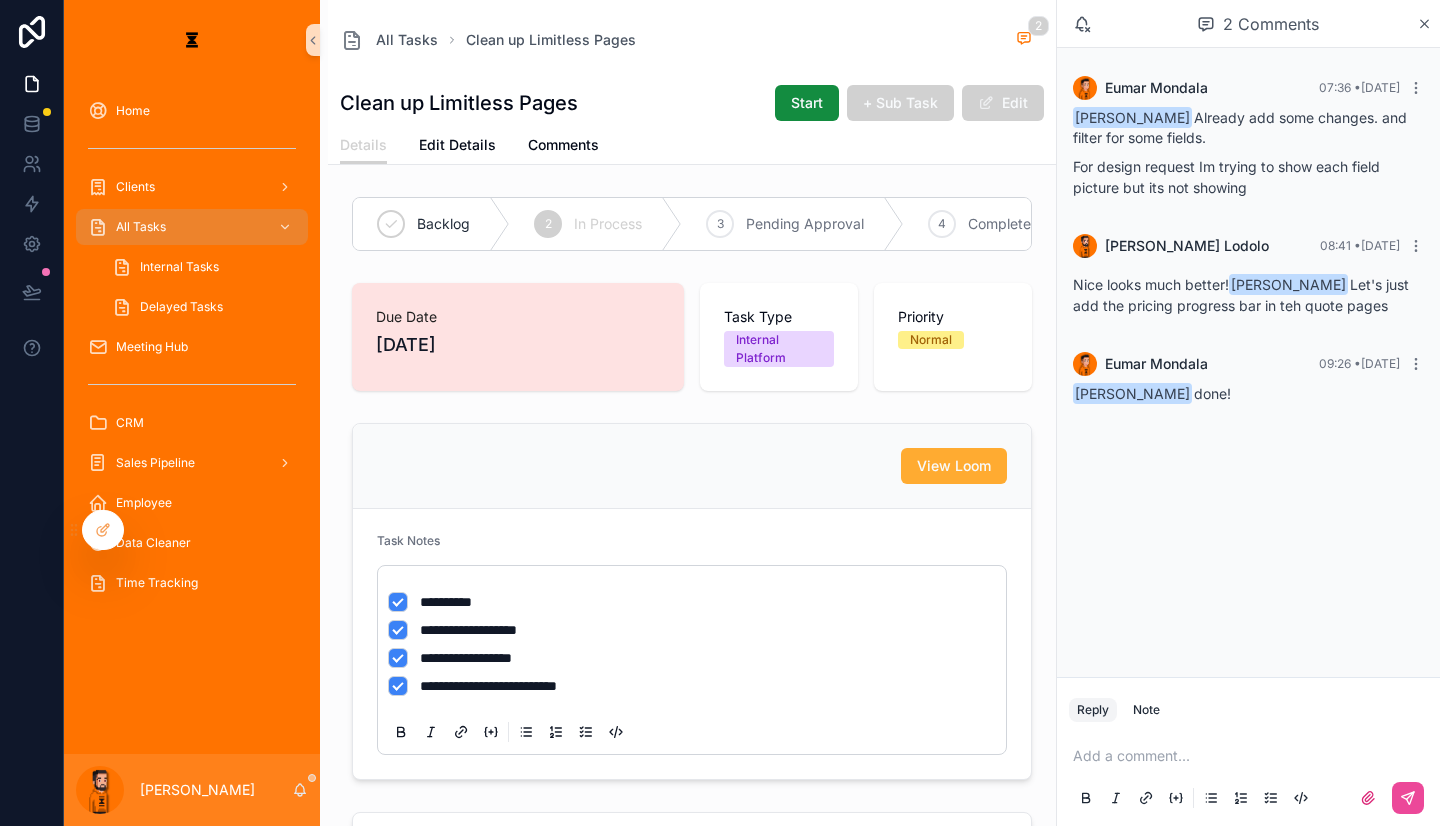 click at bounding box center (1252, 756) 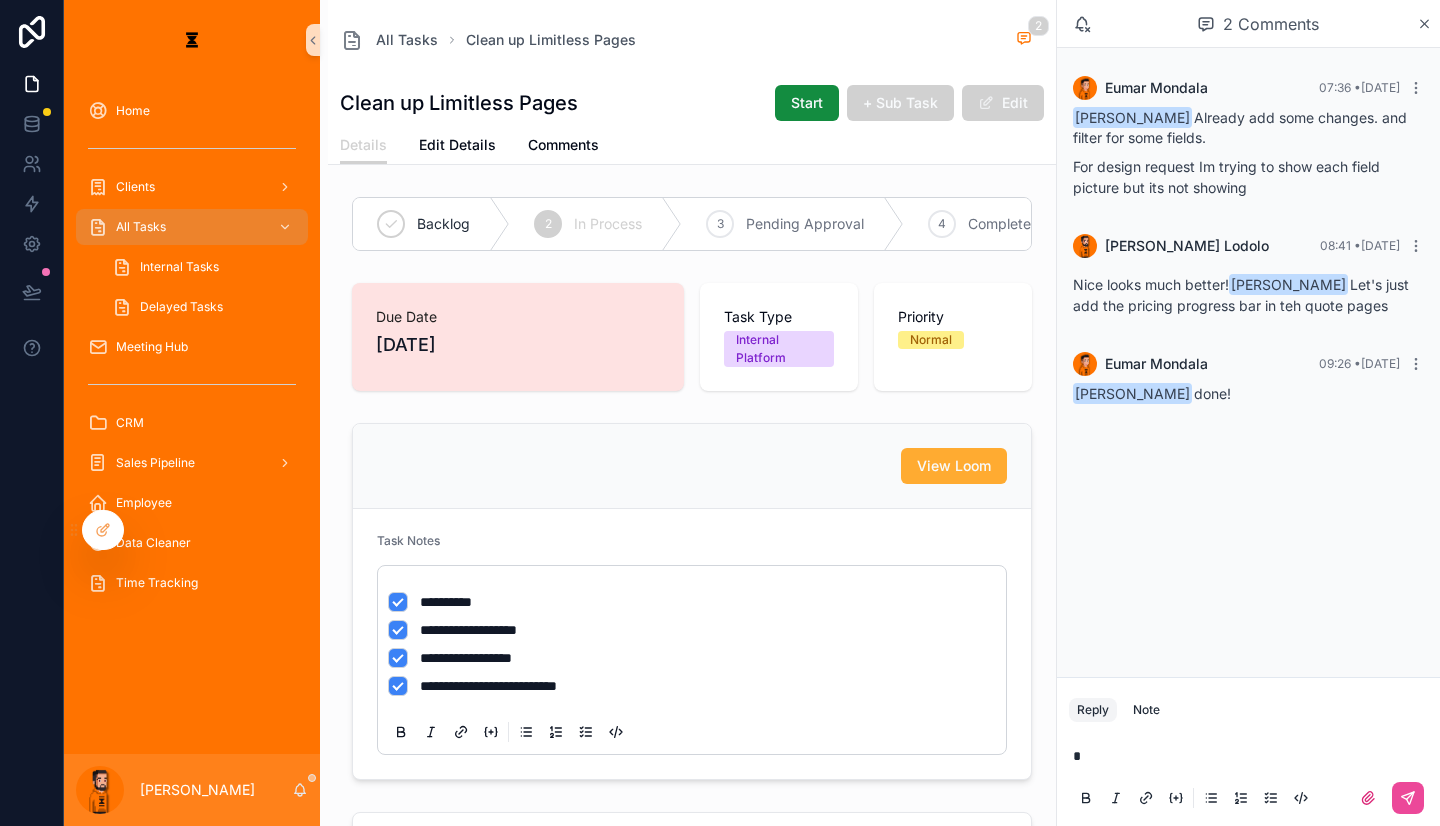 type 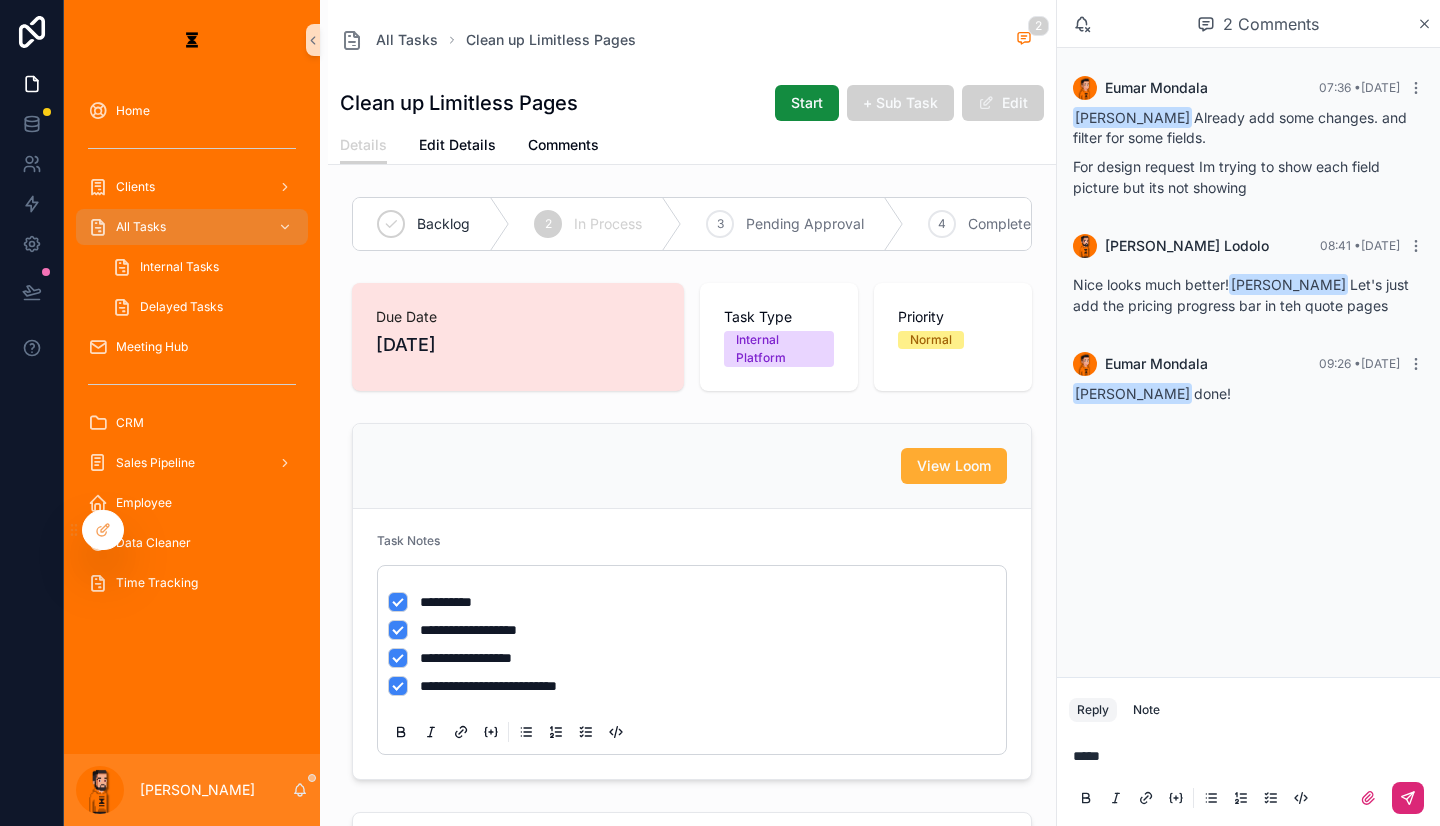 click 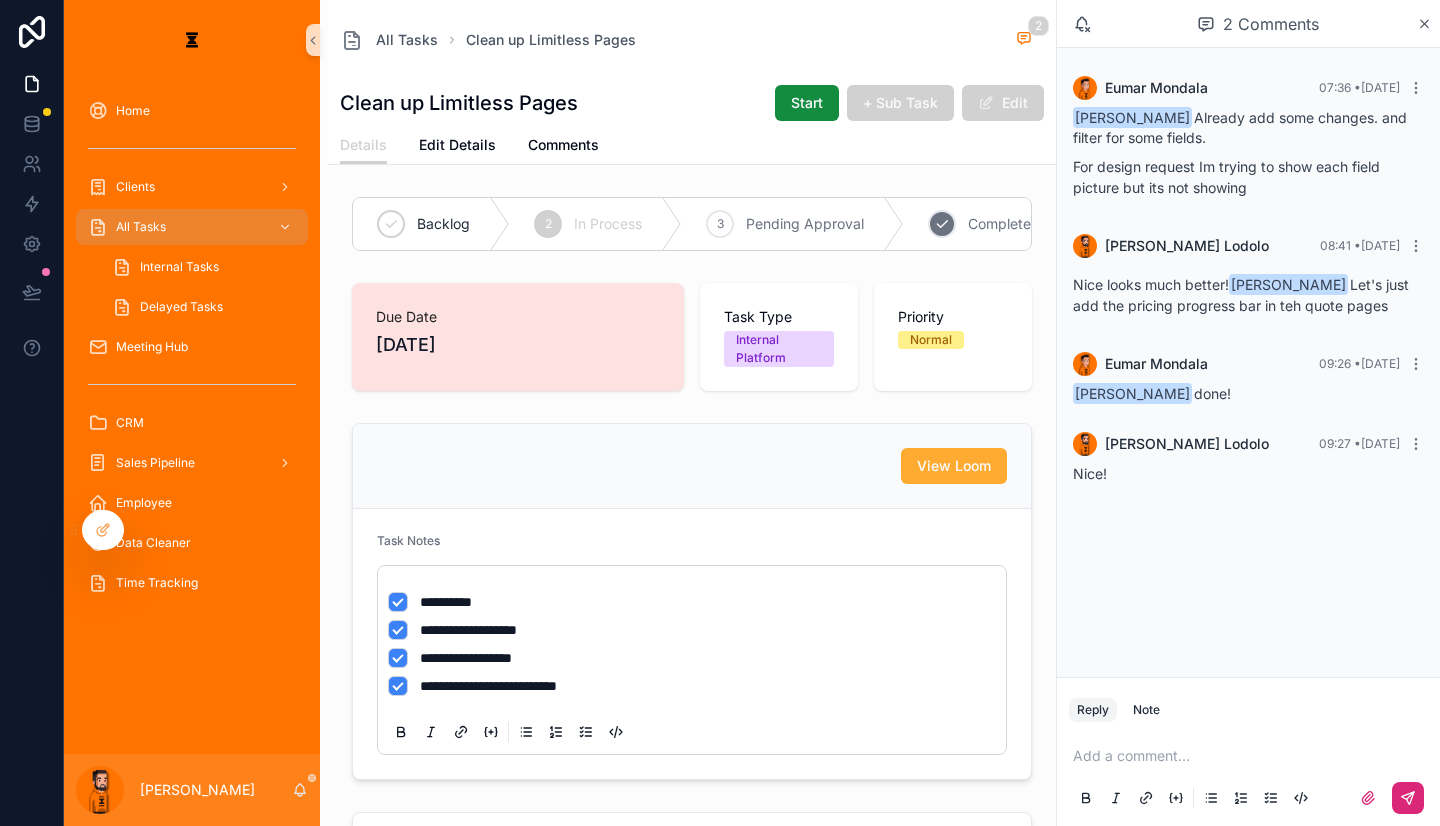 click on "4 Complete" at bounding box center (987, 224) 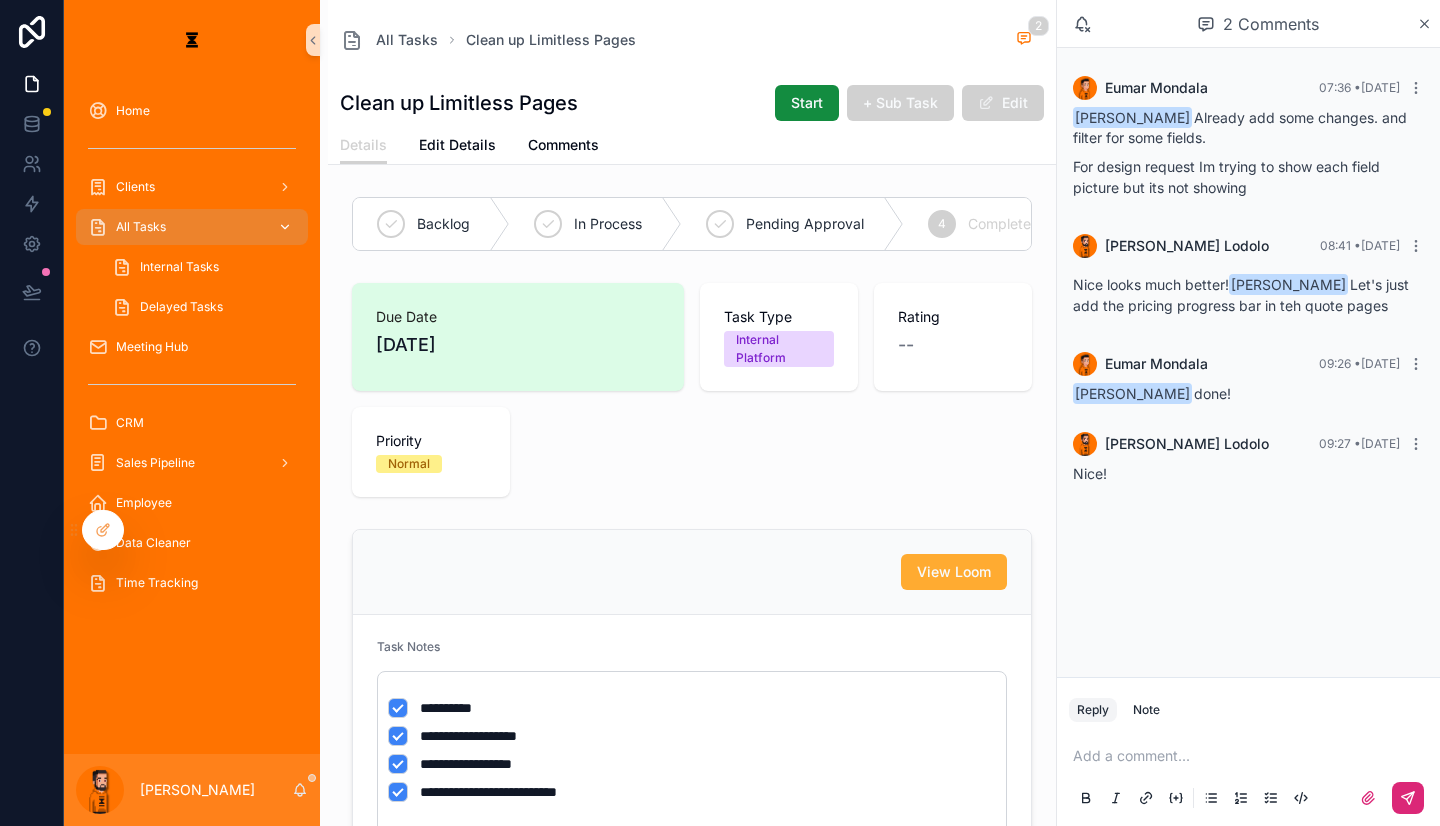 click on "All Tasks" at bounding box center [192, 227] 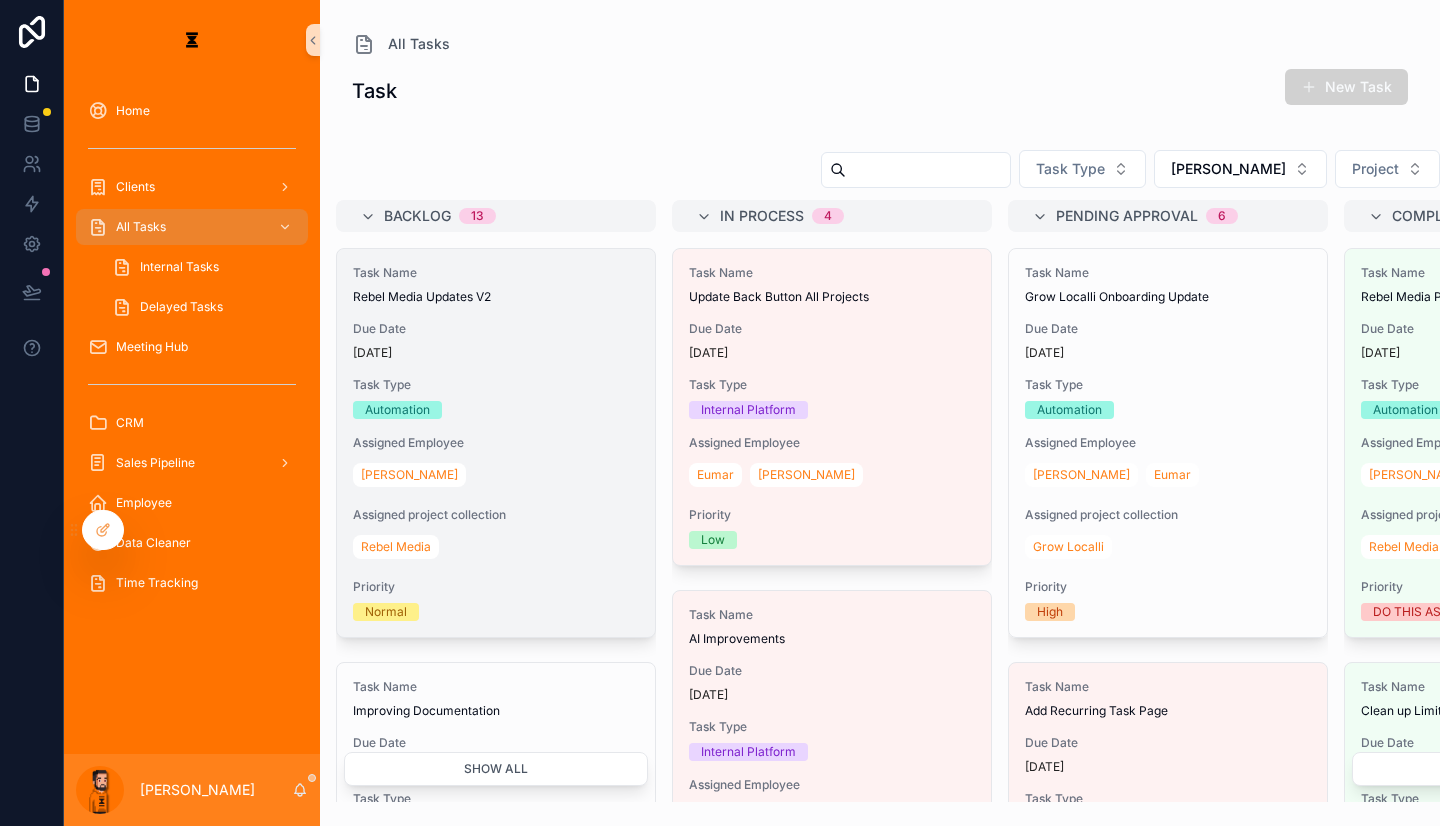 click on "Due Date" at bounding box center (496, 329) 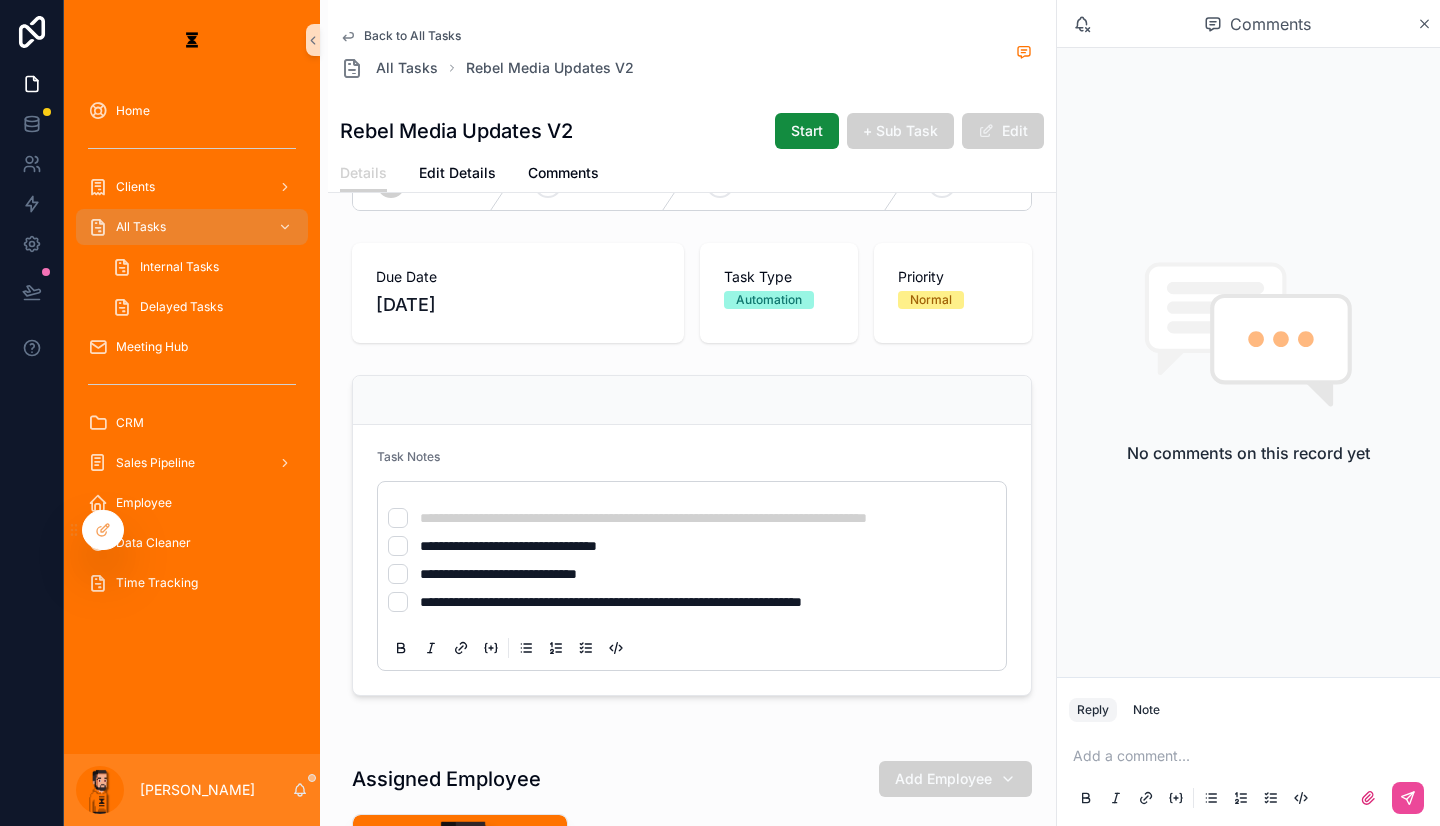 scroll, scrollTop: 100, scrollLeft: 0, axis: vertical 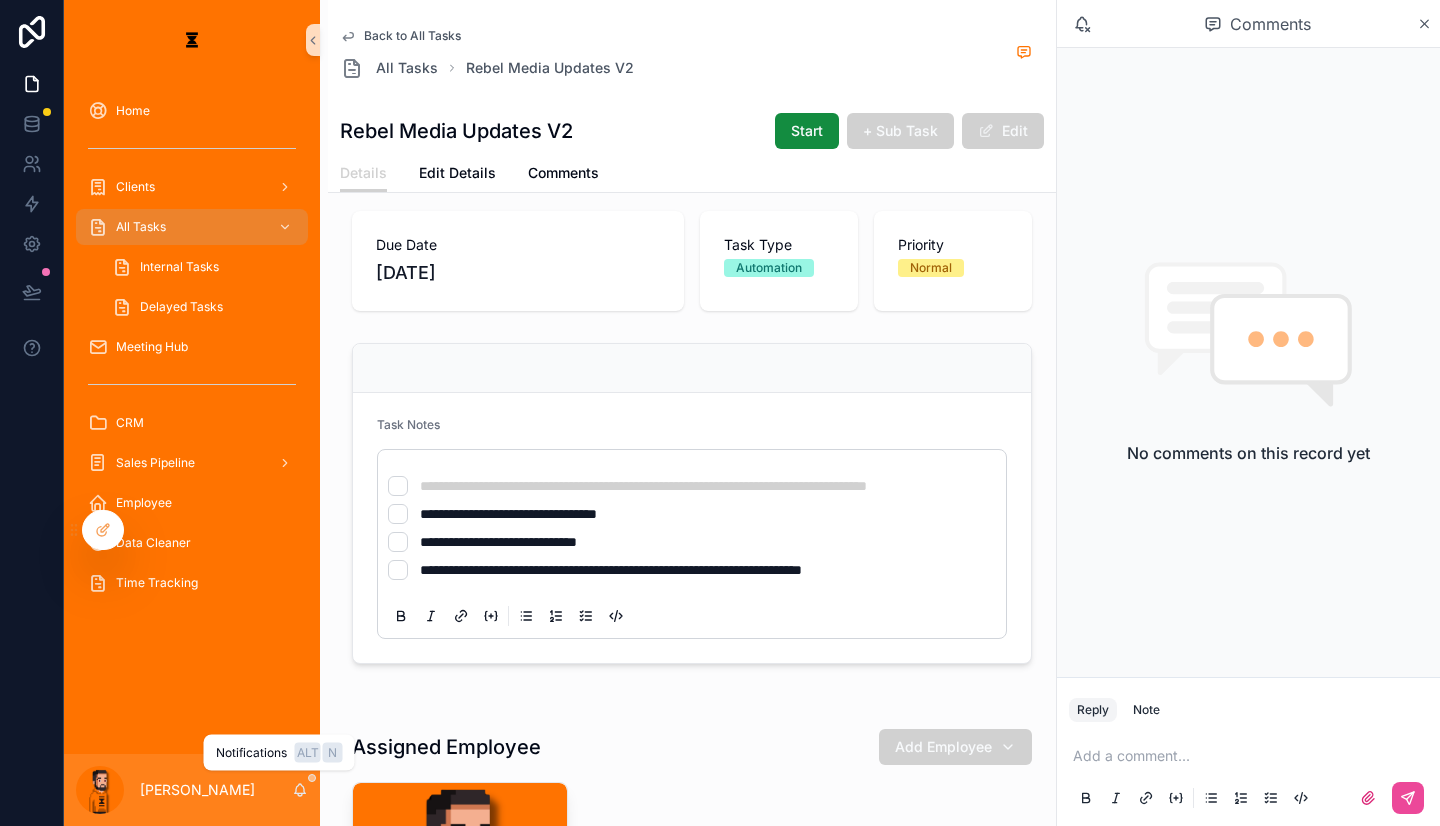 click 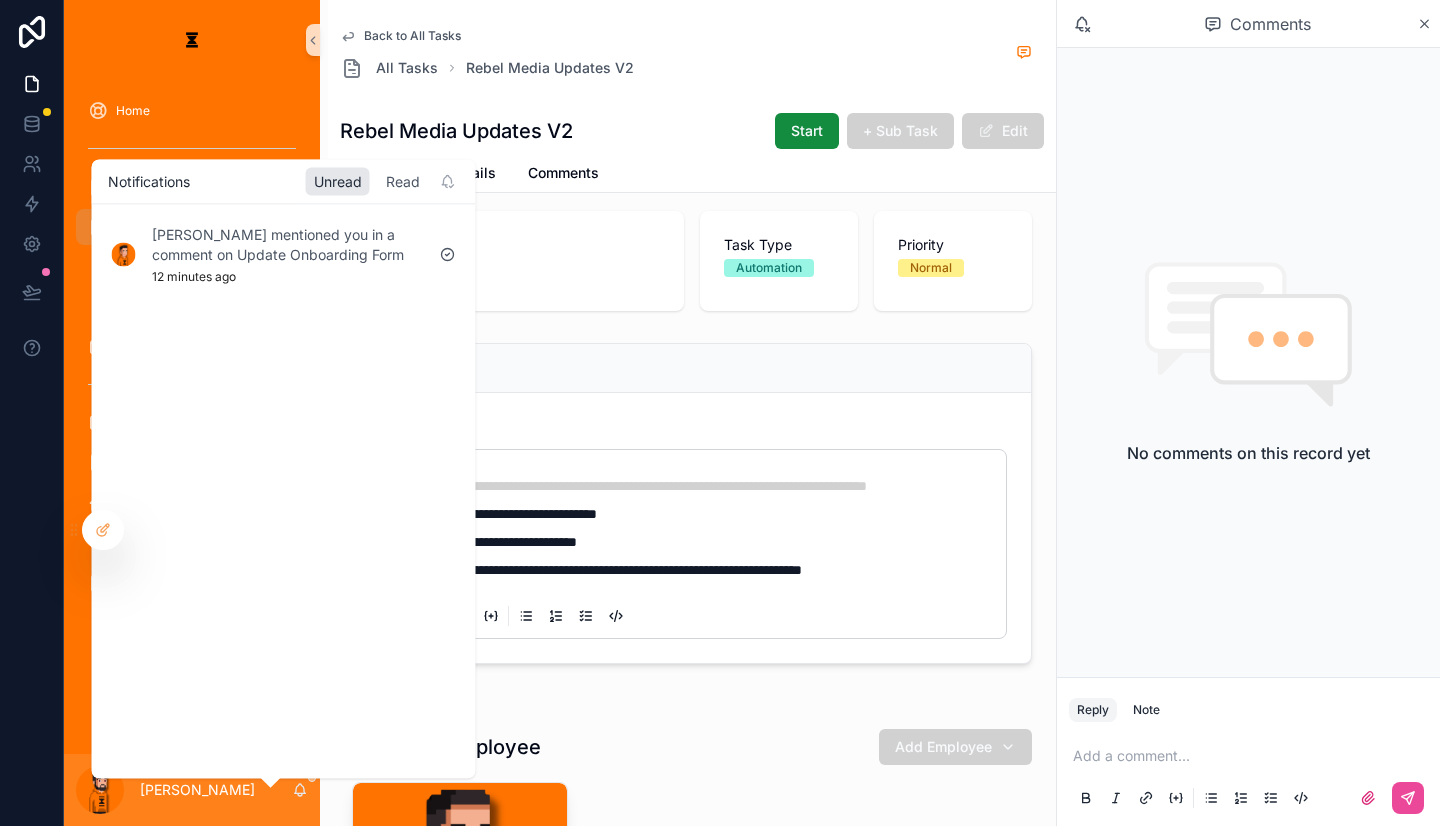 click on "Read" at bounding box center (403, 181) 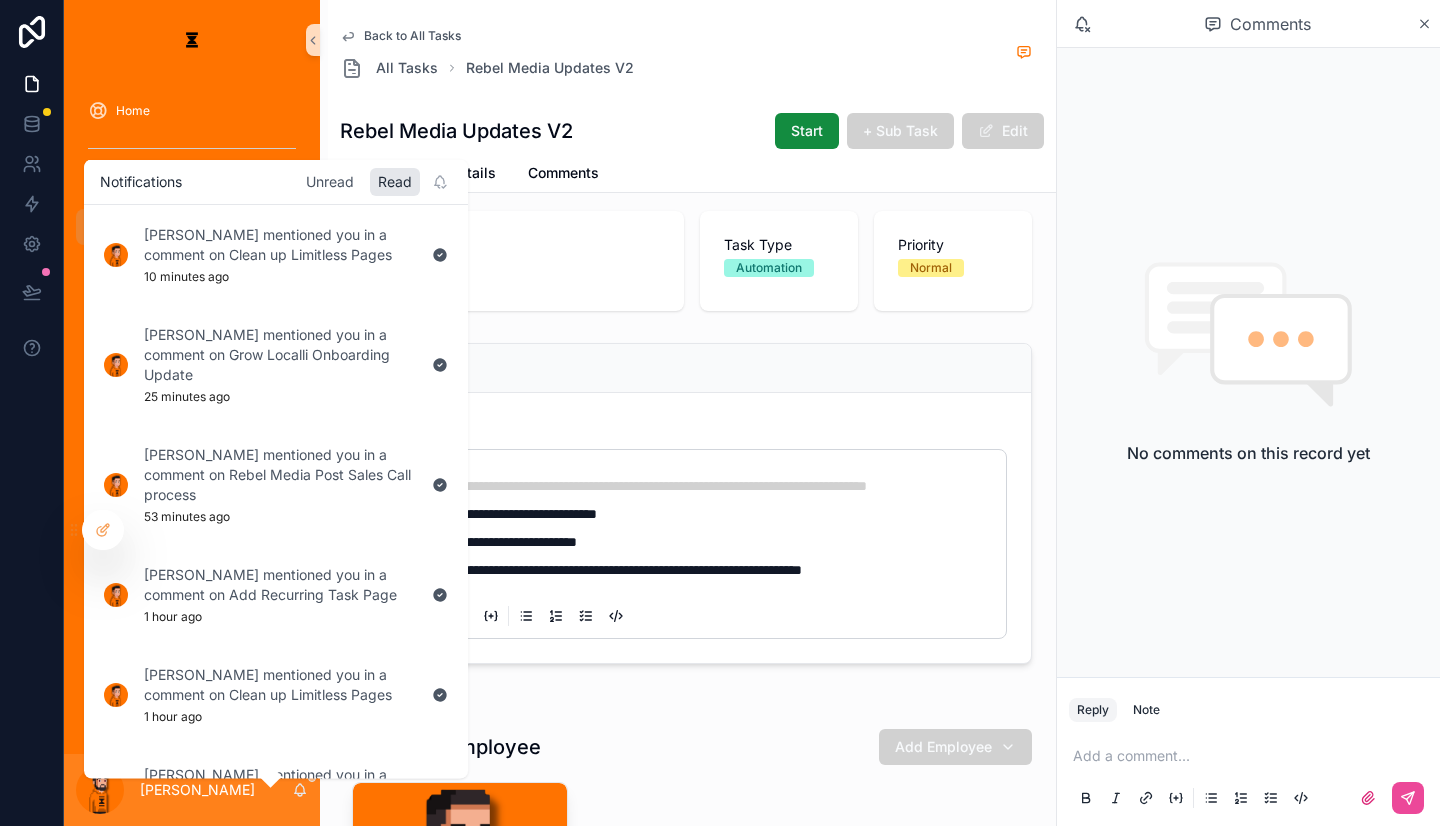 click on "Unread" at bounding box center (330, 181) 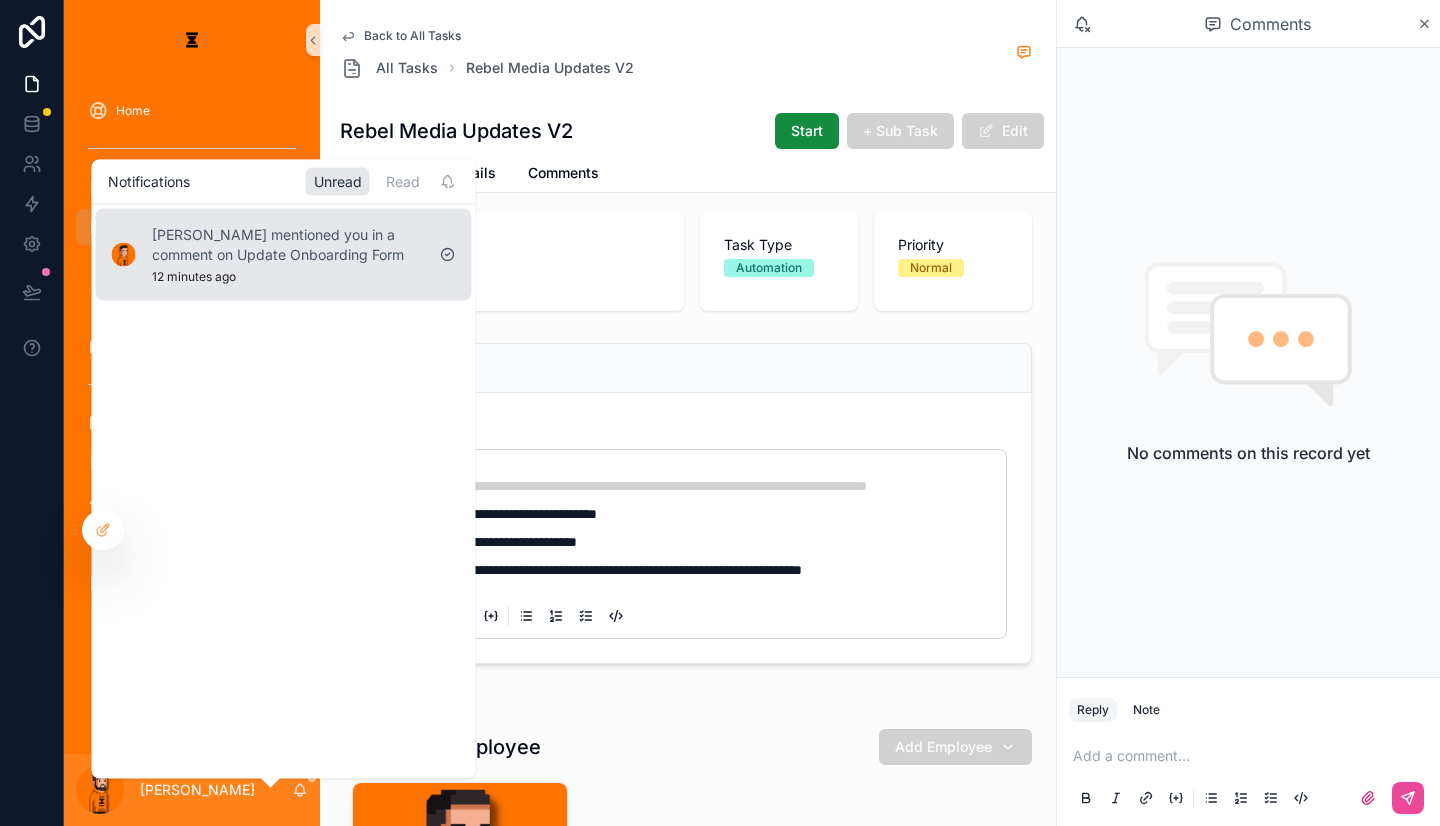 click on "[PERSON_NAME] mentioned you in a comment on Update Onboarding Form" at bounding box center [288, 244] 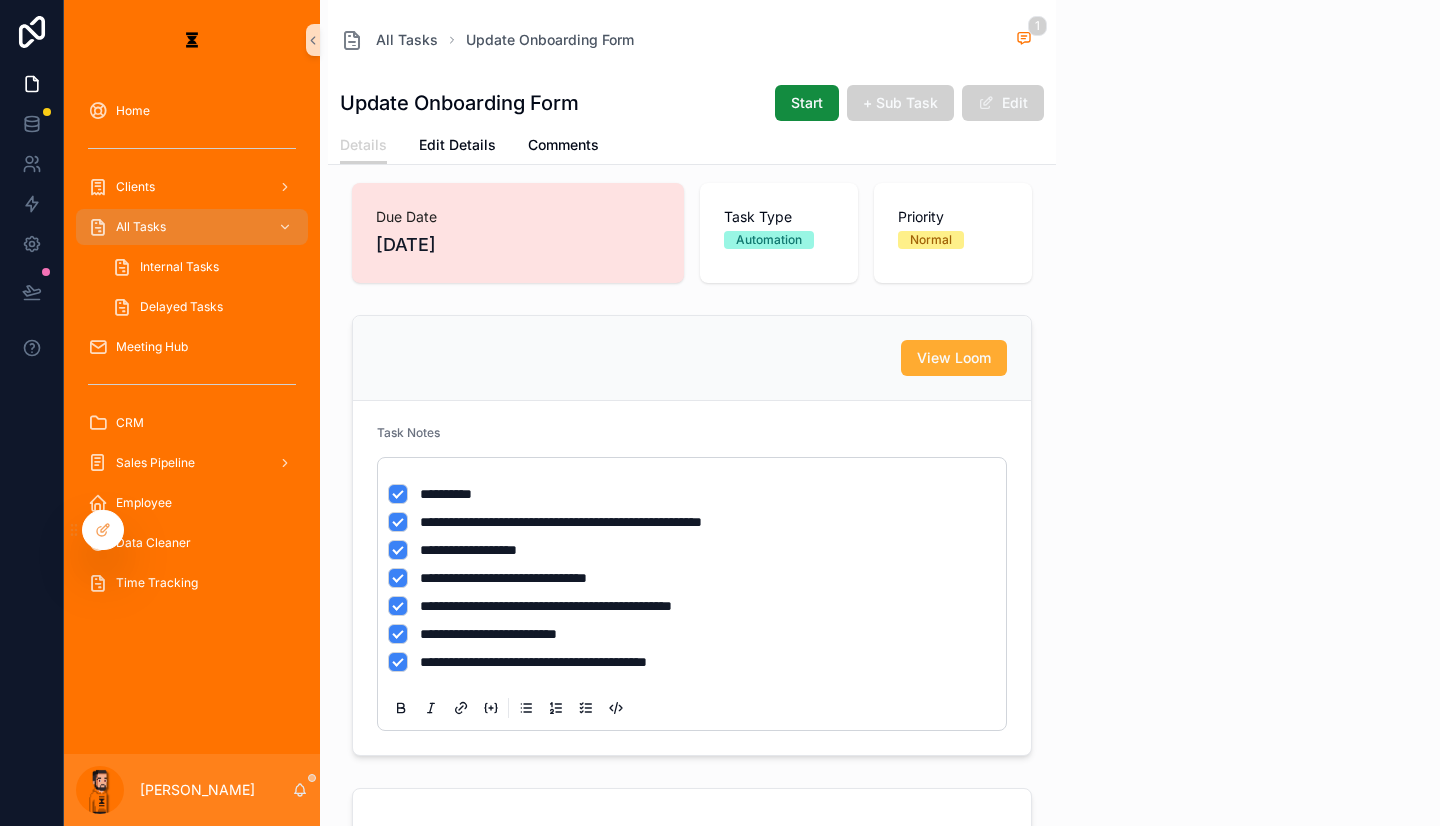 scroll, scrollTop: 0, scrollLeft: 0, axis: both 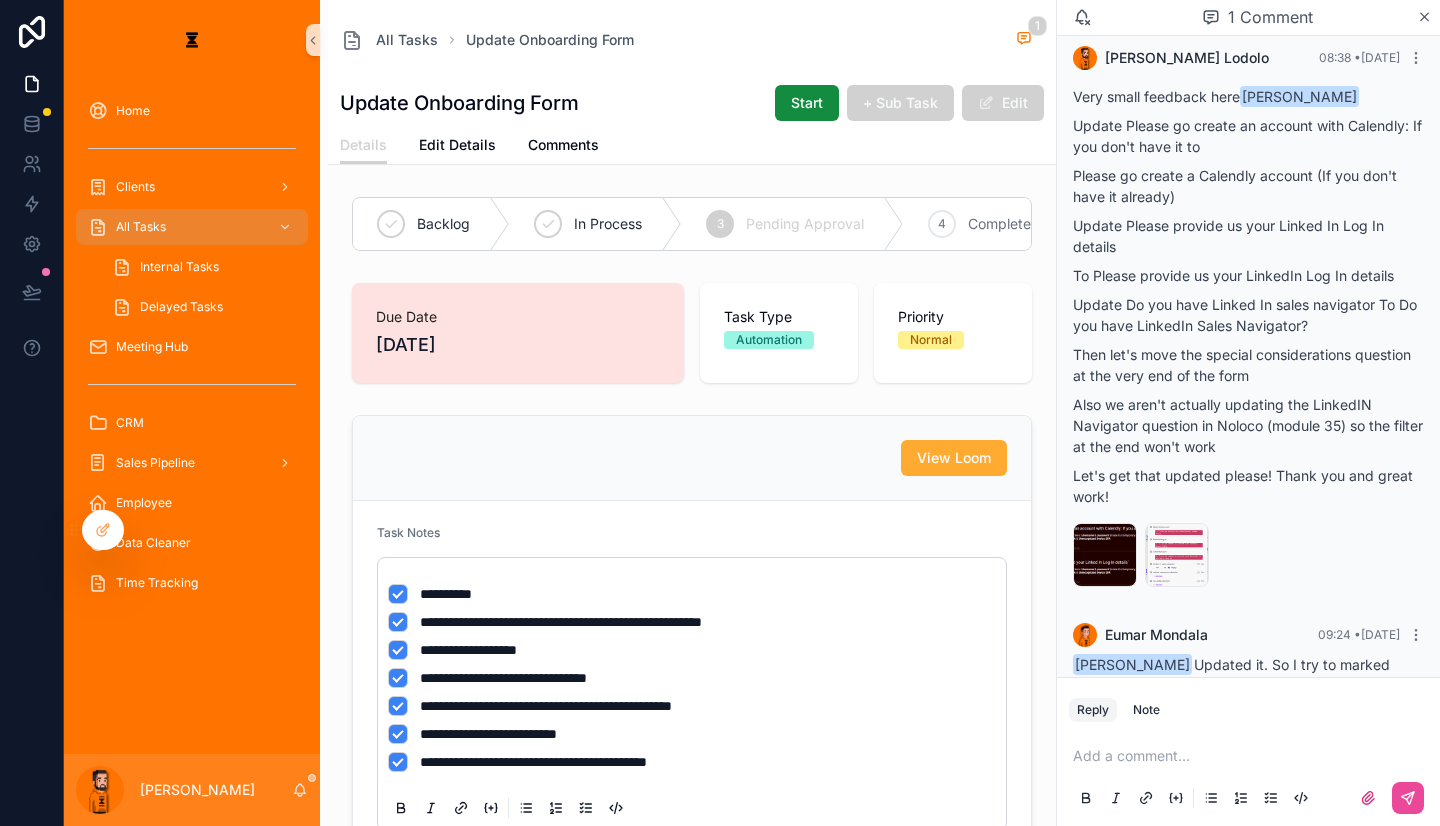drag, startPoint x: 1191, startPoint y: 632, endPoint x: 1226, endPoint y: 662, distance: 46.09772 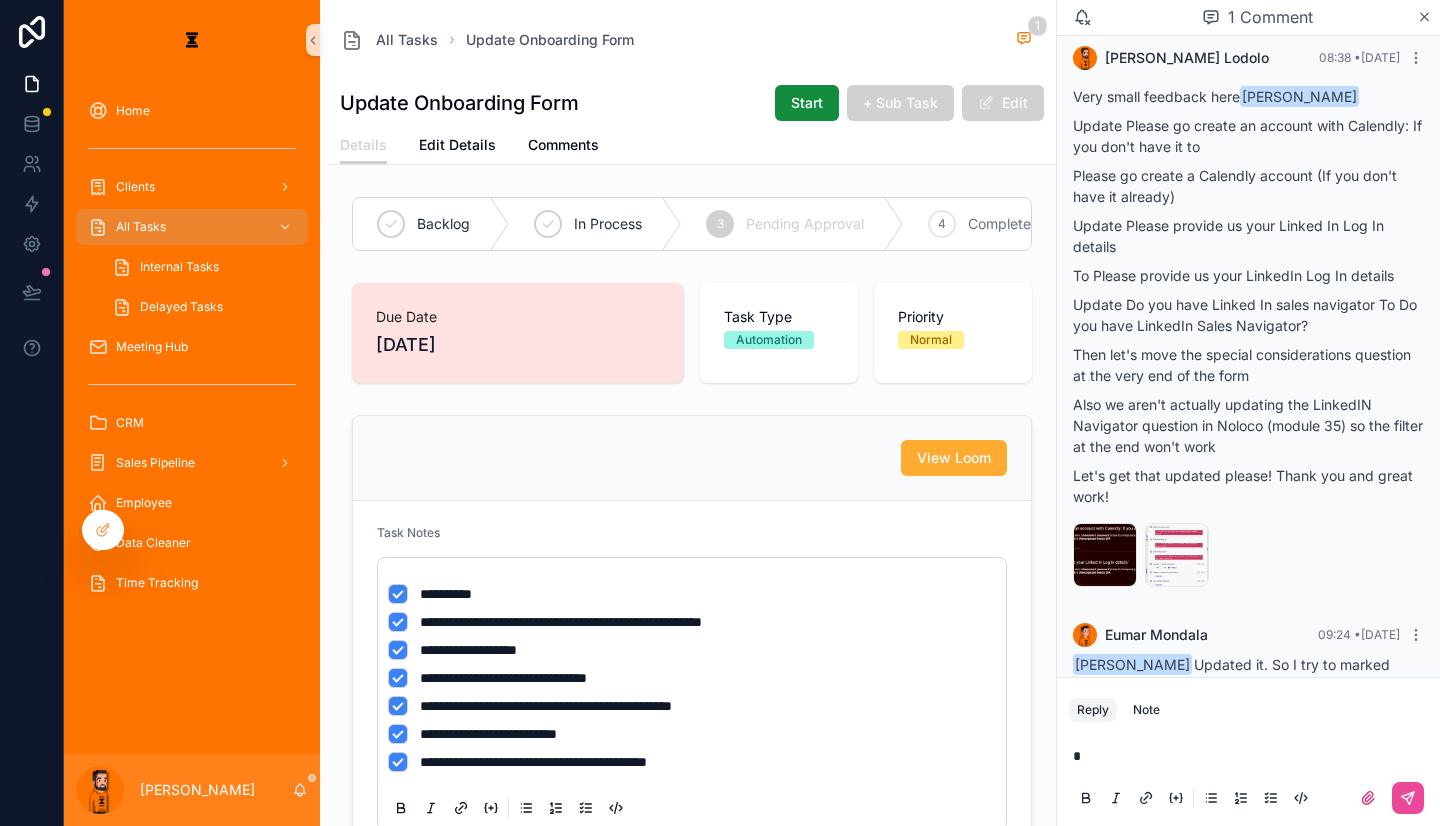 type 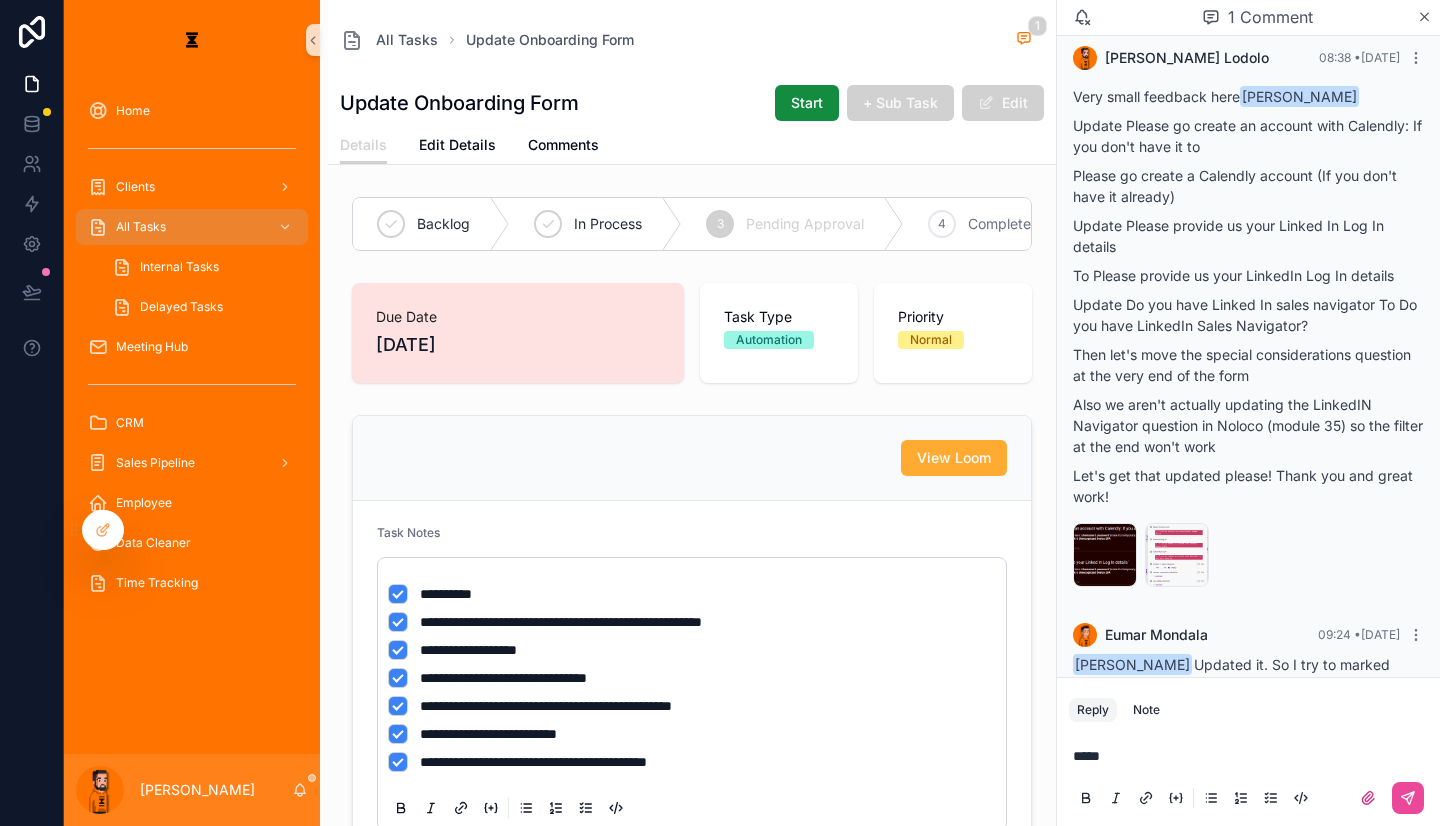 click on "*****" at bounding box center [1252, 756] 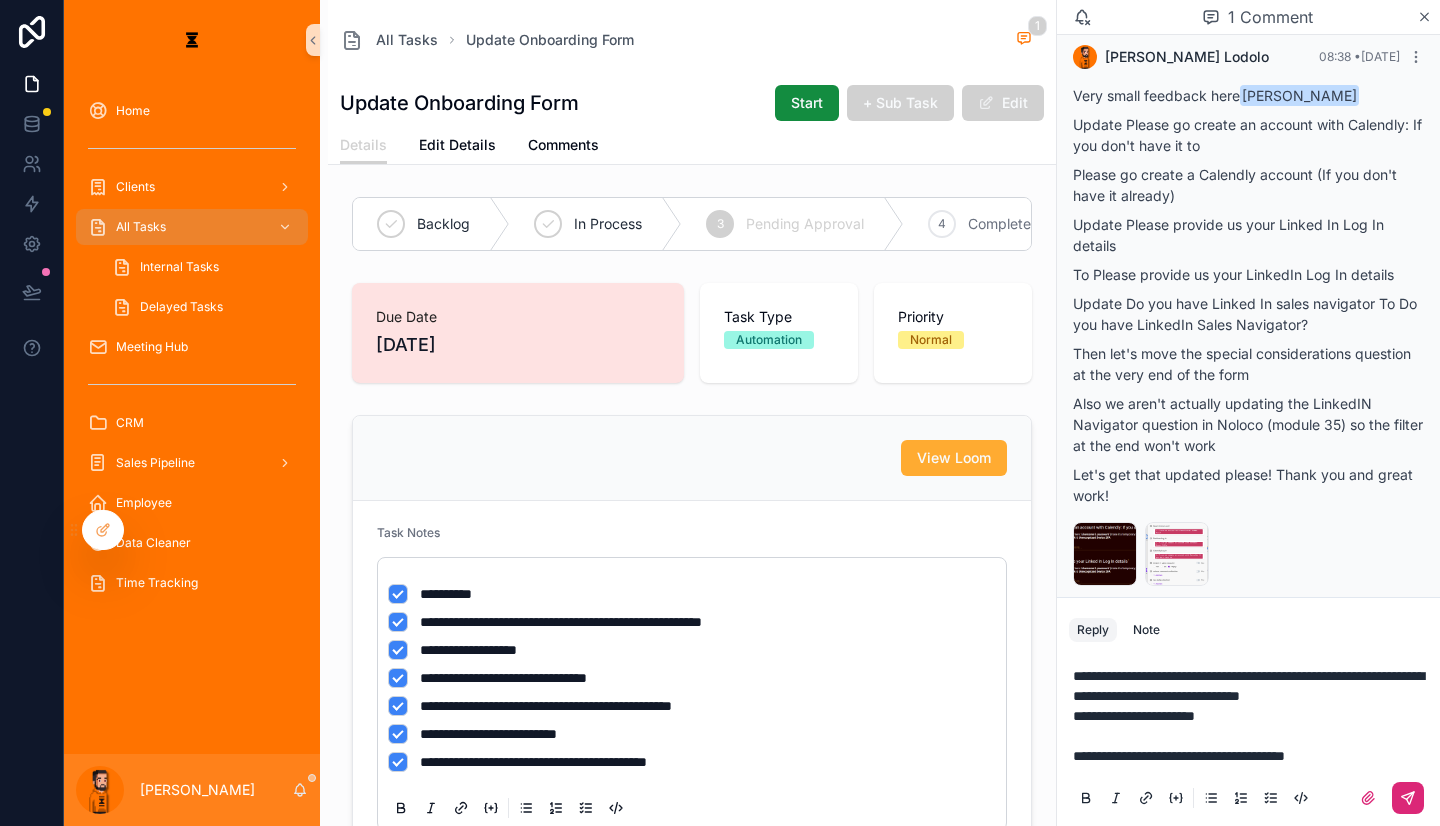 click 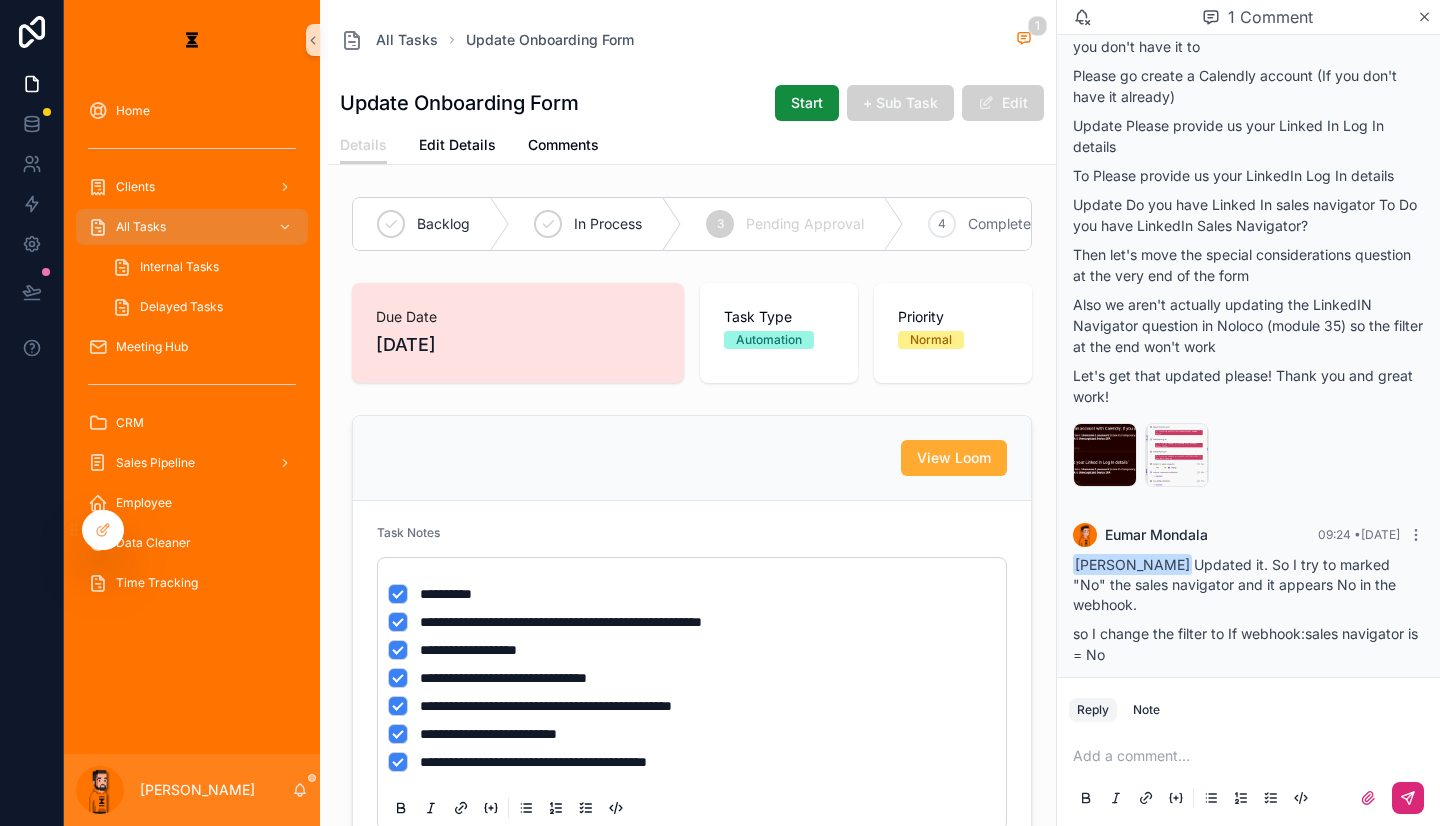 scroll, scrollTop: 241, scrollLeft: 0, axis: vertical 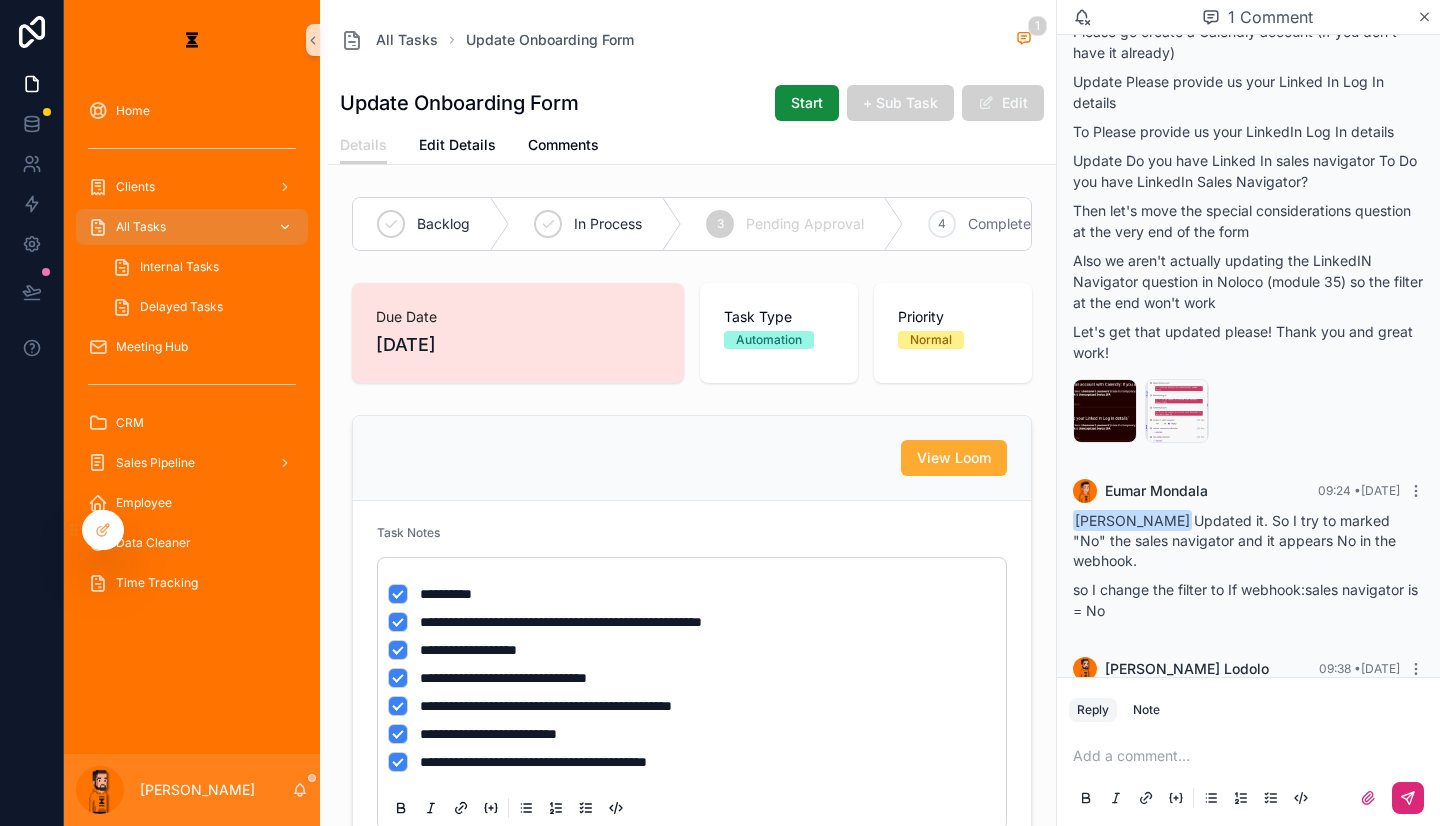 click on "All Tasks" at bounding box center (192, 227) 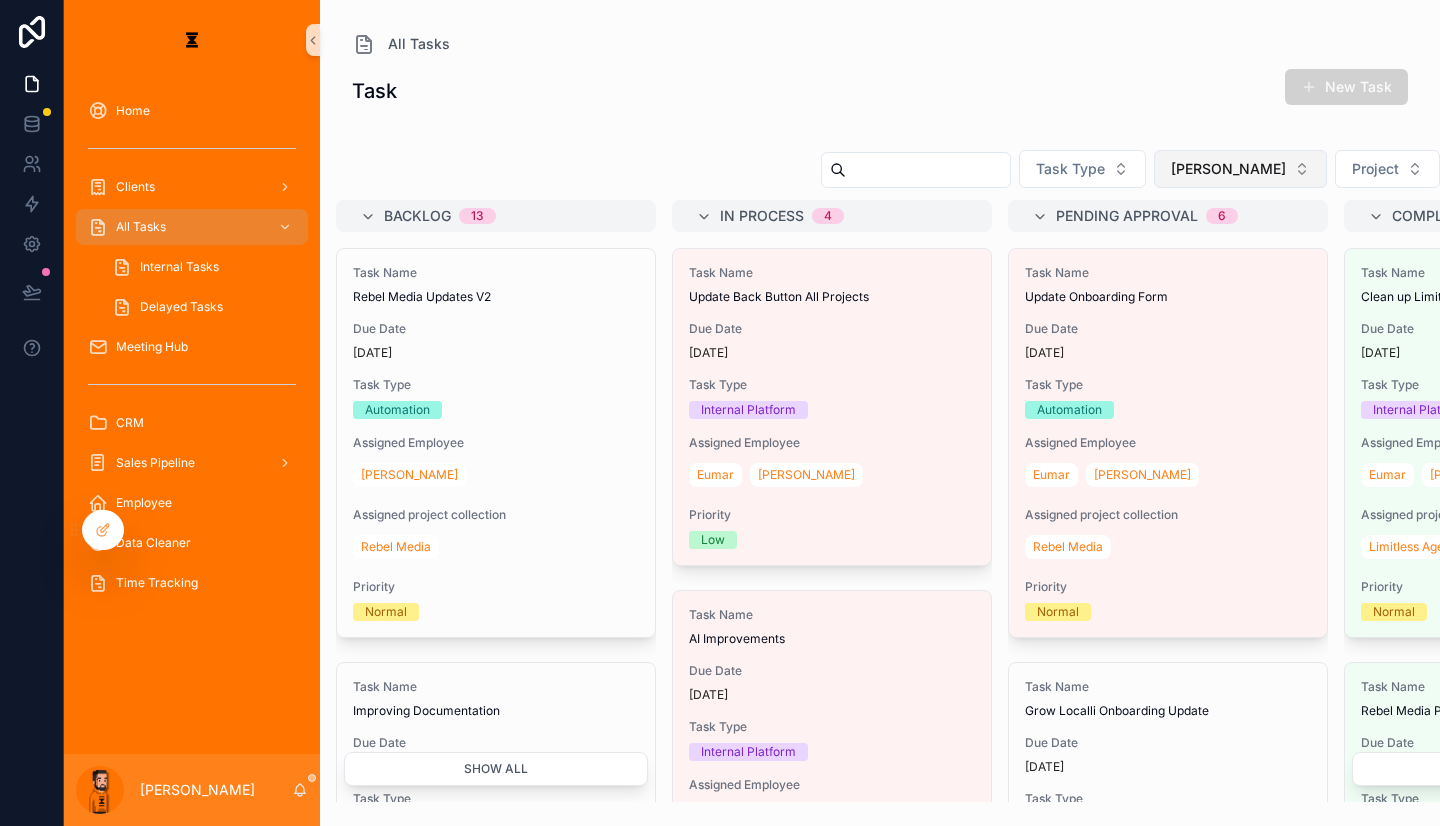 click on "[PERSON_NAME]" at bounding box center (1240, 169) 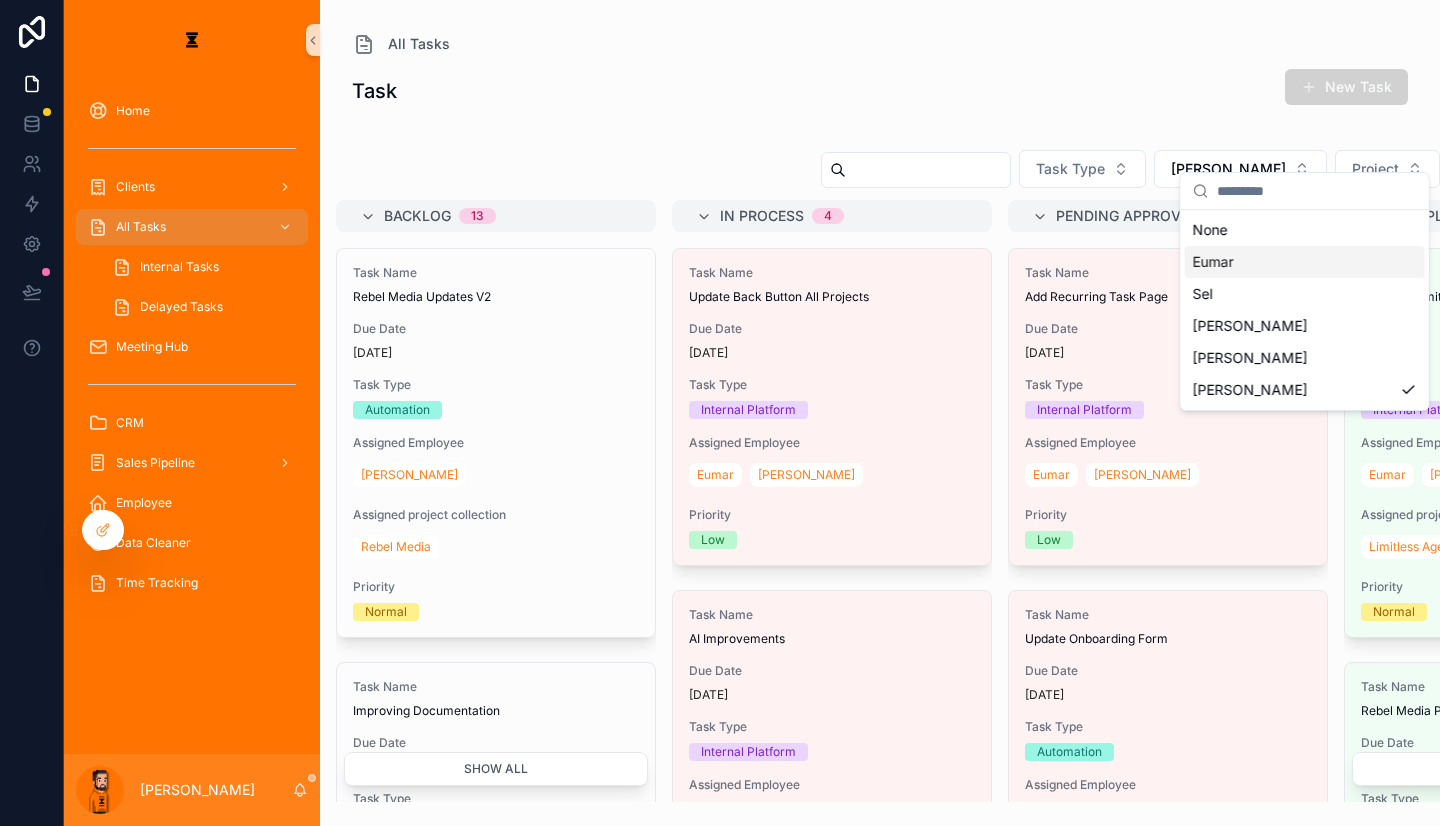 click on "Eumar" at bounding box center (1305, 262) 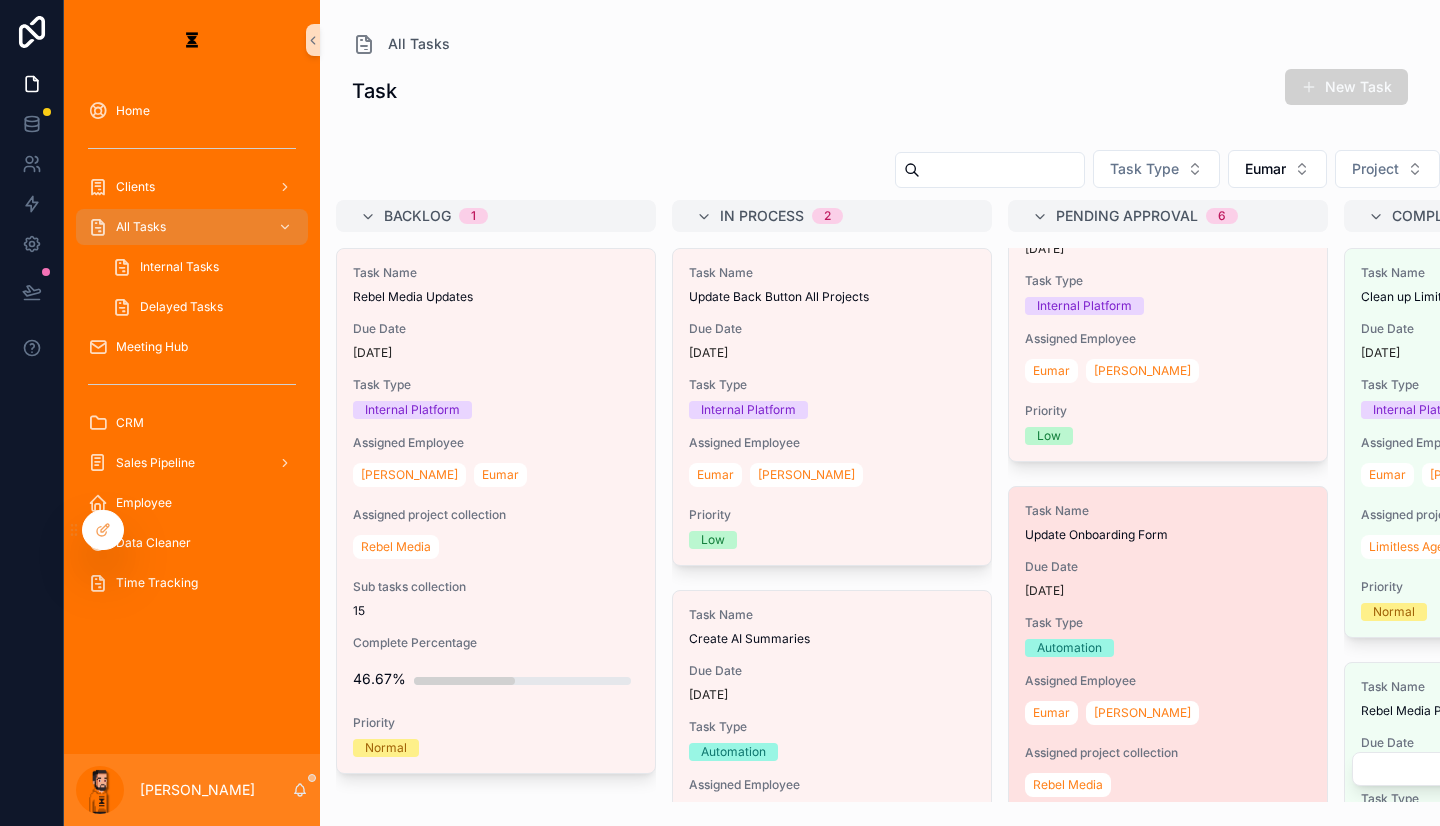 scroll, scrollTop: 0, scrollLeft: 0, axis: both 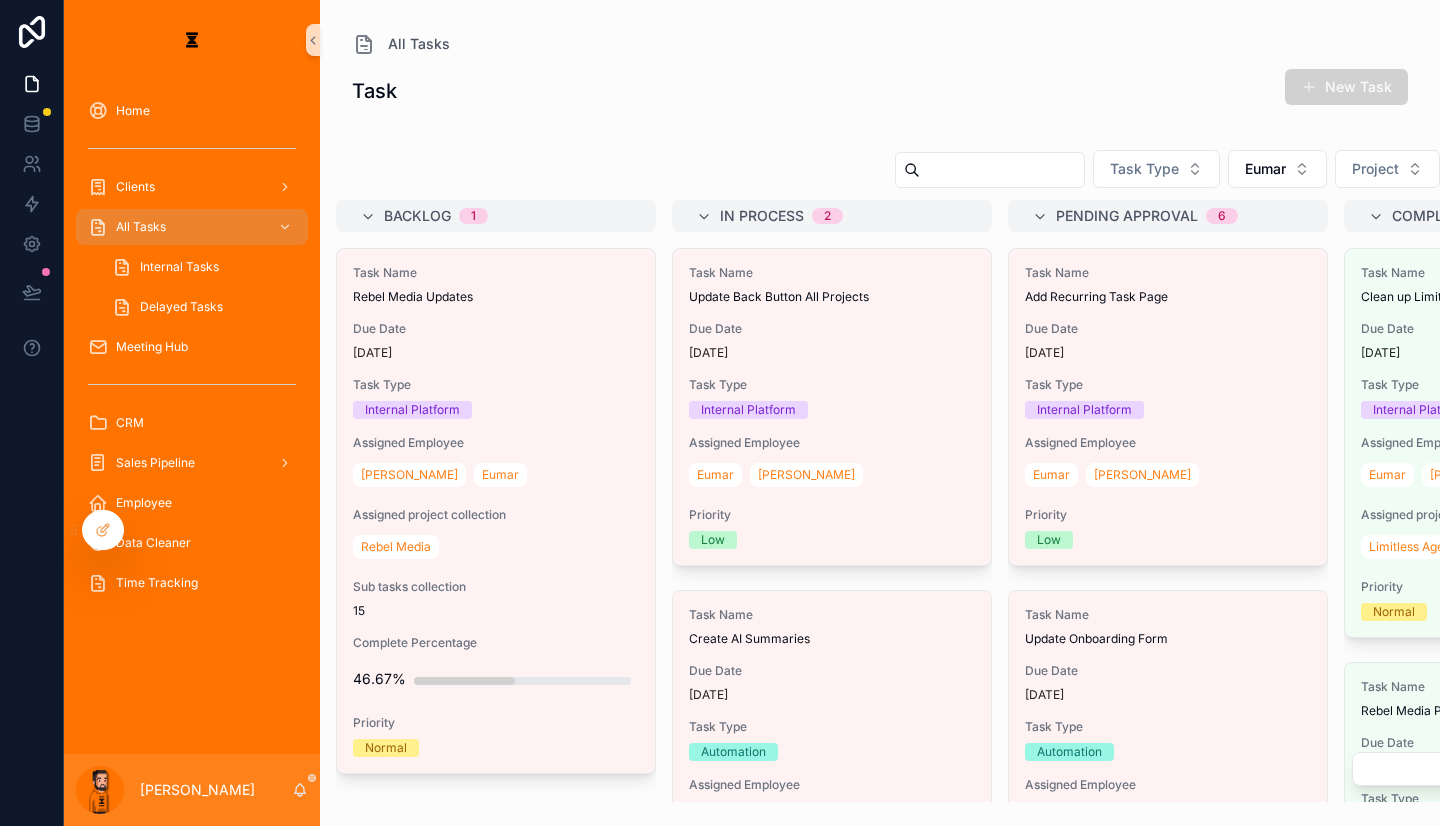 click on "New Task" at bounding box center (1346, 87) 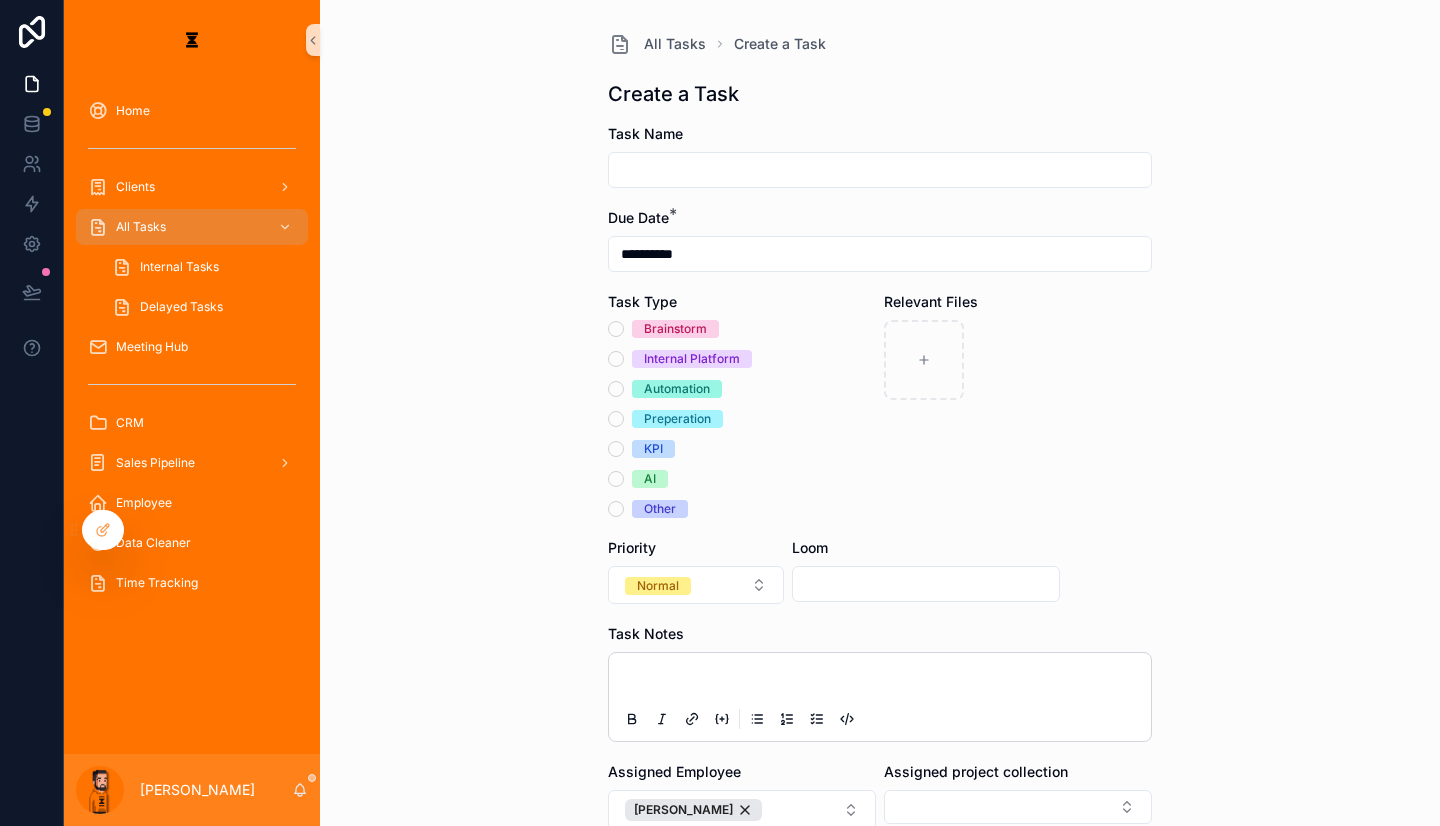 click on "**********" at bounding box center [880, 575] 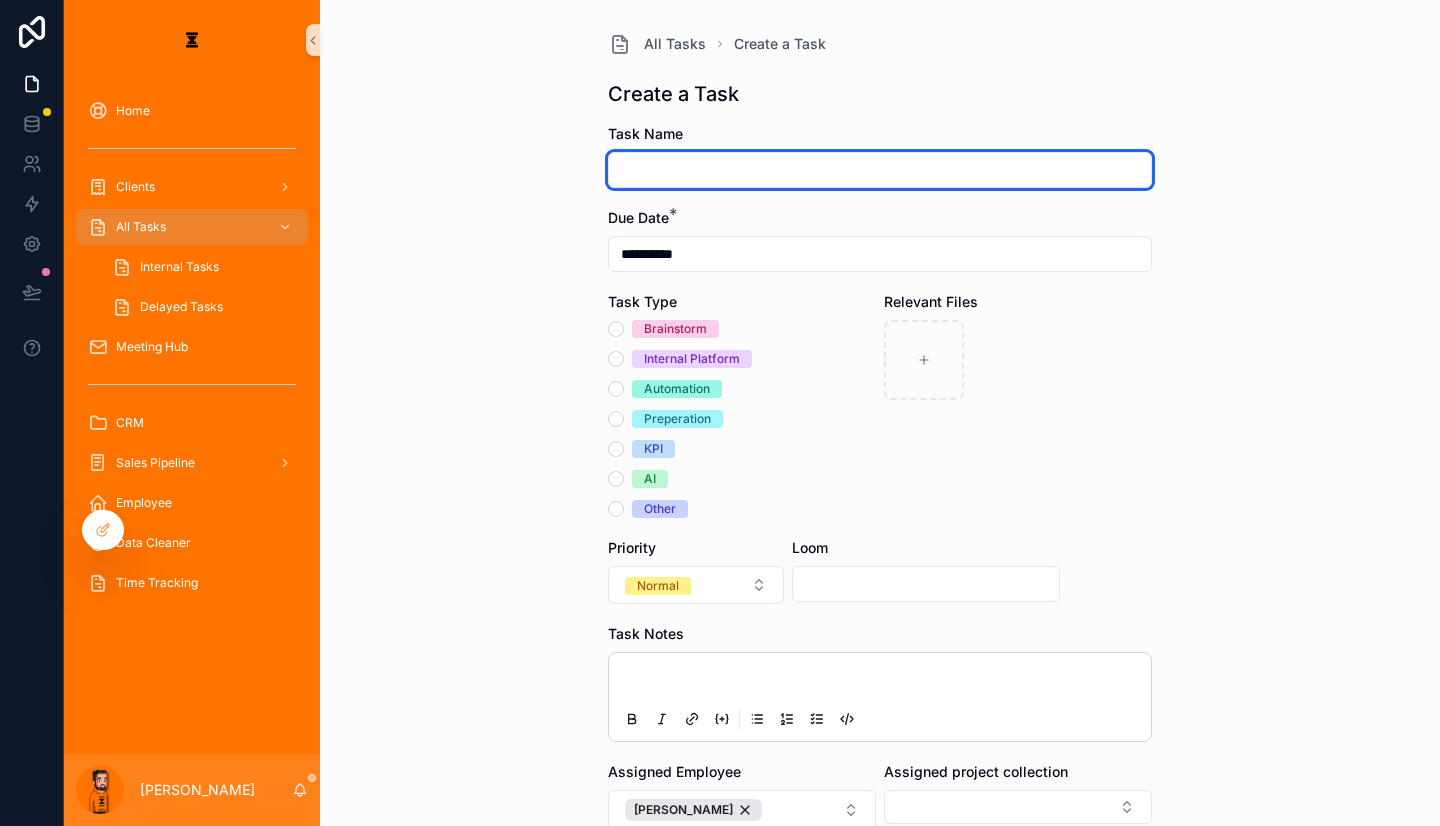 click at bounding box center (880, 170) 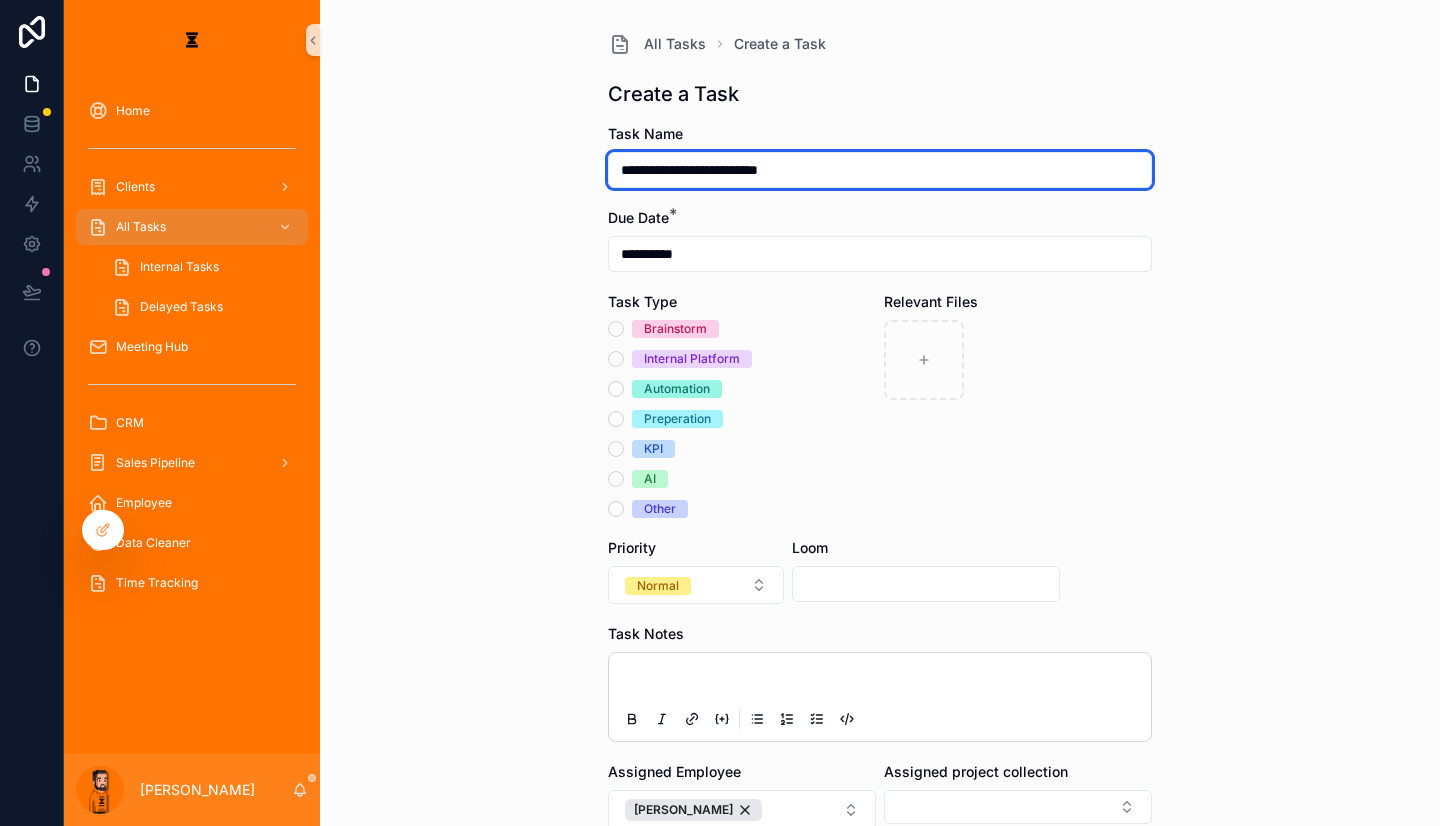 type on "**********" 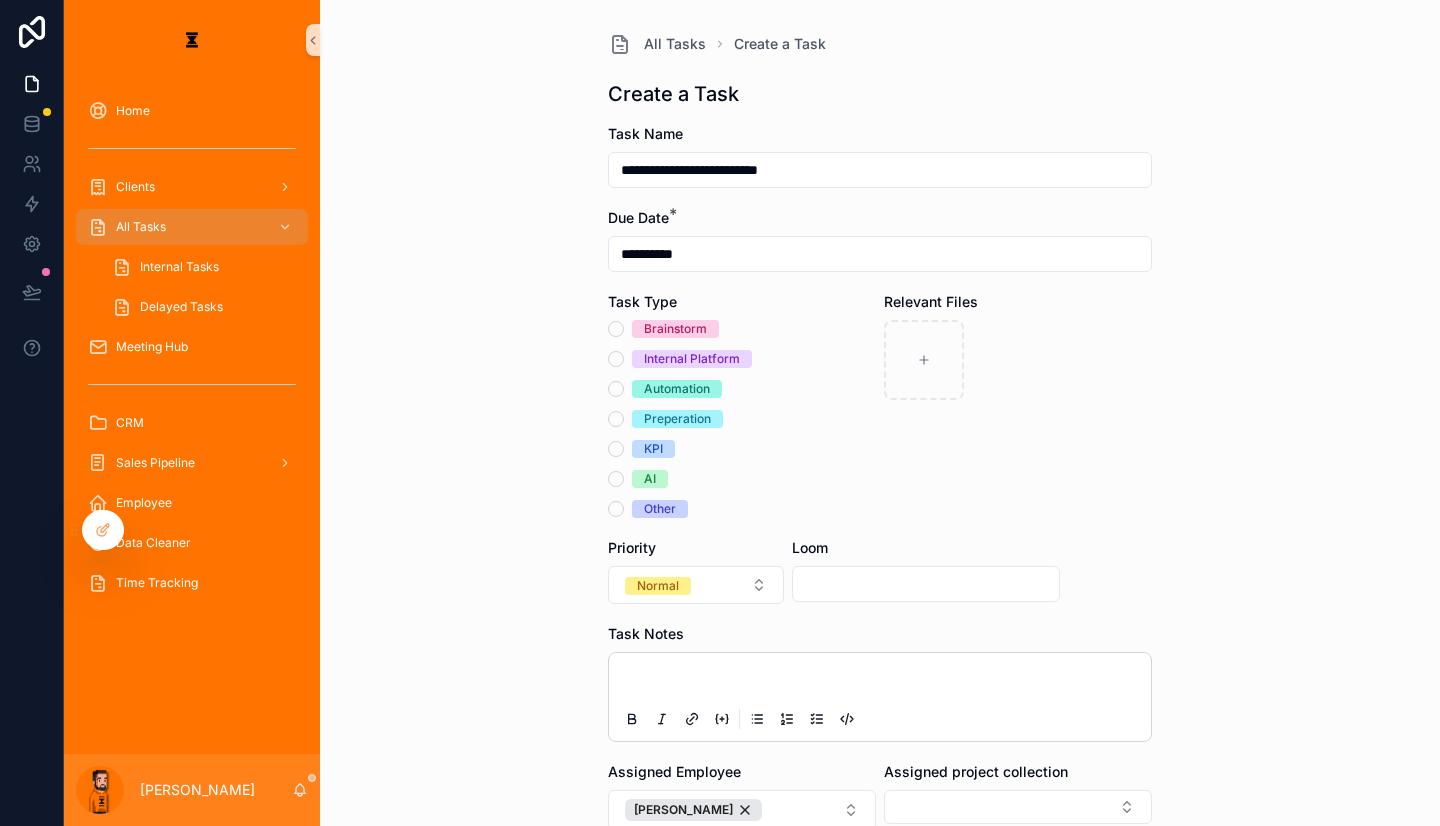 click on "Internal Platform" at bounding box center (692, 359) 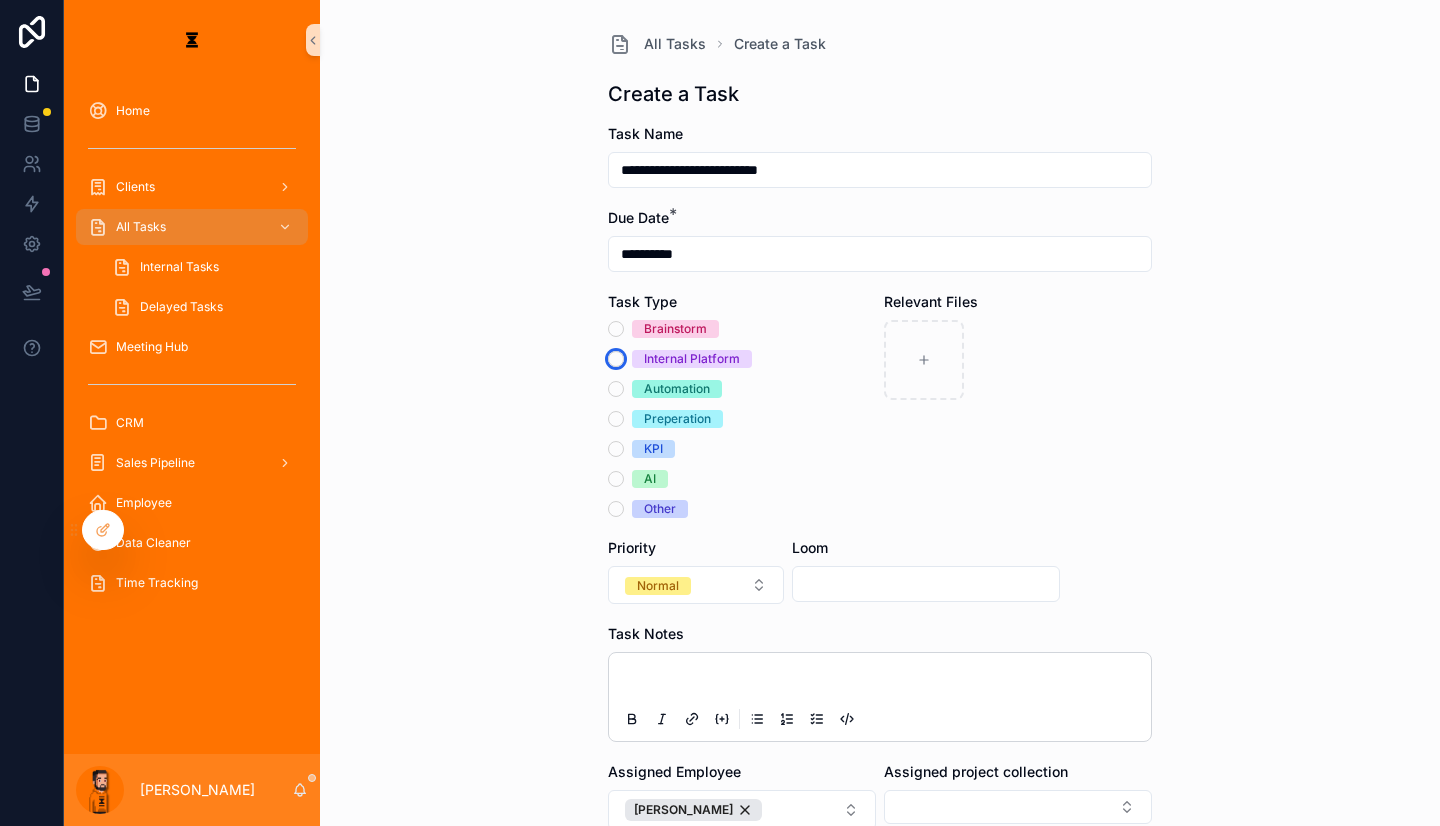 click on "Internal Platform" at bounding box center (616, 359) 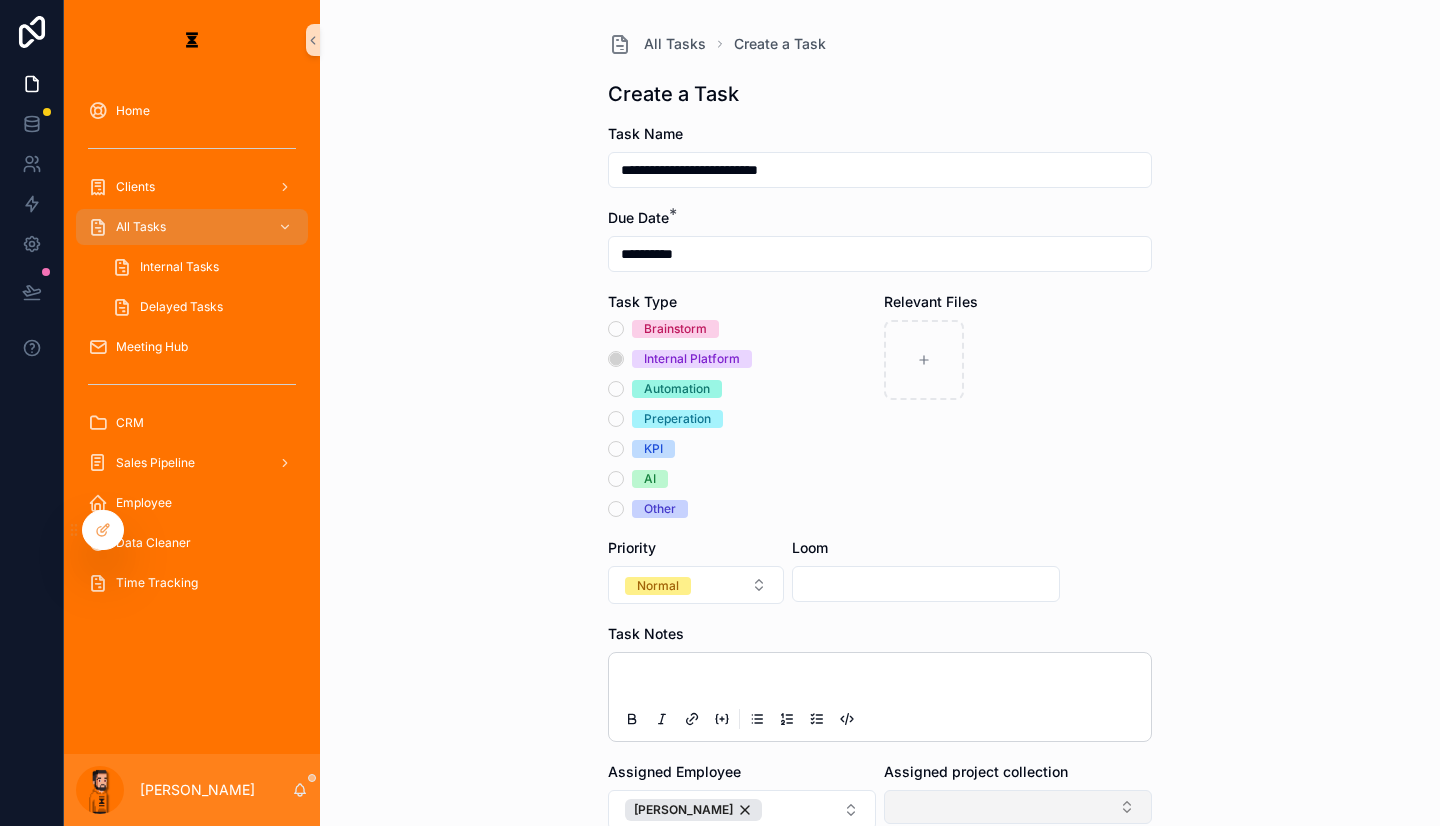 click at bounding box center (1018, 807) 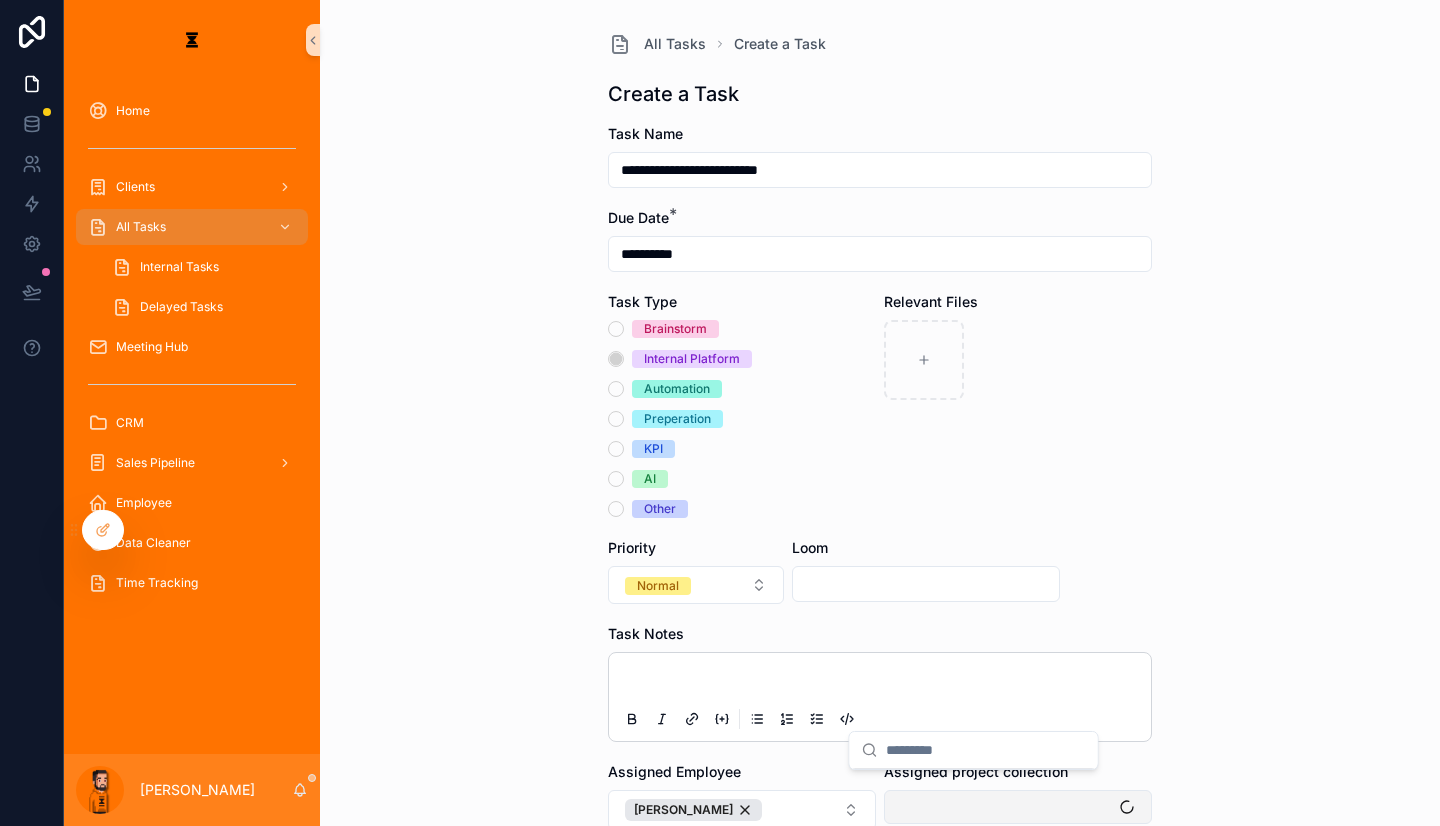 click at bounding box center (1018, 807) 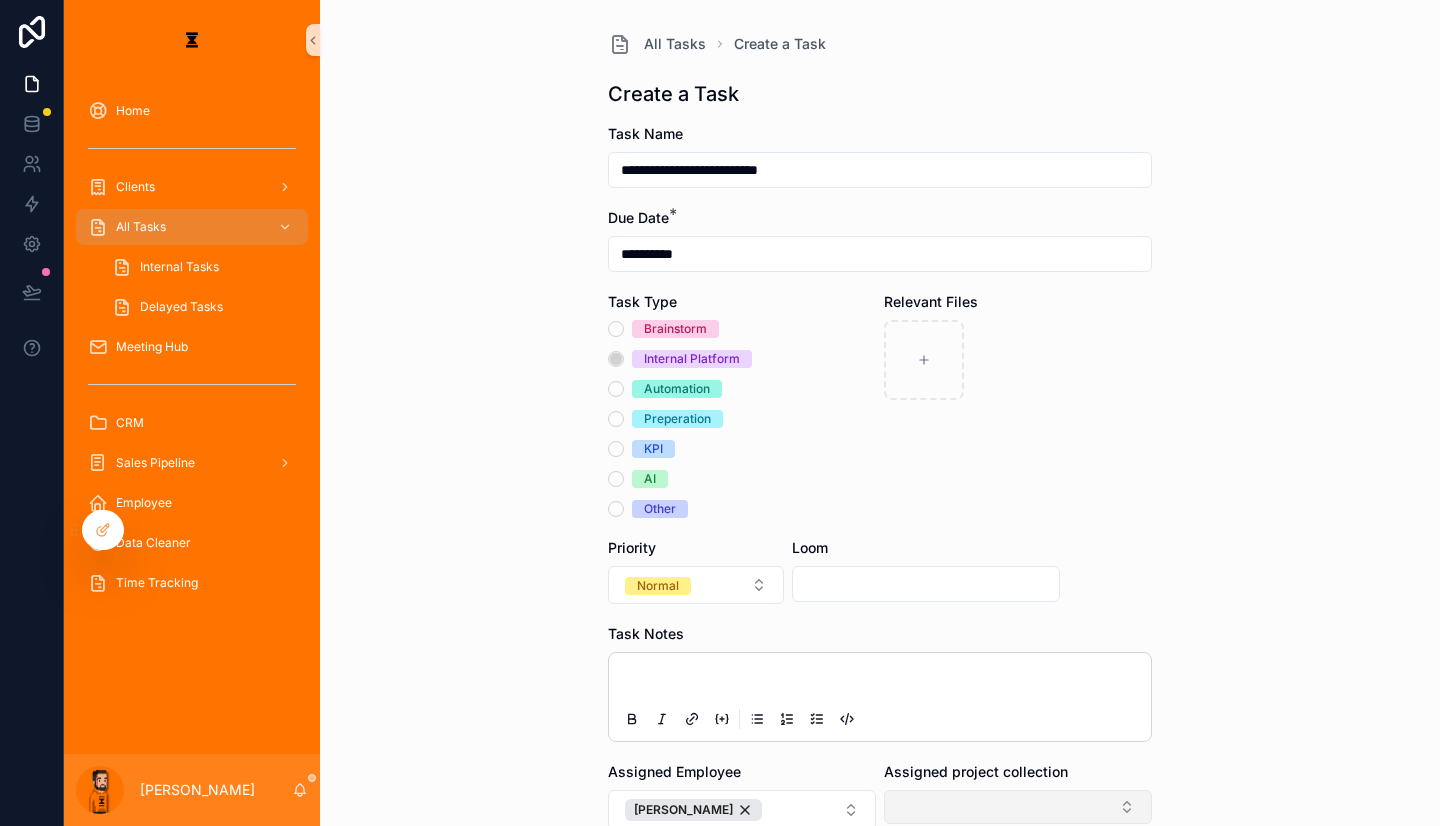 click at bounding box center [1018, 807] 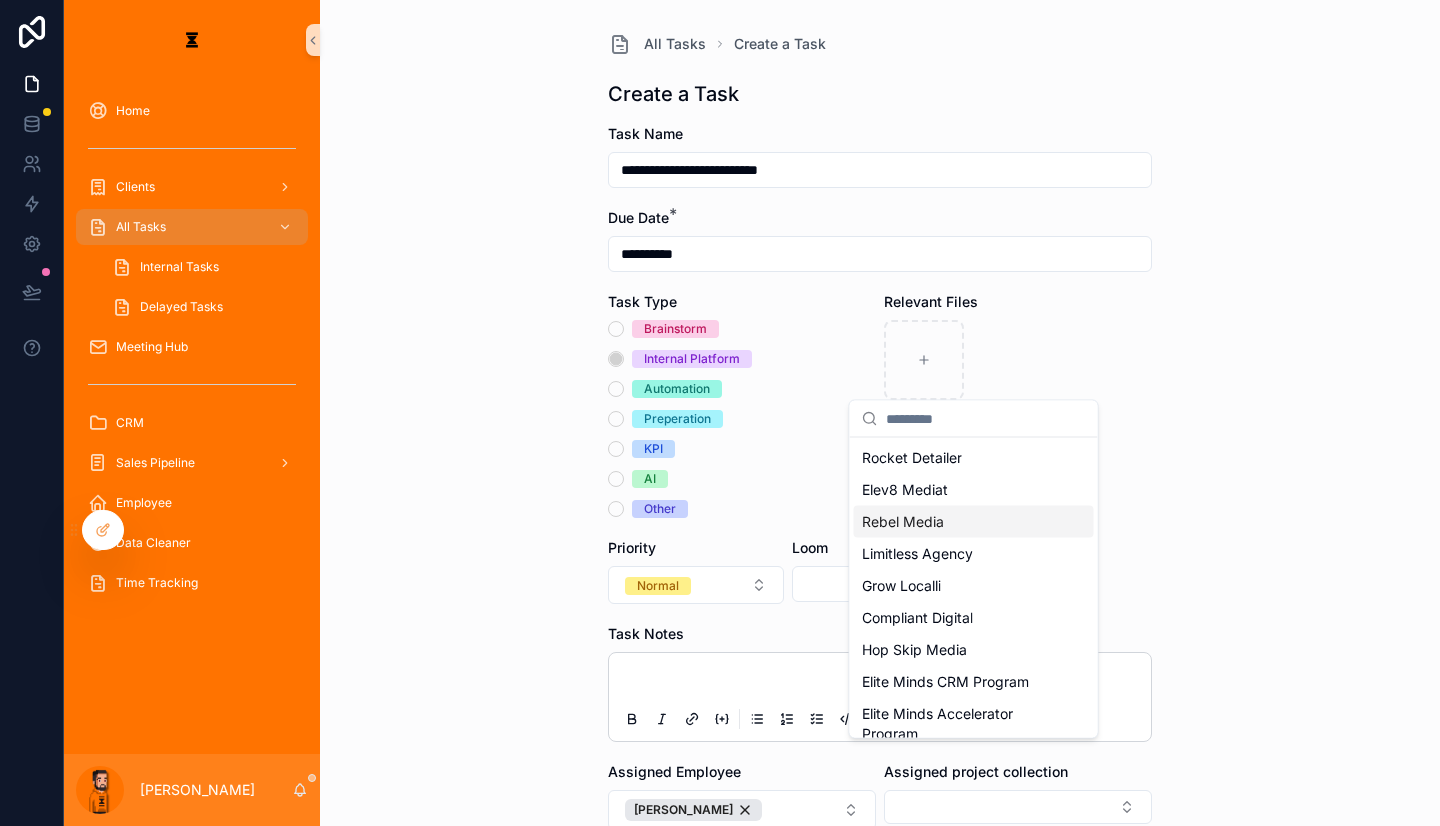 click on "Rebel Media" at bounding box center [974, 522] 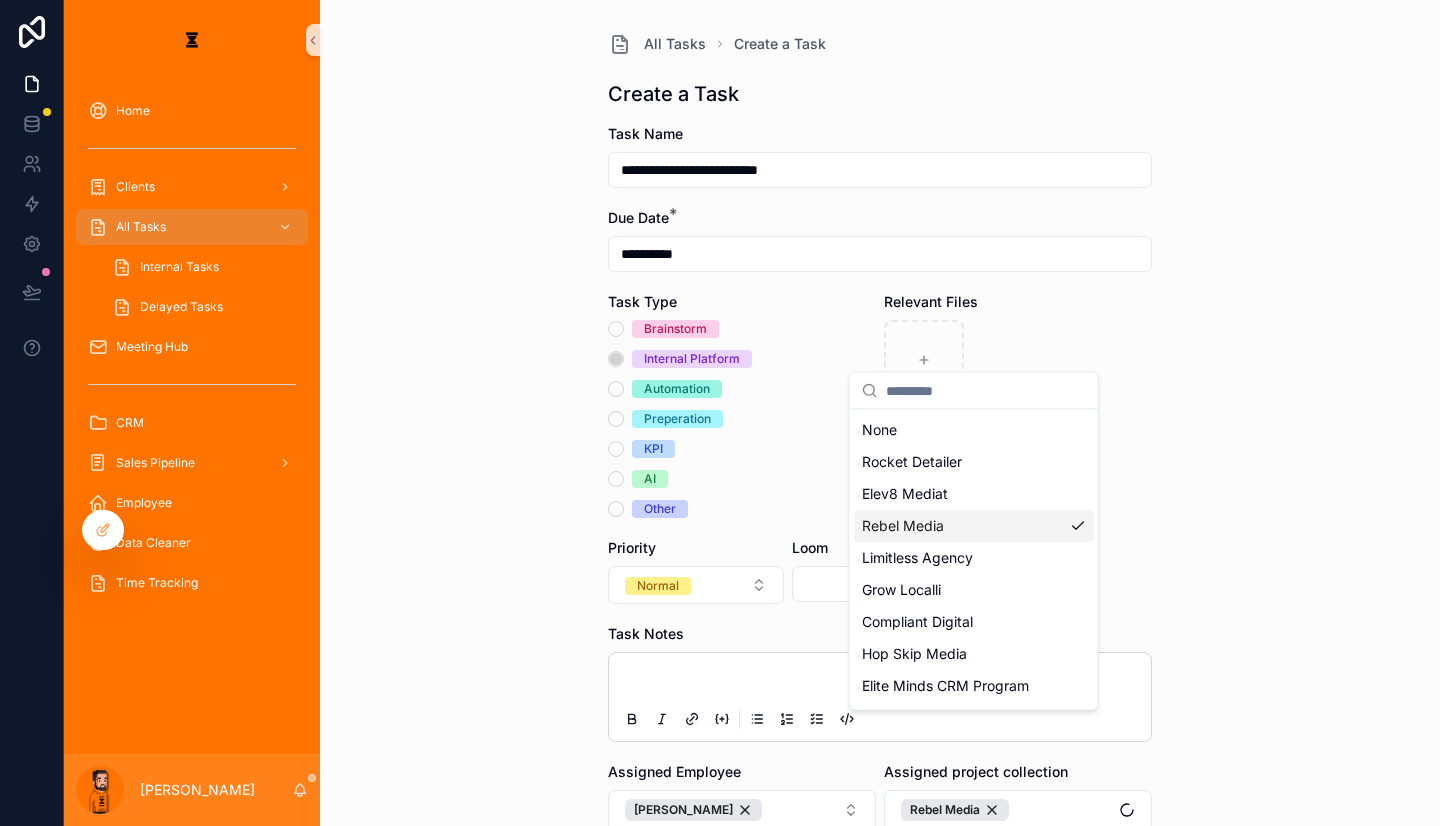 click on "**********" at bounding box center (880, 413) 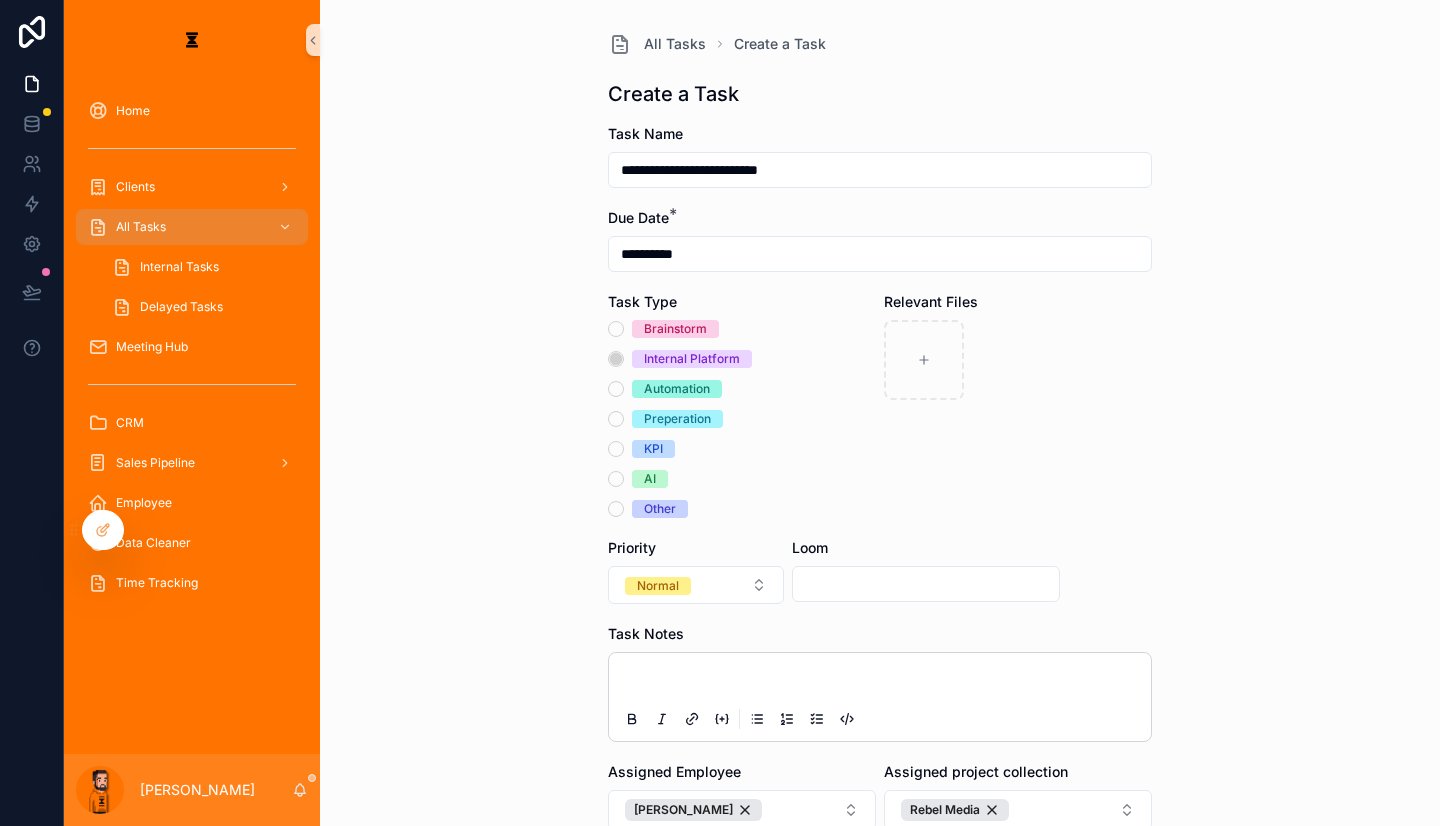 click at bounding box center [880, 697] 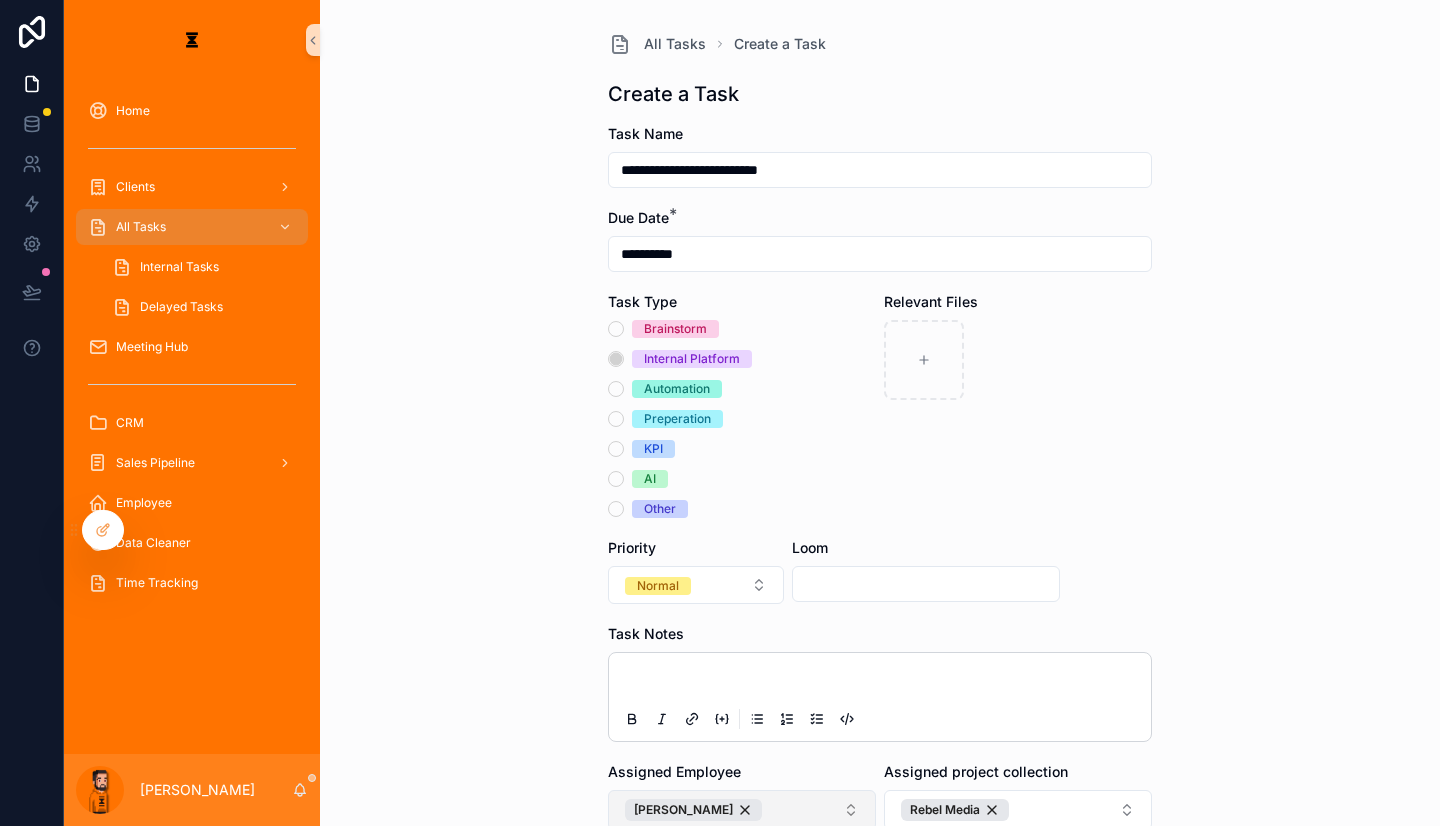 click on "[PERSON_NAME]" at bounding box center [742, 810] 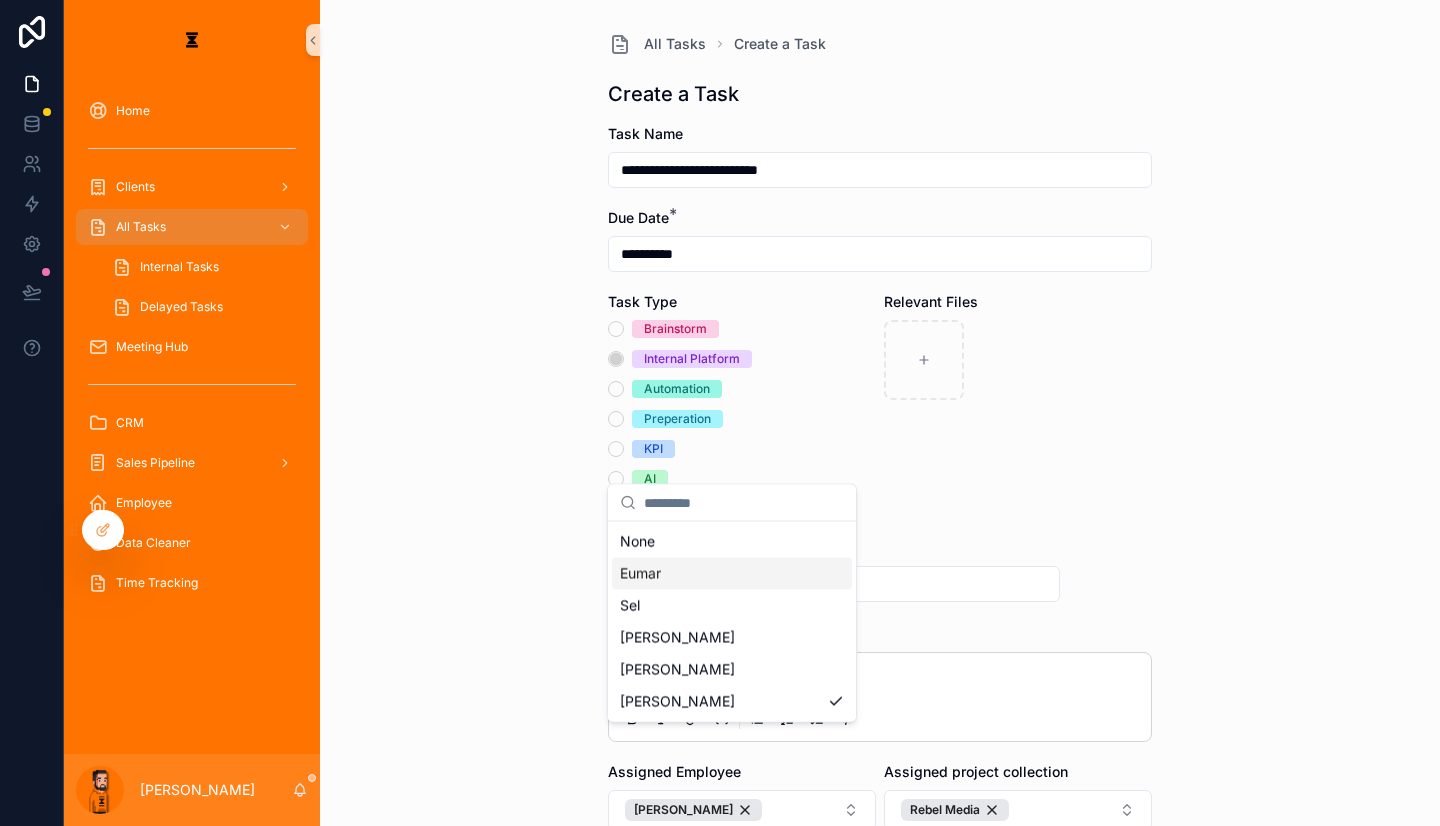 click on "Eumar" at bounding box center (732, 574) 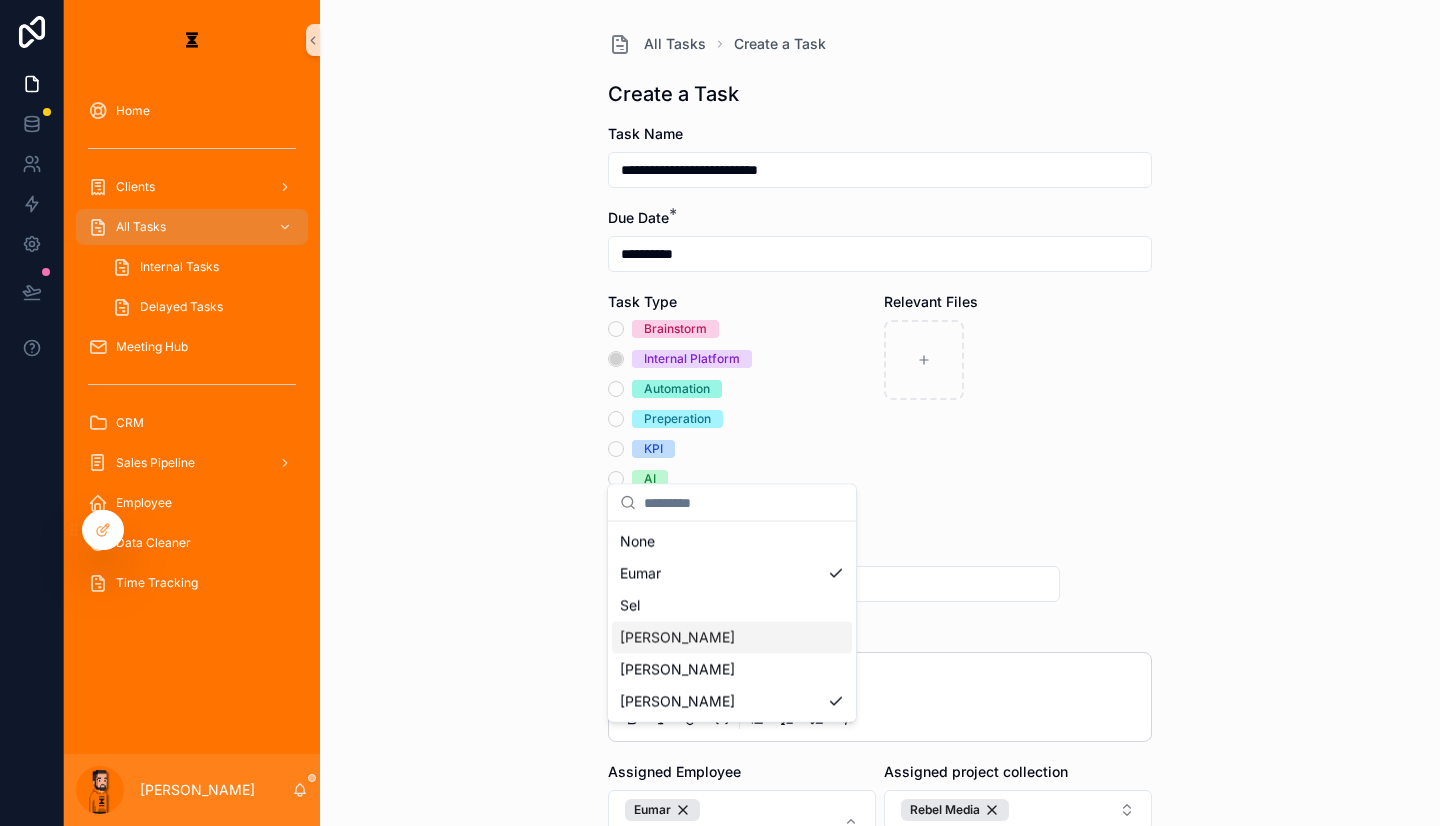 click at bounding box center [884, 681] 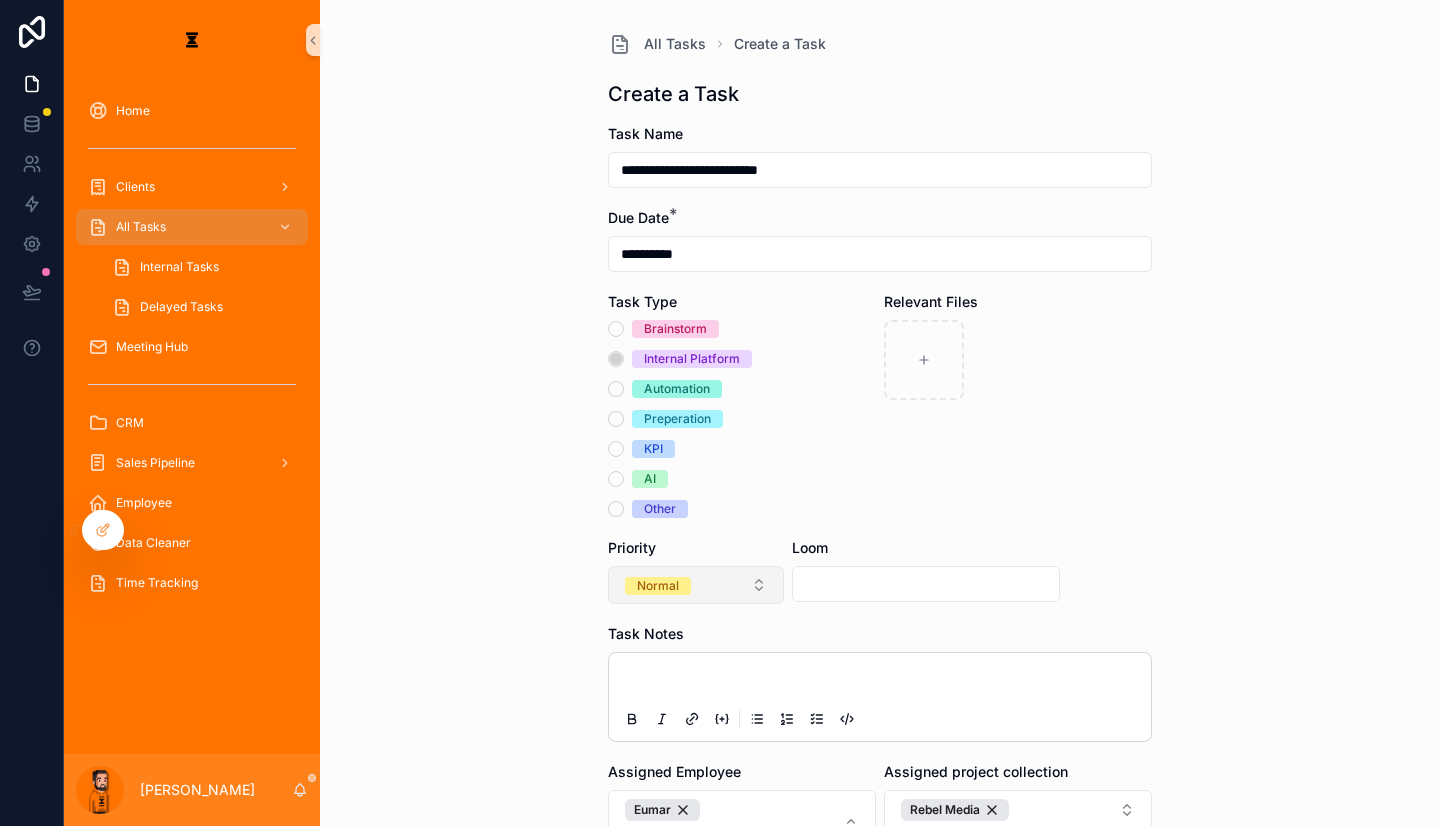 click on "Normal" at bounding box center [696, 585] 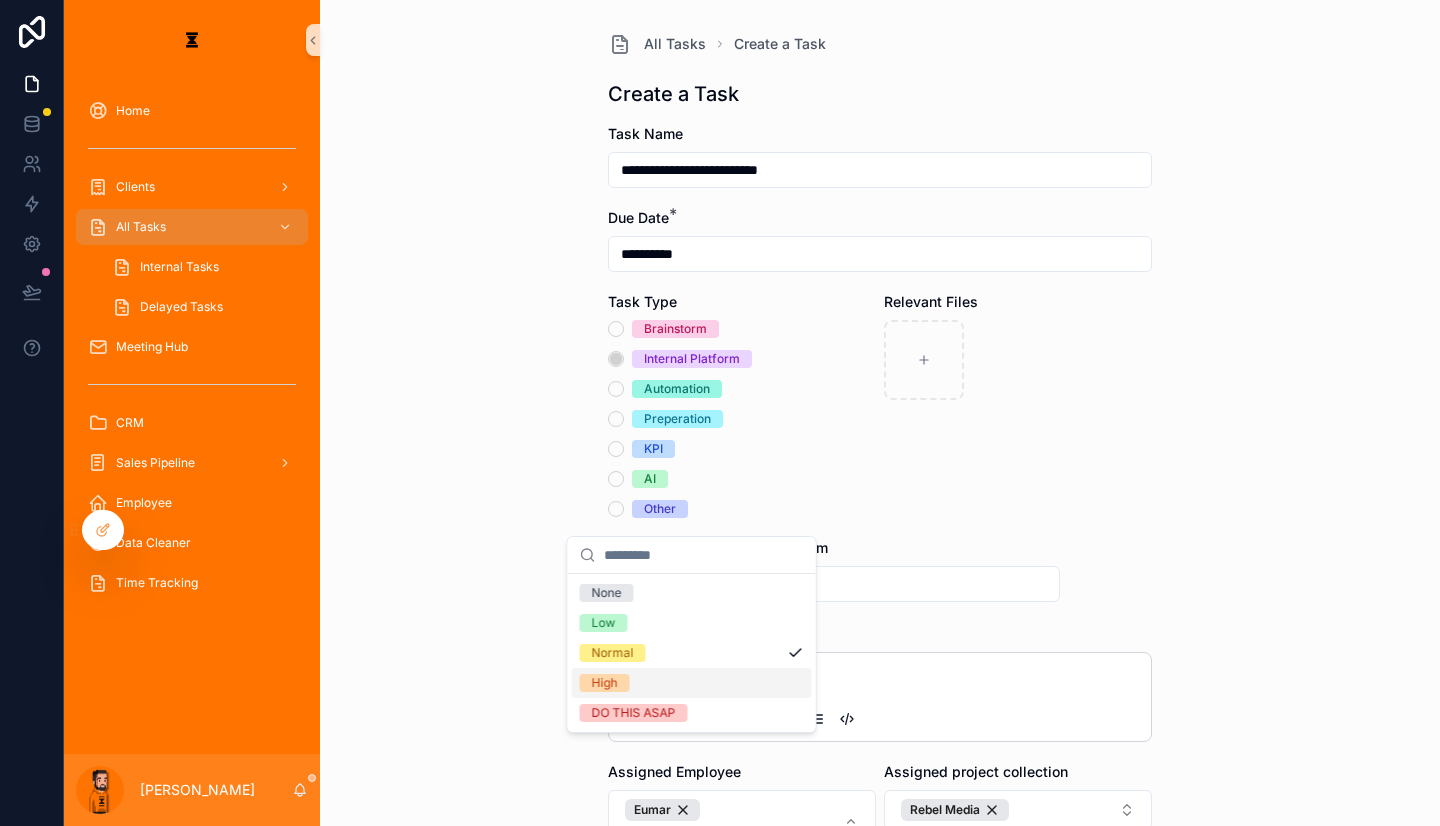 click on "High" at bounding box center [692, 683] 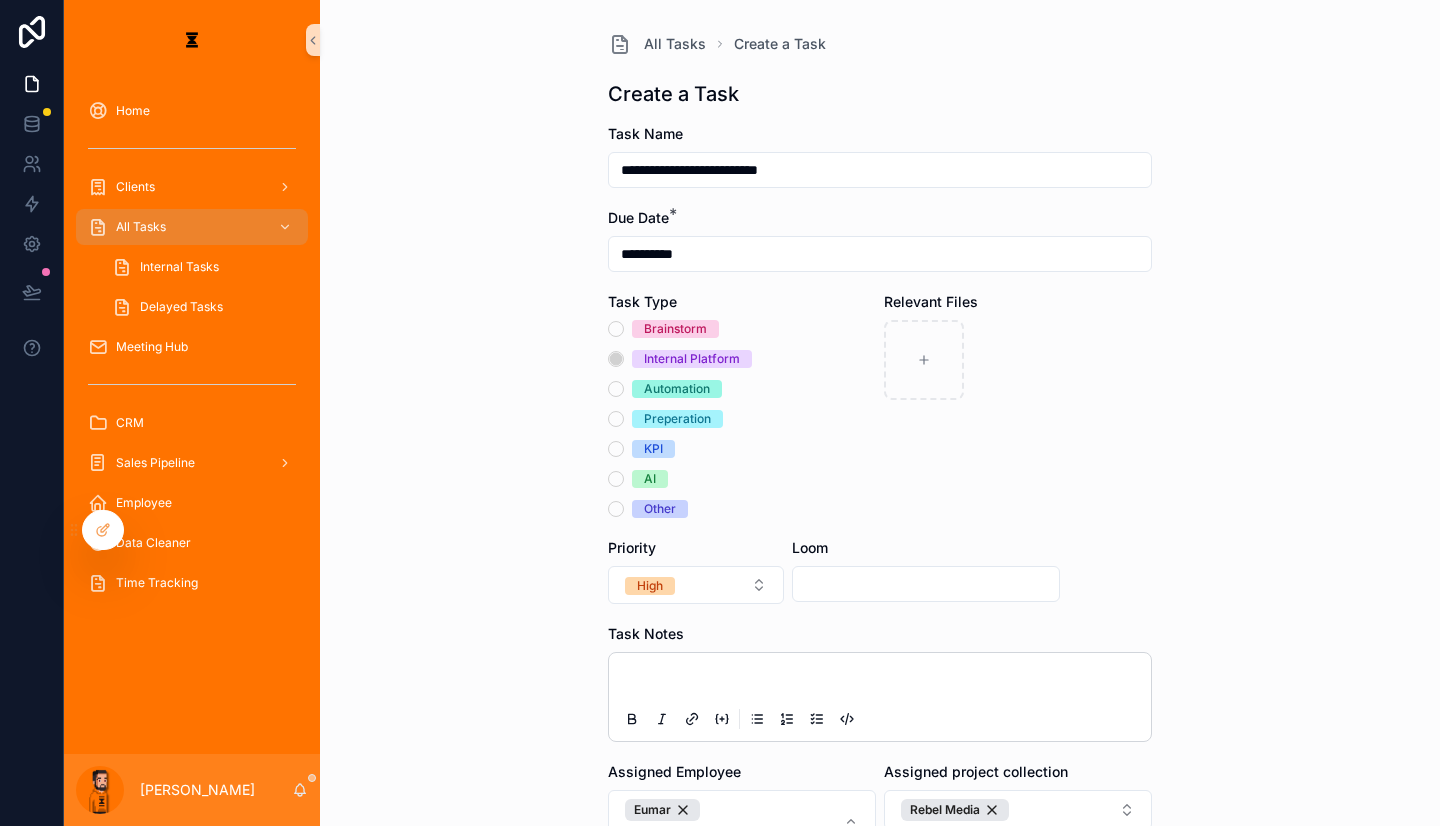 click at bounding box center [884, 681] 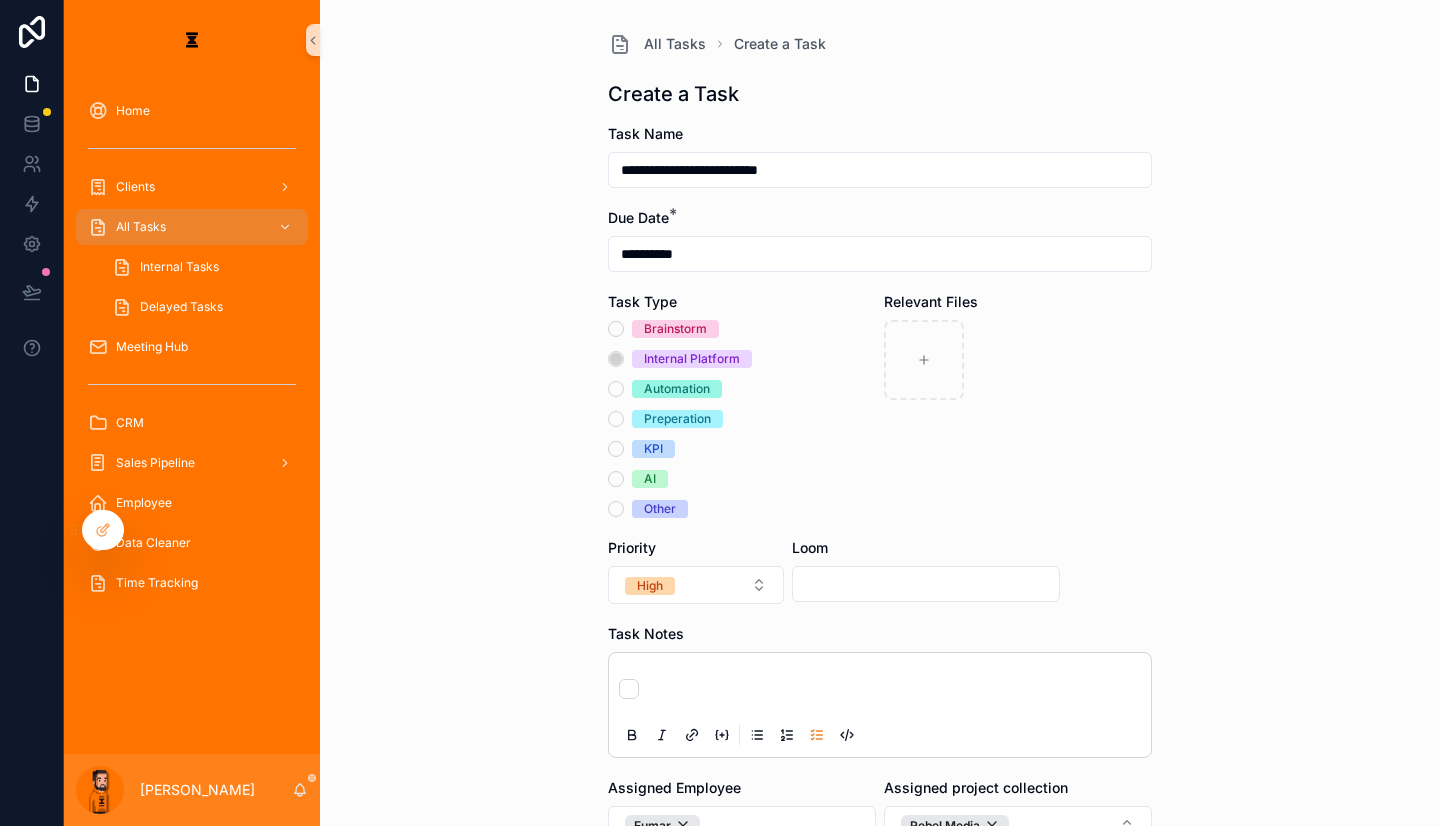 click at bounding box center [884, 689] 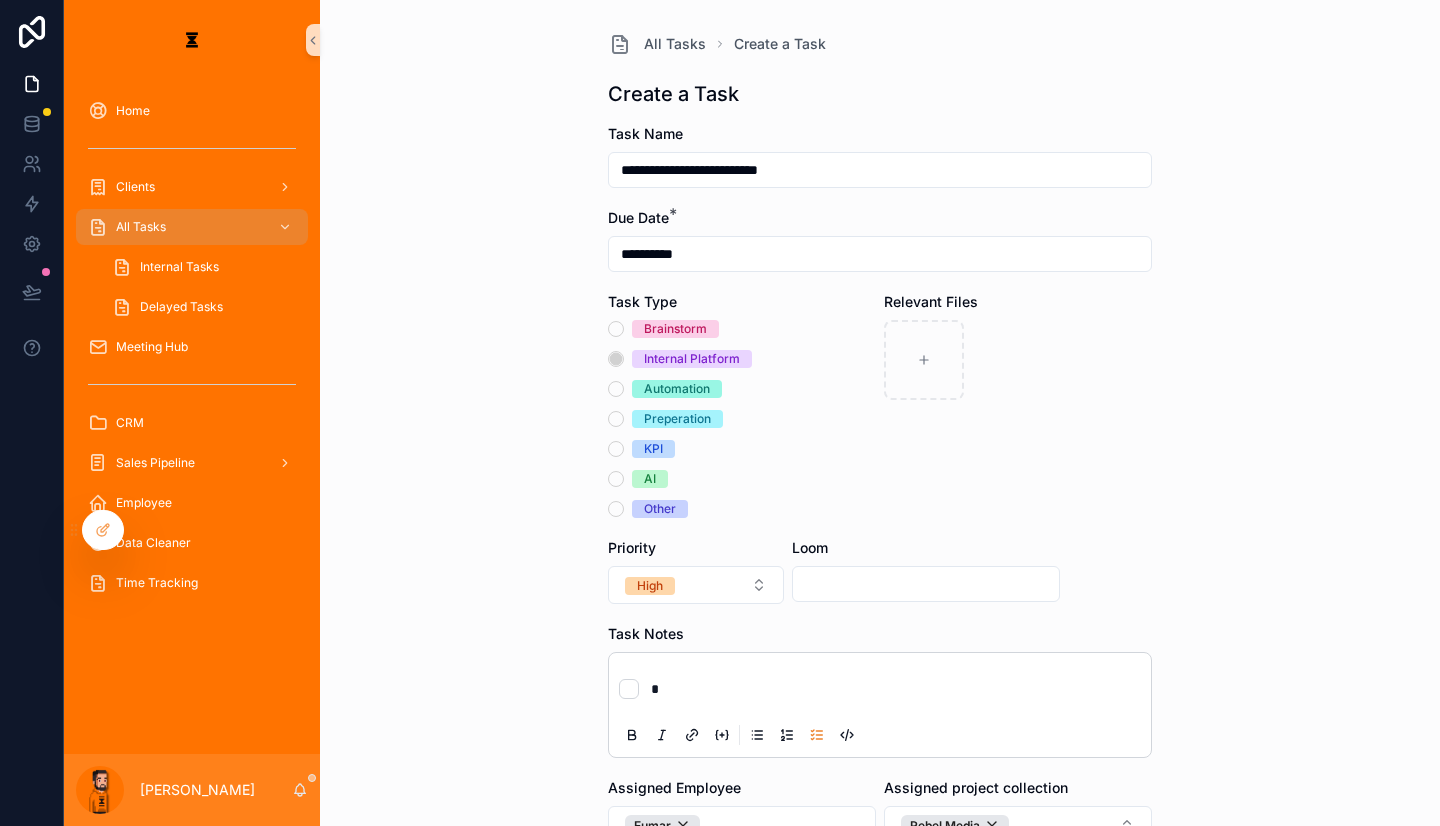 type 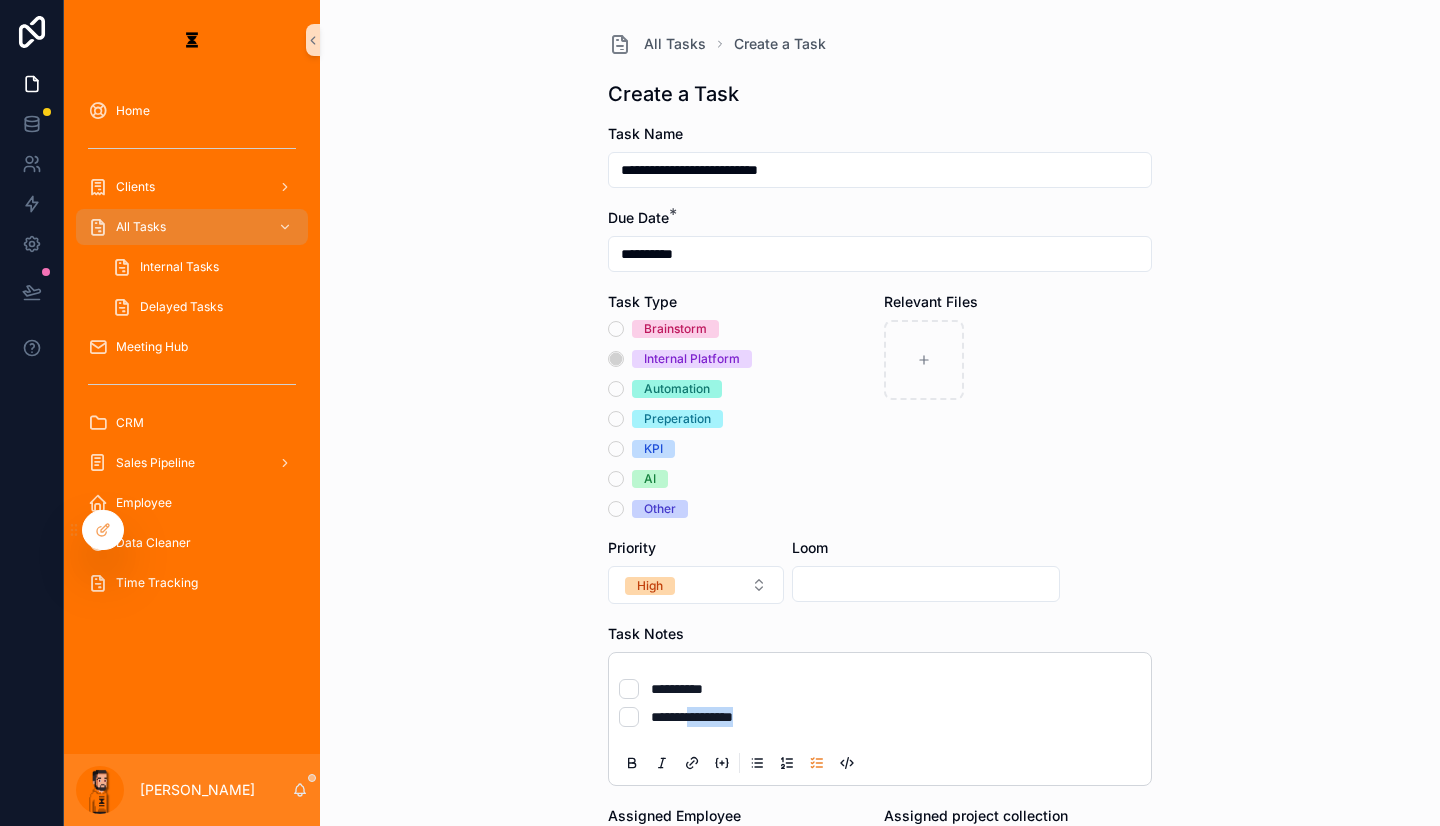 drag, startPoint x: 782, startPoint y: 624, endPoint x: 698, endPoint y: 631, distance: 84.29116 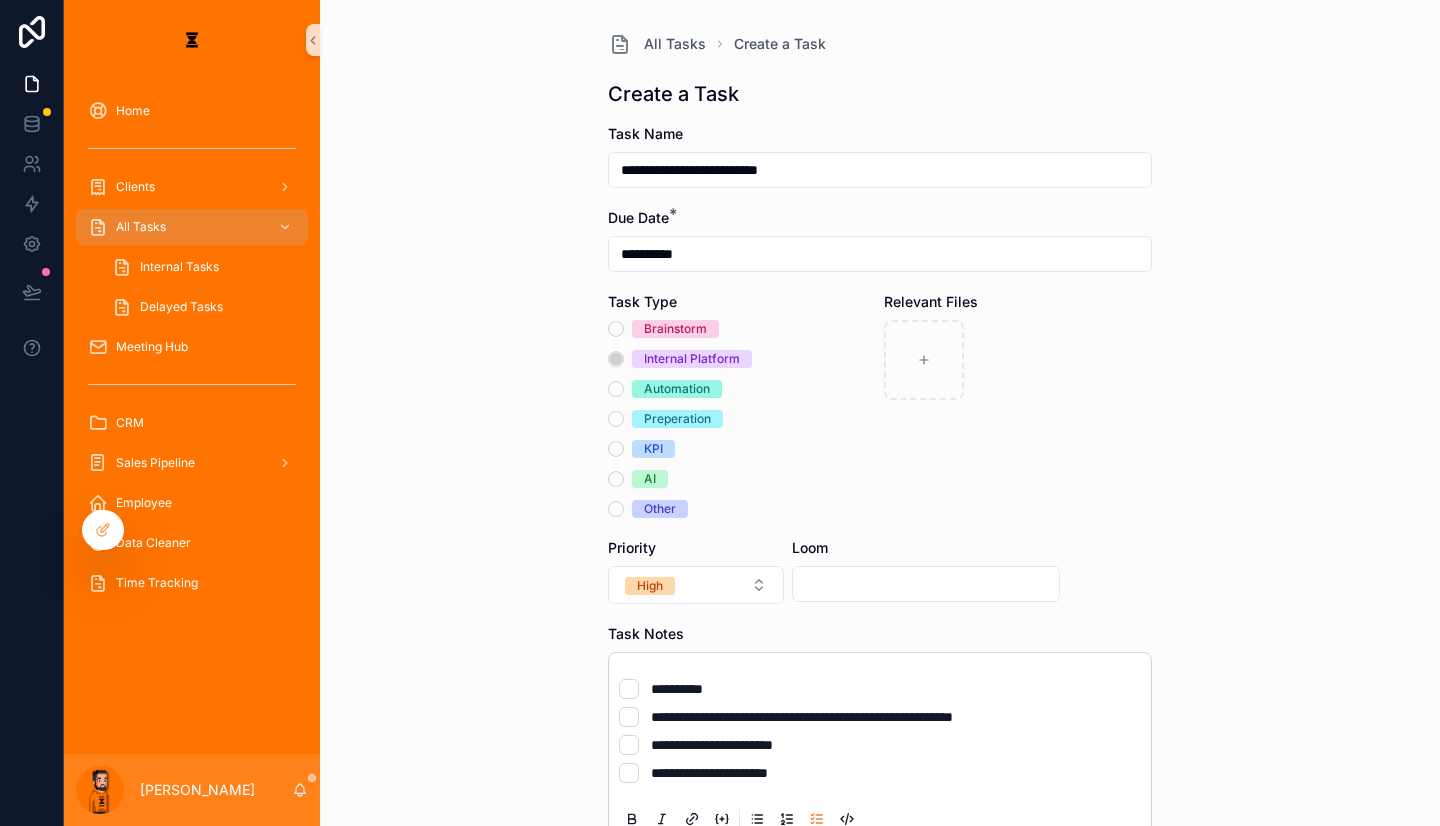 click on "**********" at bounding box center [880, 689] 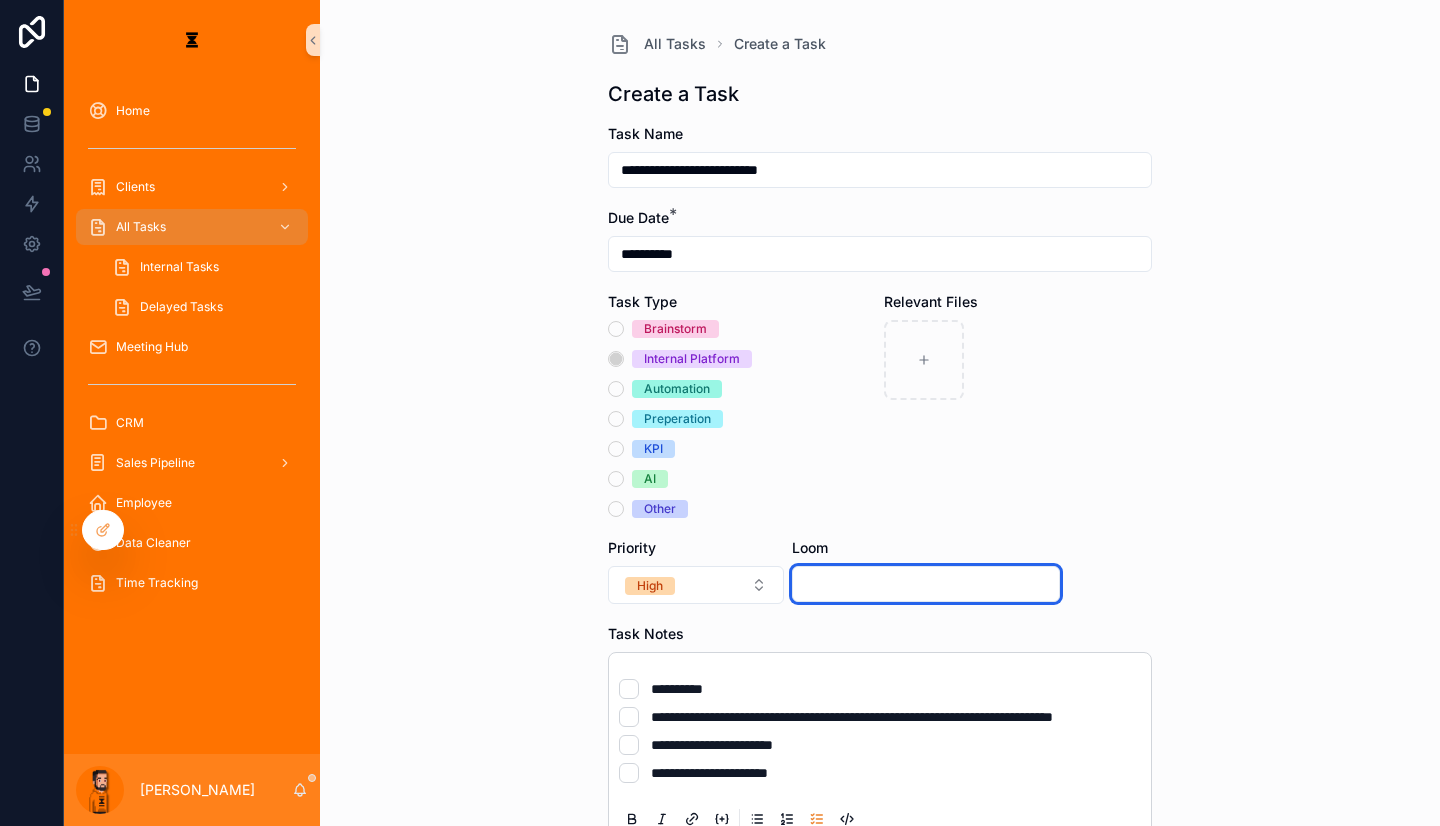 drag, startPoint x: 870, startPoint y: 519, endPoint x: 882, endPoint y: 516, distance: 12.369317 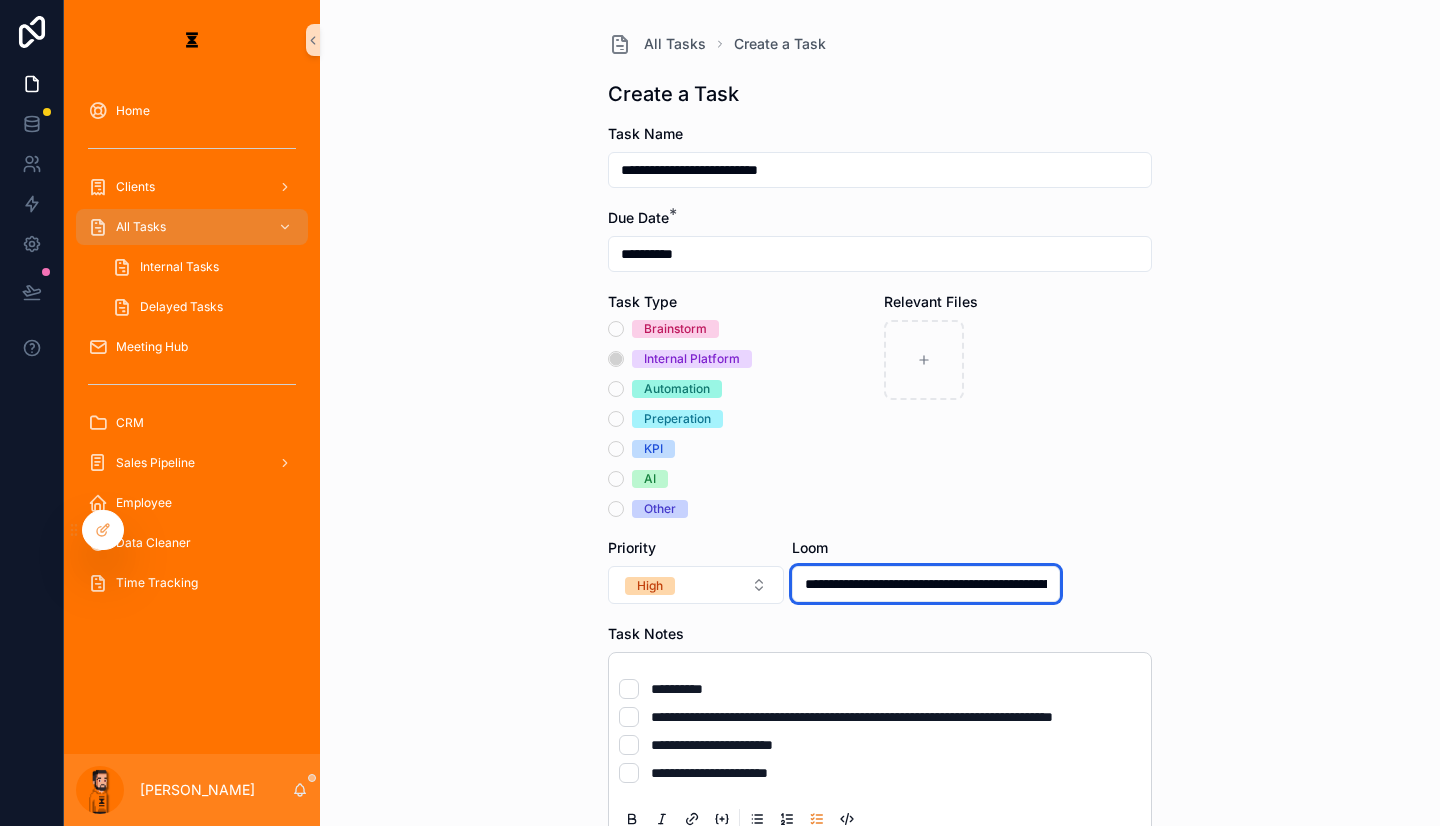 scroll, scrollTop: 0, scrollLeft: 469, axis: horizontal 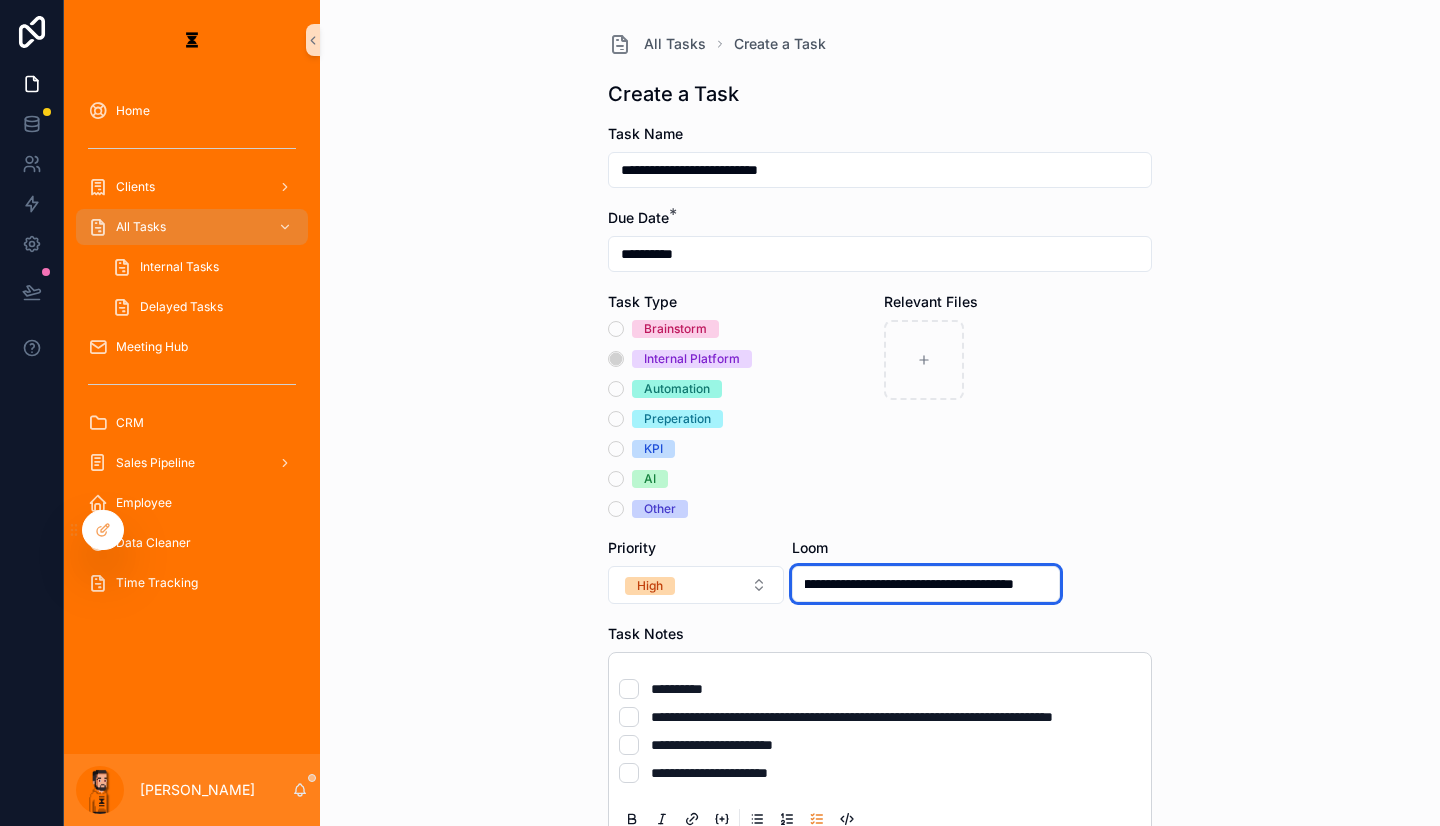type on "**********" 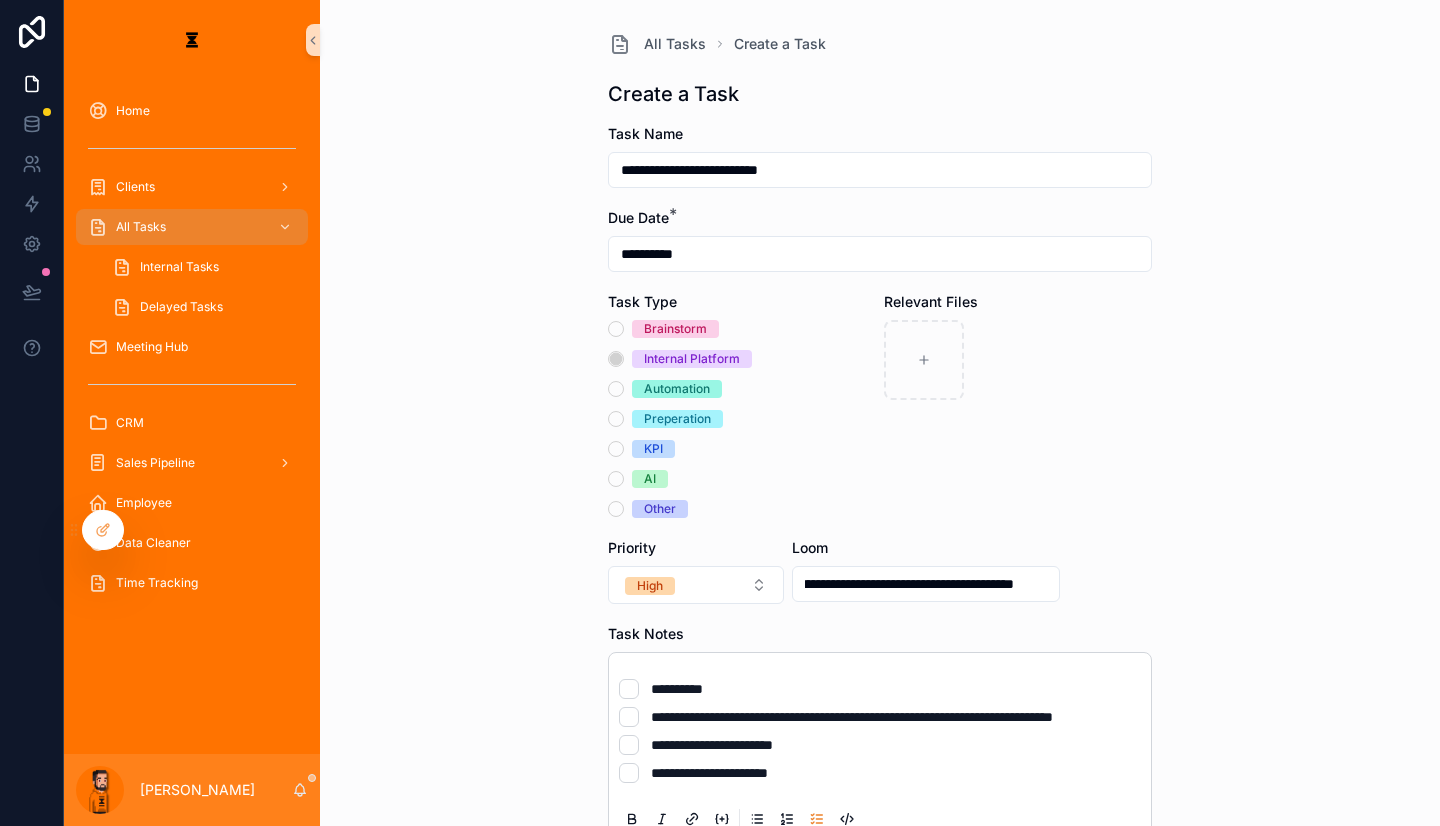 scroll, scrollTop: 0, scrollLeft: 0, axis: both 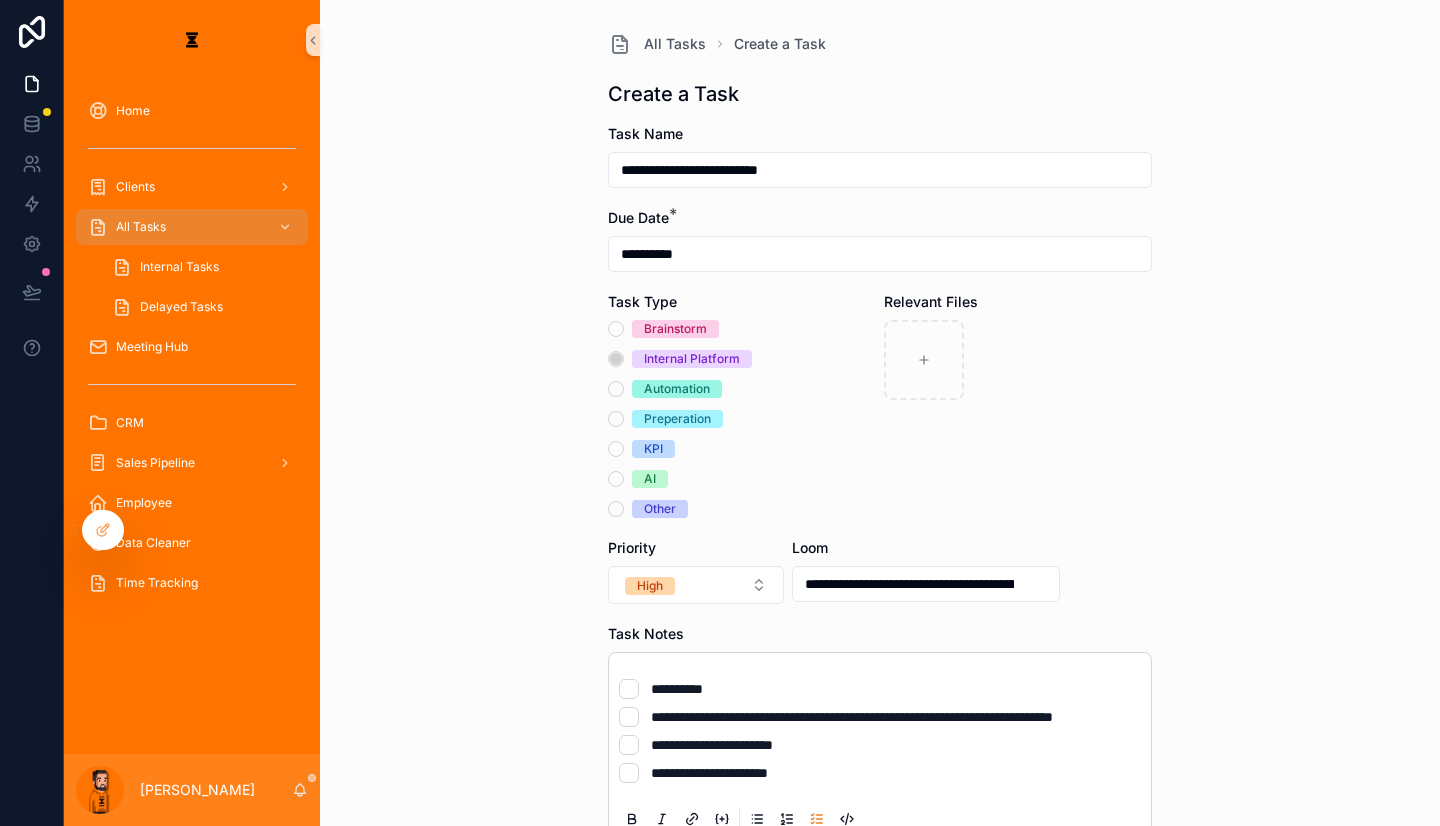 click on "**********" at bounding box center (880, 413) 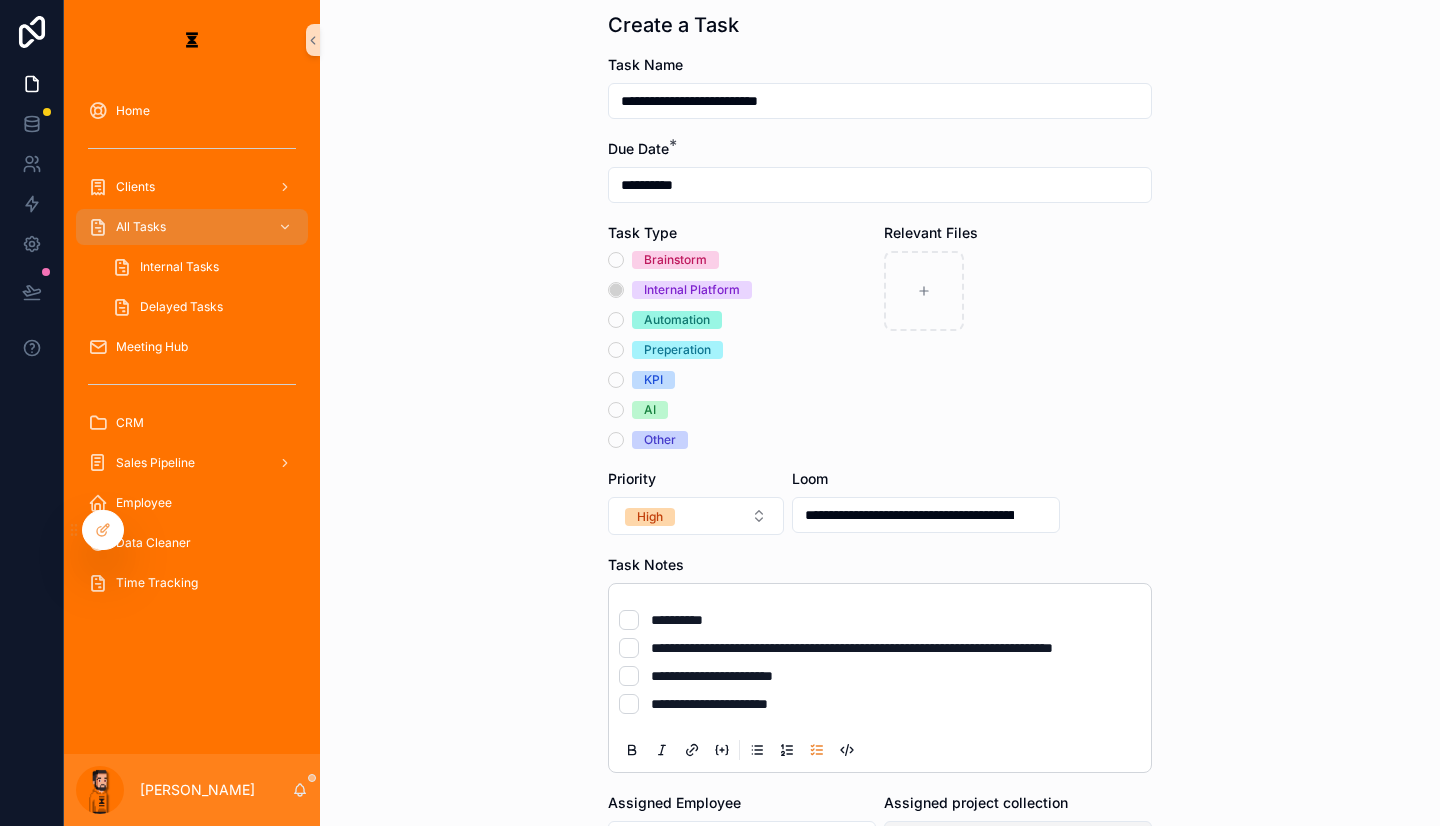 scroll, scrollTop: 183, scrollLeft: 0, axis: vertical 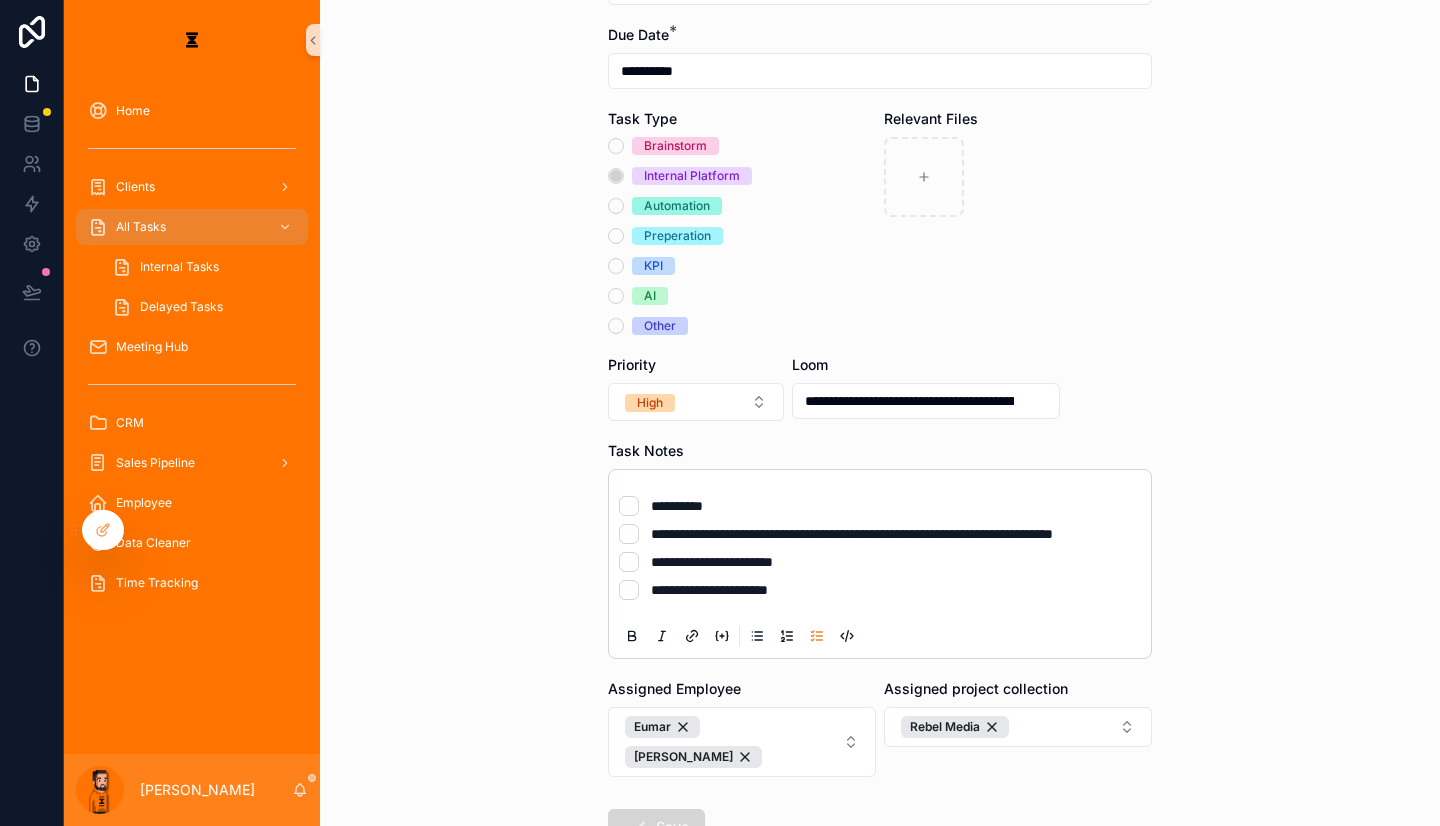 click on "Save" at bounding box center [656, 827] 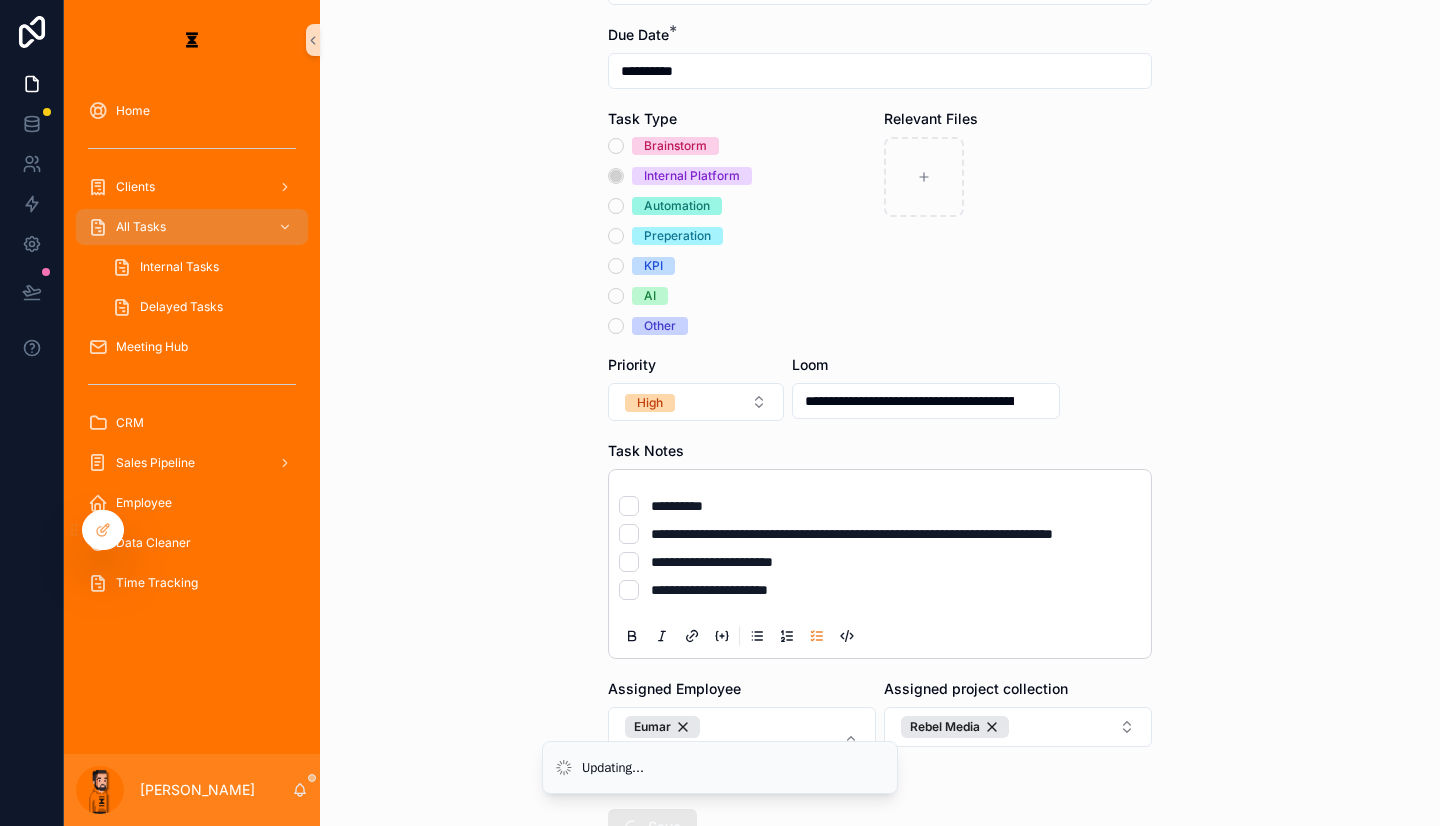 scroll, scrollTop: 0, scrollLeft: 0, axis: both 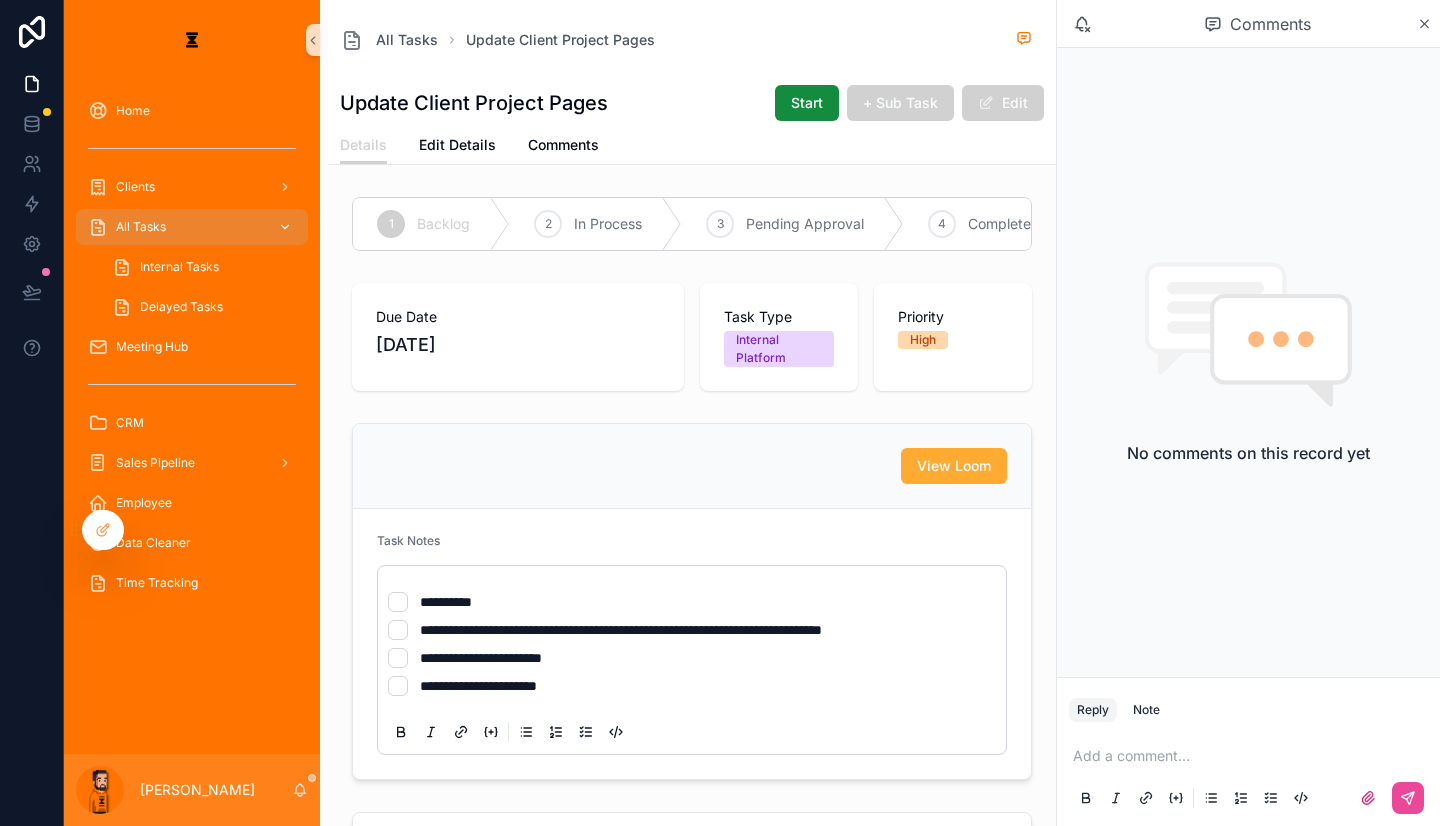 click on "All Tasks" at bounding box center [141, 227] 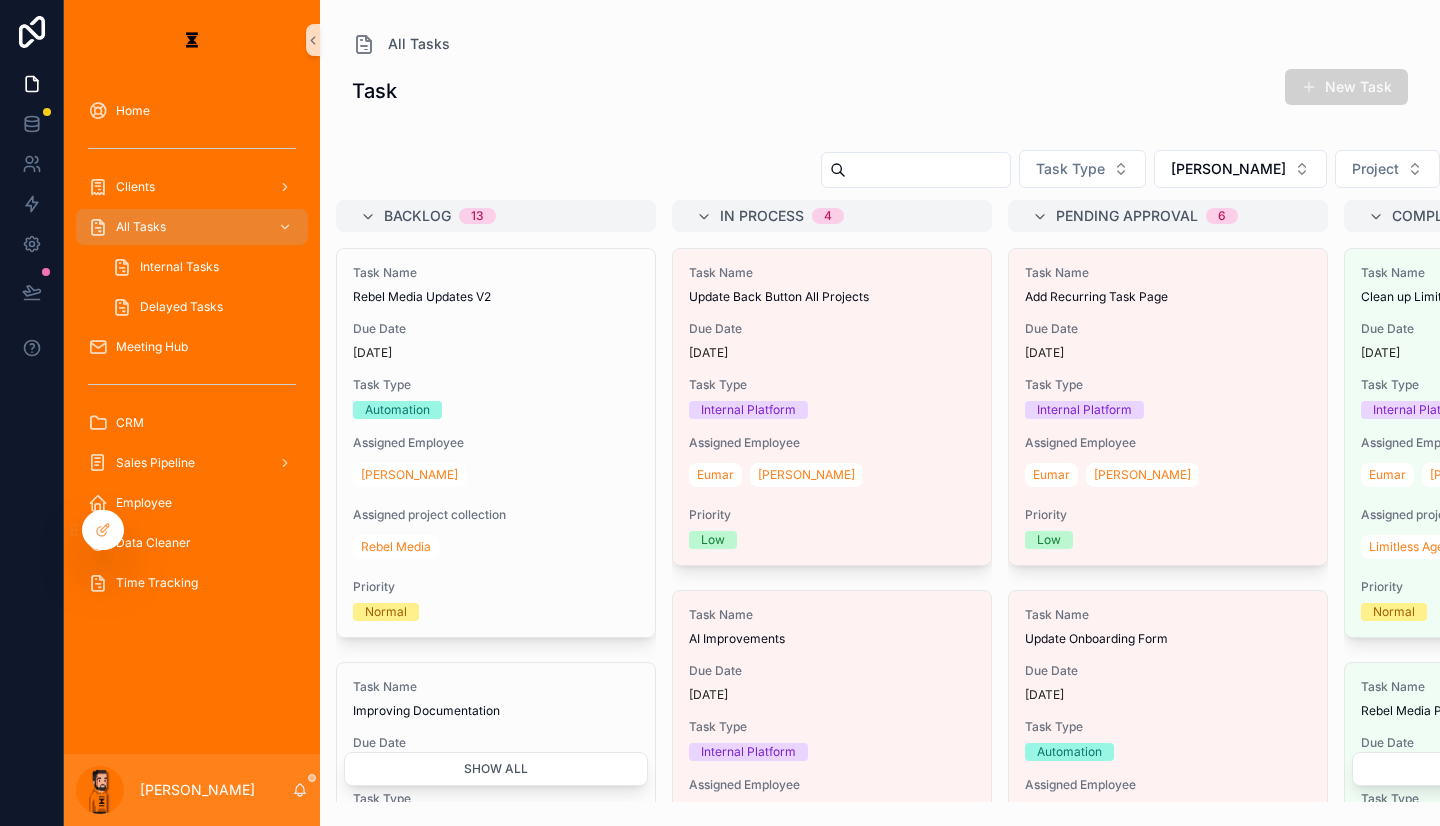 click on "Task New Task Task Type [PERSON_NAME] Project Backlog 13 Task Name Rebel Media Updates V2 Due Date [DATE] Task Type Automation Assigned Employee [PERSON_NAME] Assigned project collection Rebel Media Priority Normal Task Name Improving Documentation Due Date [DATE] Task Type Brainstorm Assigned Employee [PERSON_NAME] Priority Normal Task Name Rebel Media Updates Due Date [DATE] Task Type Internal Platform Assigned Employee [PERSON_NAME] Assigned project collection Rebel Media Sub tasks collection 15 Complete Percentage 46.67% Priority Normal Task Name Create Slack Channels Due Date [DATE] Task Type -- Assigned Employee [PERSON_NAME] Assigned project collection Rebel Media Priority Normal Task Name Client Memory Due Date [DATE] Task Type Internal Platform Assigned Employee [PERSON_NAME] Priority Normal Task Name Health Score Database Set-up Due Date [DATE] Task Type Internal Platform Assigned Employee [PERSON_NAME] Assigned project collection Rebel Media Priority Normal Task Name Put Together Questions for EM new project Due Date [DATE] Task Type [PERSON_NAME]" at bounding box center (880, 435) 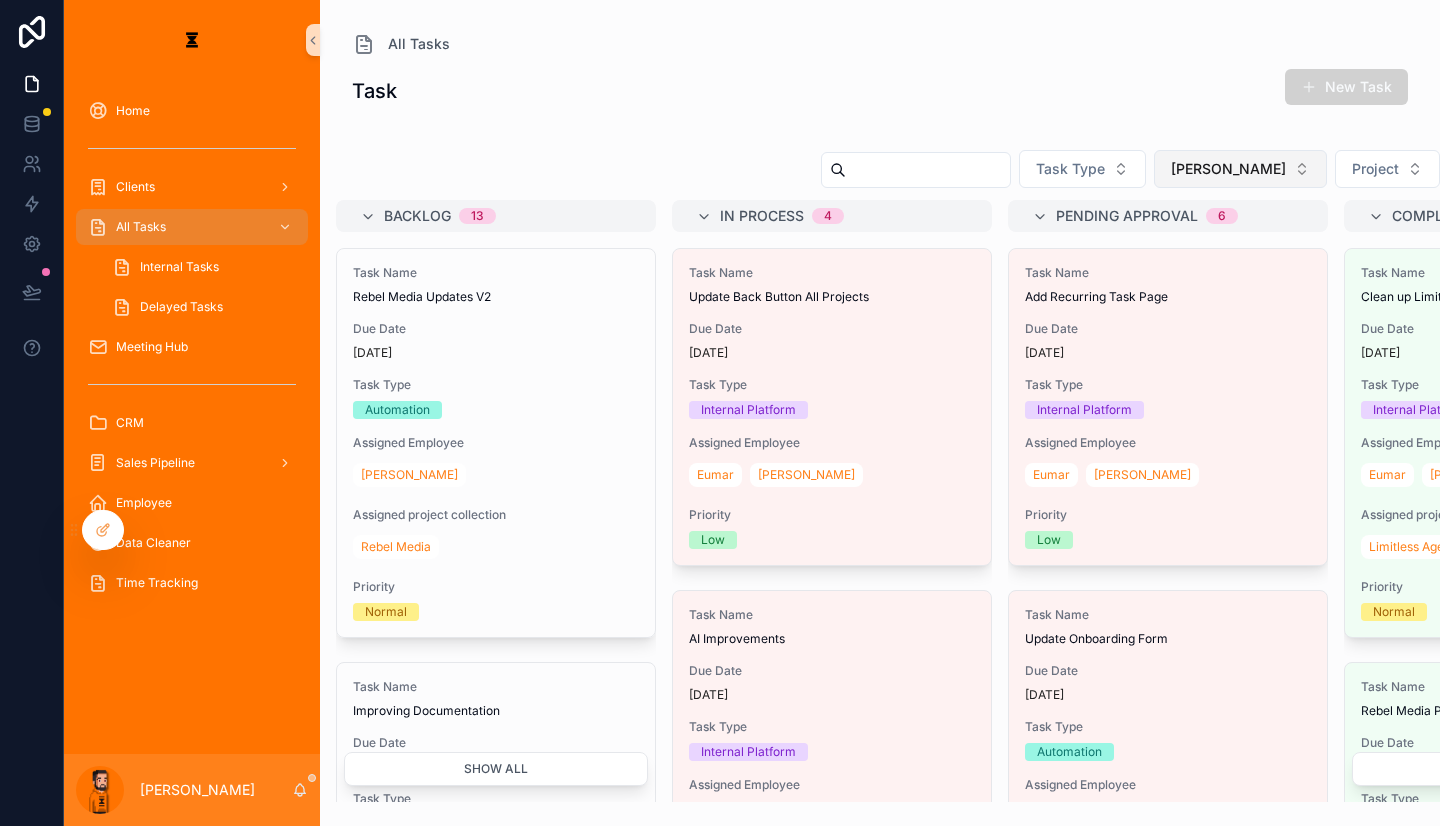 click on "[PERSON_NAME]" at bounding box center [1240, 169] 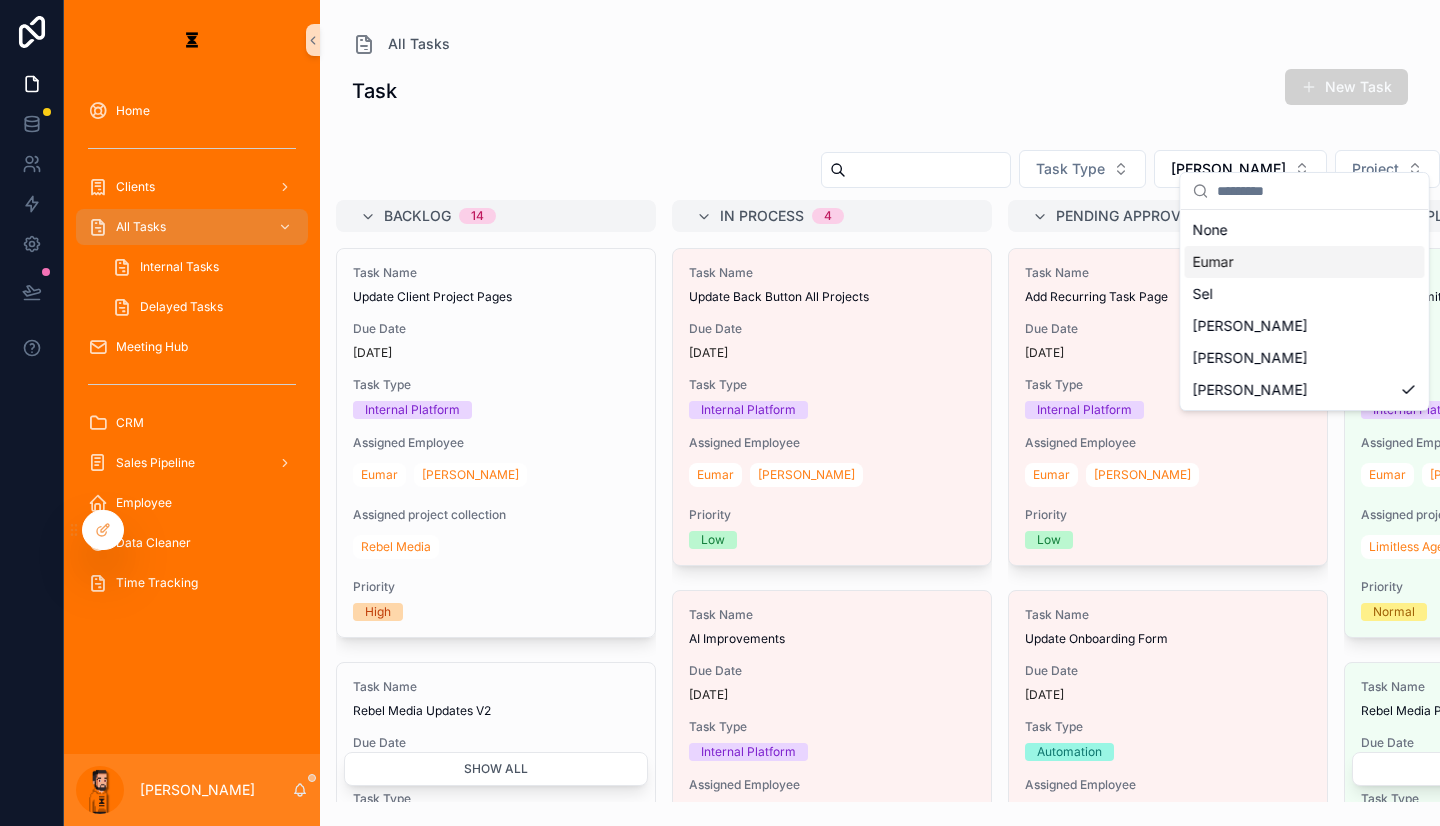 click on "Eumar" at bounding box center (1305, 262) 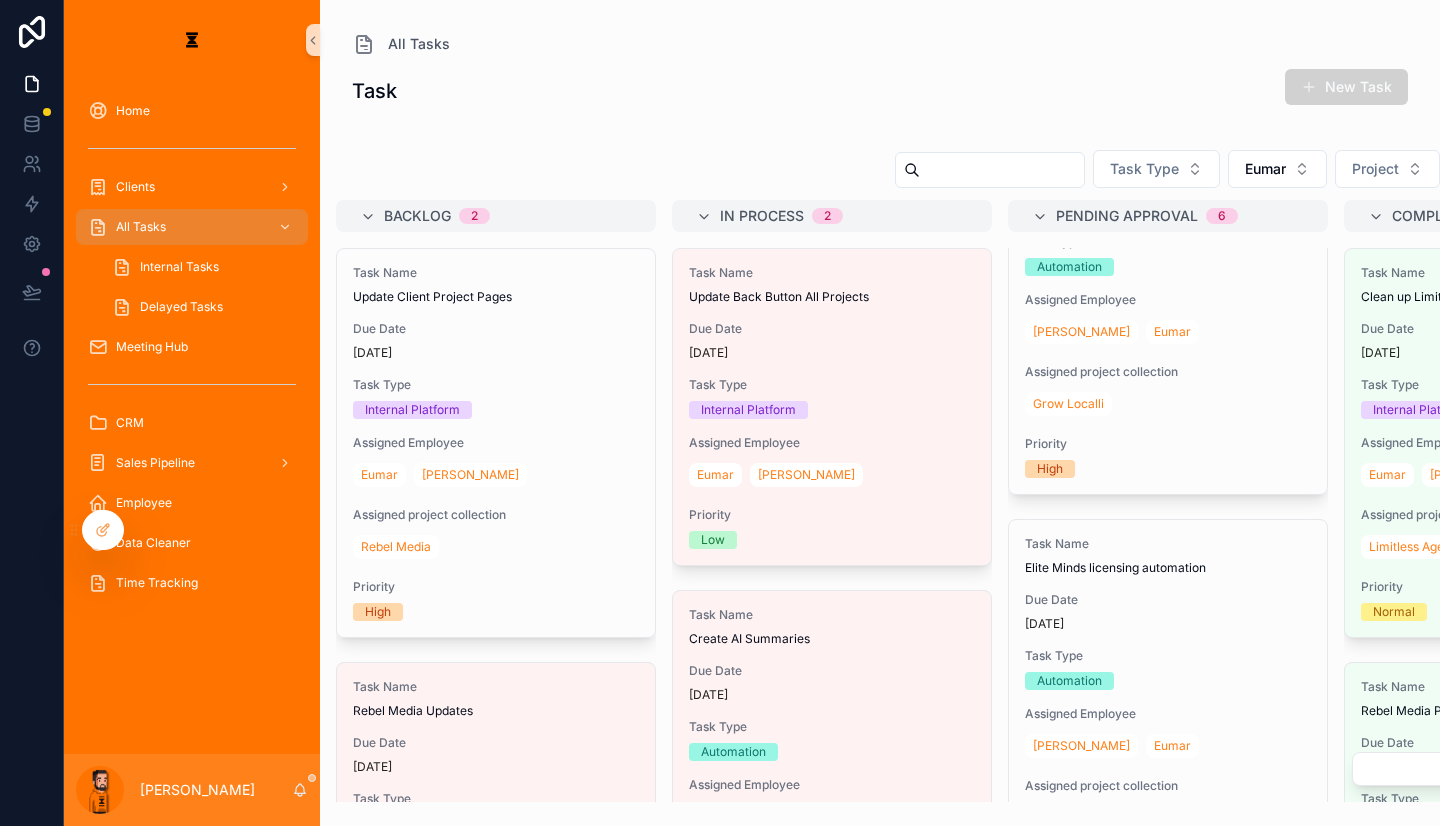 scroll, scrollTop: 900, scrollLeft: 0, axis: vertical 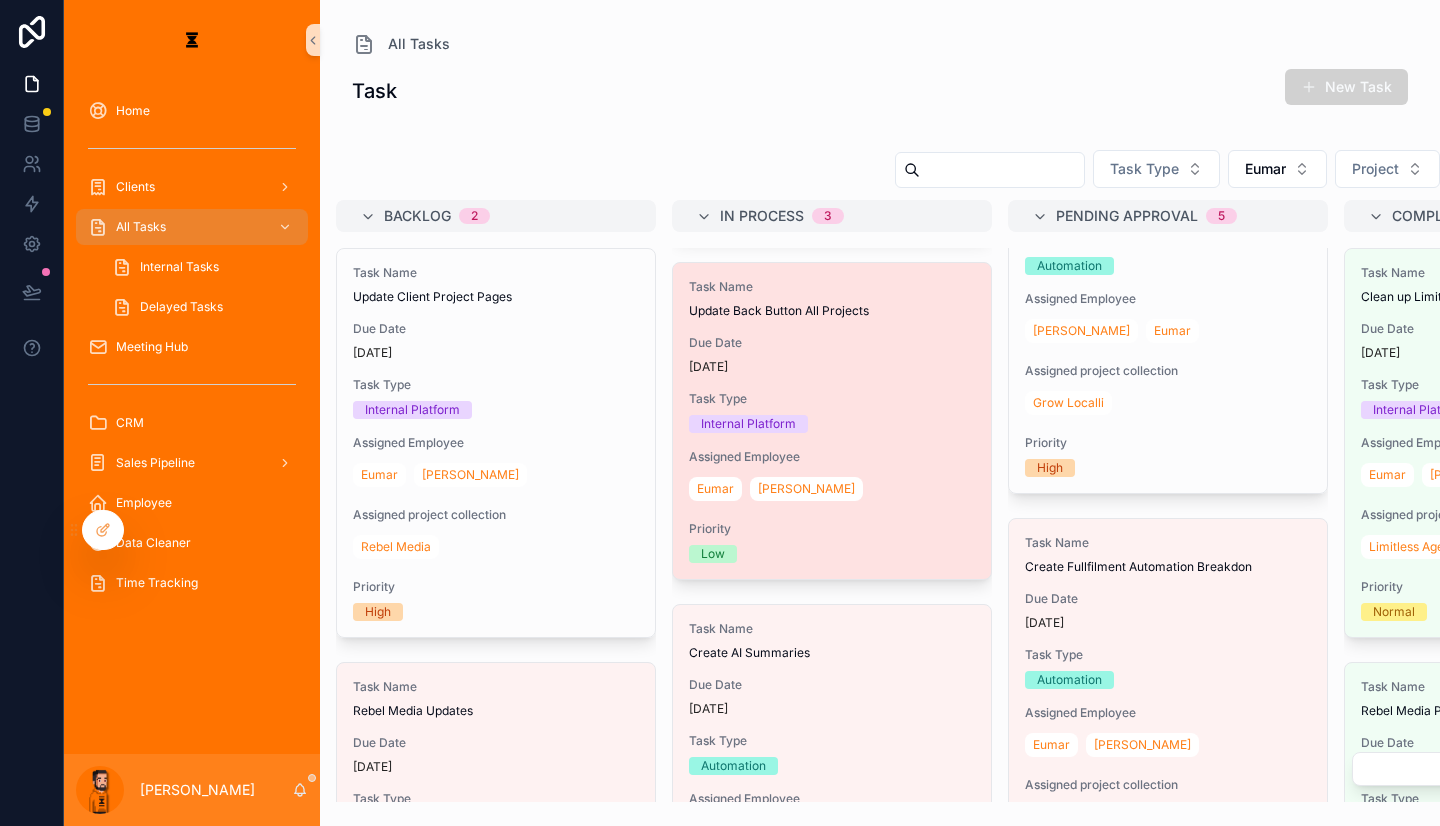 click on "[PERSON_NAME]" at bounding box center (832, 489) 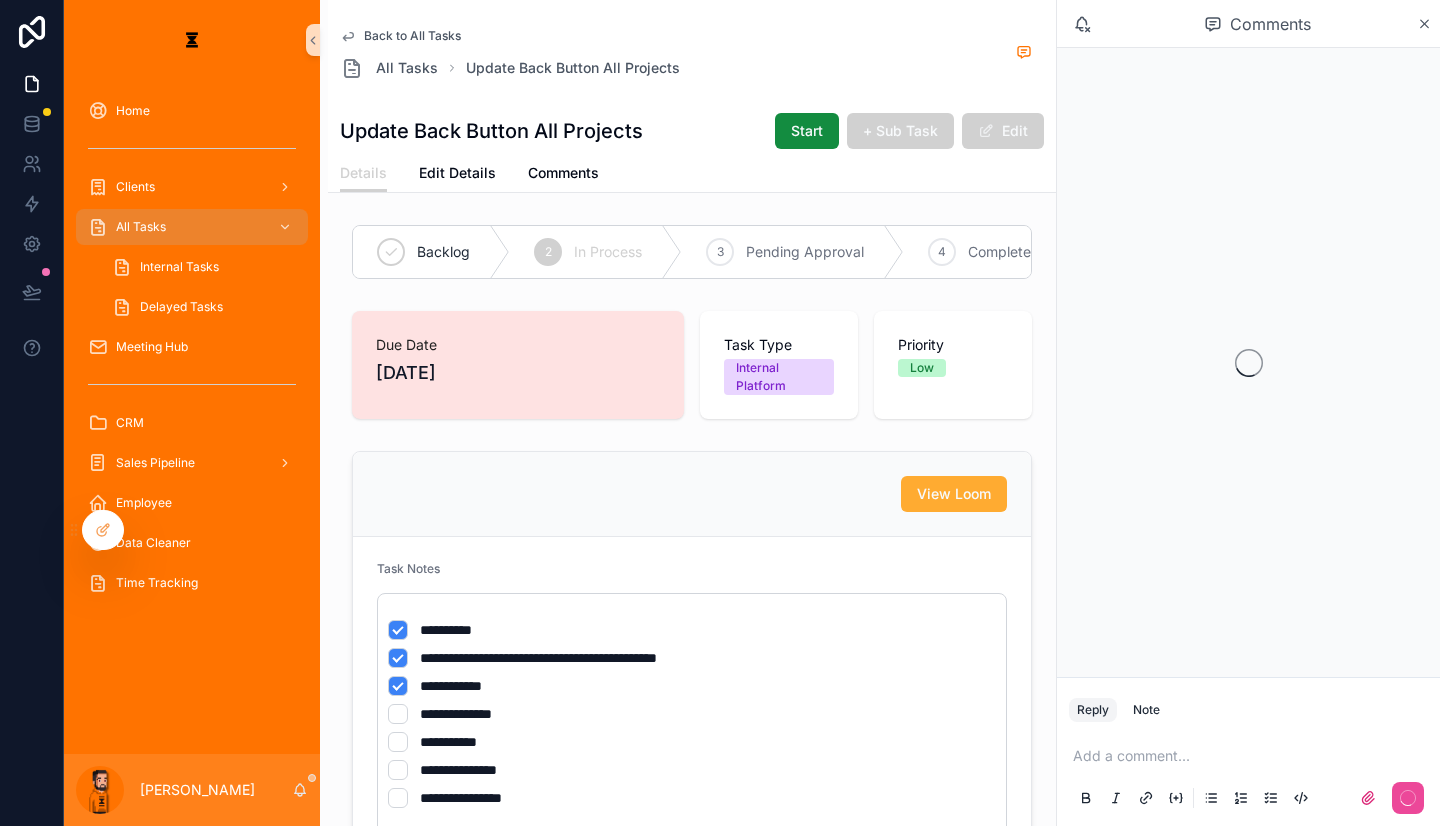 drag, startPoint x: 792, startPoint y: 375, endPoint x: 783, endPoint y: 366, distance: 12.727922 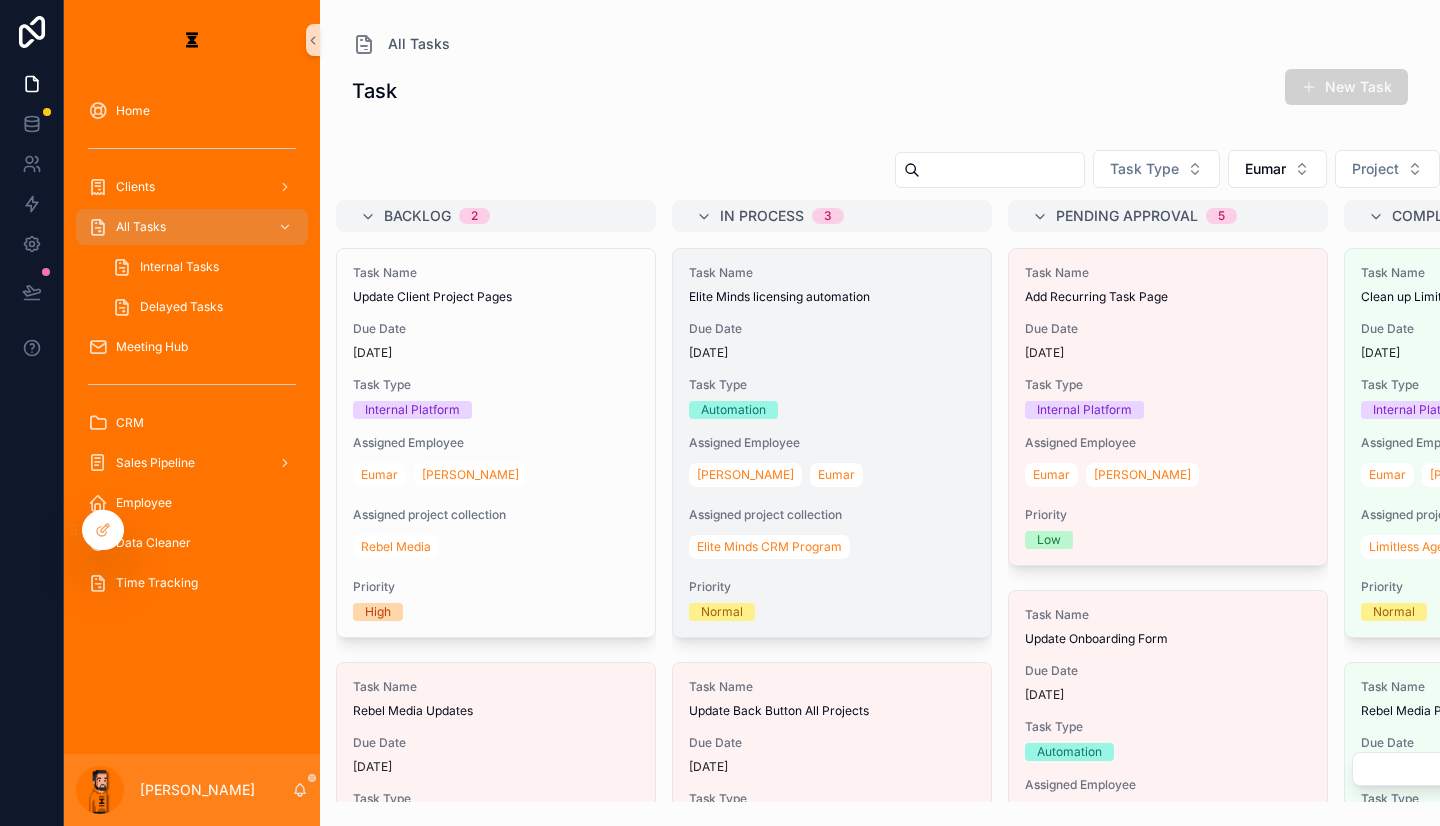 click on "Automation" at bounding box center (832, 410) 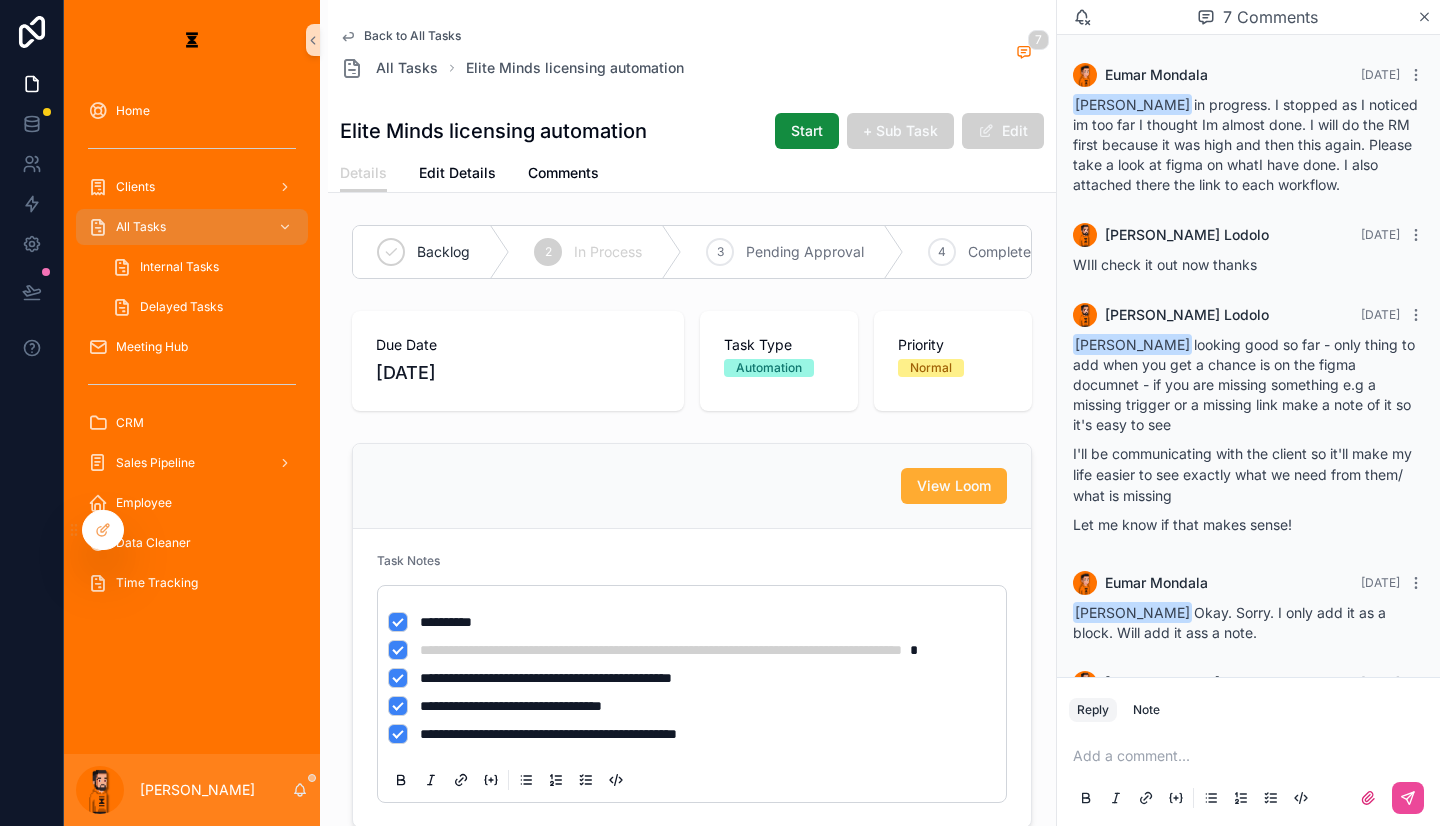 scroll, scrollTop: 210, scrollLeft: 0, axis: vertical 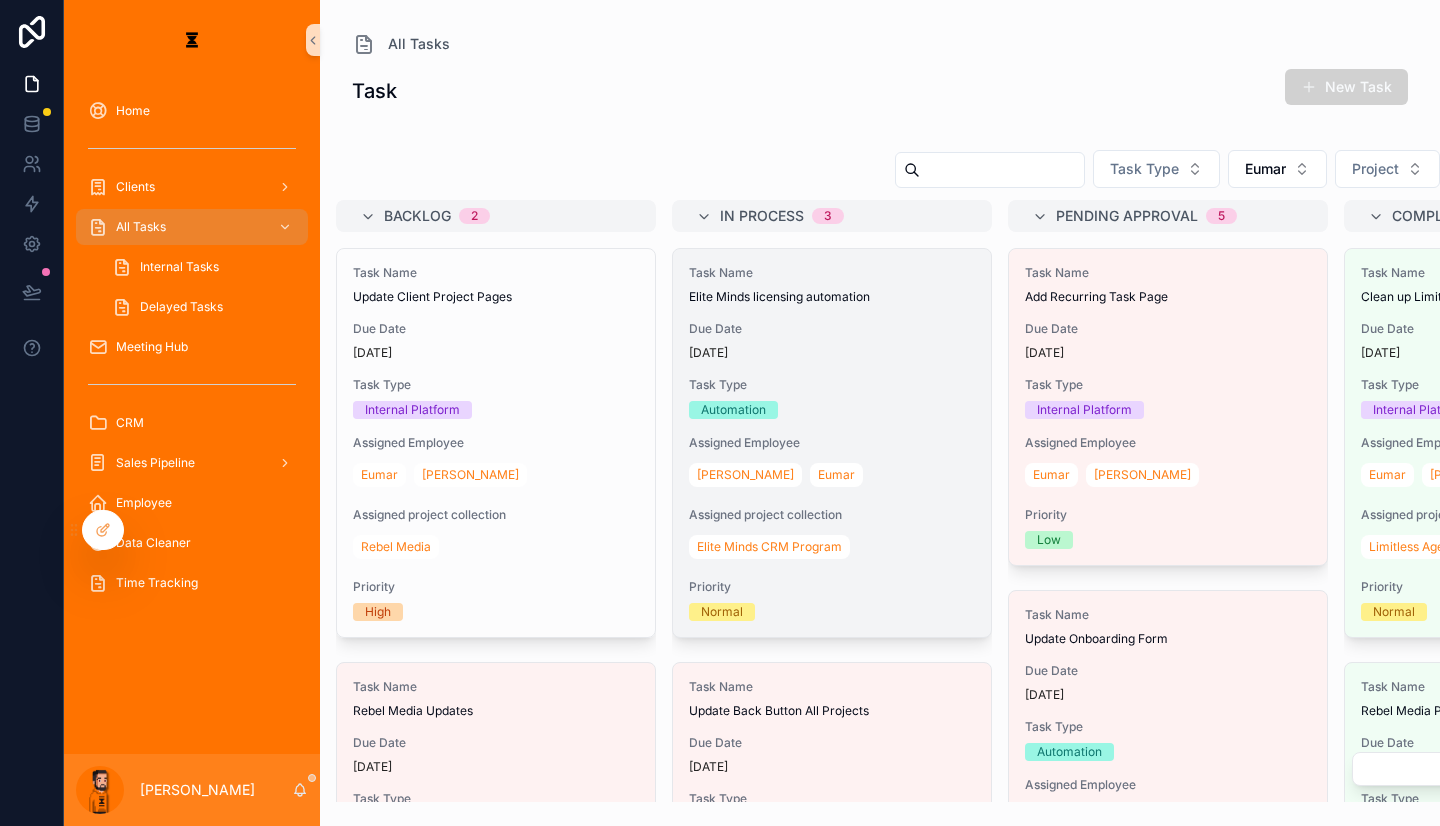 click on "Task Type Automation" at bounding box center (832, 398) 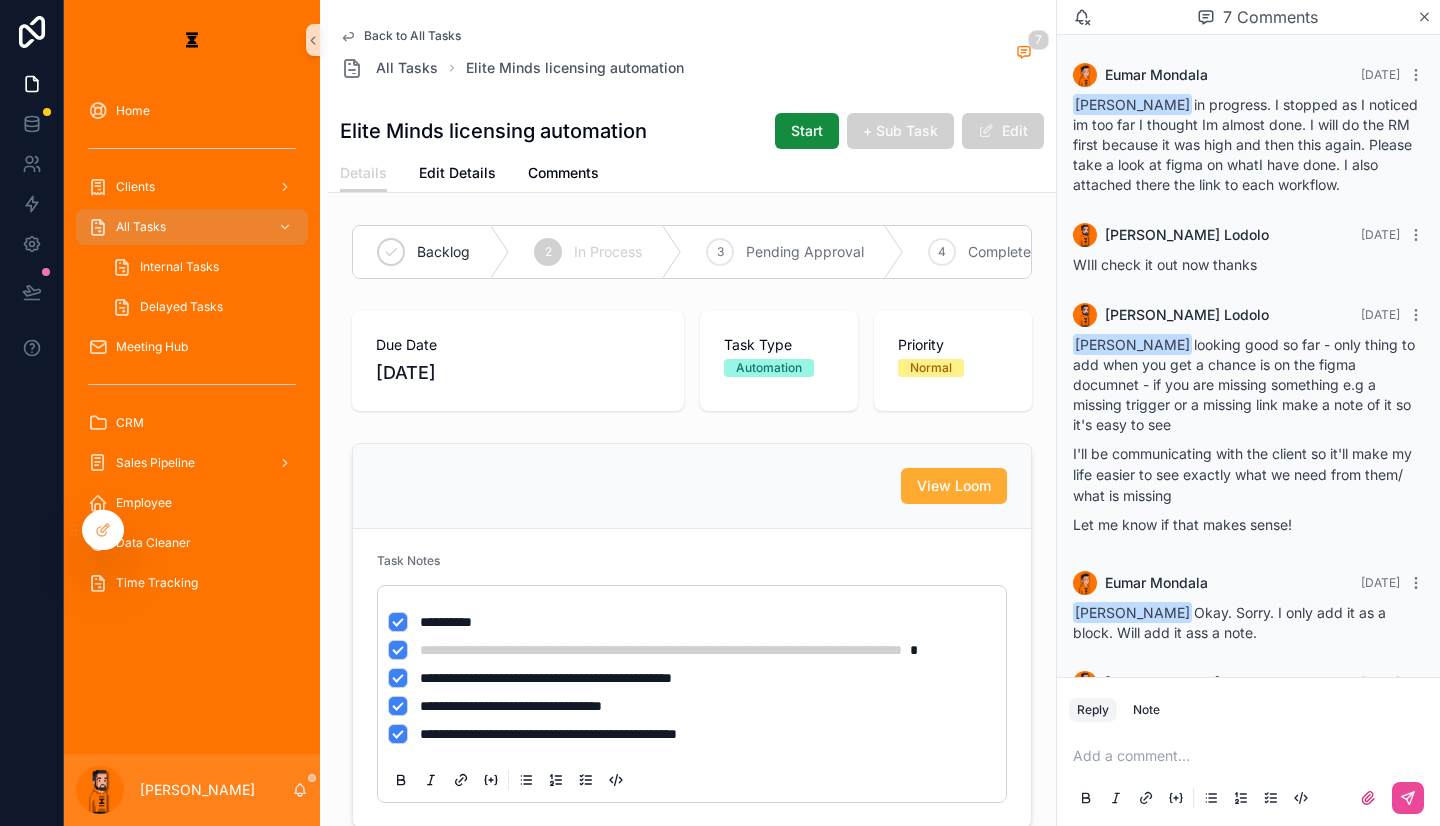 scroll, scrollTop: 210, scrollLeft: 0, axis: vertical 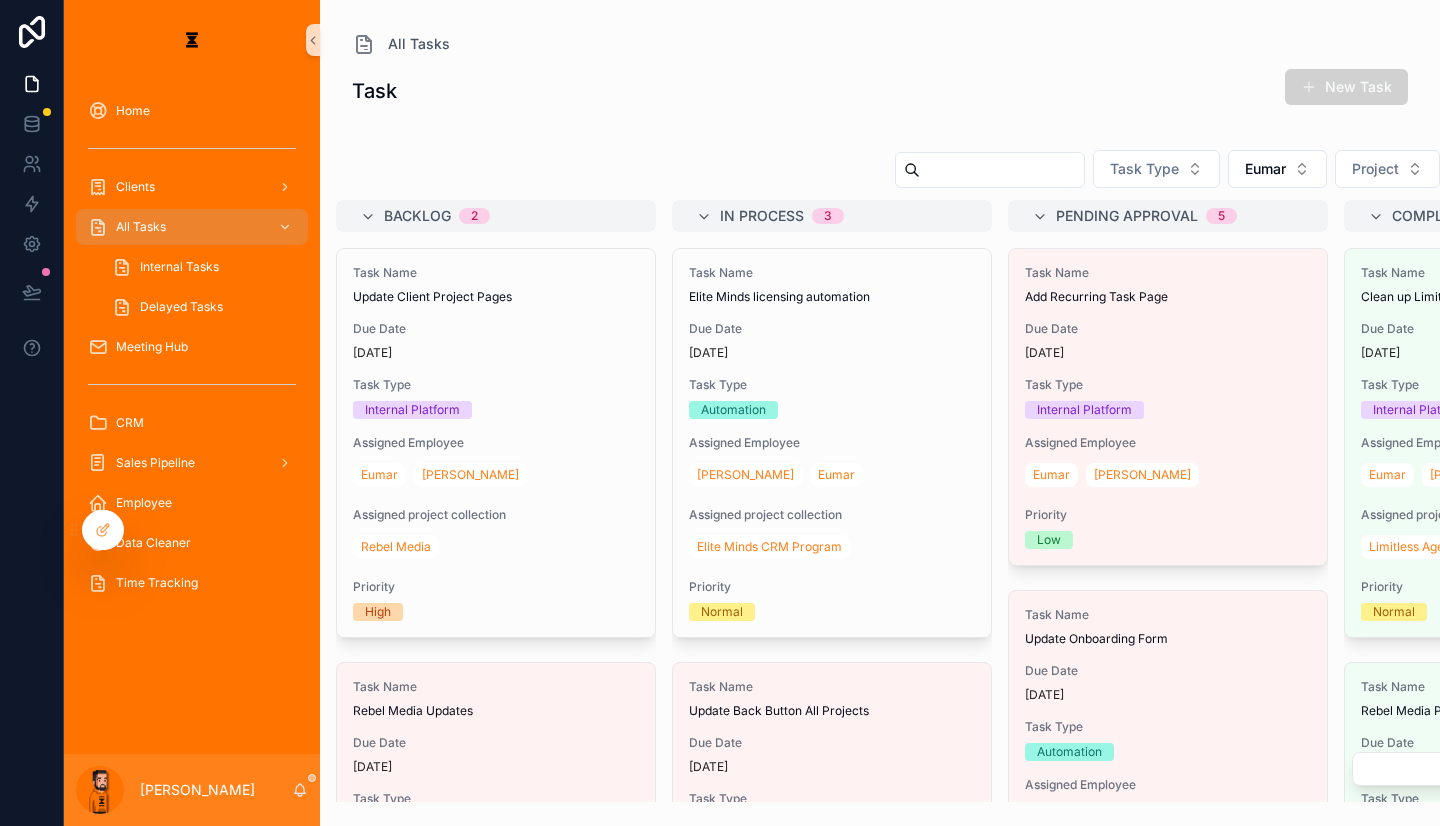 click on "[PERSON_NAME]" at bounding box center (192, 790) 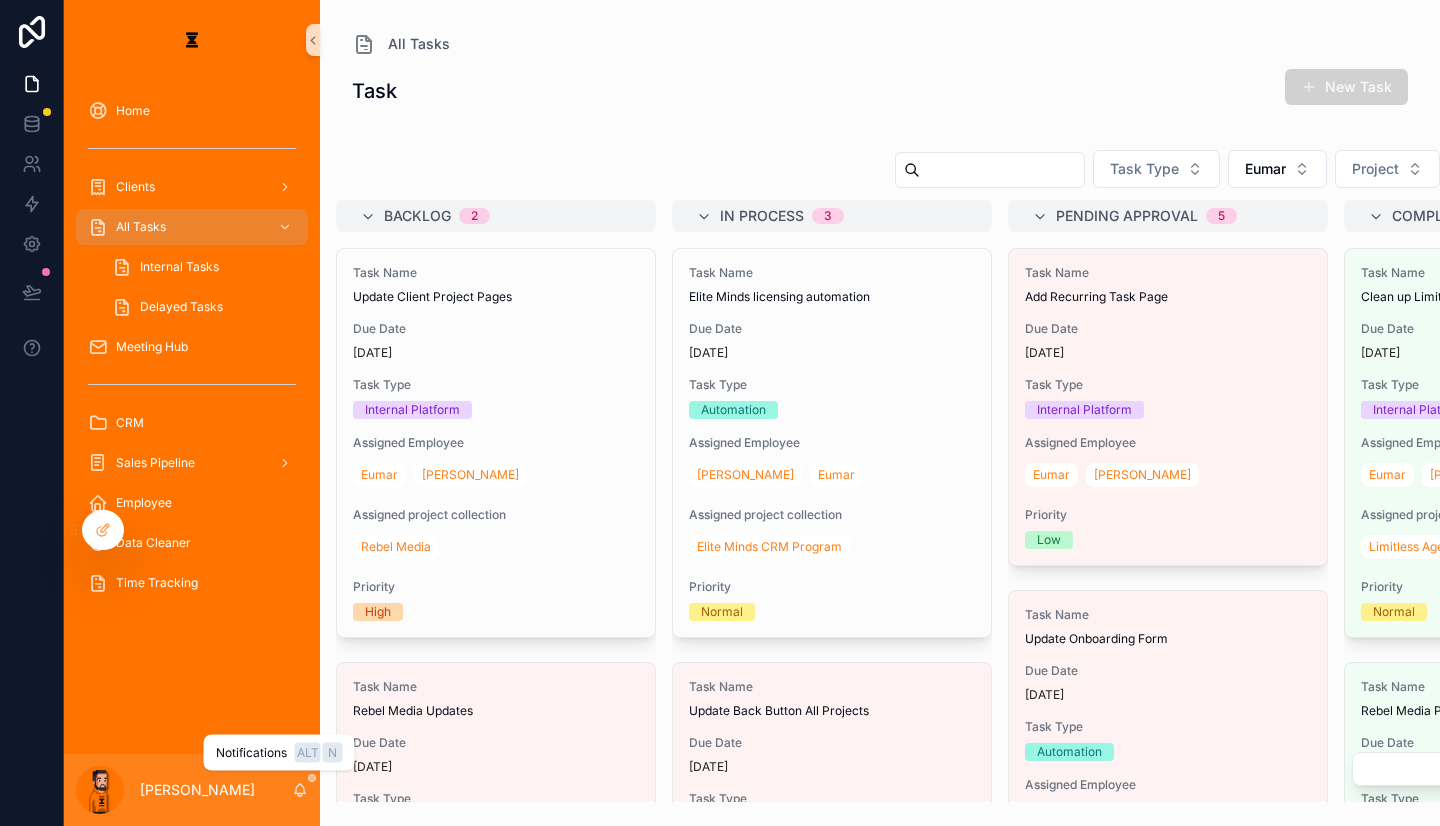 click 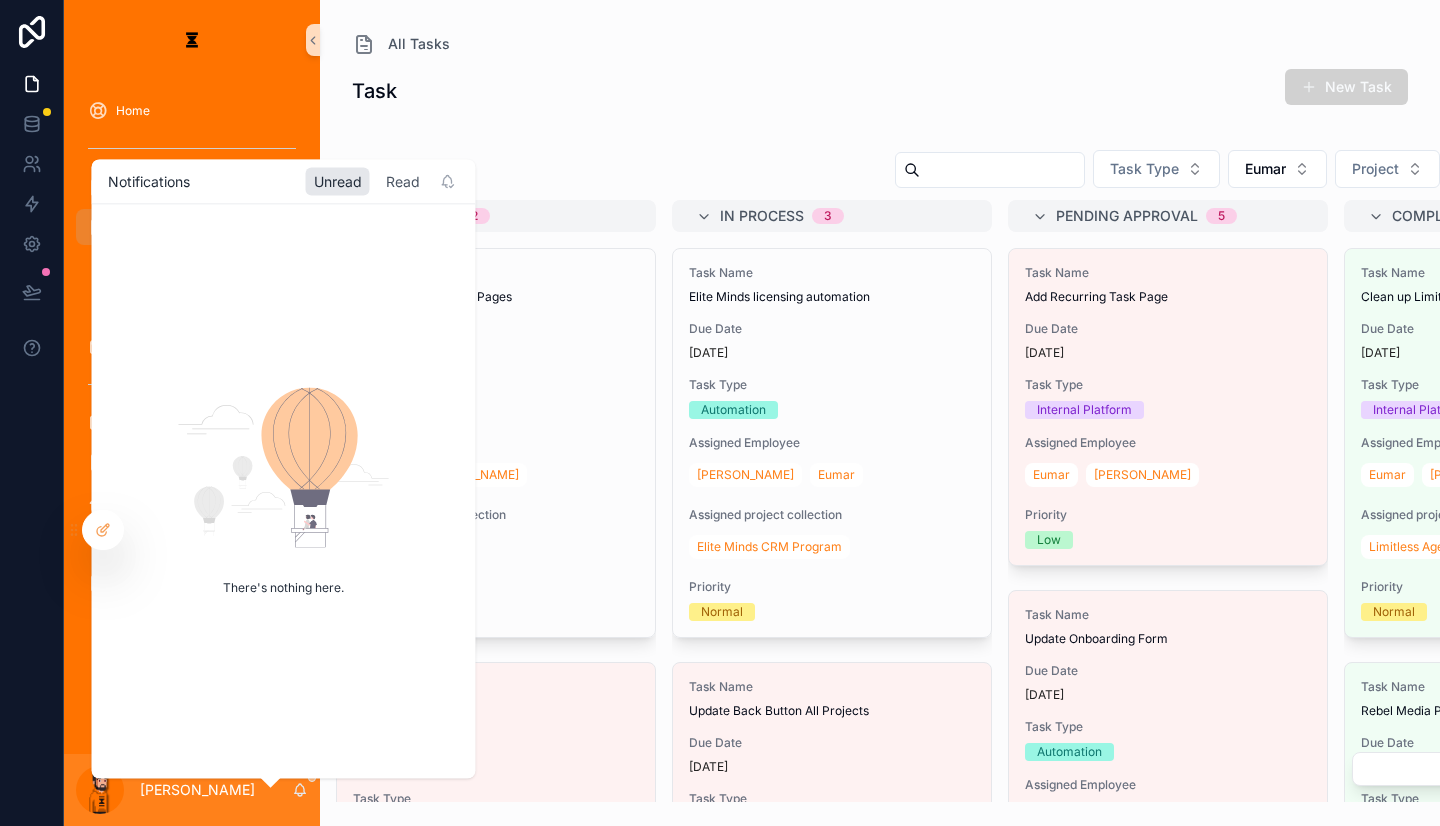 drag, startPoint x: 373, startPoint y: 187, endPoint x: 362, endPoint y: 185, distance: 11.18034 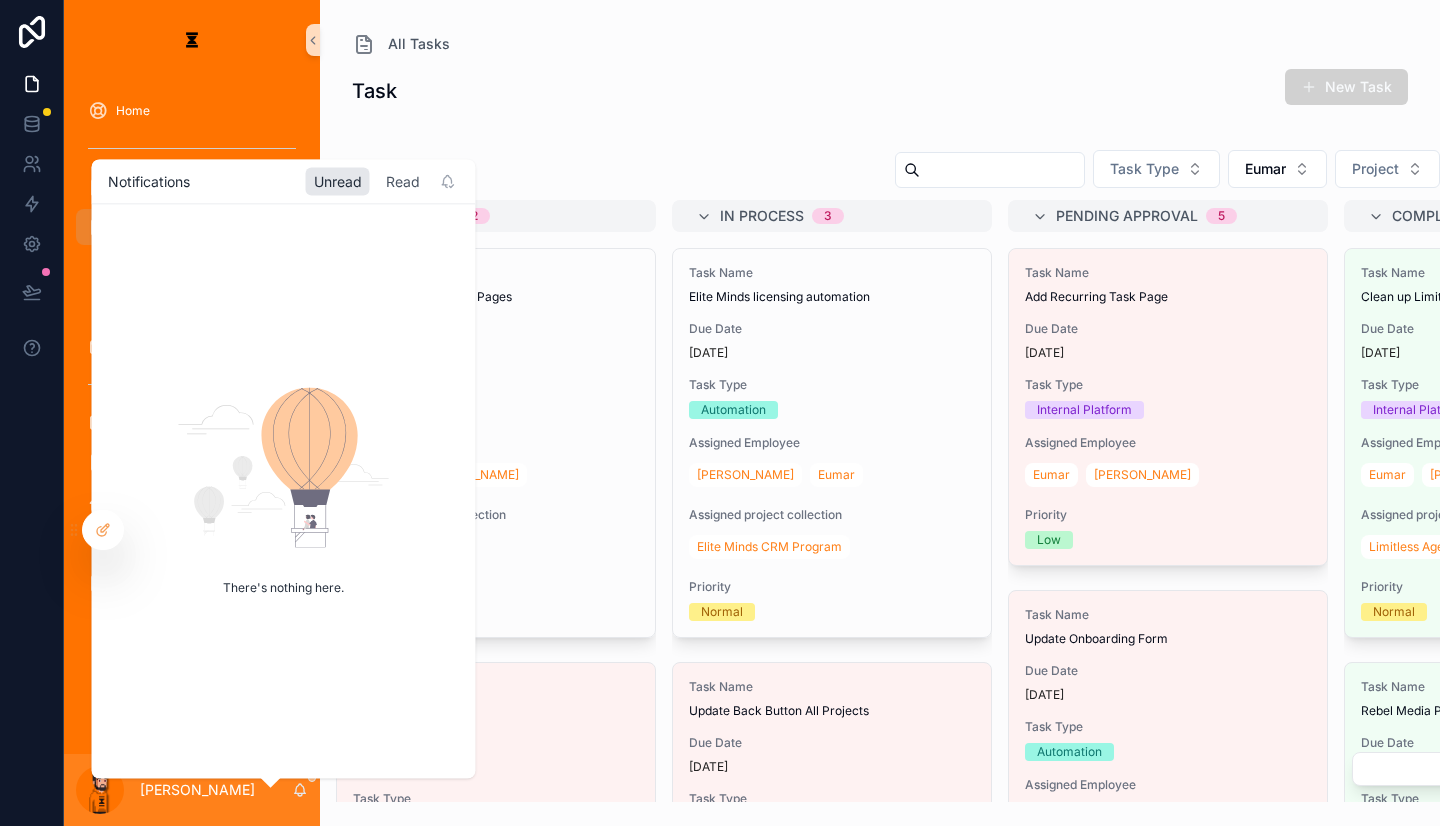 click on "Read" at bounding box center [403, 181] 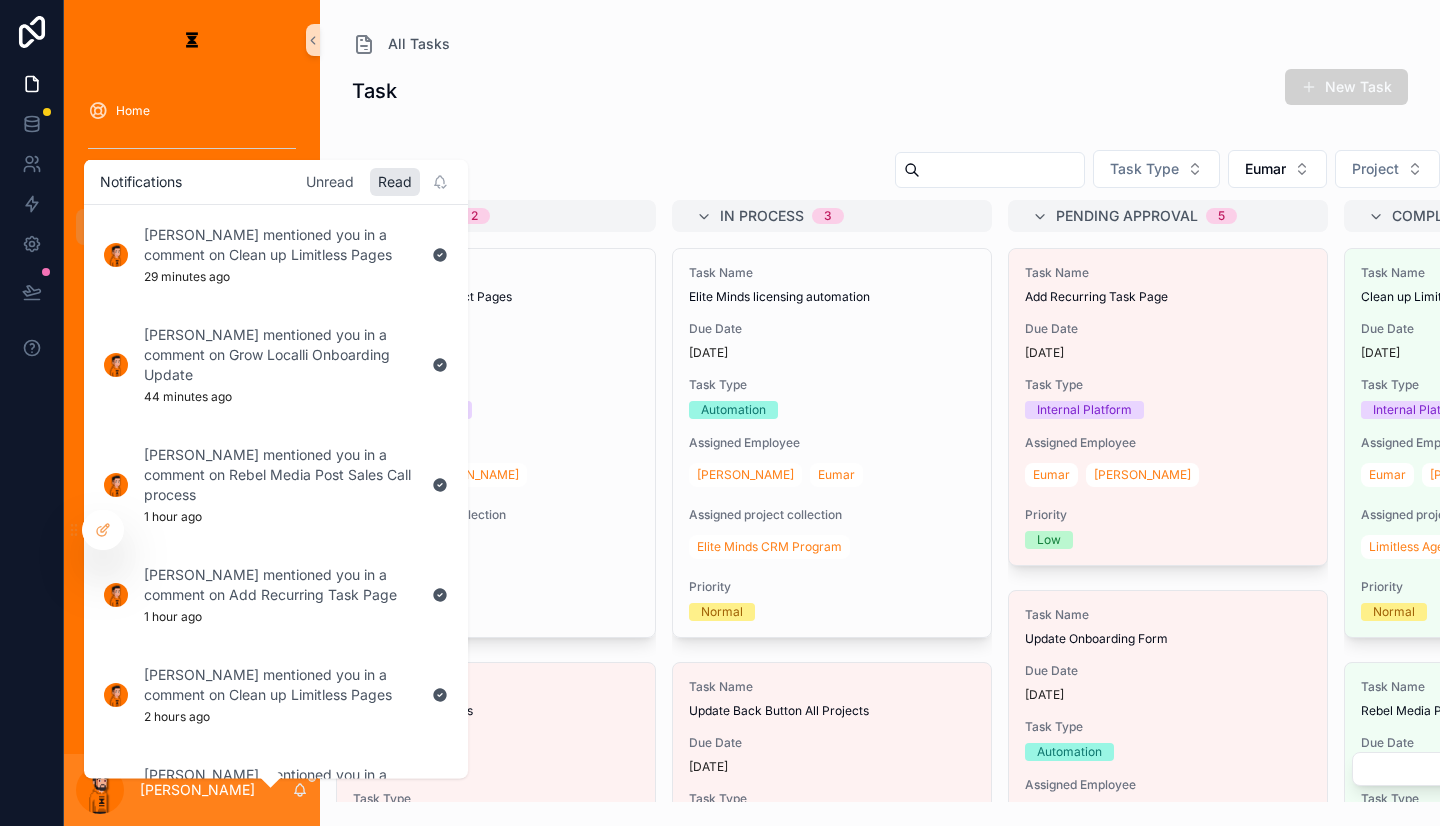 click on "Unread" at bounding box center (330, 181) 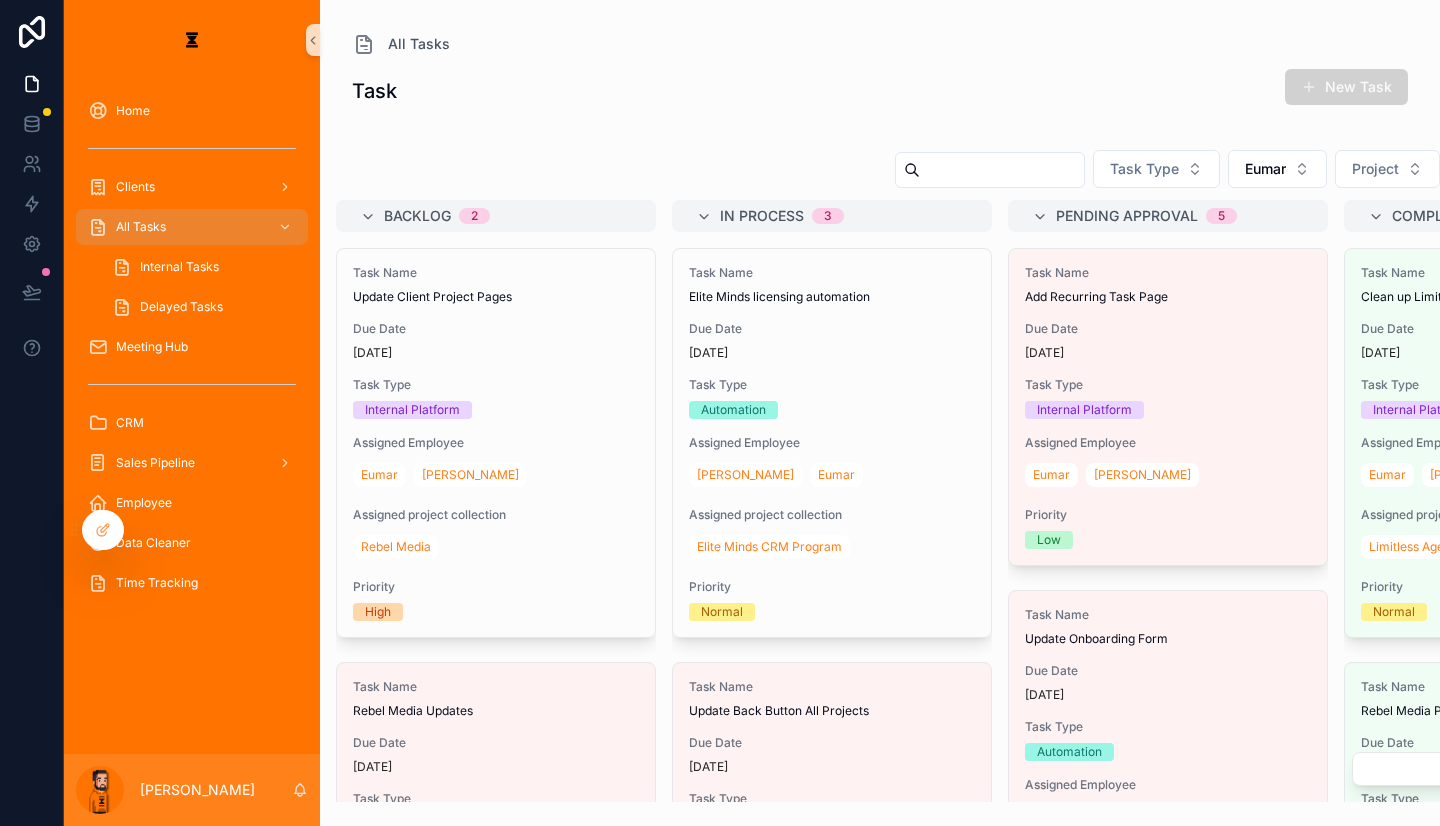 click on "Task New Task Task Type Eumar Project Backlog 2 Task Name Update Client Project Pages Due Date [DATE] Task Type Internal Platform Assigned Employee [PERSON_NAME] Assigned project collection Rebel Media Priority High Task Name Rebel Media Updates Due Date [DATE] Task Type Internal Platform Assigned Employee [PERSON_NAME] Assigned project collection Rebel Media Sub tasks collection 15 Complete Percentage 46.67% Priority Normal In Process 3 Task Name Elite Minds licensing automation Due Date [DATE] Task Type Automation Assigned Employee [PERSON_NAME] Assigned project collection Elite Minds CRM Program Priority Normal Task Name Update Back Button All Projects Due Date [DATE] Task Type Internal Platform Assigned Employee Eumar [PERSON_NAME] Priority Low Task Name Create AI Summaries Due Date [DATE] Task Type Automation Assigned Employee [PERSON_NAME] Assigned project collection Limitless Agency Priority -- Pending Approval 5 Task Name Add Recurring Task Page Due Date [DATE] Task Type Internal Platform Assigned Employee [PERSON_NAME]" at bounding box center [880, 435] 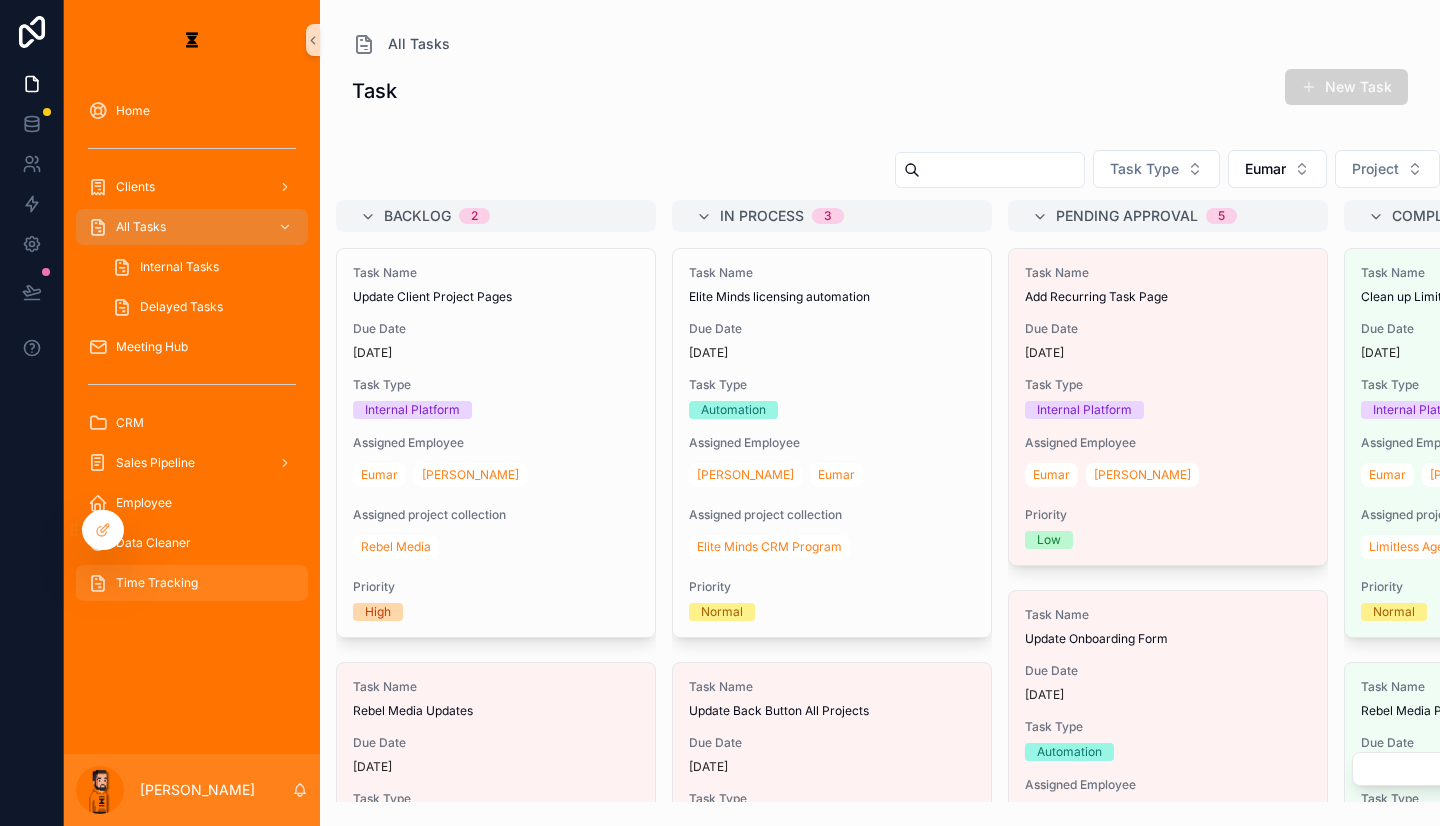 click on "Time Tracking" at bounding box center (192, 583) 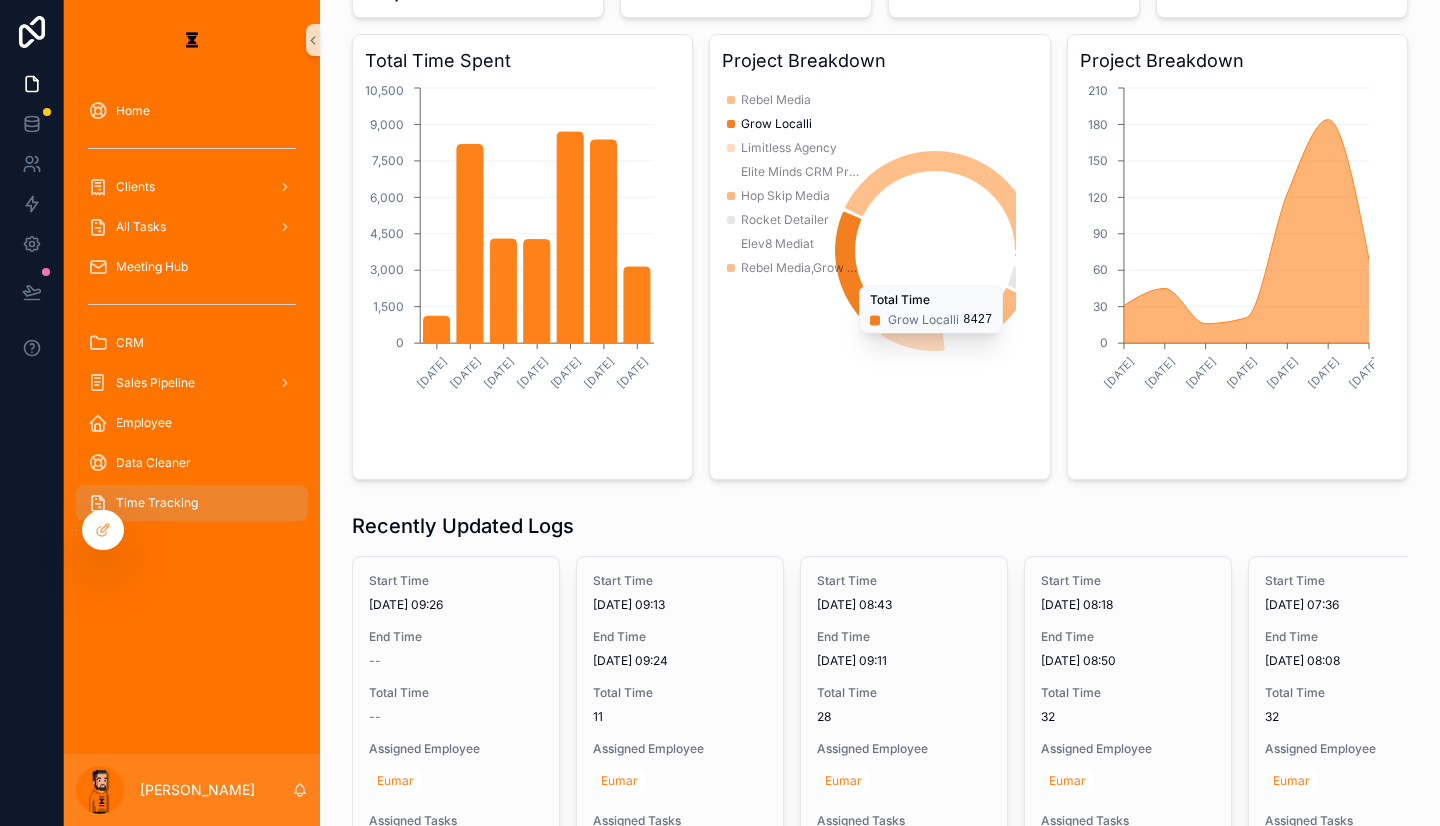 scroll, scrollTop: 200, scrollLeft: 0, axis: vertical 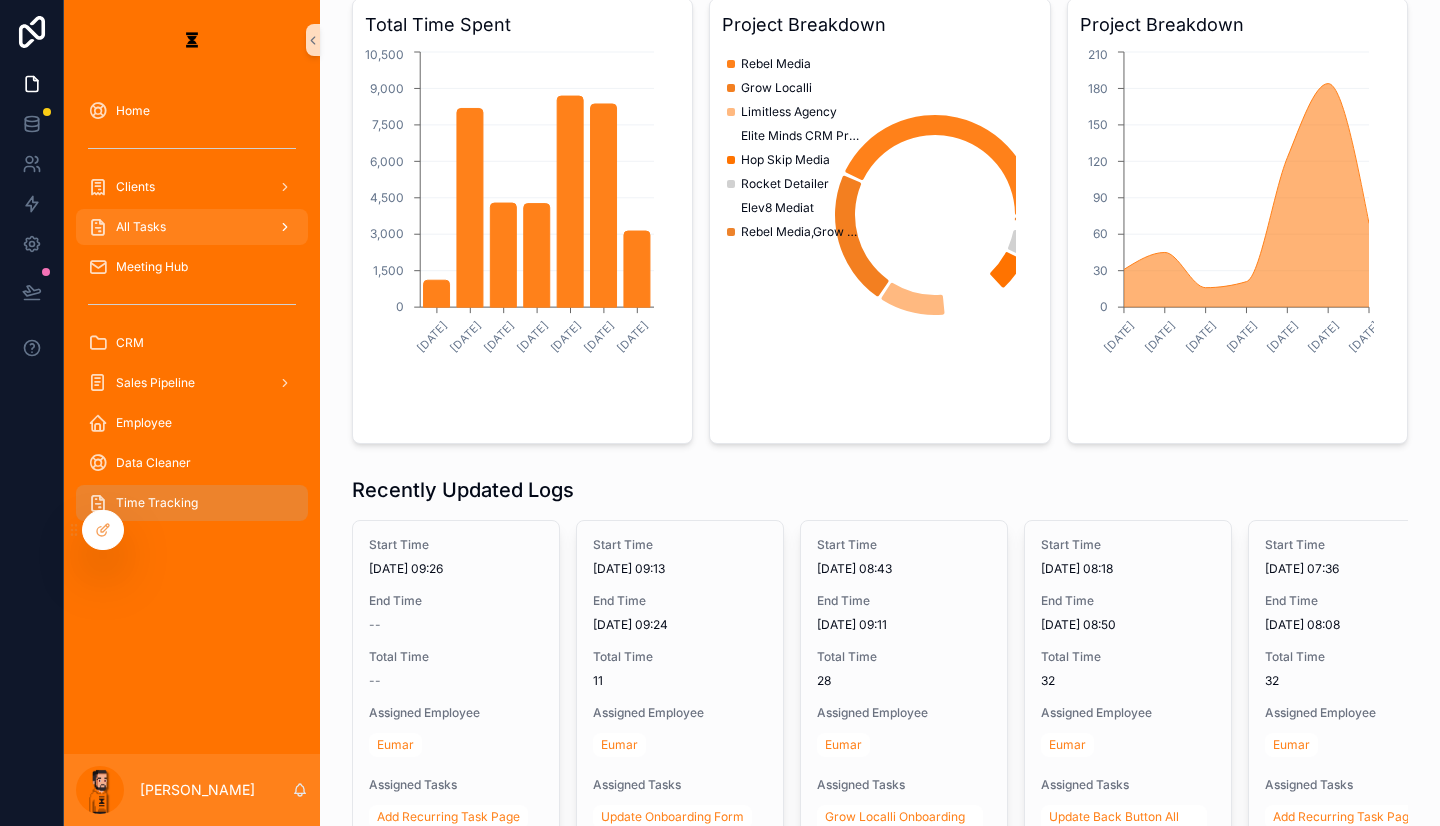 click on "All Tasks" at bounding box center (192, 227) 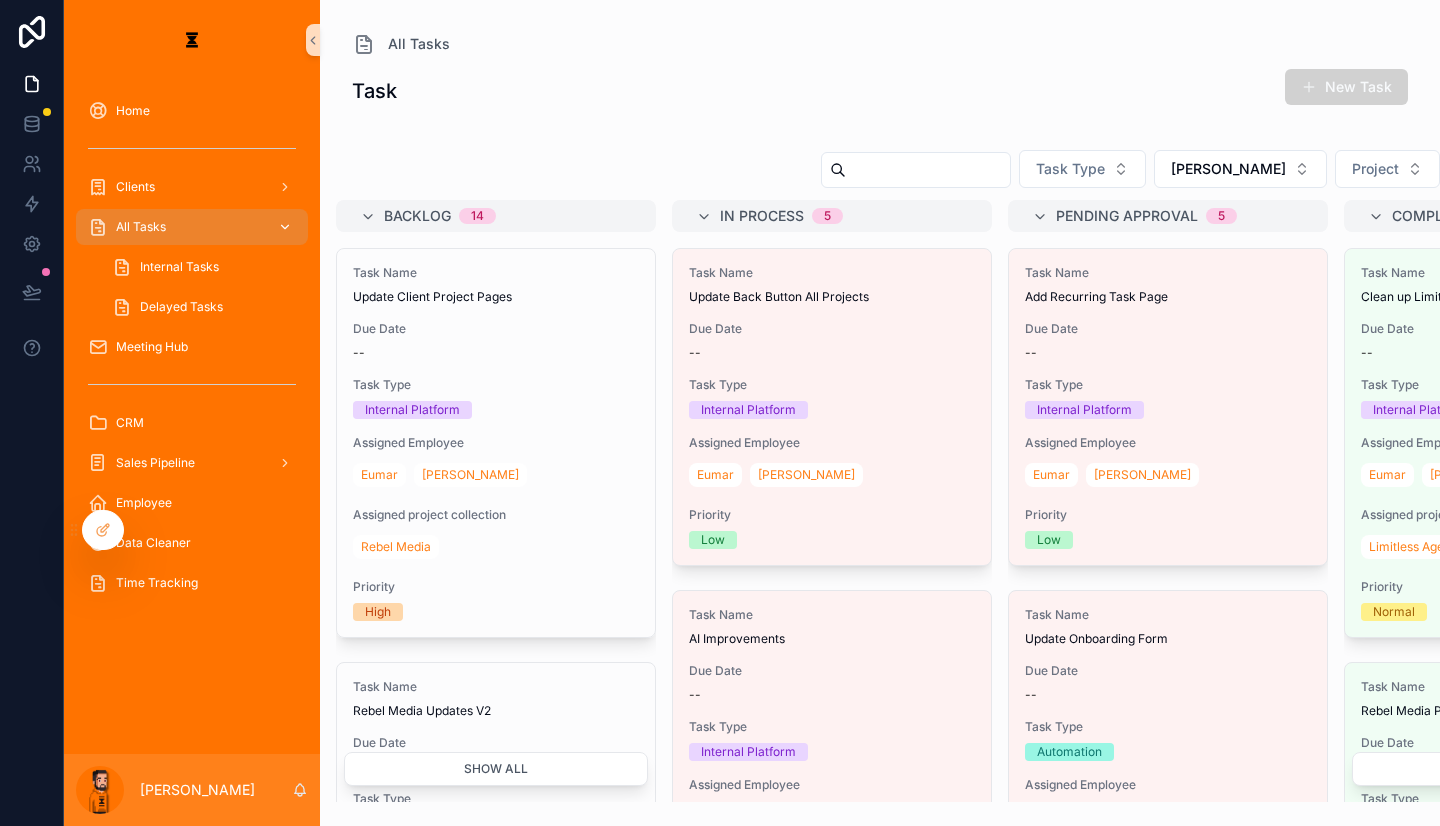 scroll, scrollTop: 0, scrollLeft: 0, axis: both 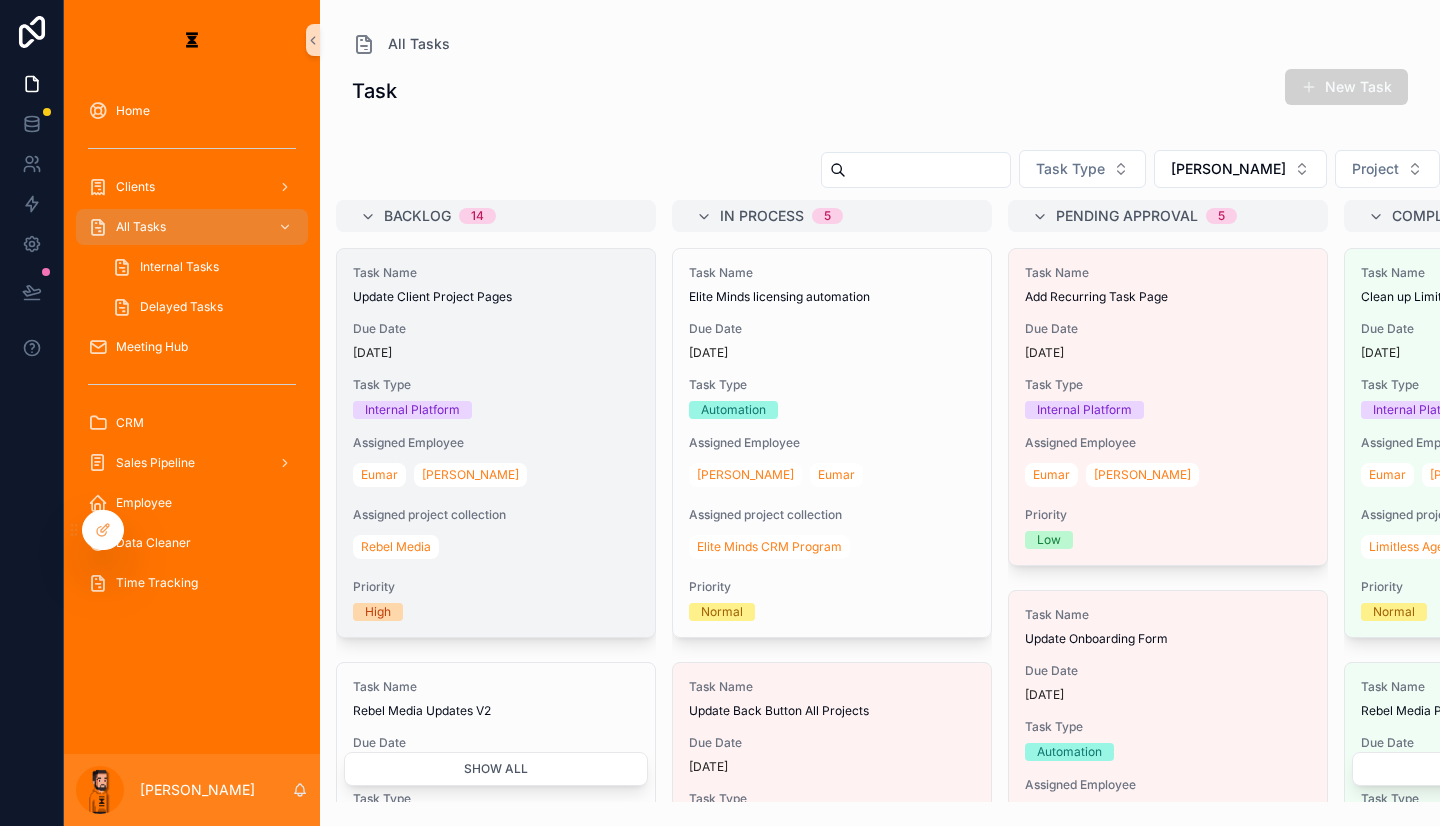 click on "Task Name Update Client Project Pages Due Date [DATE] Task Type Internal Platform Assigned Employee [PERSON_NAME] Assigned project collection Rebel Media Priority High" at bounding box center [496, 443] 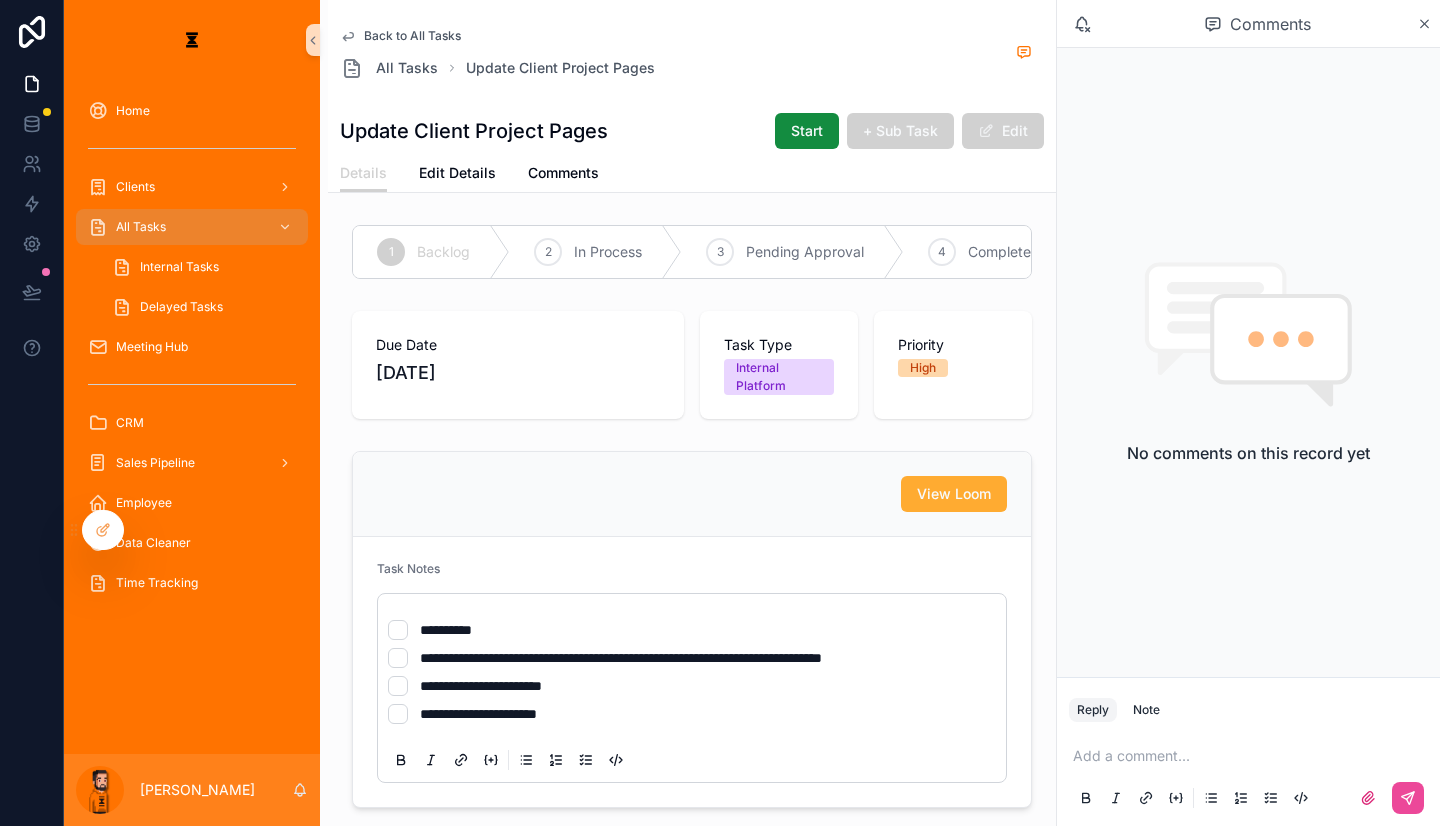 click at bounding box center [1252, 756] 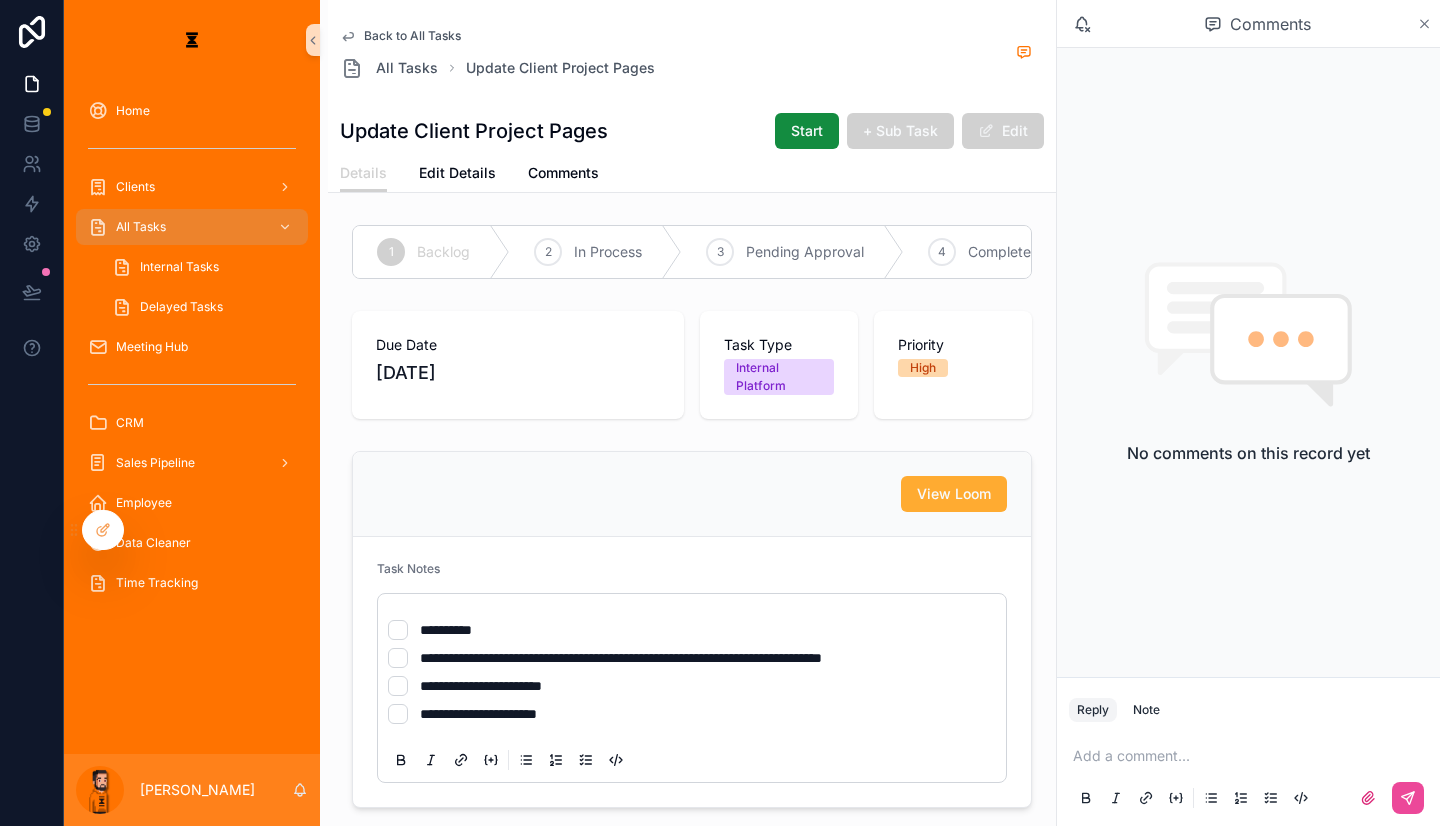 click 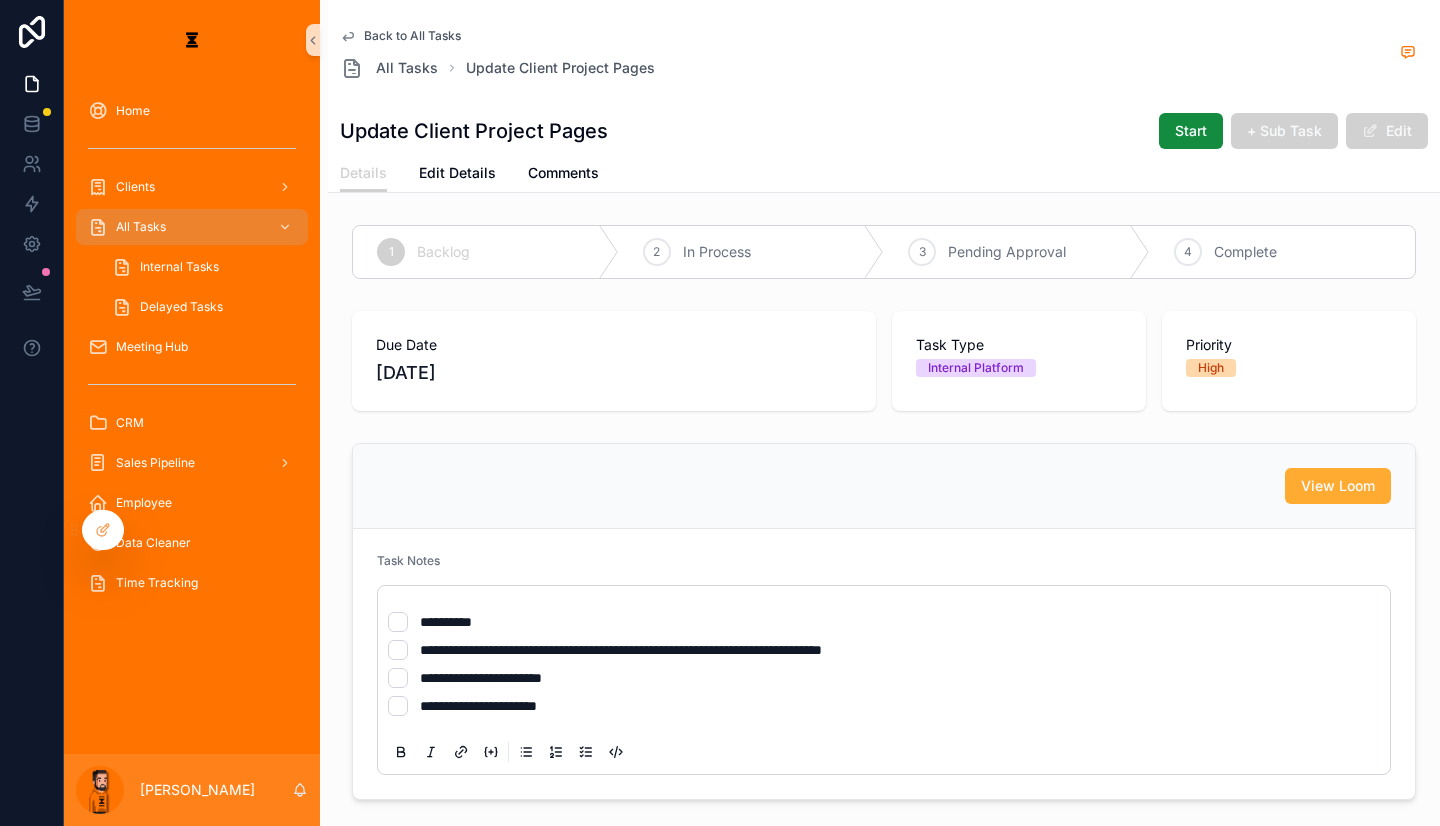 click on "Clients" at bounding box center (192, 187) 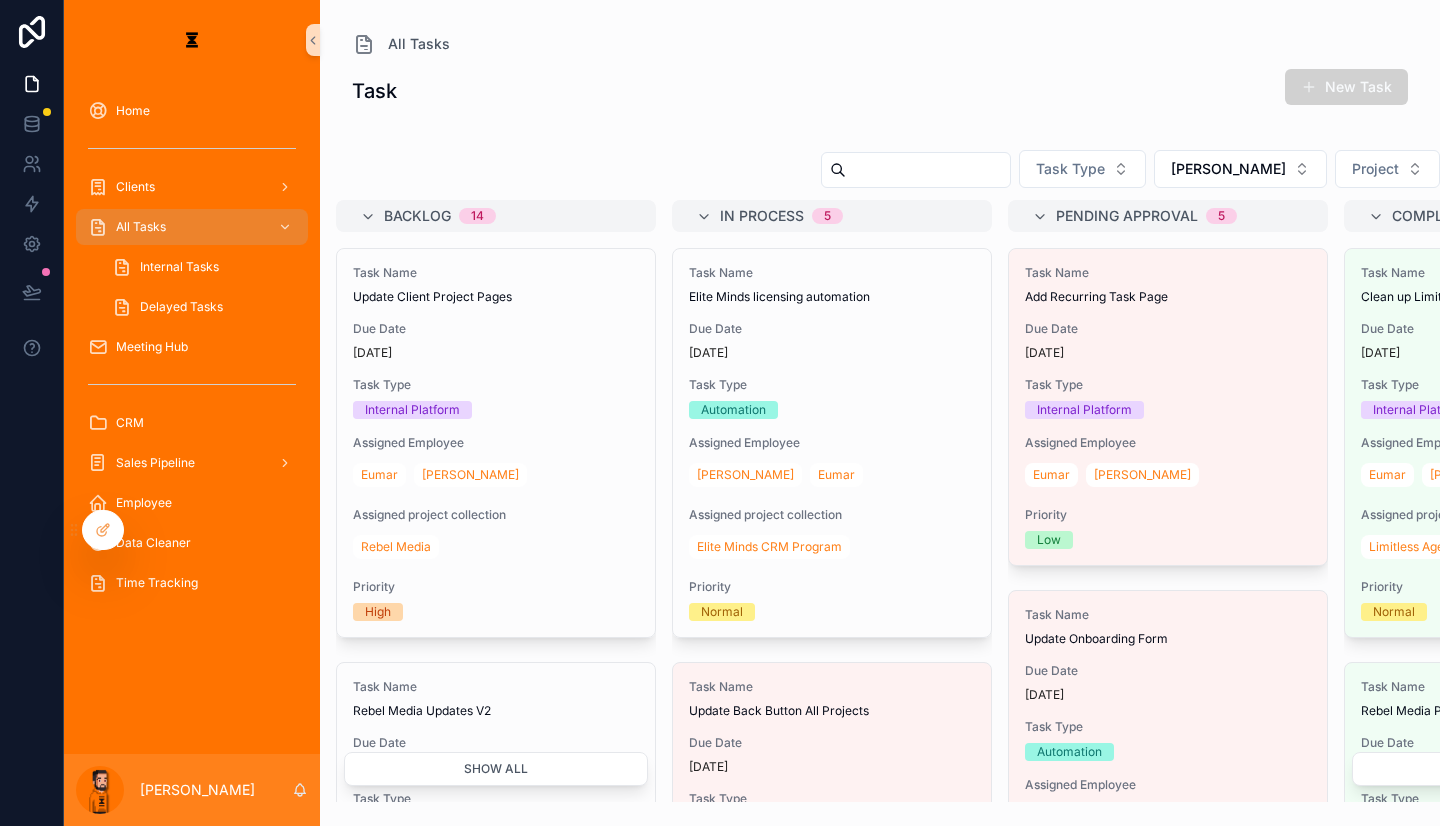 click on "[PERSON_NAME]" at bounding box center (192, 790) 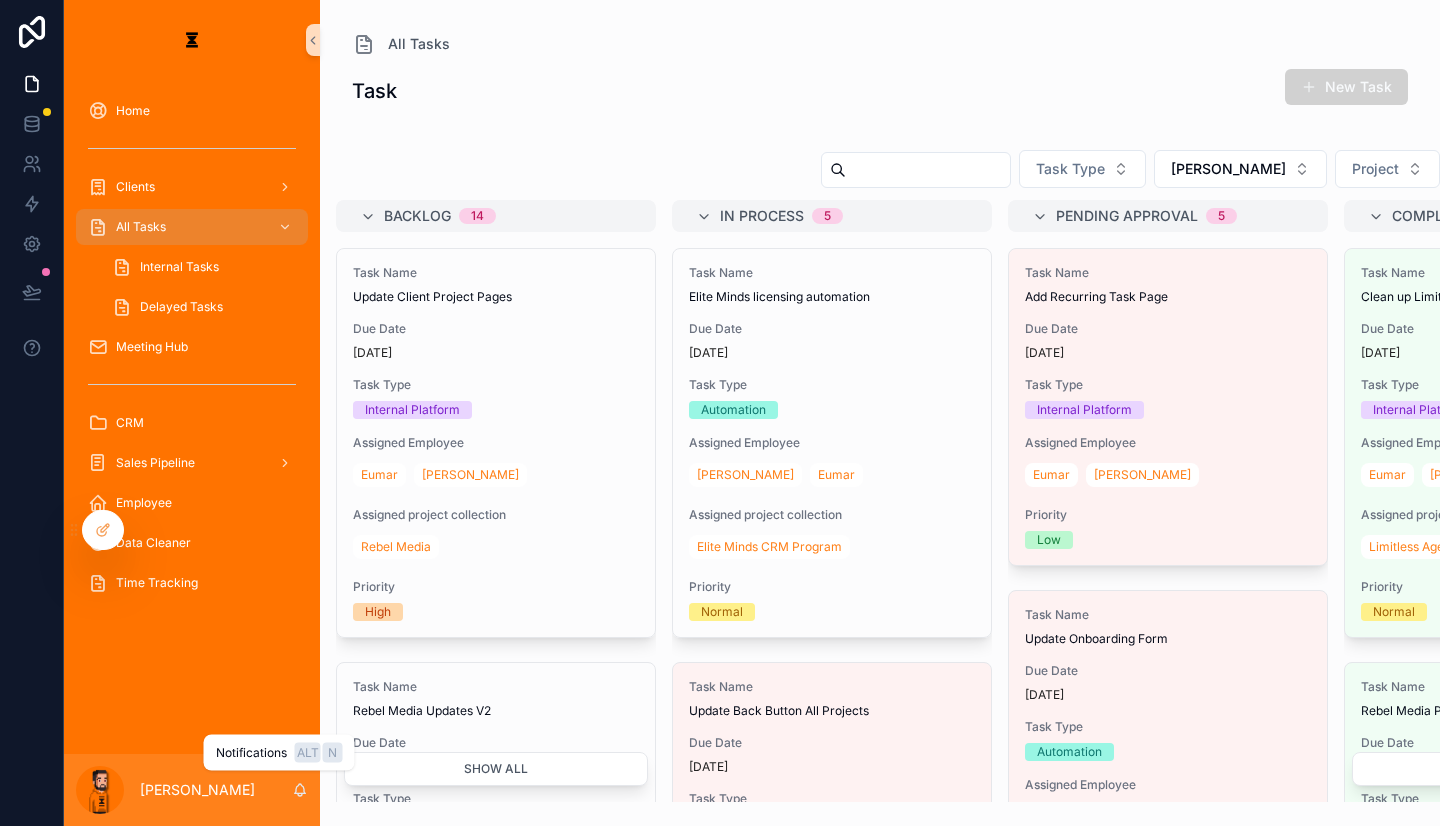 click 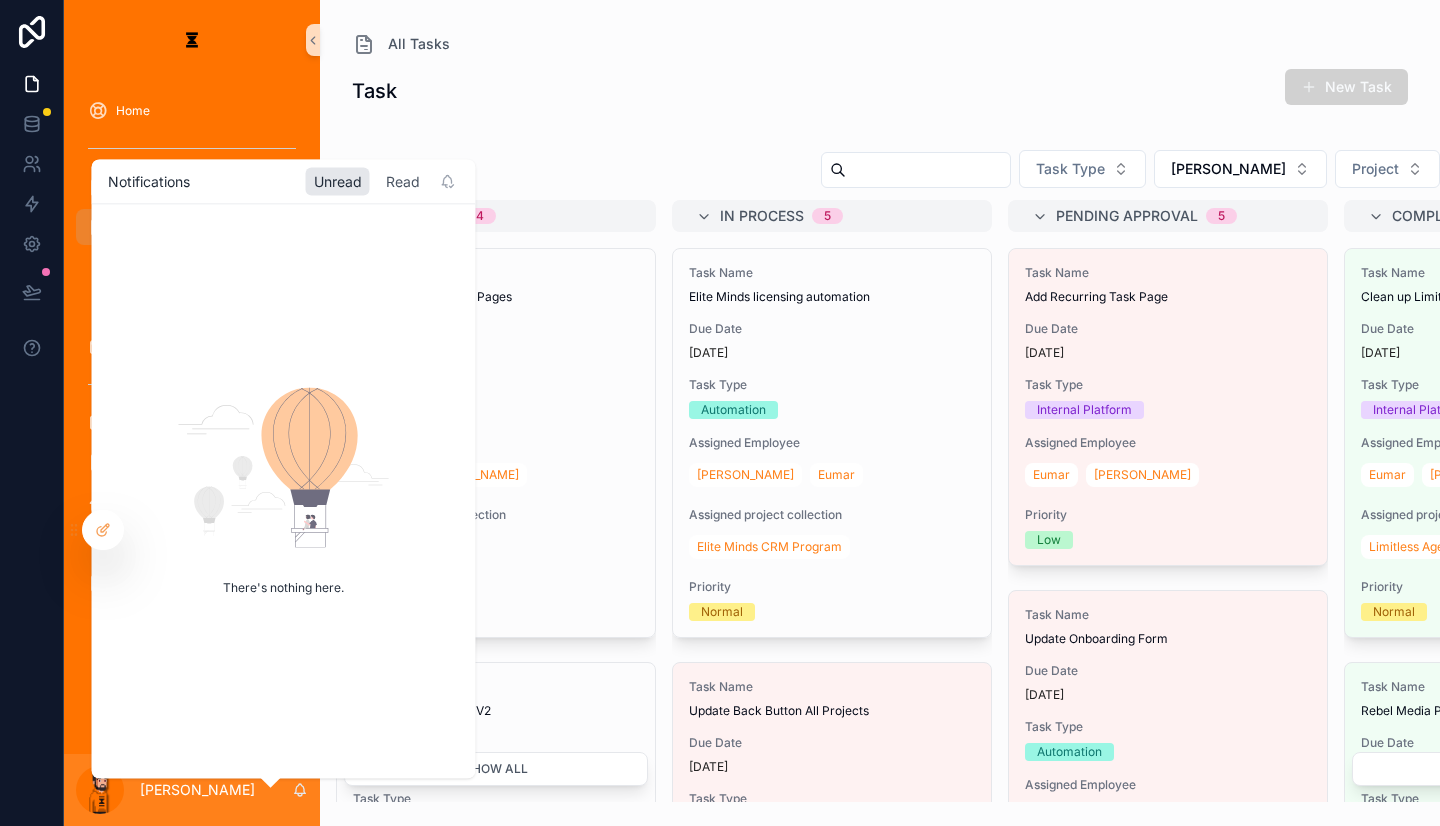 click on "Read" at bounding box center [403, 181] 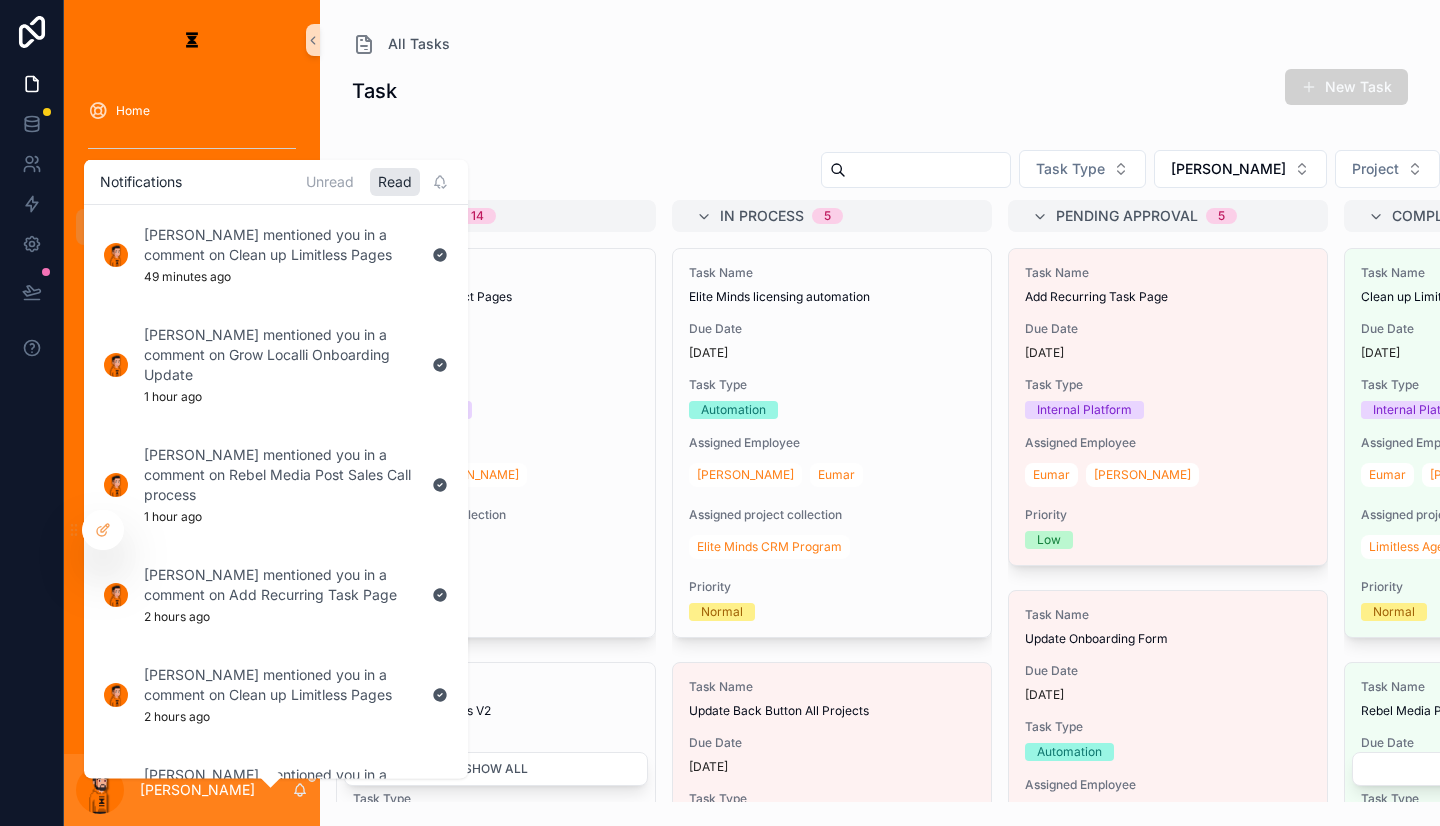 click on "Unread Read" at bounding box center [375, 181] 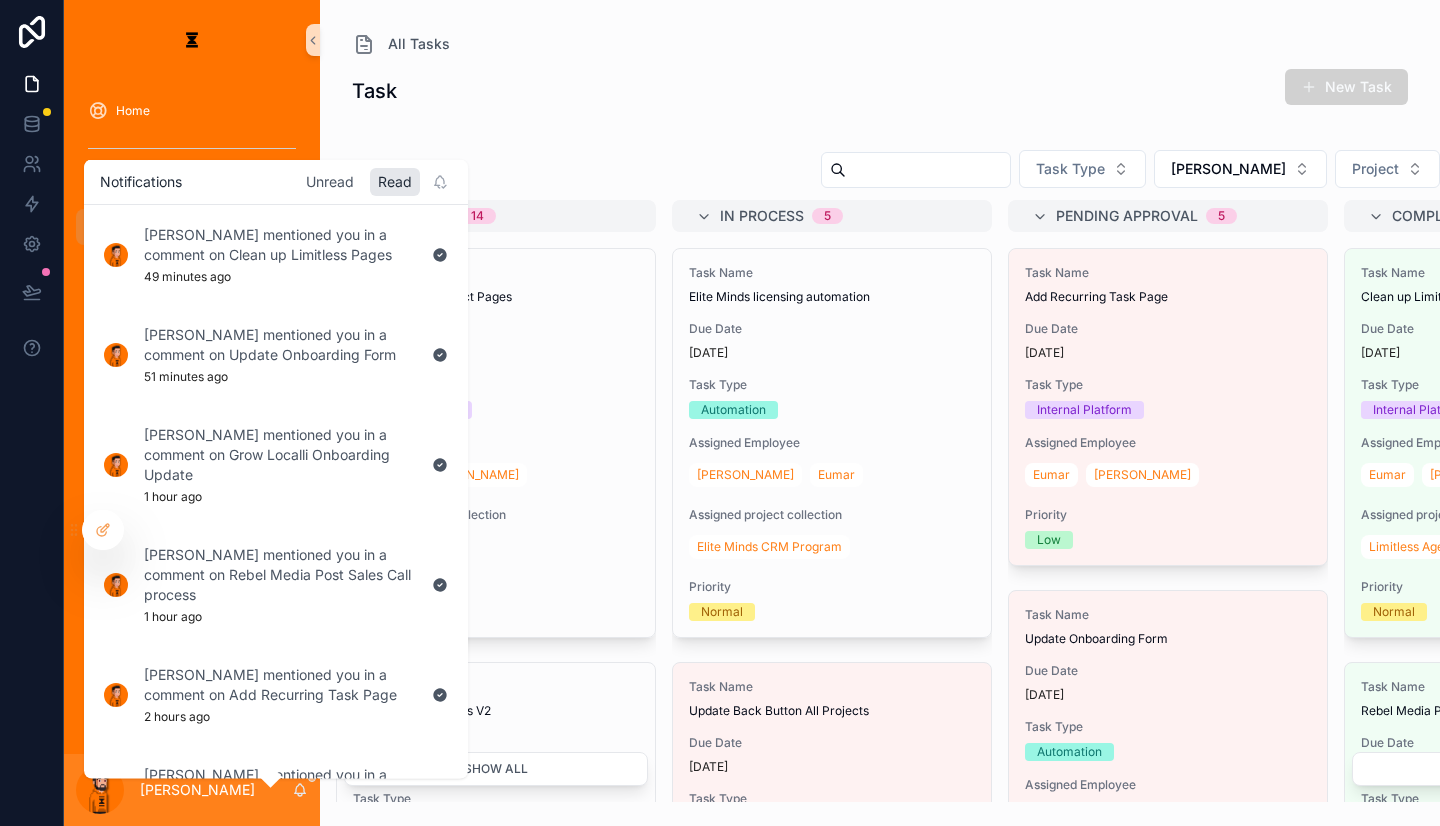 click on "Unread" at bounding box center [330, 181] 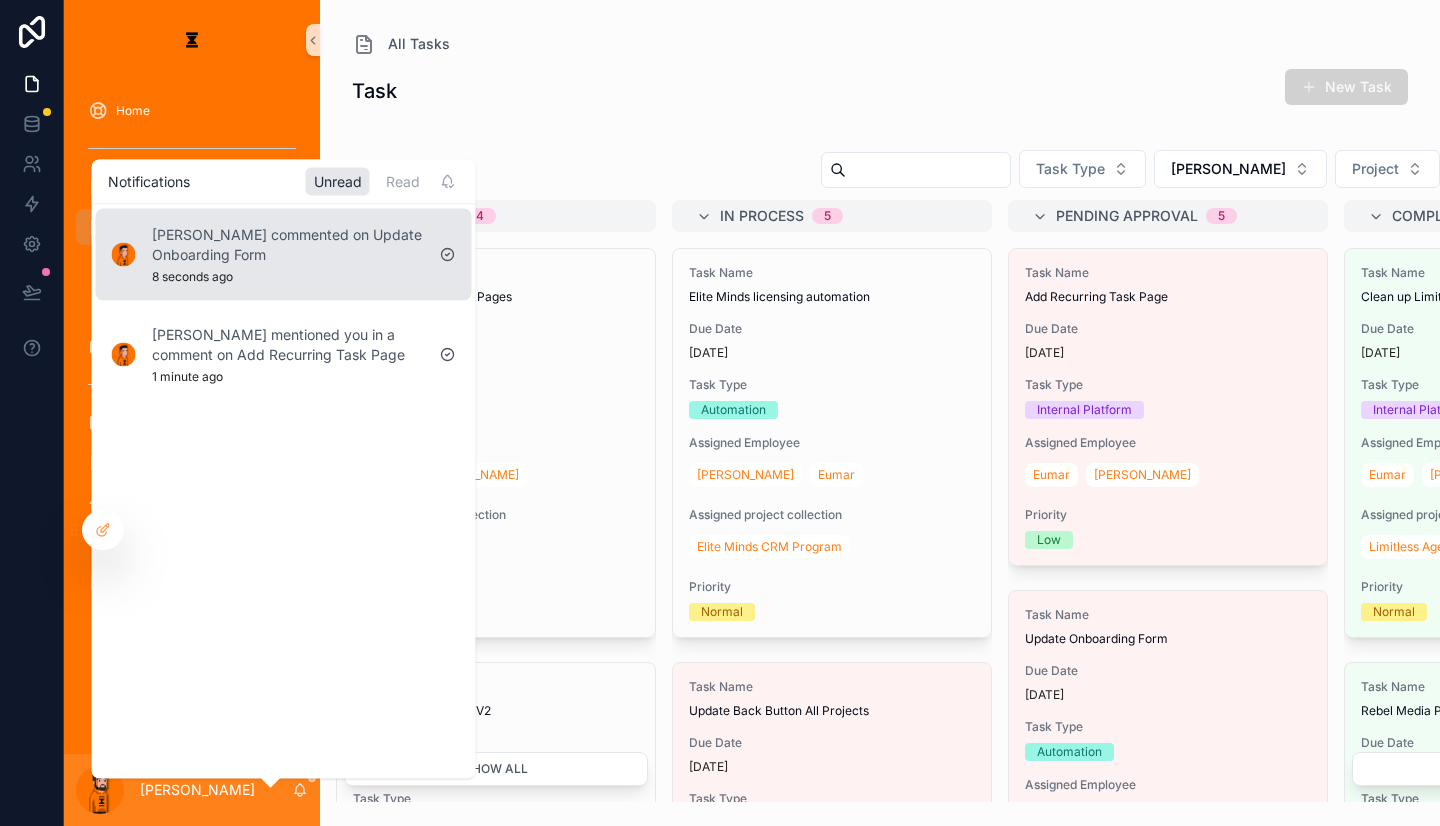 click on "[PERSON_NAME] commented on Update Onboarding Form" at bounding box center (288, 244) 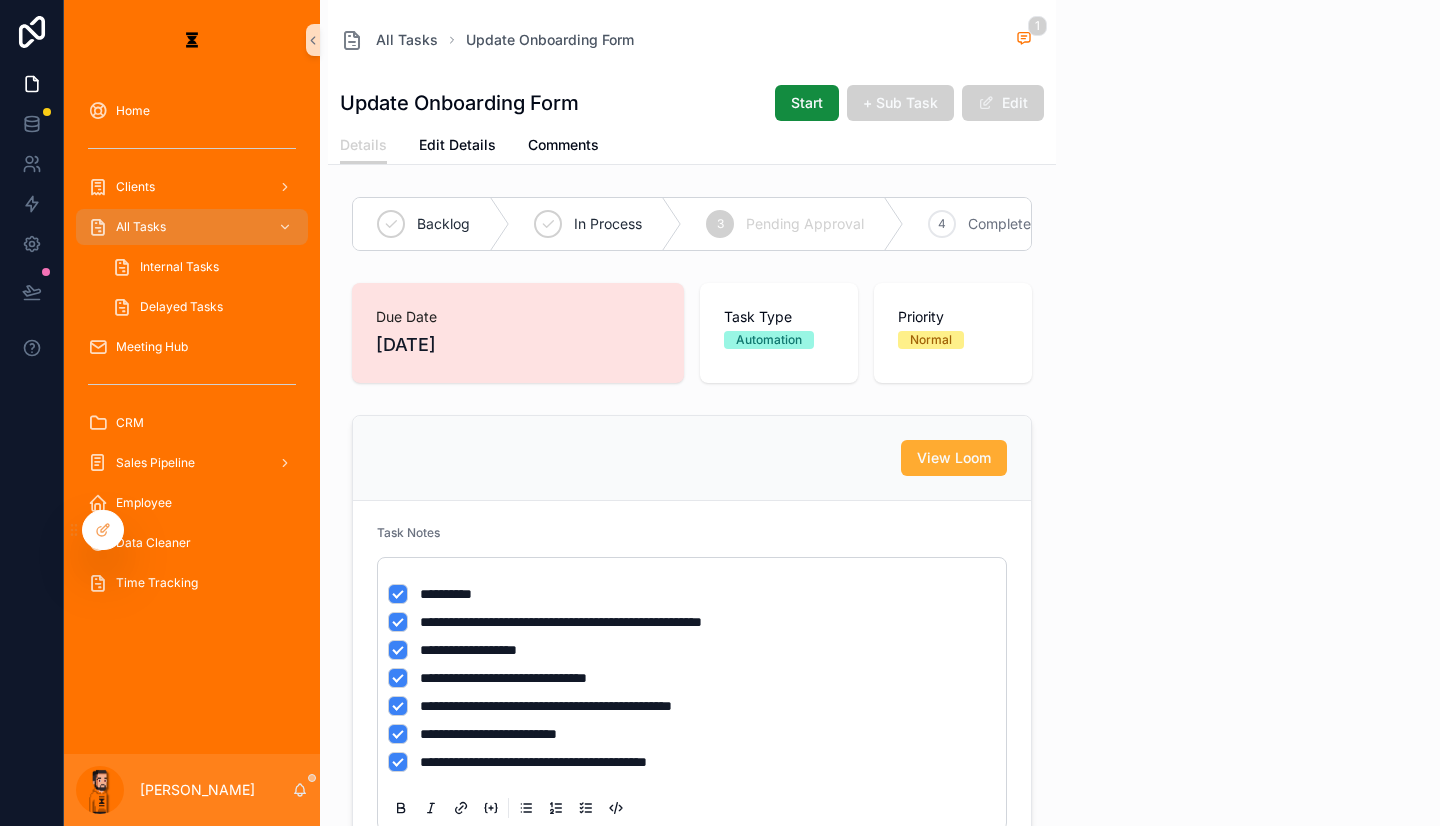 scroll, scrollTop: 0, scrollLeft: 0, axis: both 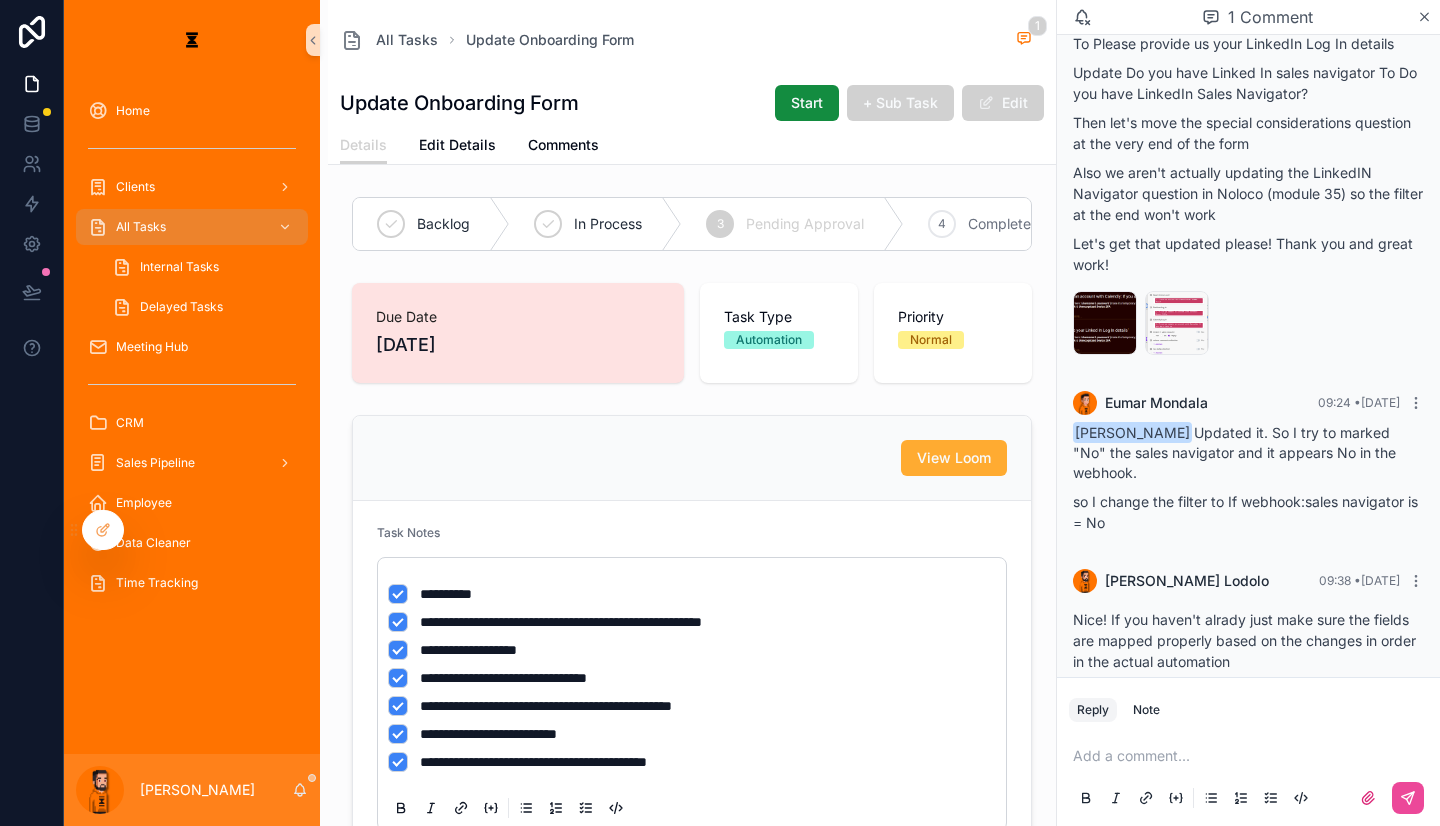 click at bounding box center [1252, 756] 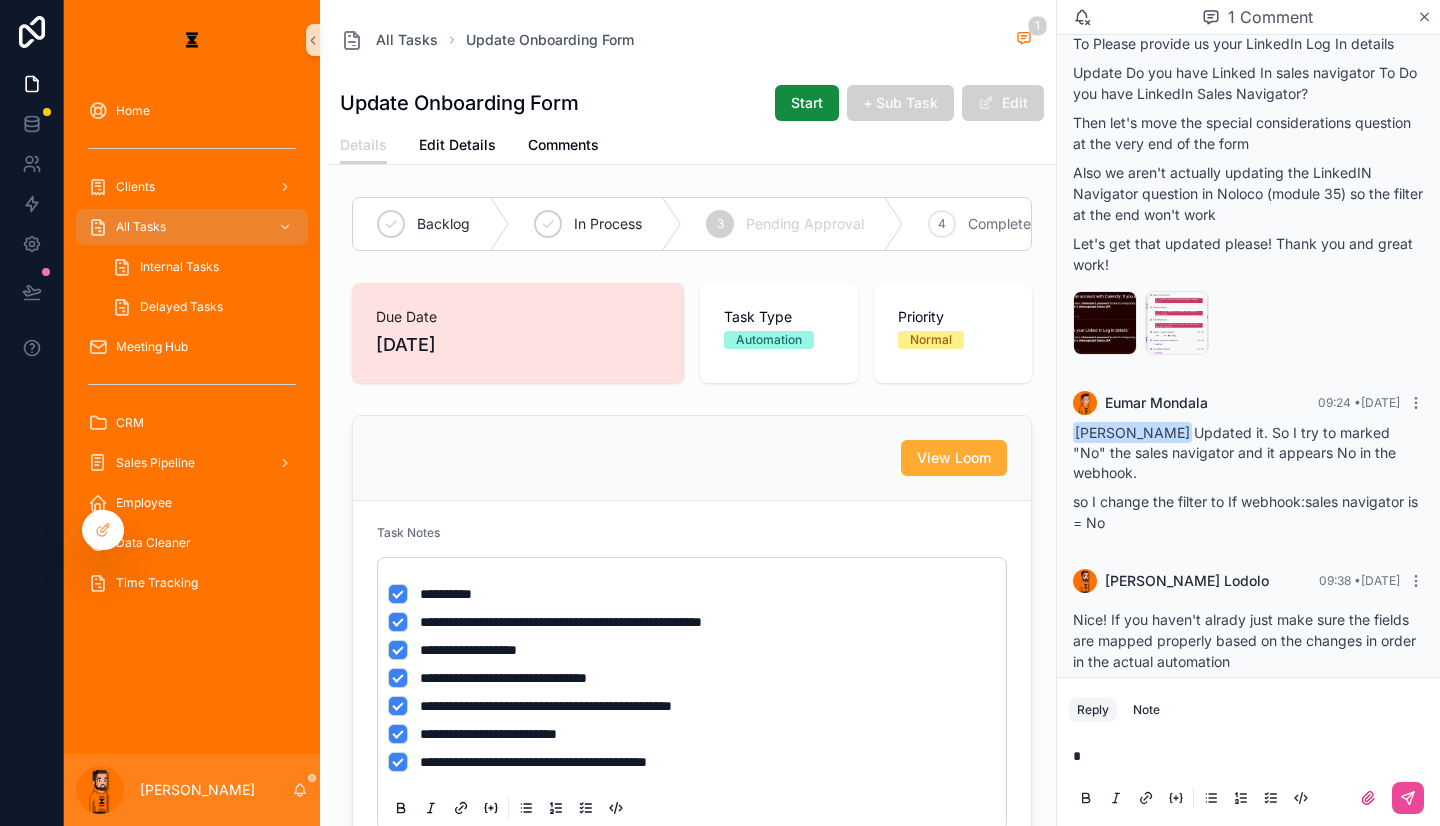 type 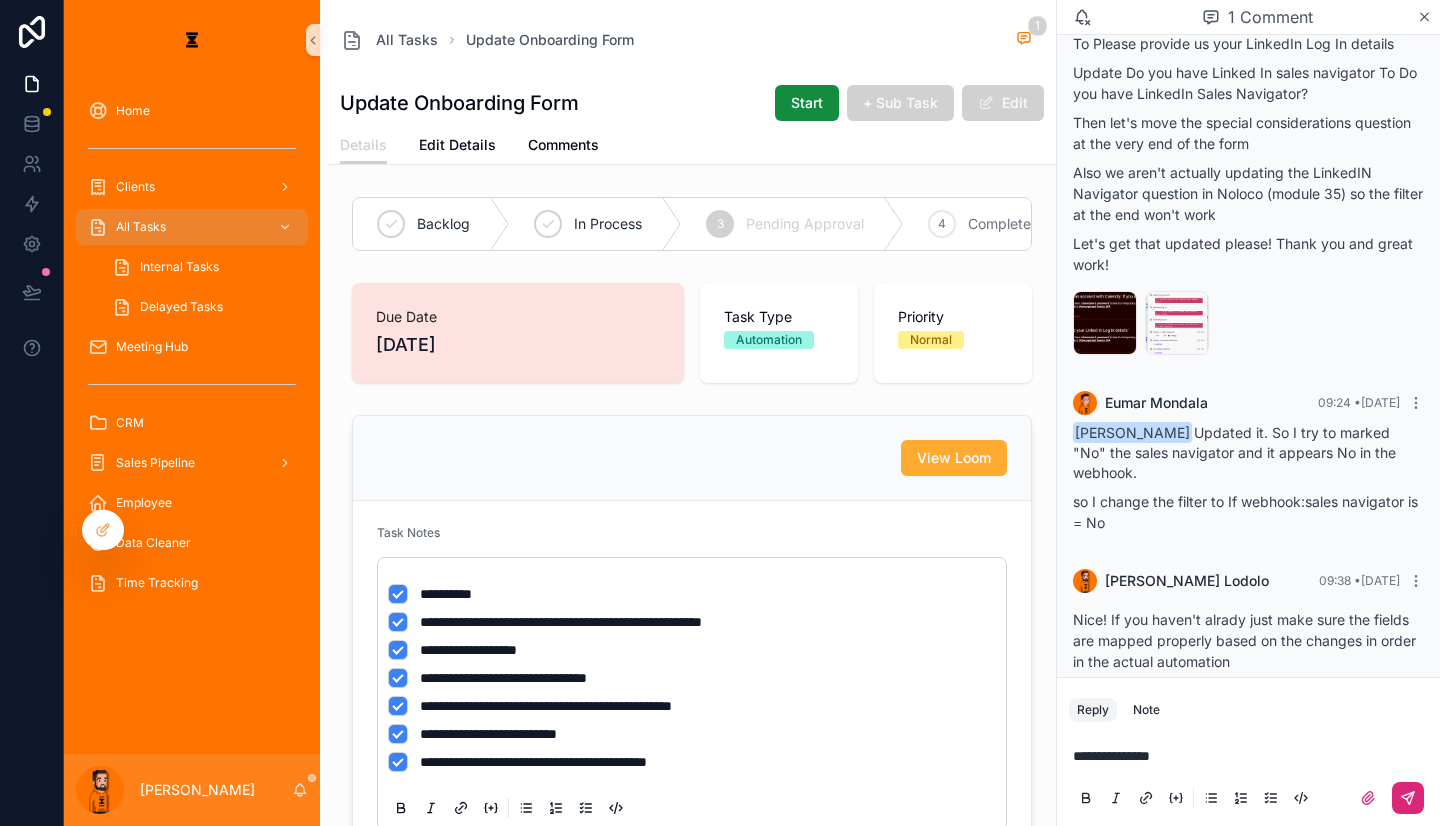 click 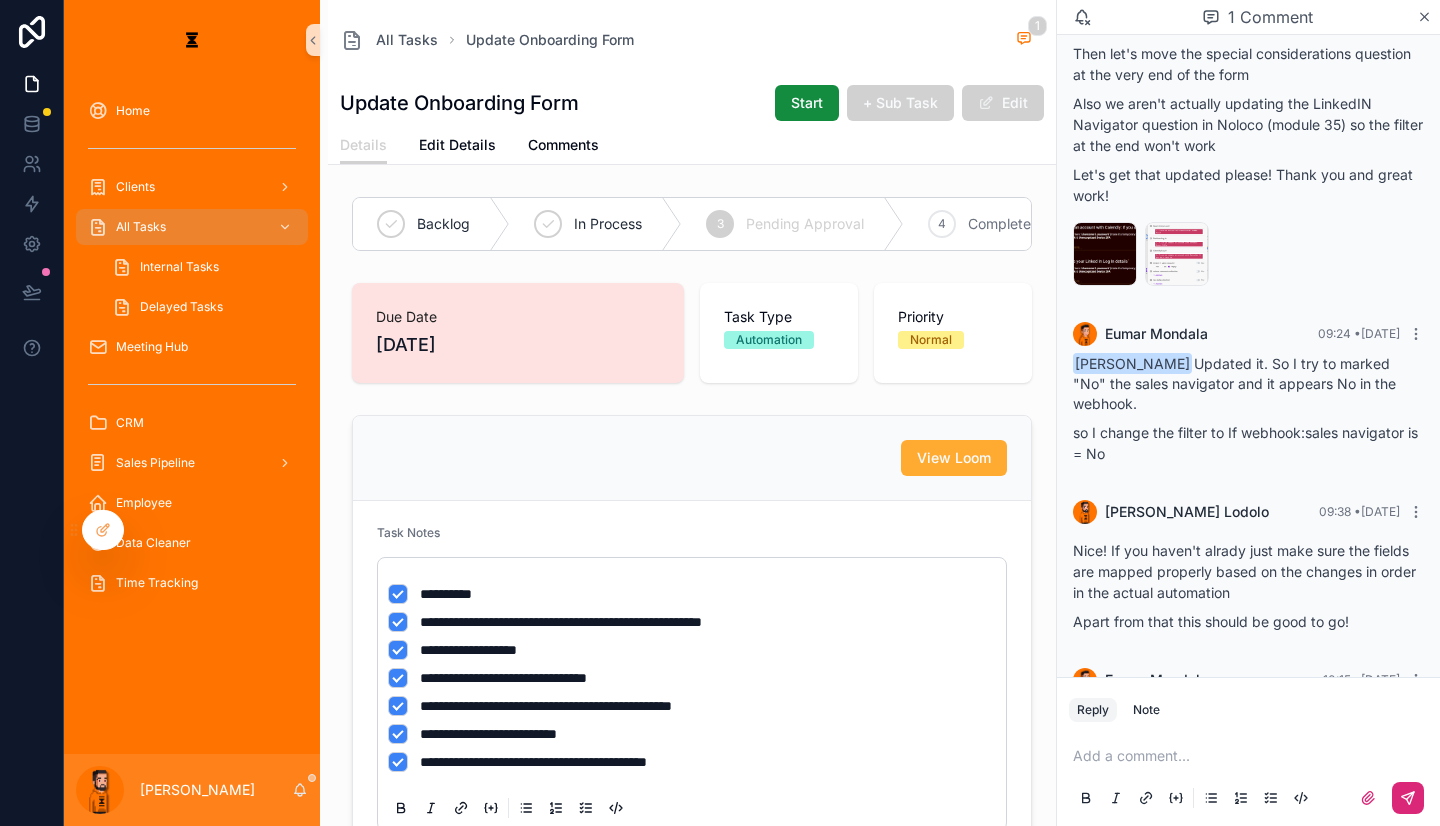 scroll, scrollTop: 399, scrollLeft: 0, axis: vertical 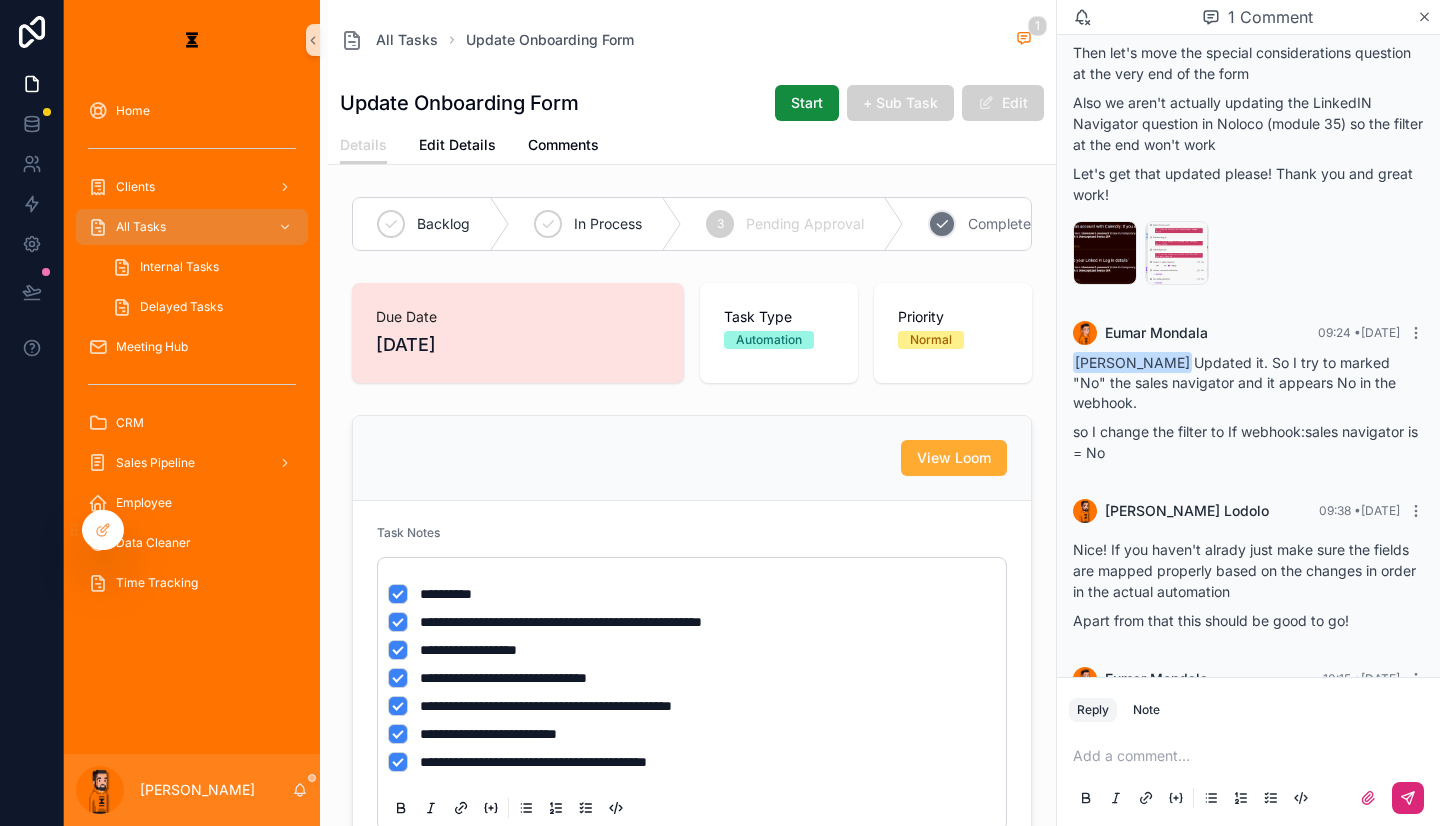 click on "4 Complete" at bounding box center (987, 224) 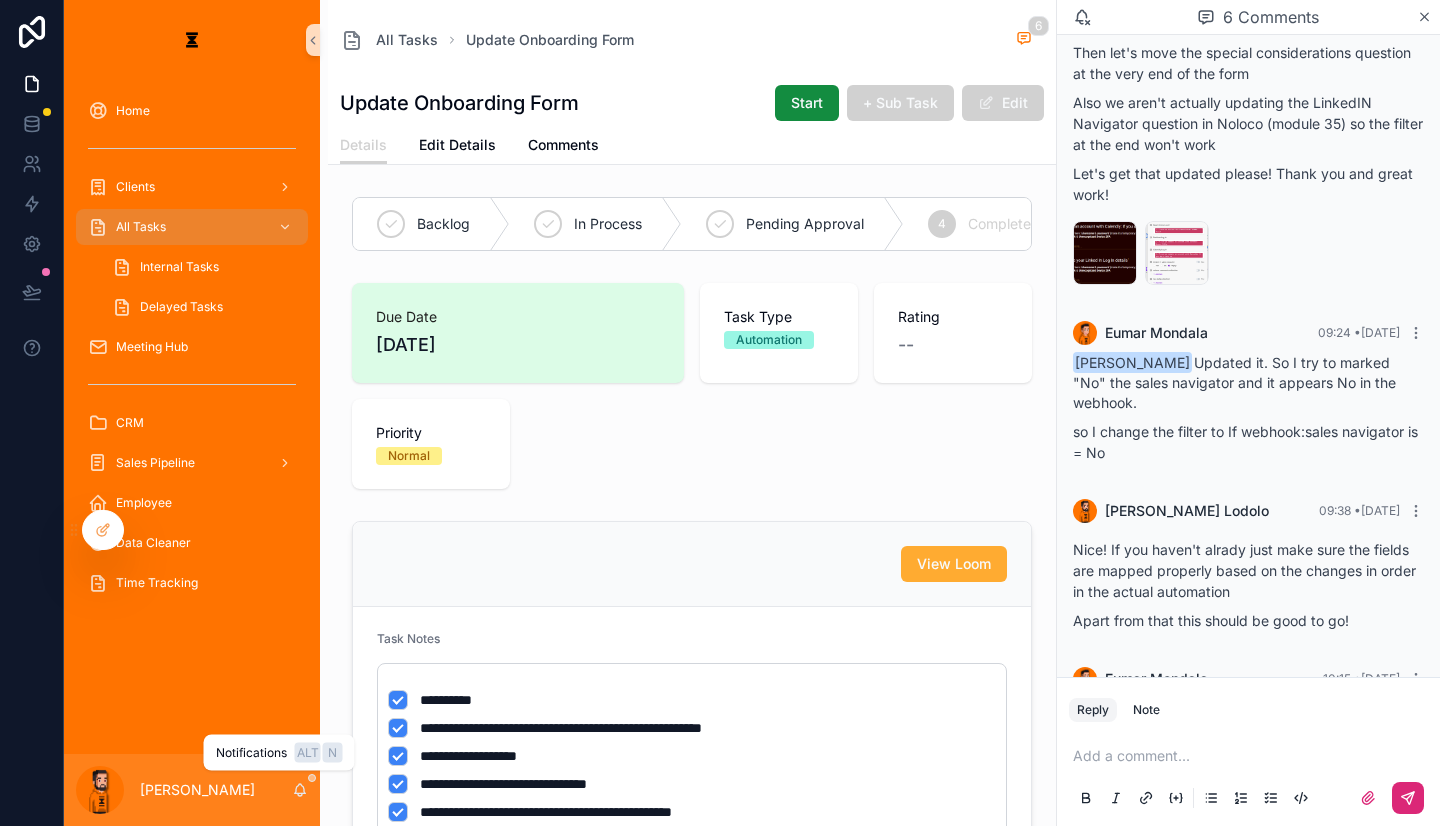 click 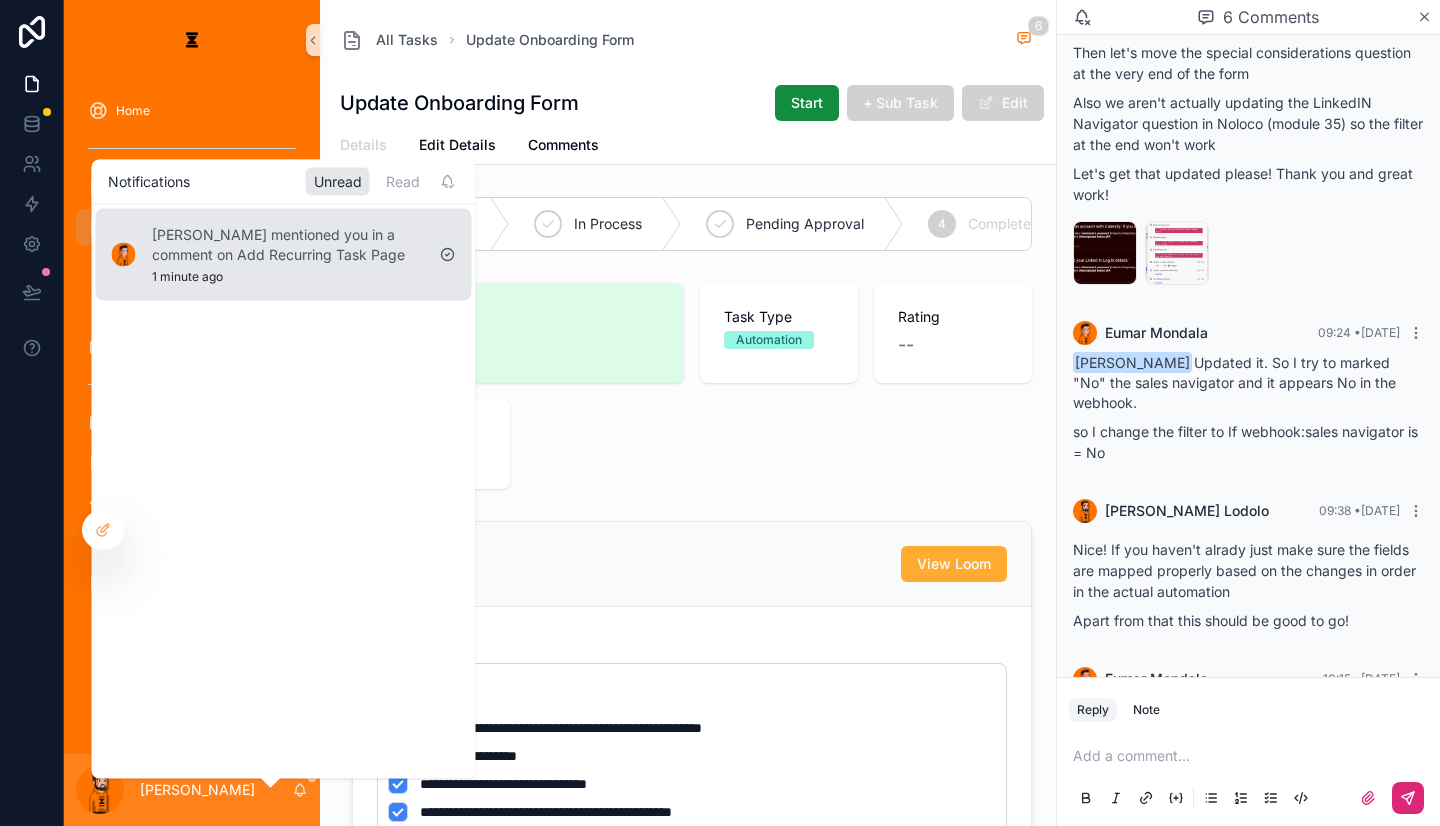 click on "[PERSON_NAME] mentioned you in a comment on Add Recurring Task Page 1 minute ago" at bounding box center [288, 254] 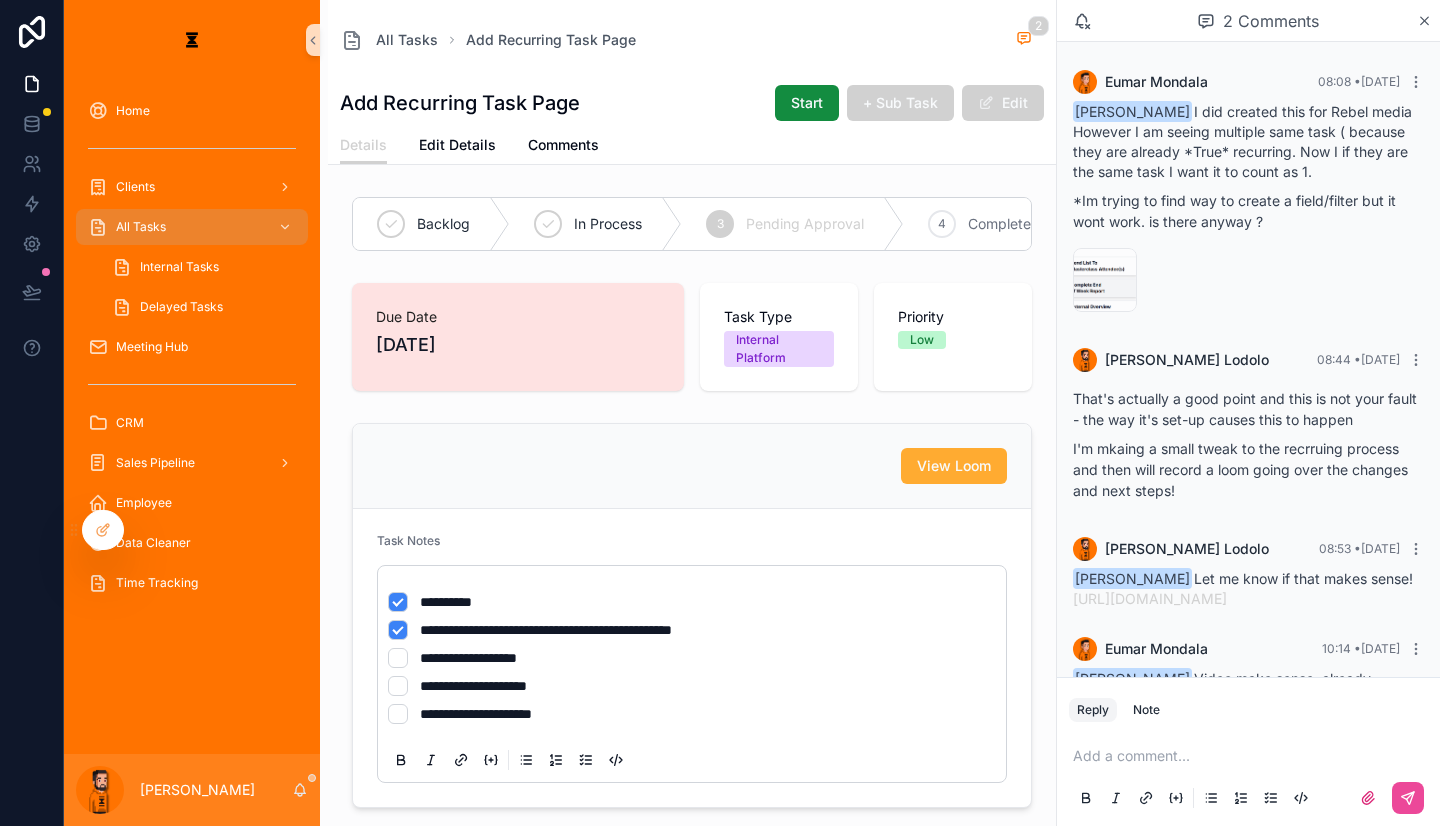 scroll, scrollTop: 8, scrollLeft: 0, axis: vertical 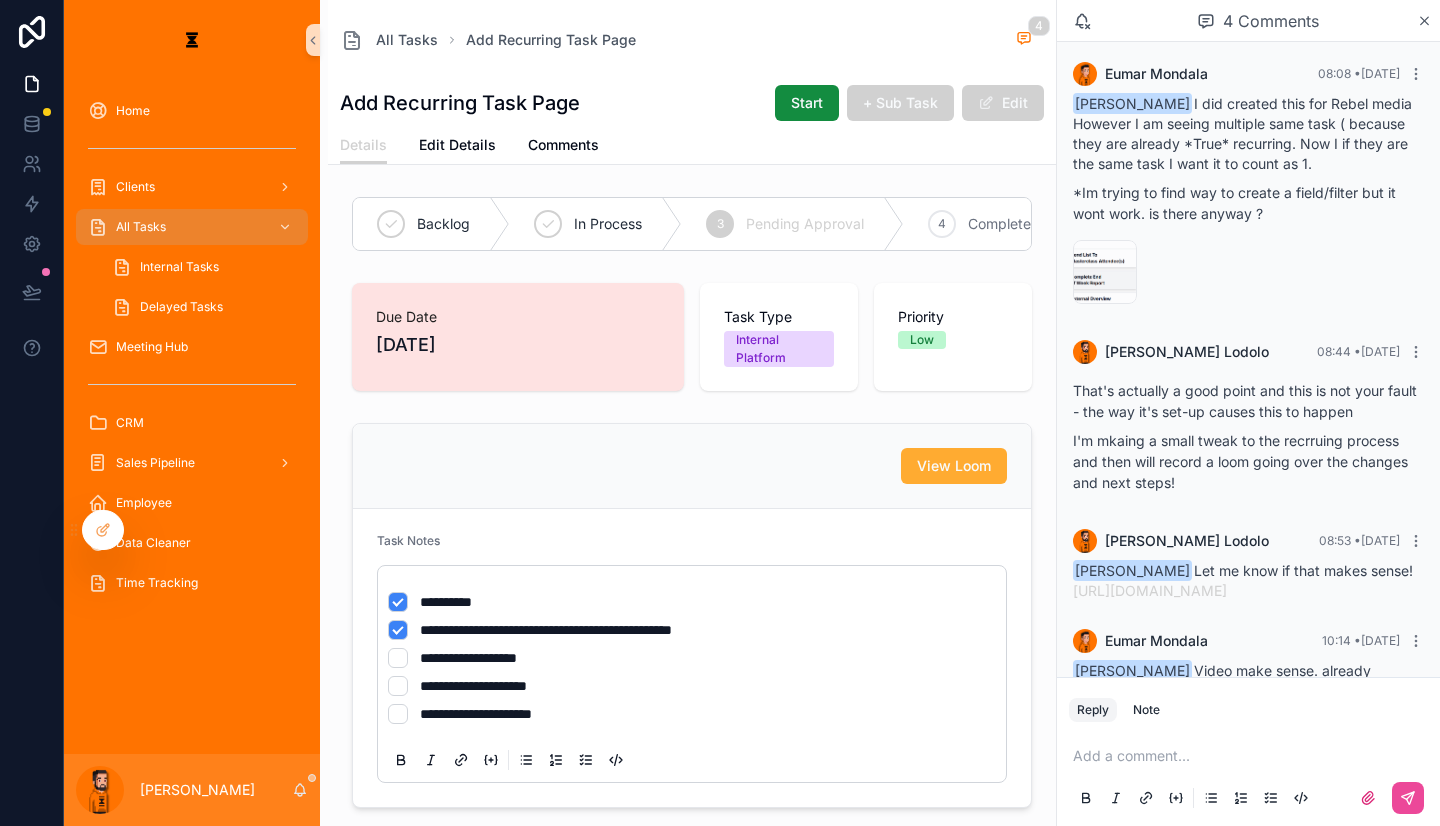 click at bounding box center (1252, 756) 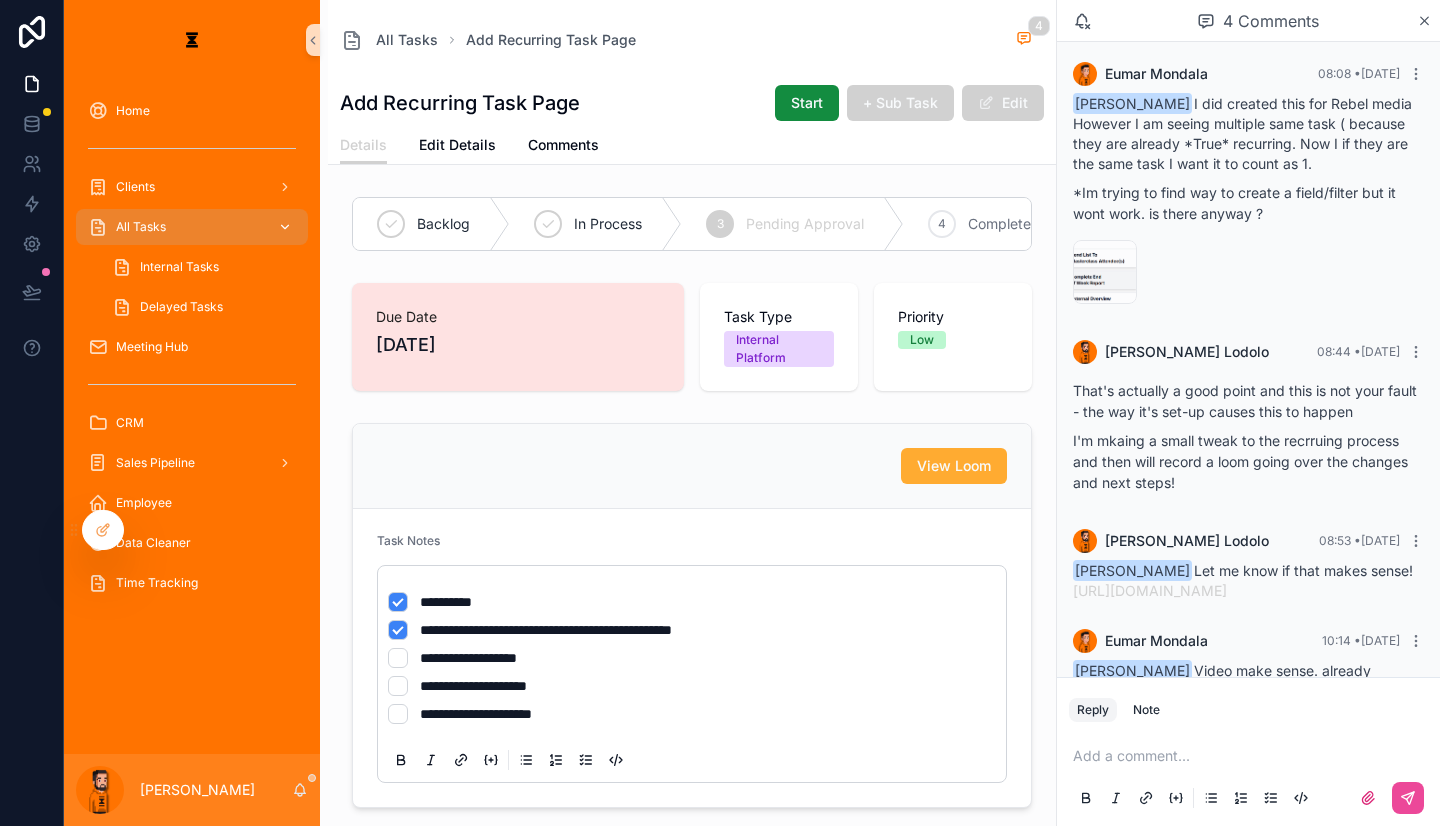 click on "All Tasks" at bounding box center (192, 227) 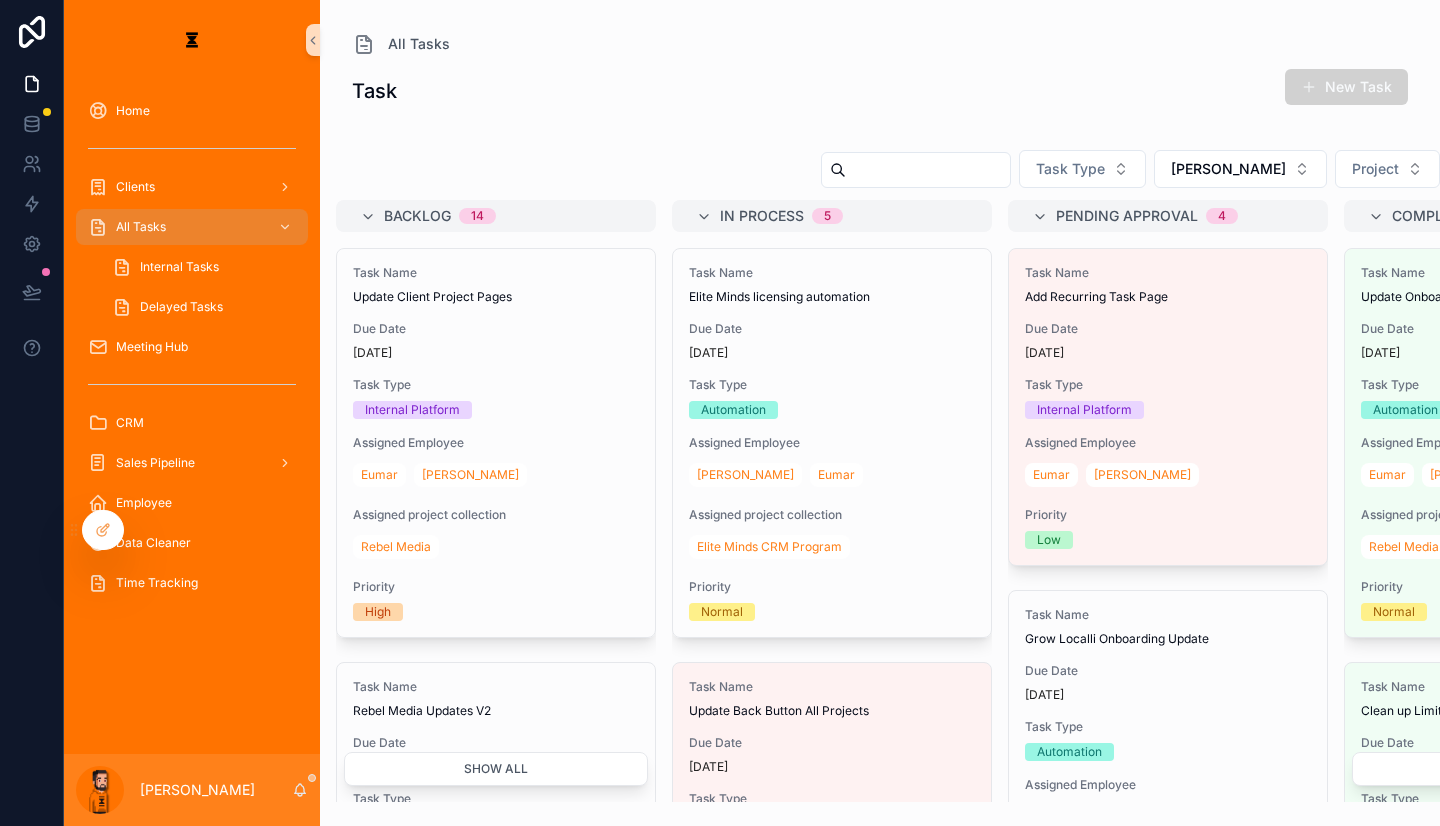 click on "[PERSON_NAME]" at bounding box center [192, 790] 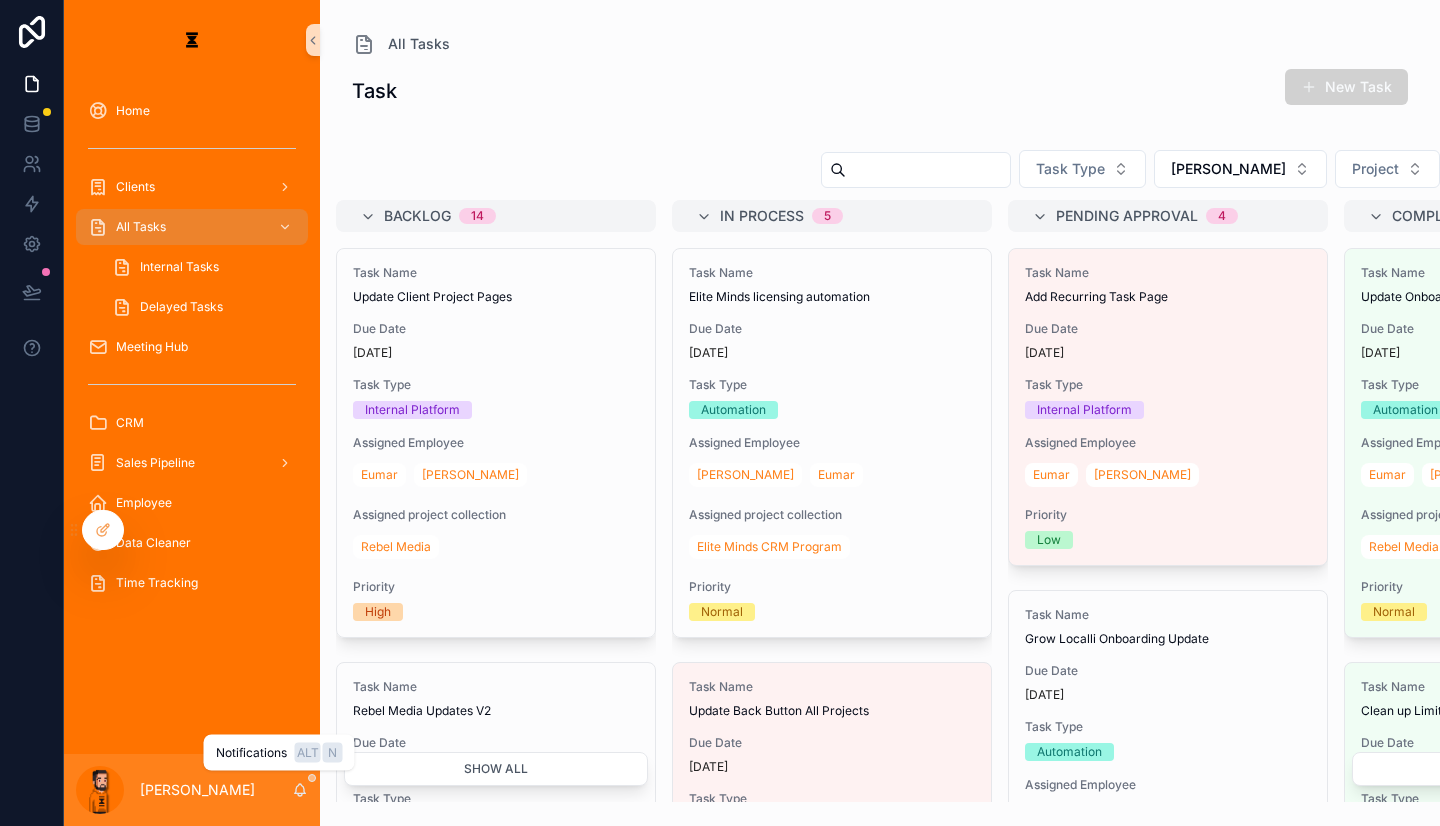 click 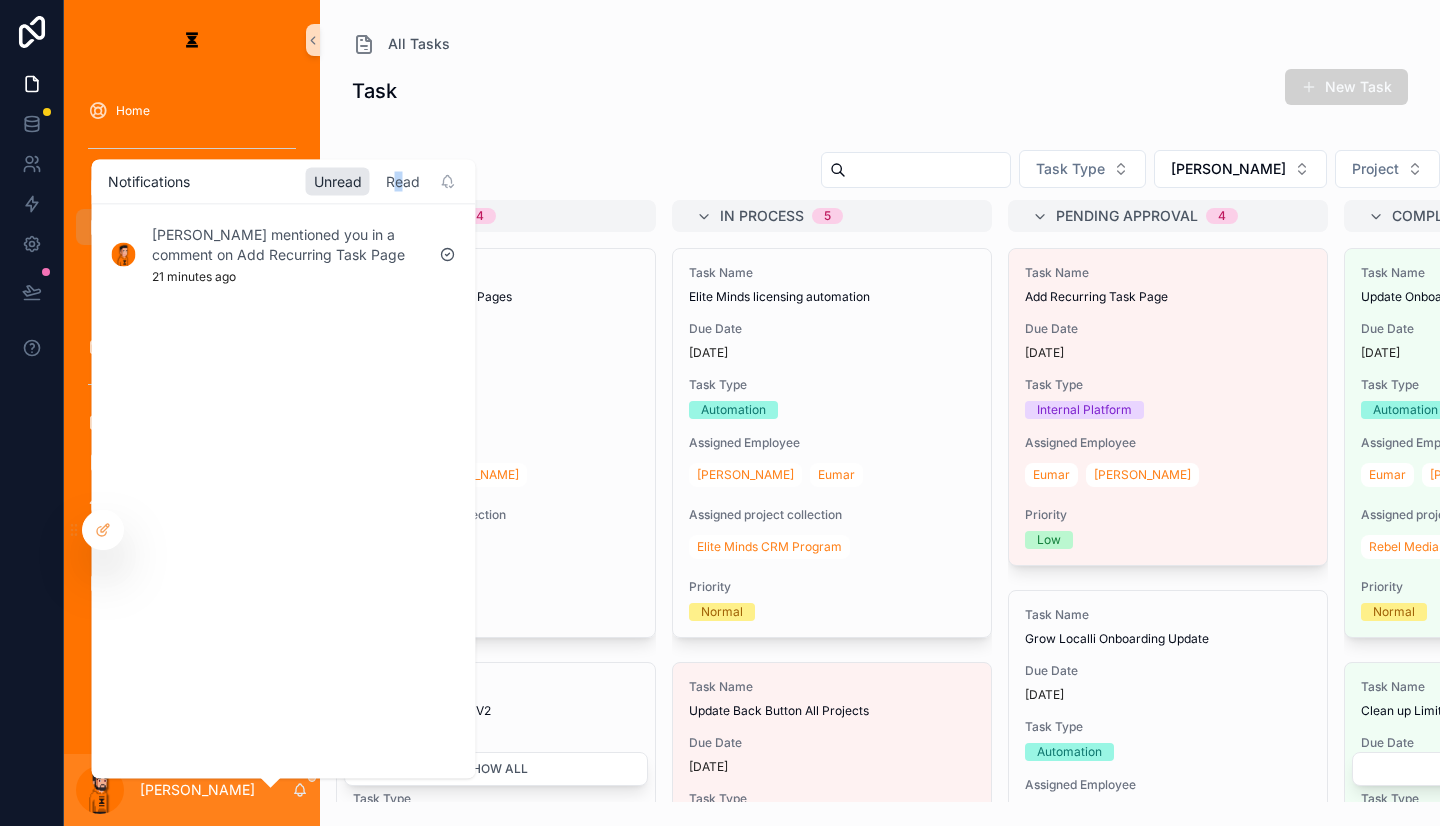 click on "Read" at bounding box center [403, 181] 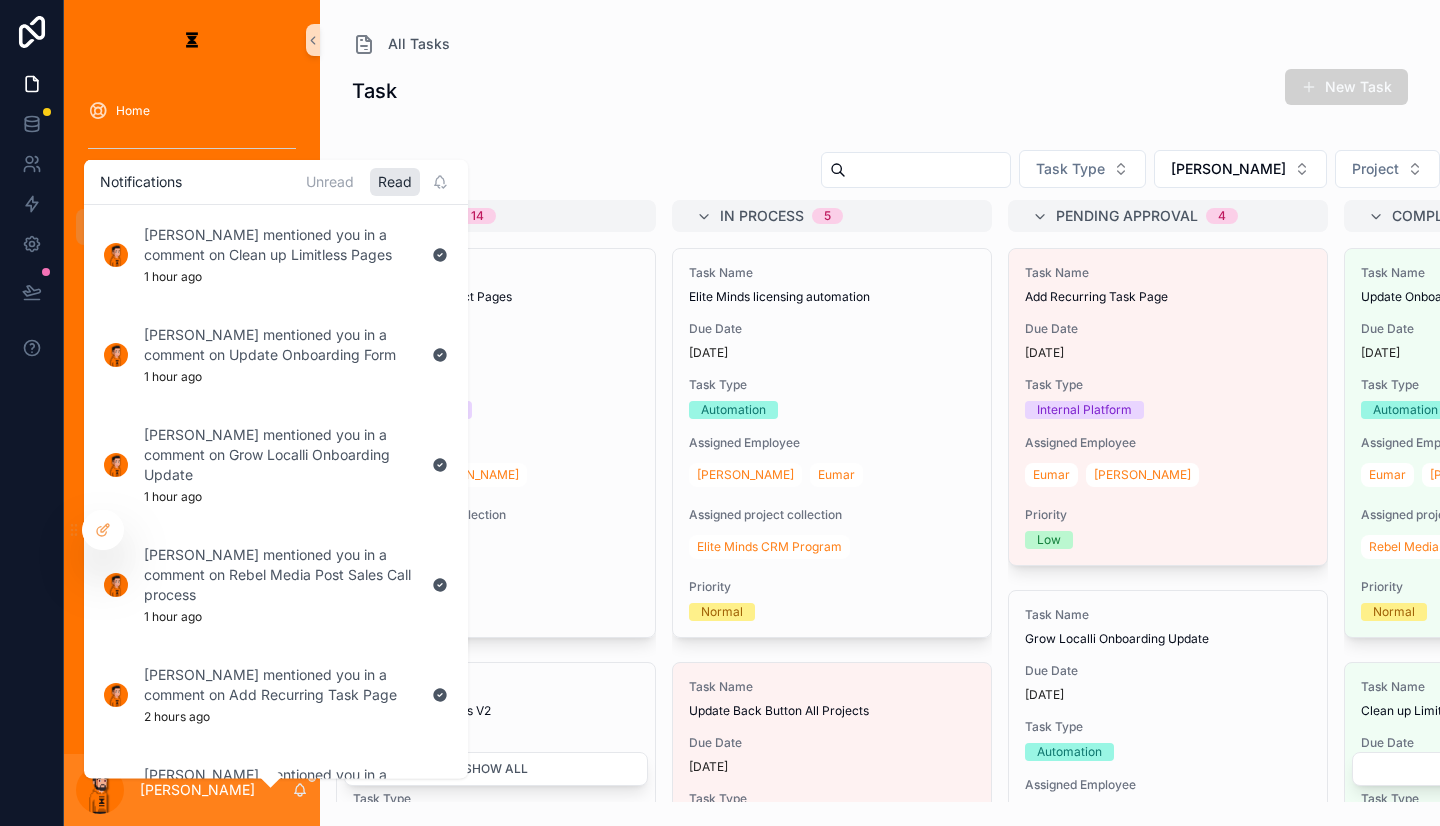 click on "Notifications Unread Read" at bounding box center (276, 181) 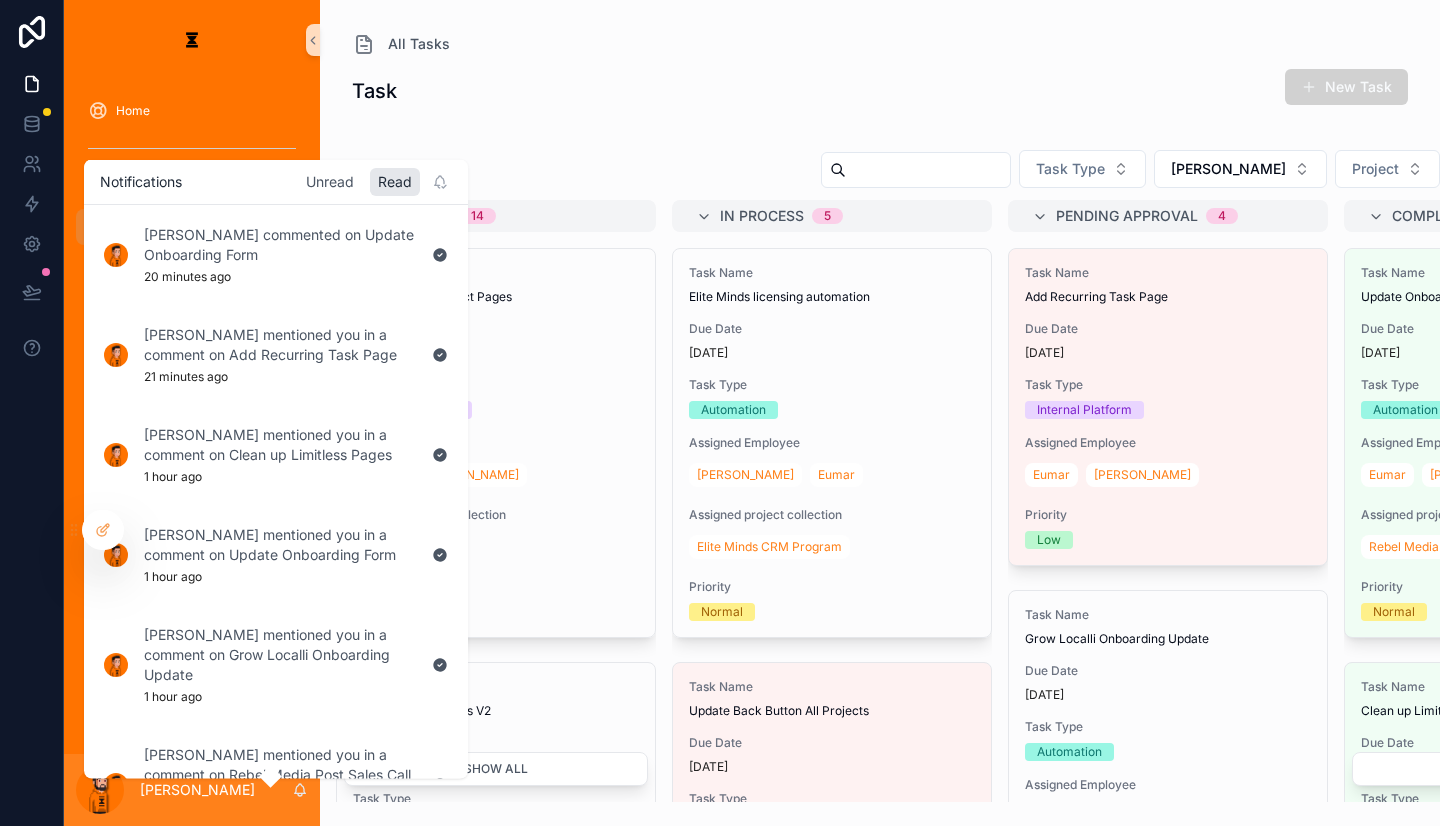 click on "Unread" at bounding box center (330, 181) 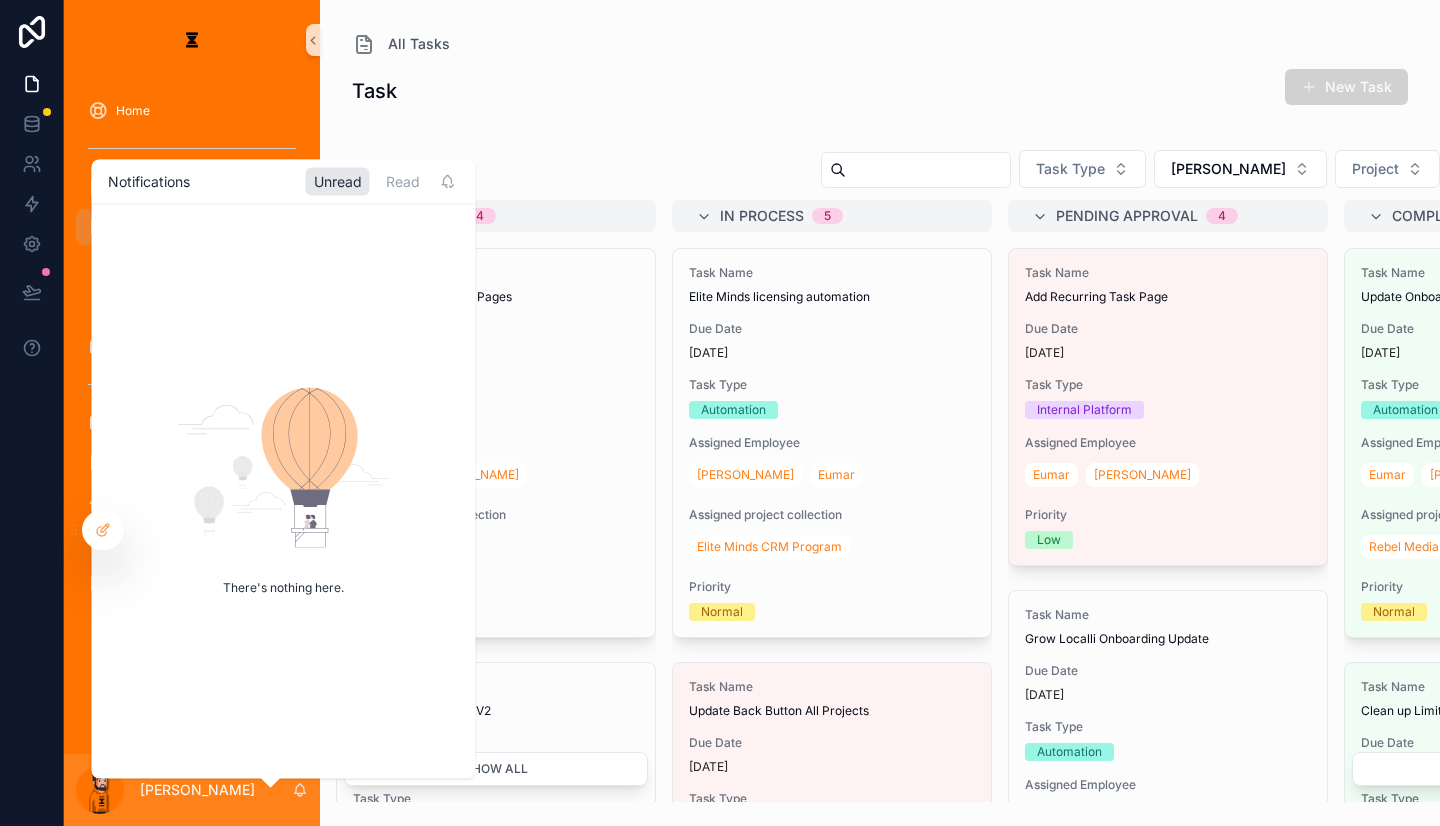 click on "Task New Task" at bounding box center [880, 91] 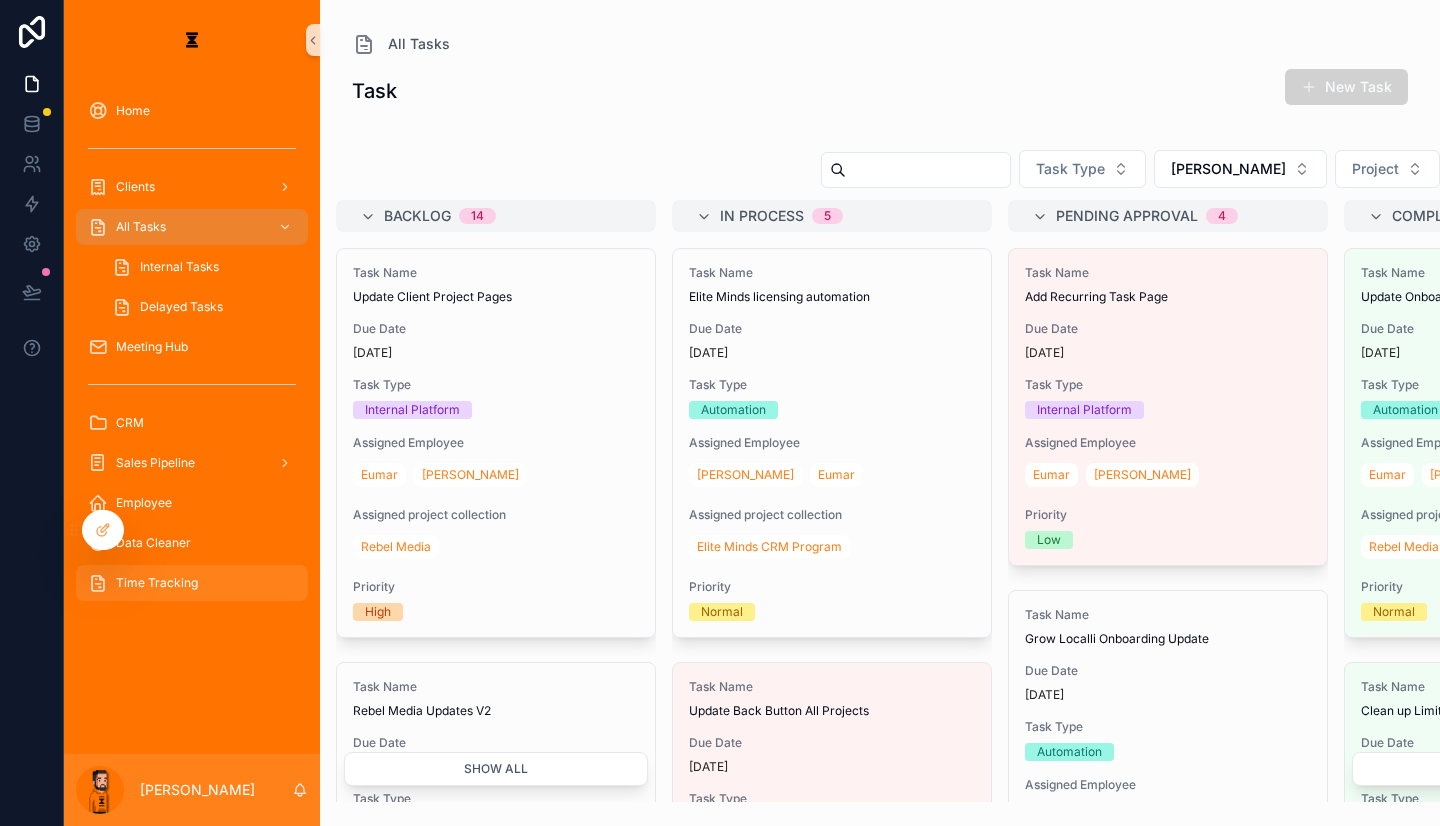 click on "Time Tracking" at bounding box center [192, 583] 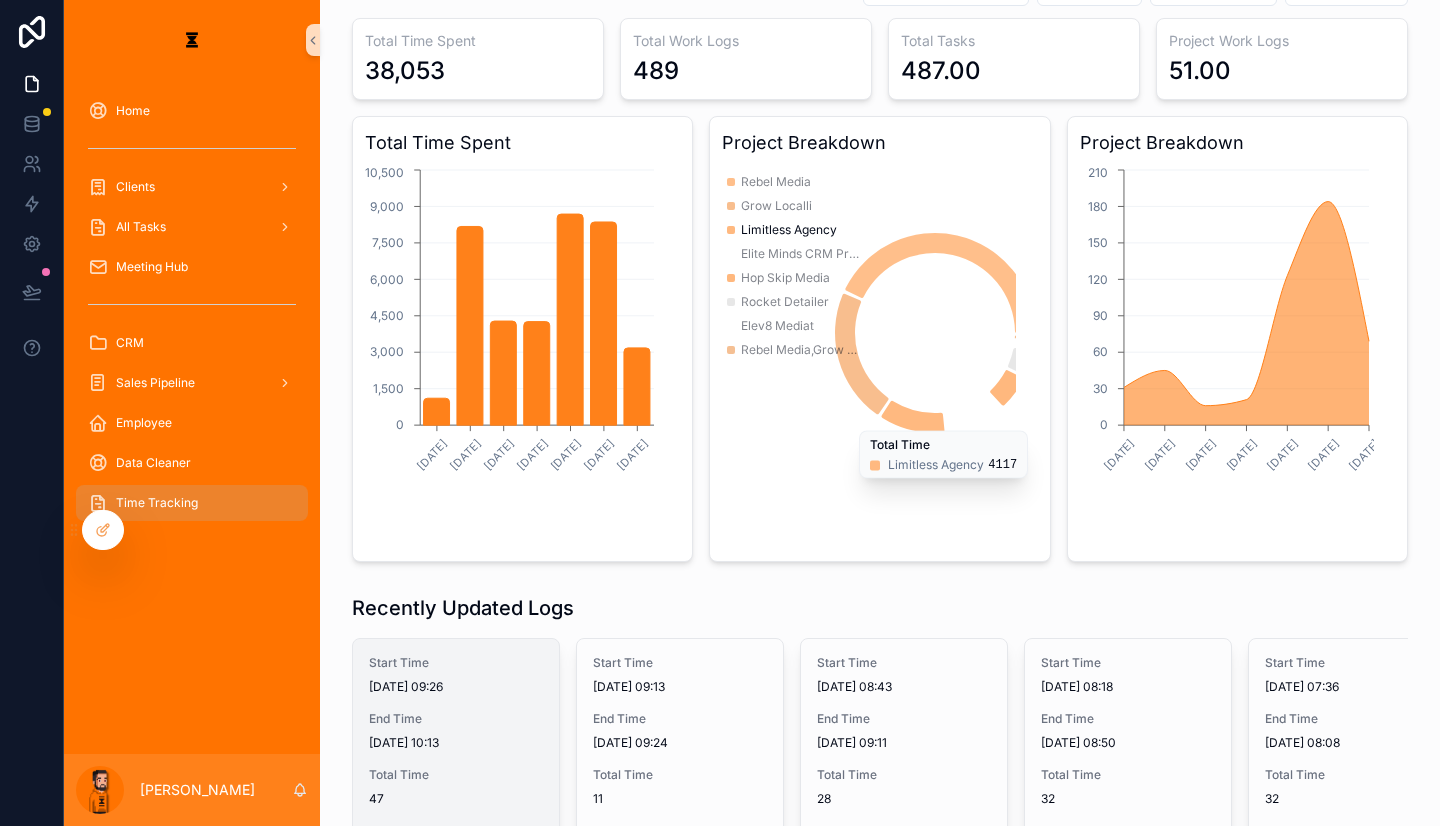 scroll, scrollTop: 0, scrollLeft: 0, axis: both 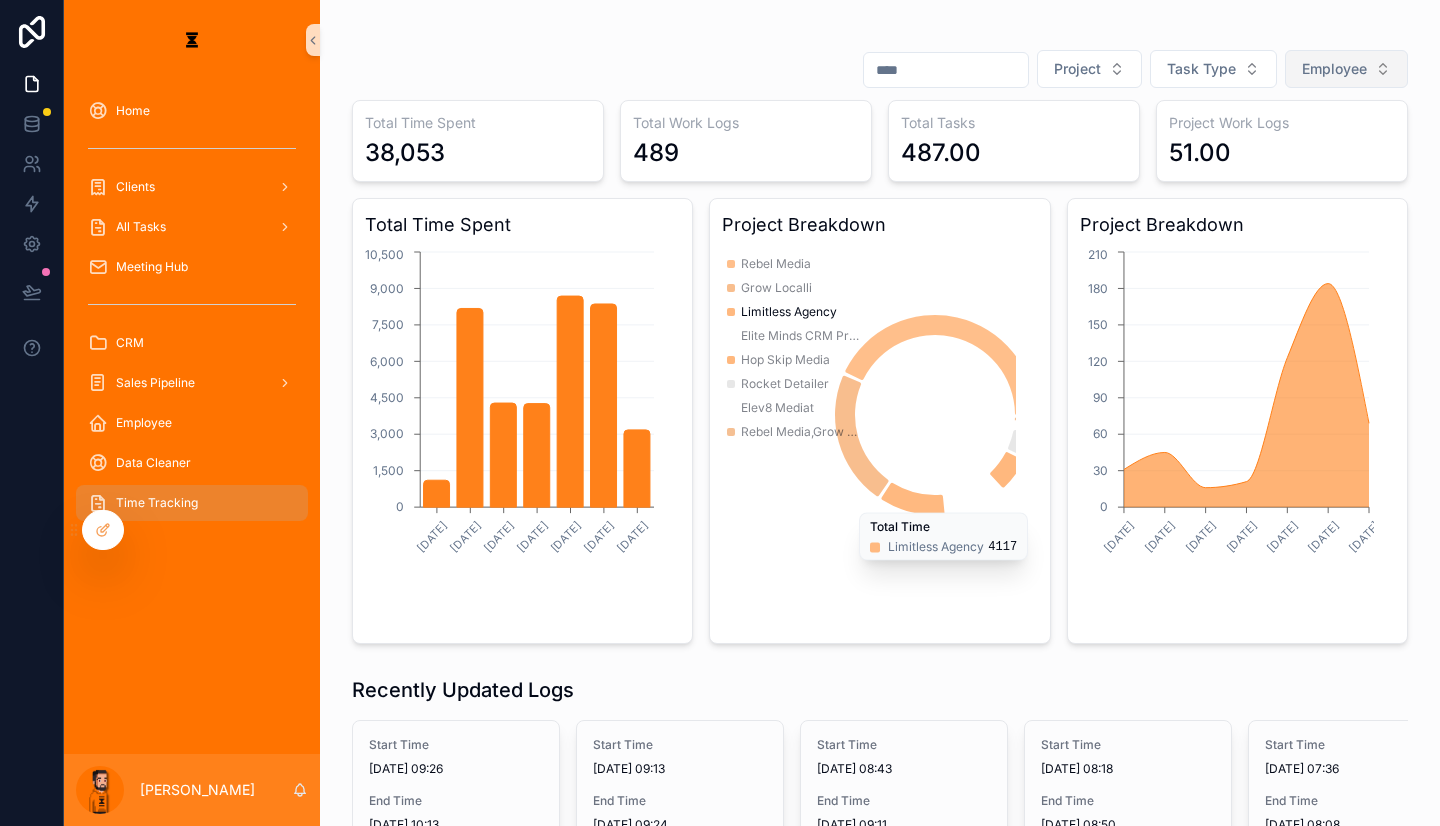 click on "Employee" at bounding box center [1334, 69] 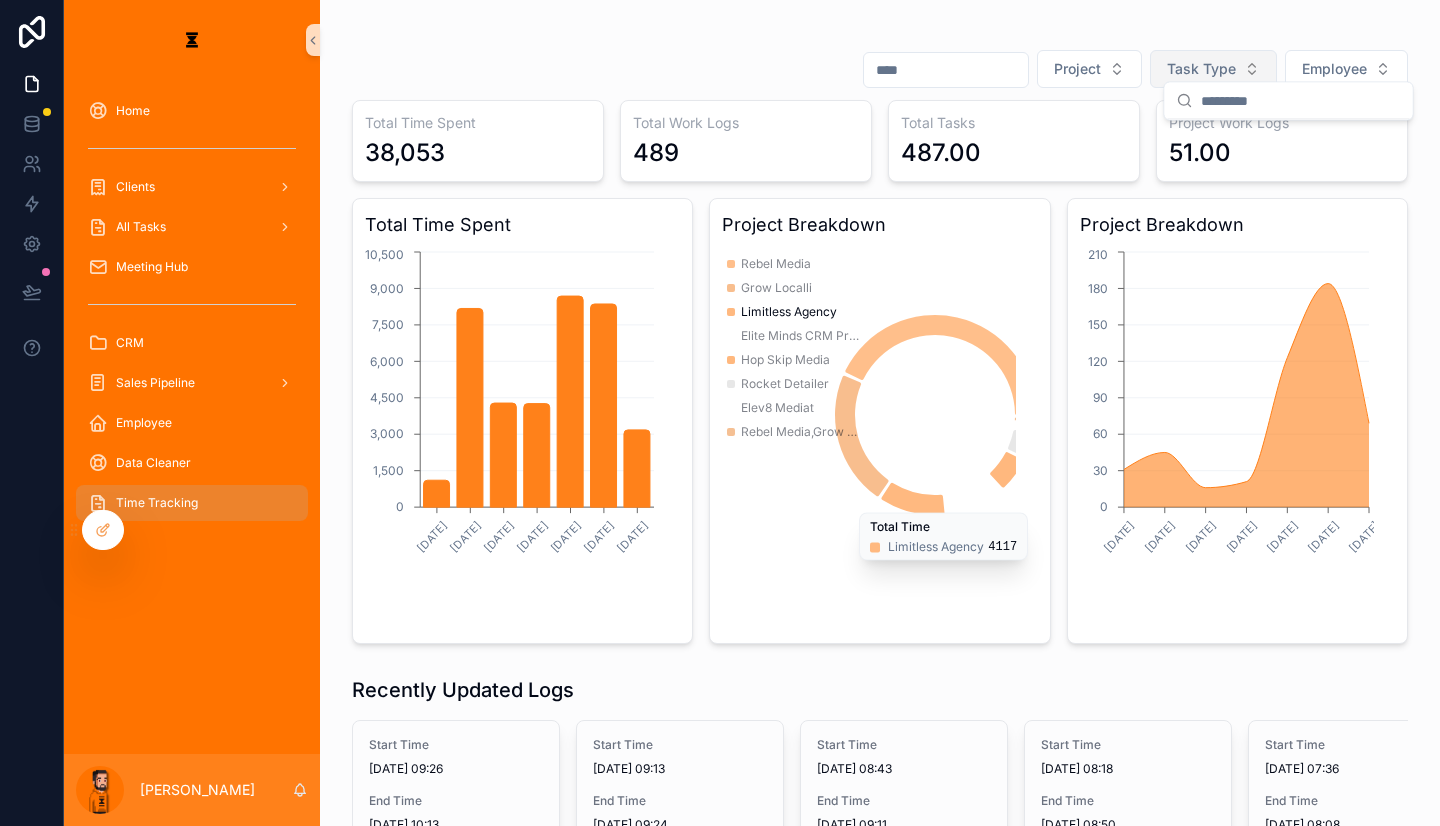 click on "Task Type" at bounding box center (1201, 69) 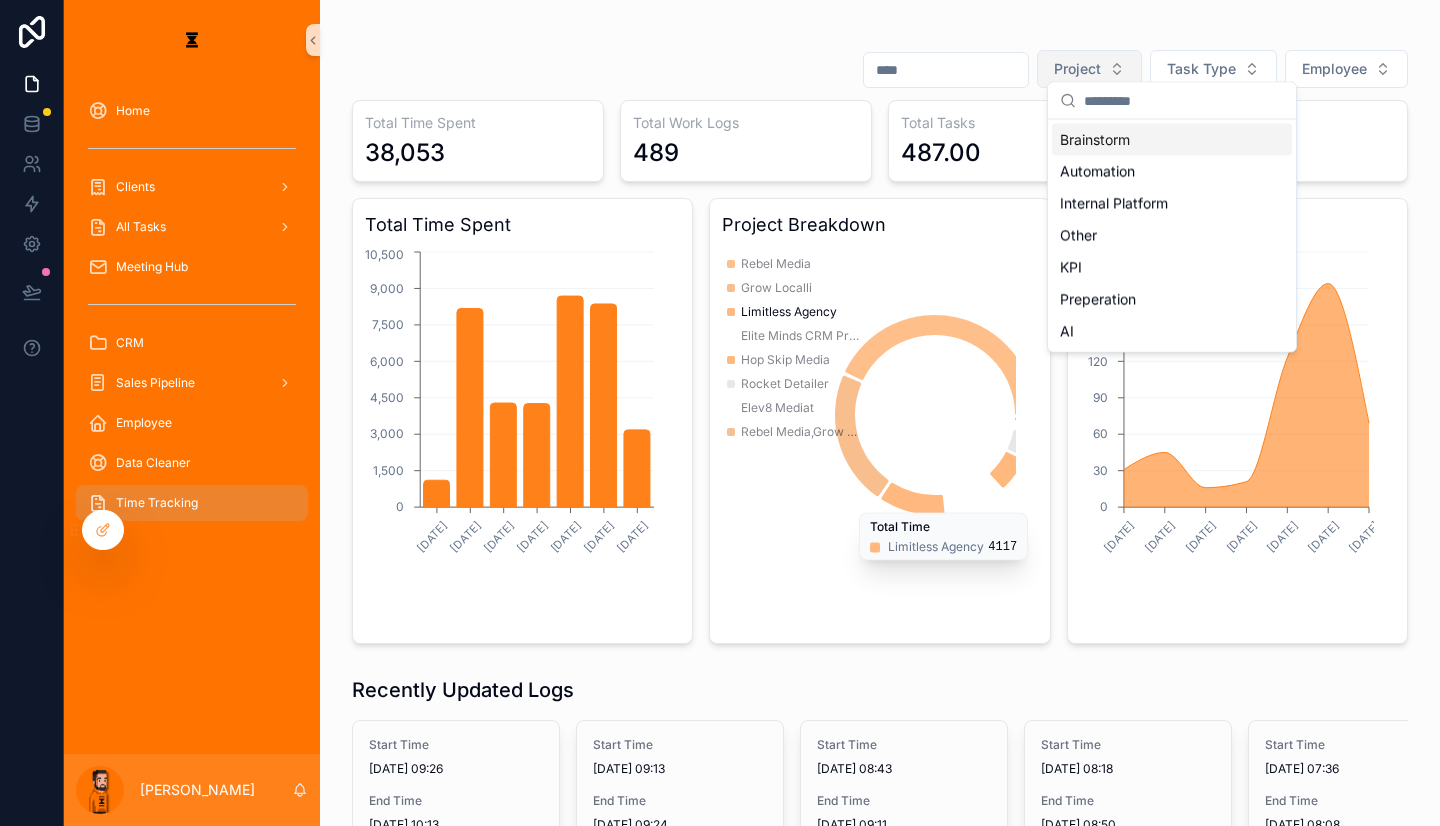 click on "Project" at bounding box center [1077, 69] 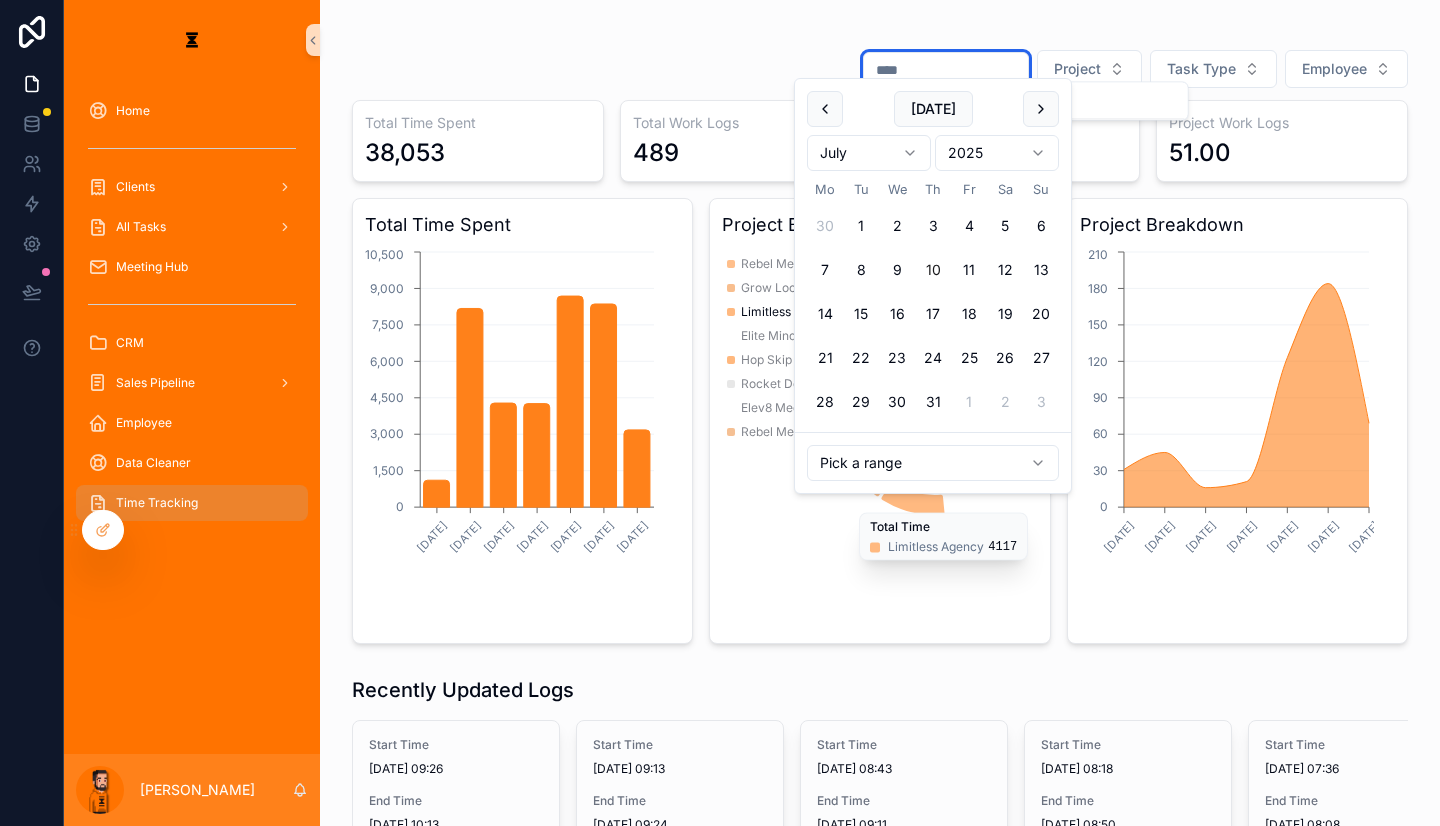 click at bounding box center (946, 70) 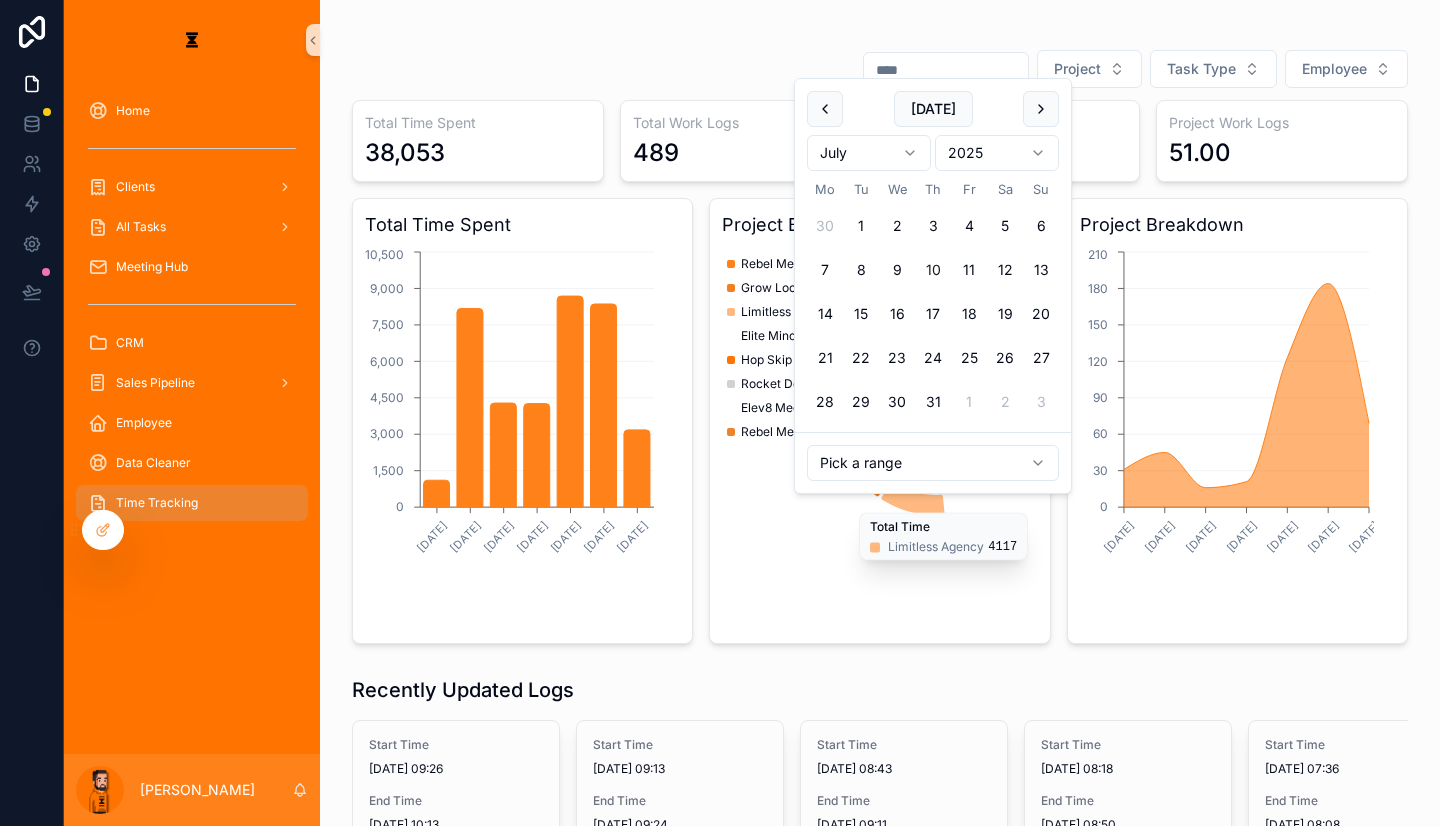 click on "Home Clients All Tasks Meeting Hub CRM Sales Pipeline Employee Data Cleaner Time Tracking [PERSON_NAME] Project Task Type  Employee Total Time Spent 38,053 Total Work Logs 489 Total Tasks 487.00 Project Work Logs 51.00 Total Time Spent [DATE] [DATE] [DATE] [DATE] [DATE] [DATE] [DATE] 0 1,500 3,000 4,500 6,000 7,500 9,000 10,500 Project Breakdown Rebel Media Grow Localli Limitless Agency Elite Minds CRM Program Hop Skip Media  Rocket Detailer Elev8 Mediat Rebel Media,Grow Localli,Hop Skip Media  Total Time Limitless Agency 4117 Project Breakdown [DATE] [DATE] [DATE] [DATE] [DATE] [DATE] [DATE] 0 30 60 90 120 150 180 210 Recently Updated Logs Start Time [DATE] 09:26 End Time [DATE] 10:13 Total Time 47 Assigned Employee Eumar Assigned Tasks Add Recurring Task Page Start Time [DATE] 09:13 End Time [DATE] 09:24 Total Time 11 Assigned Employee Eumar Assigned Tasks Update Onboarding Form Start Time [DATE] 08:43" at bounding box center [720, 413] 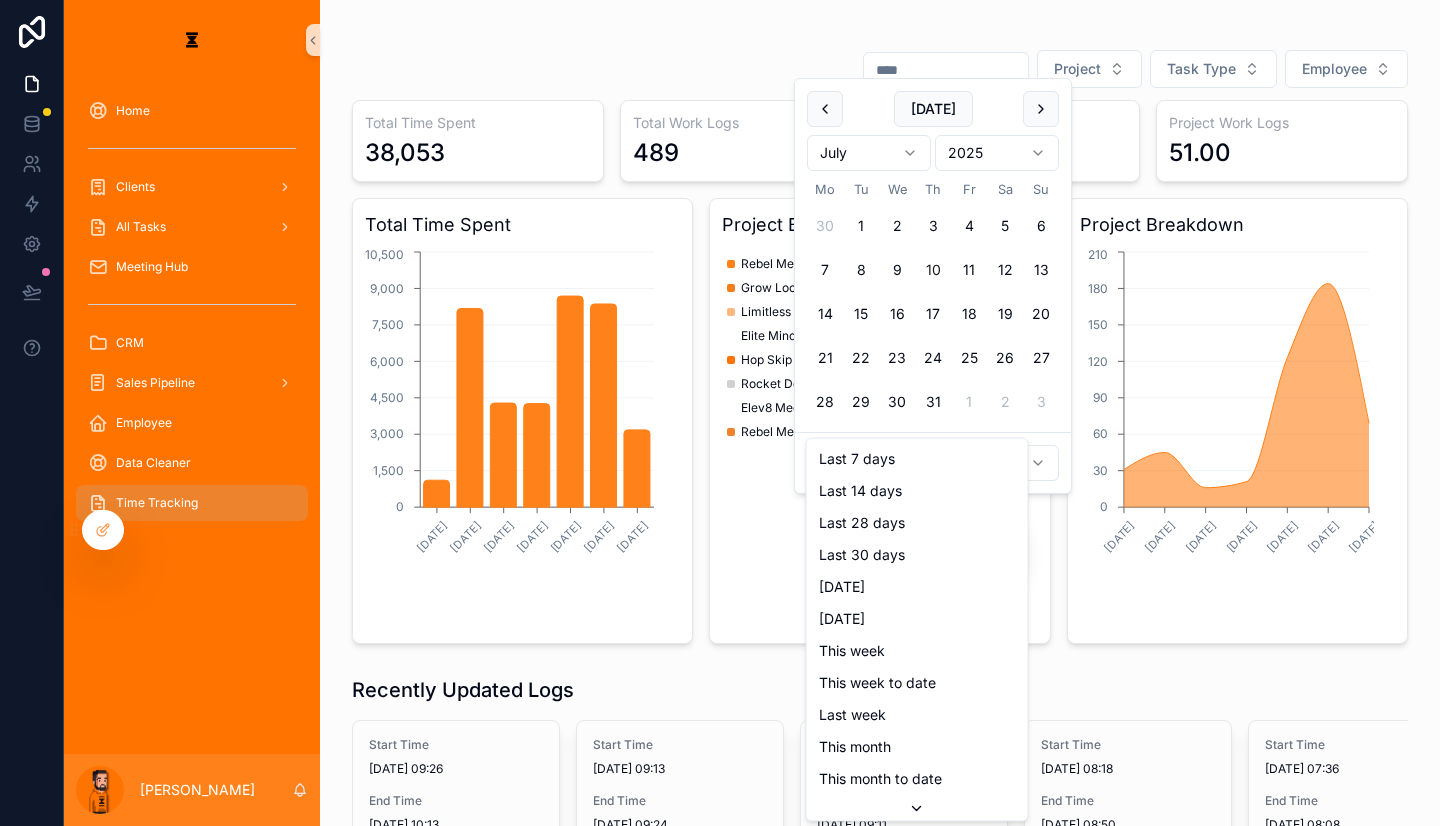 type on "**********" 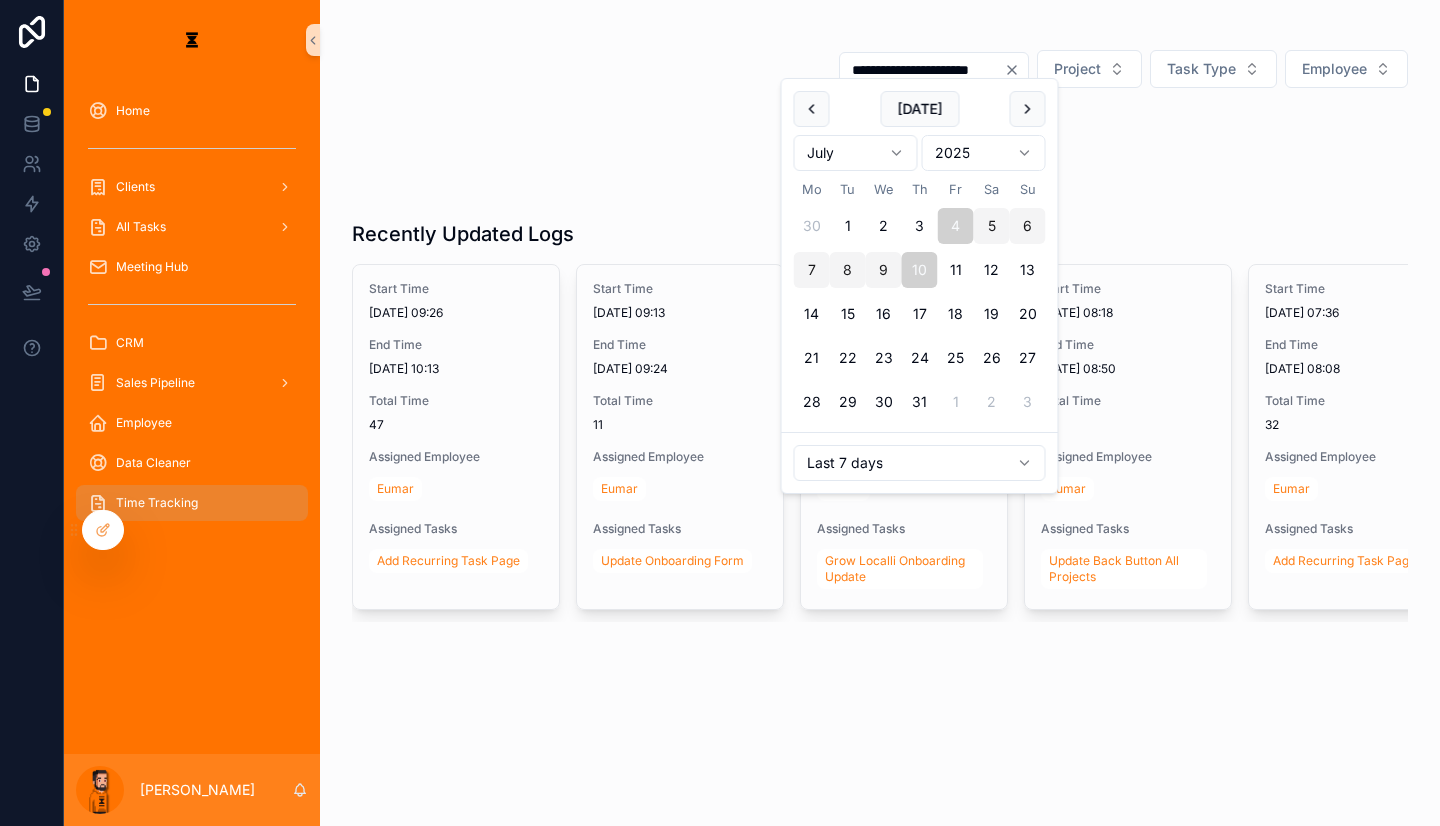 click on "**********" at bounding box center (880, 379) 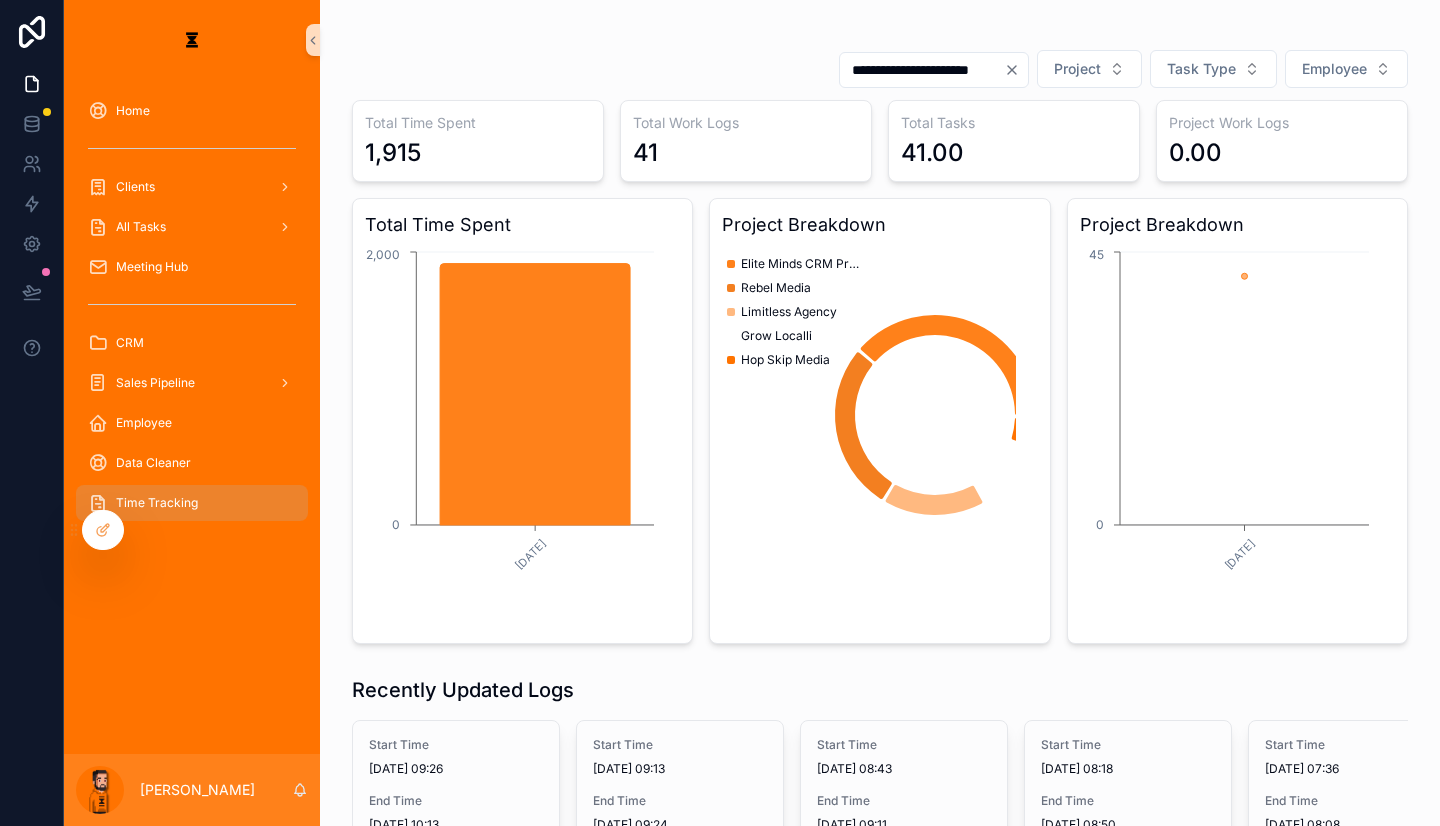 click 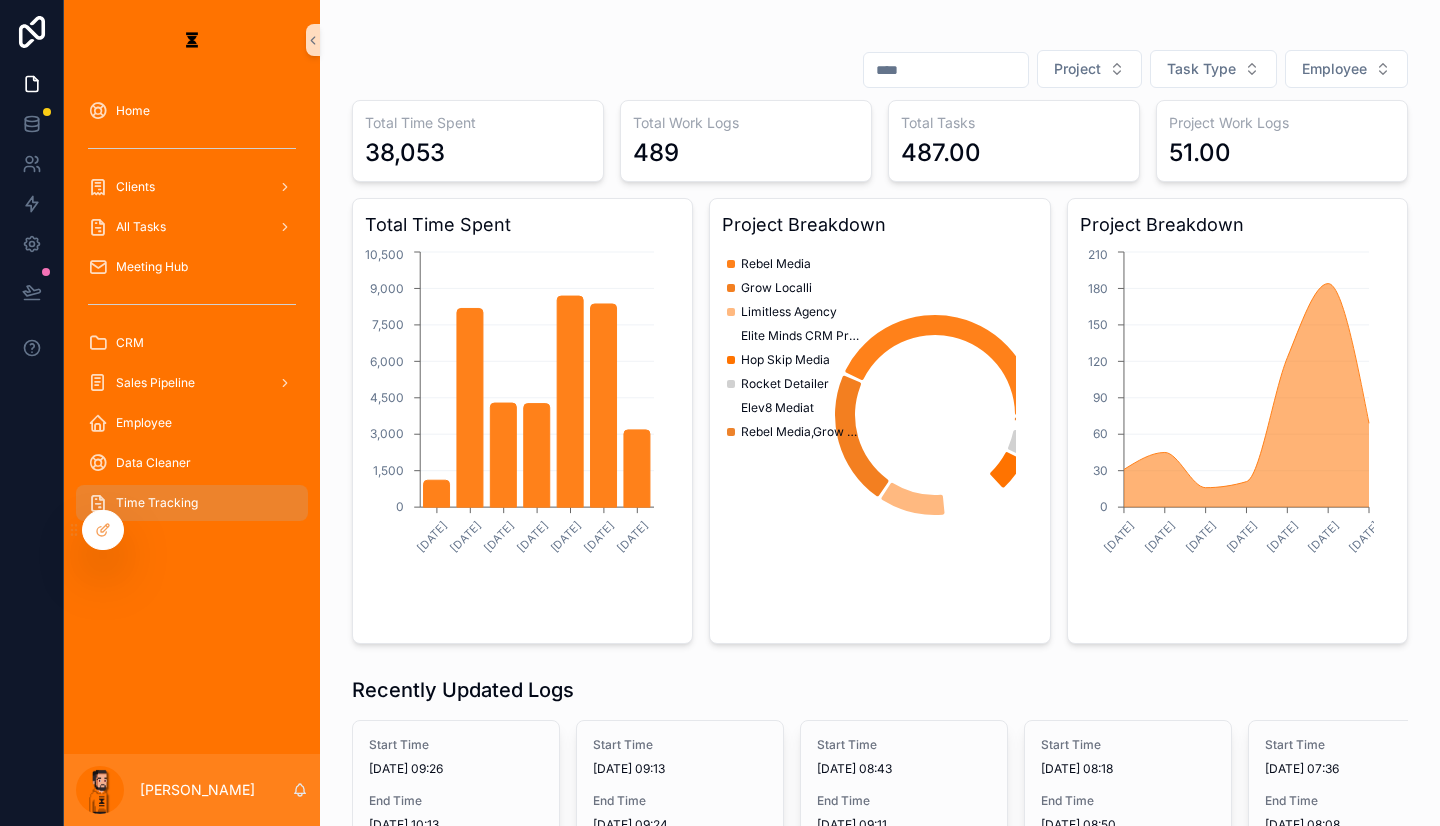 click on "Time Tracking" at bounding box center (192, 503) 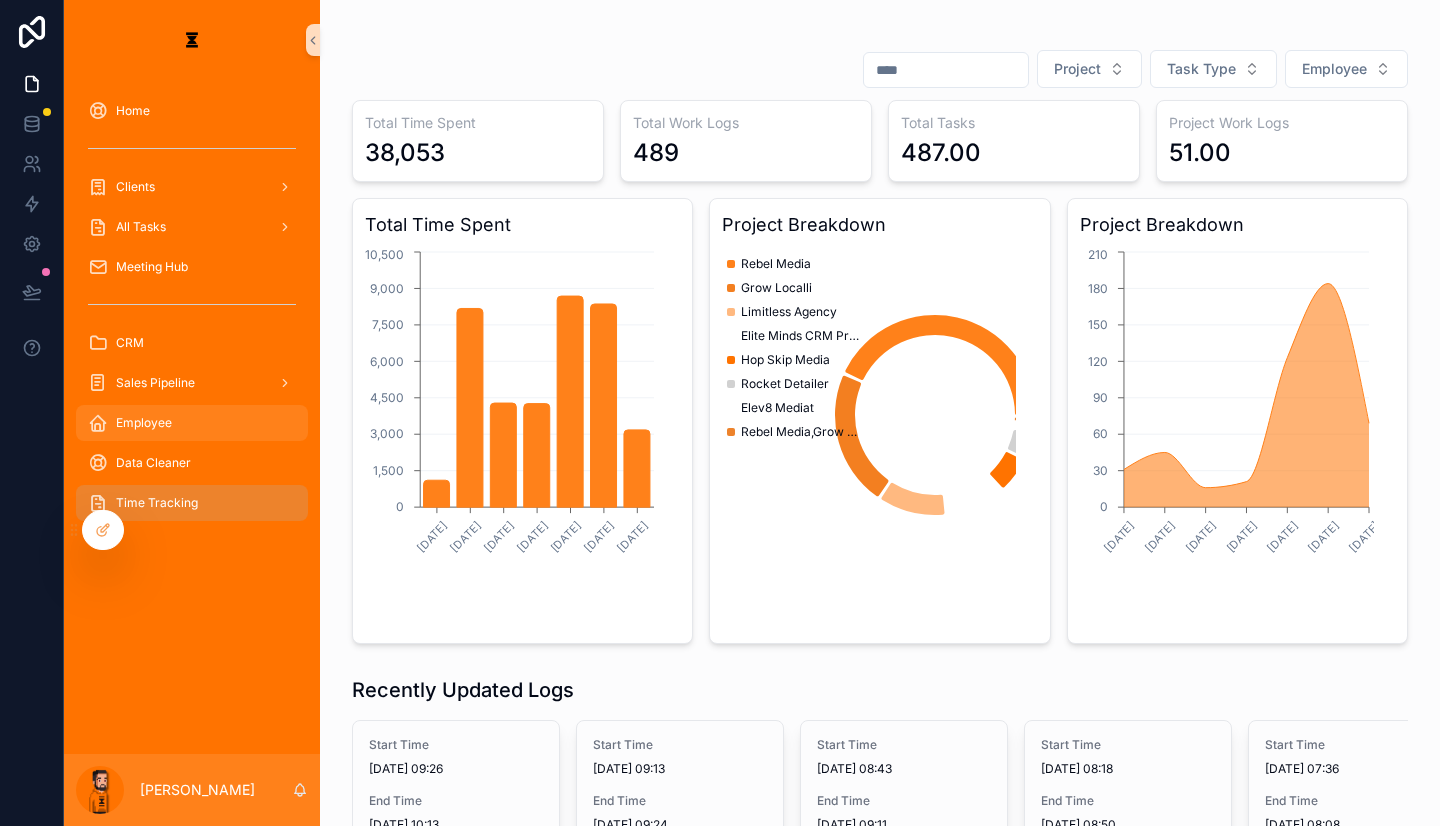 click on "Employee" at bounding box center [192, 423] 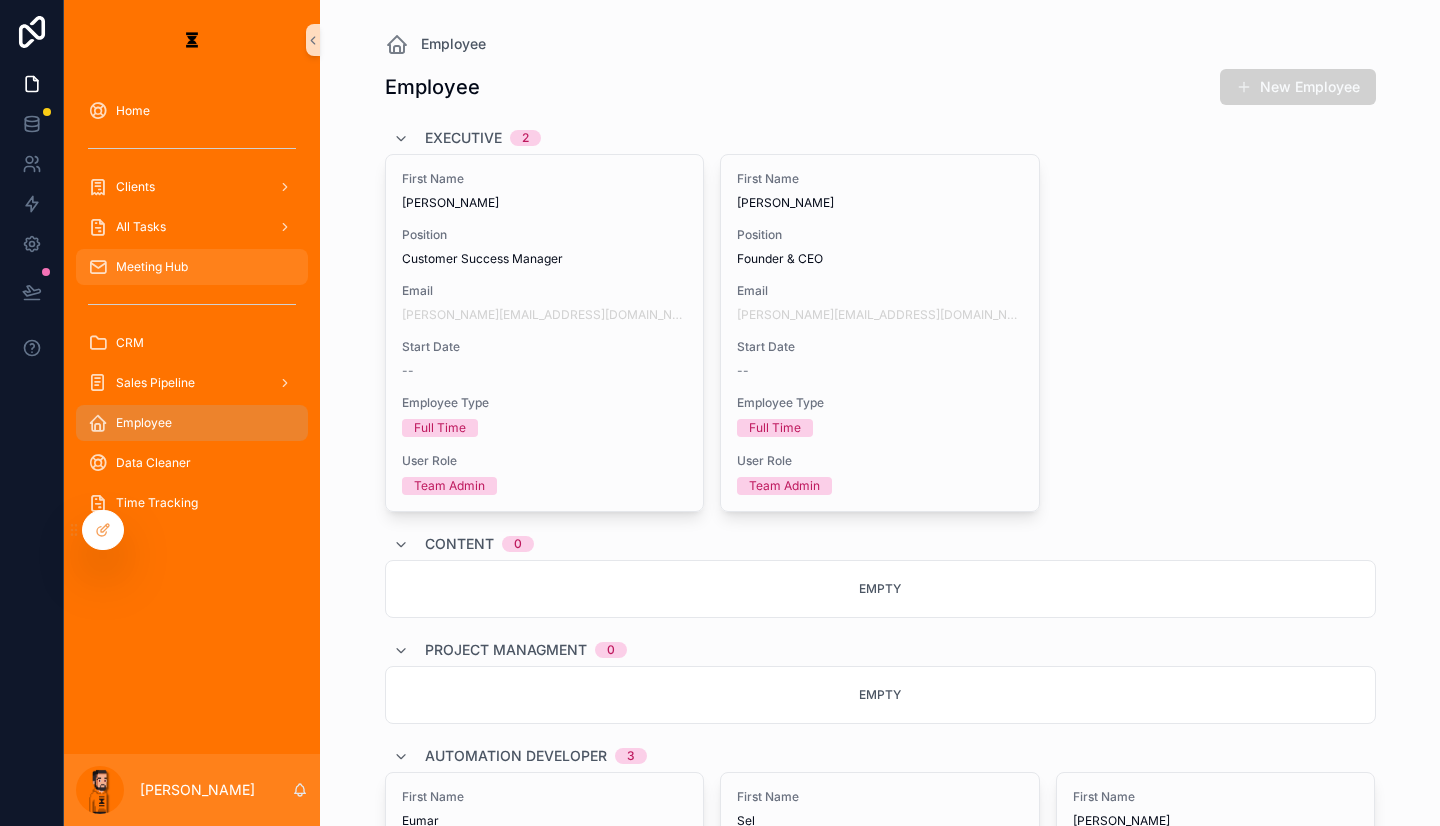 click on "Meeting Hub" at bounding box center (192, 267) 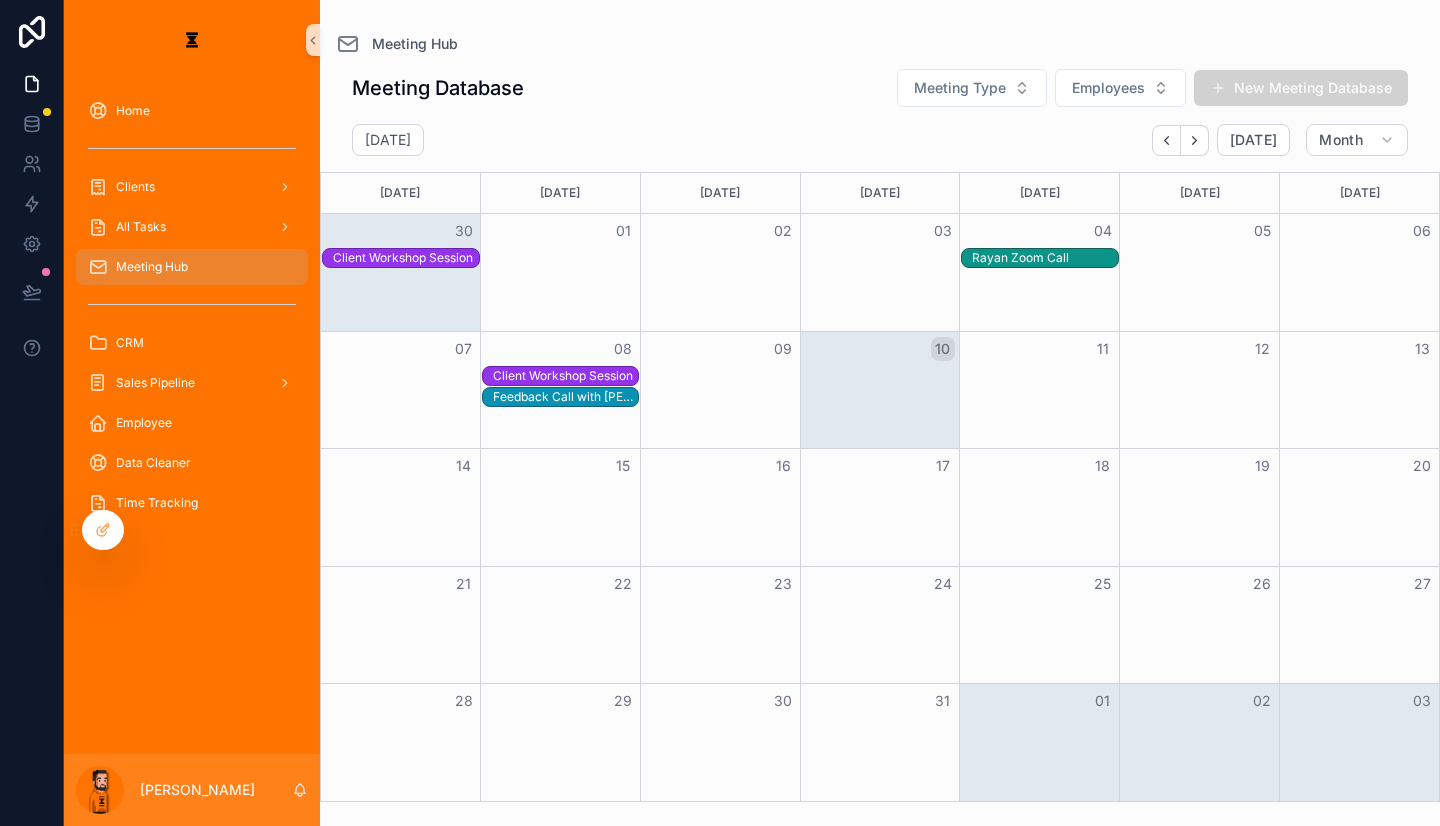 click on "Client Workshop Session" at bounding box center [880, 376] 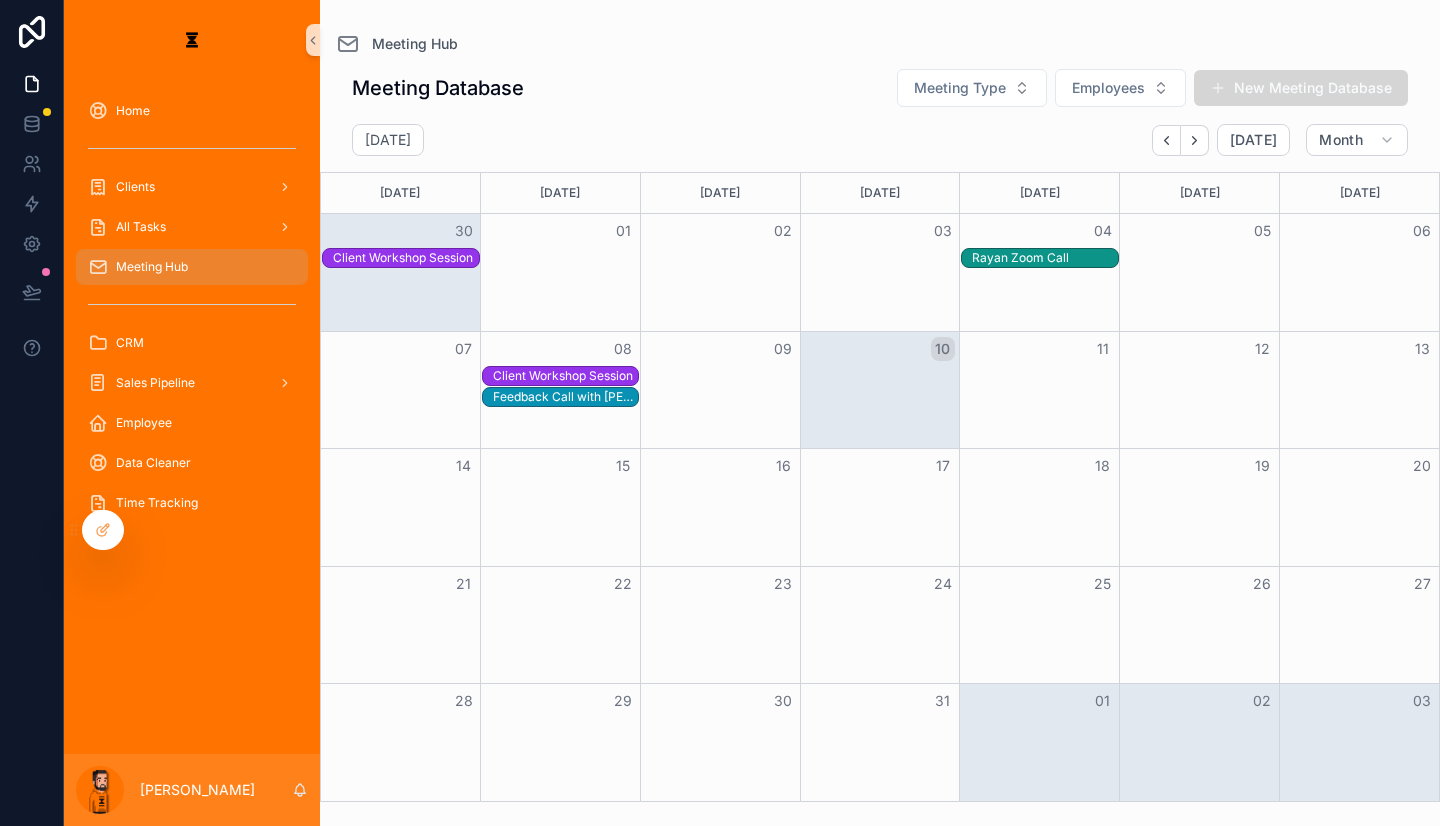 click on "New Meeting Database" at bounding box center (1301, 88) 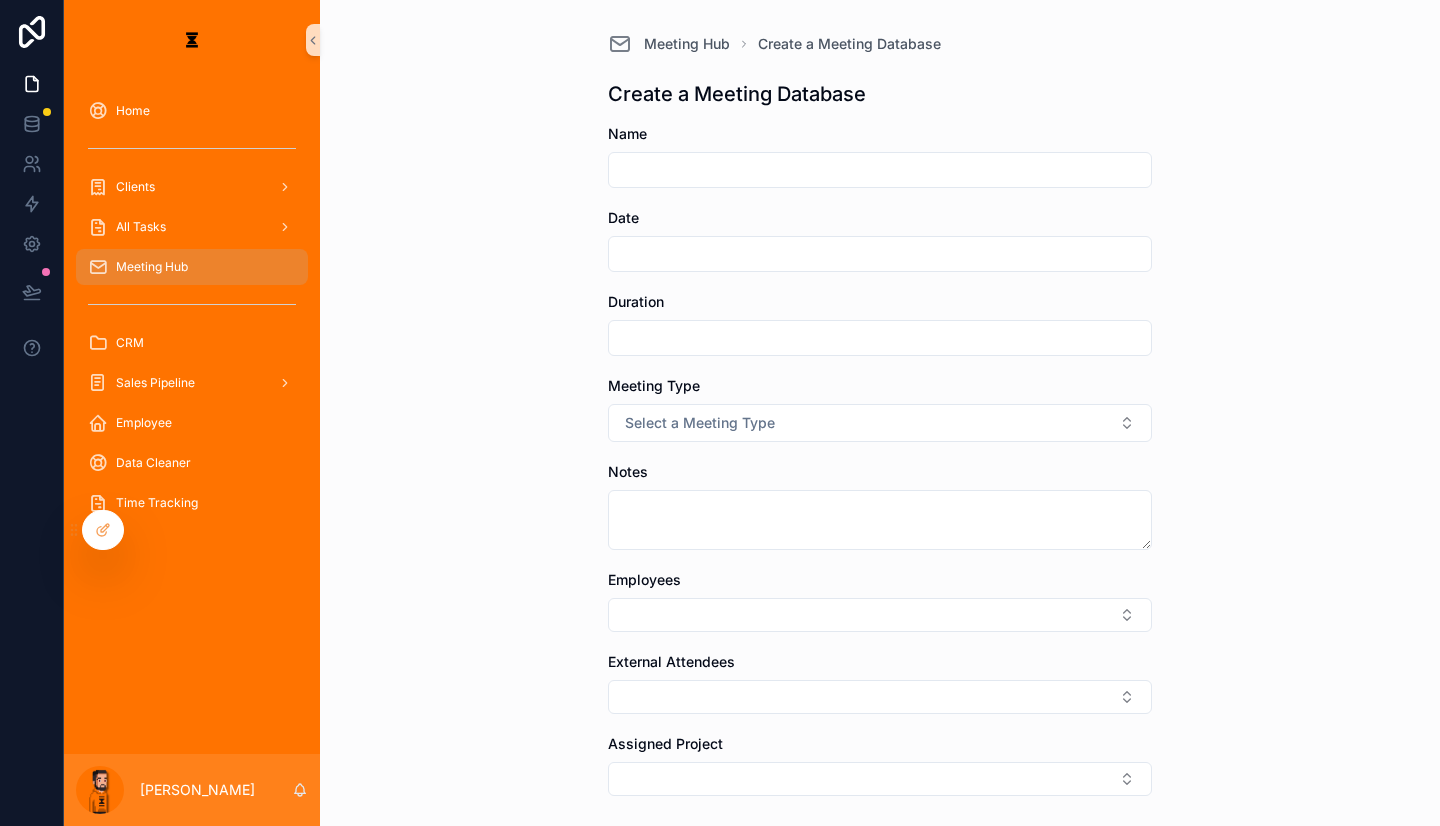click at bounding box center (880, 170) 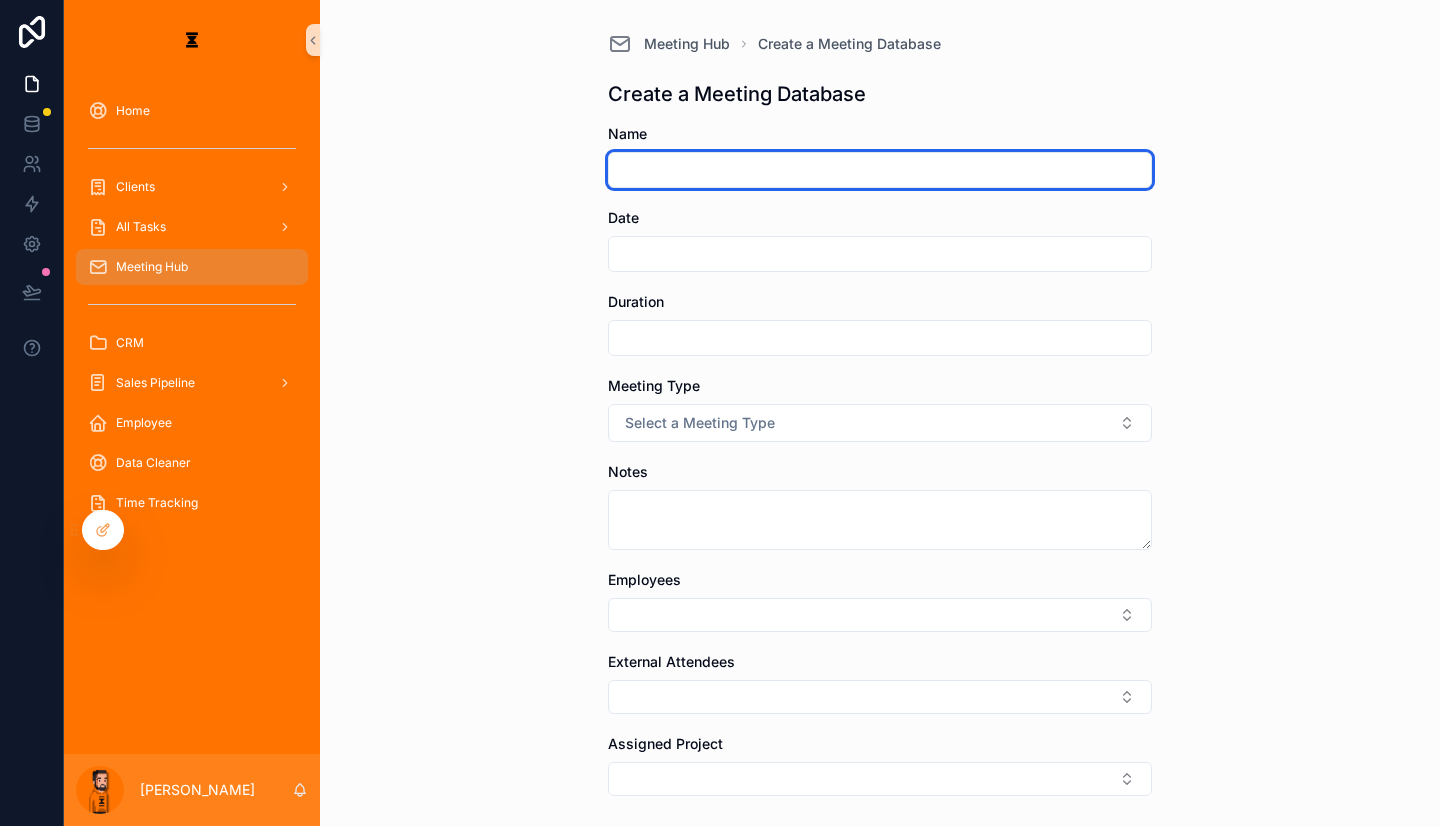 click at bounding box center (880, 170) 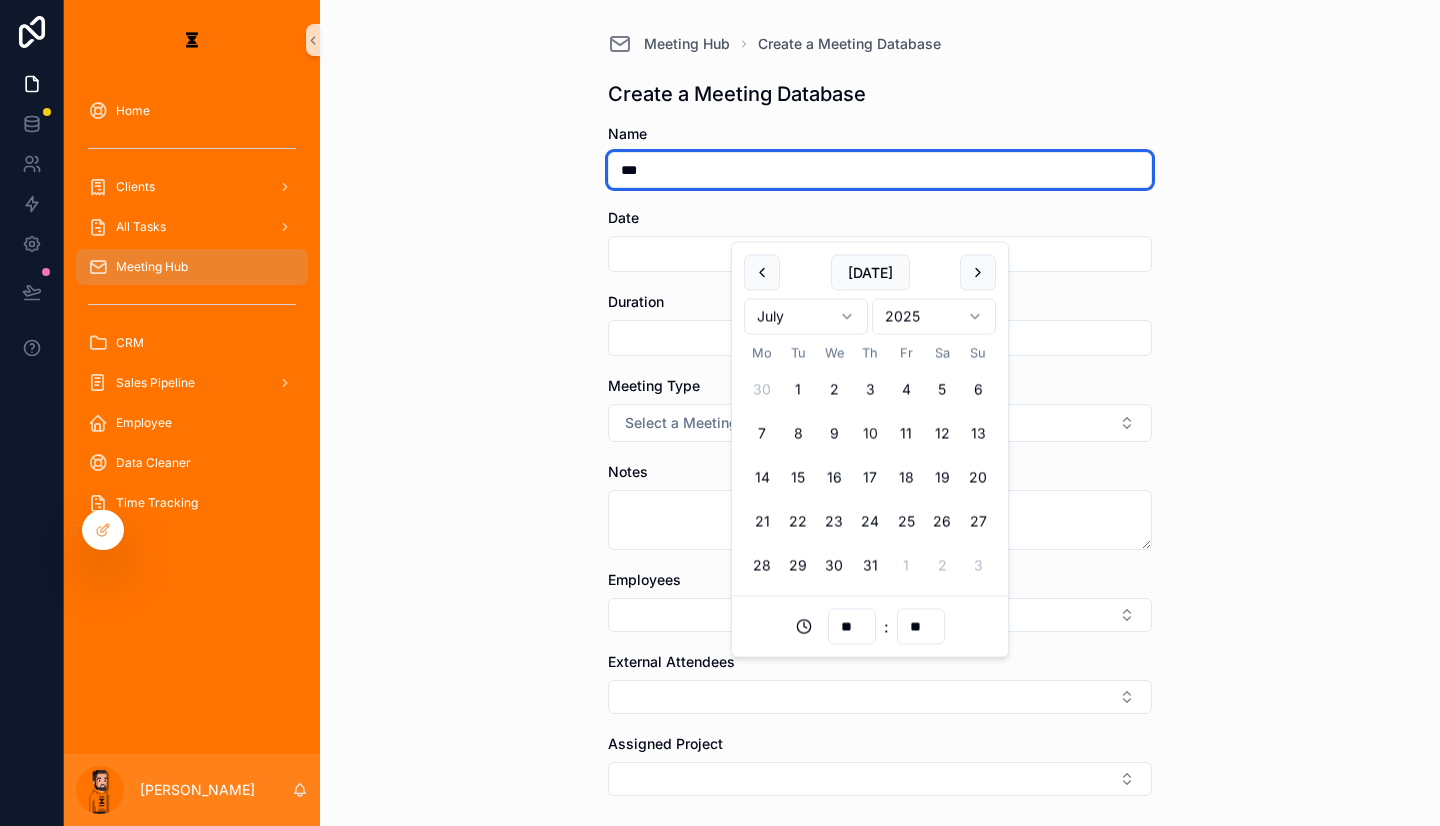click on "***" at bounding box center [880, 170] 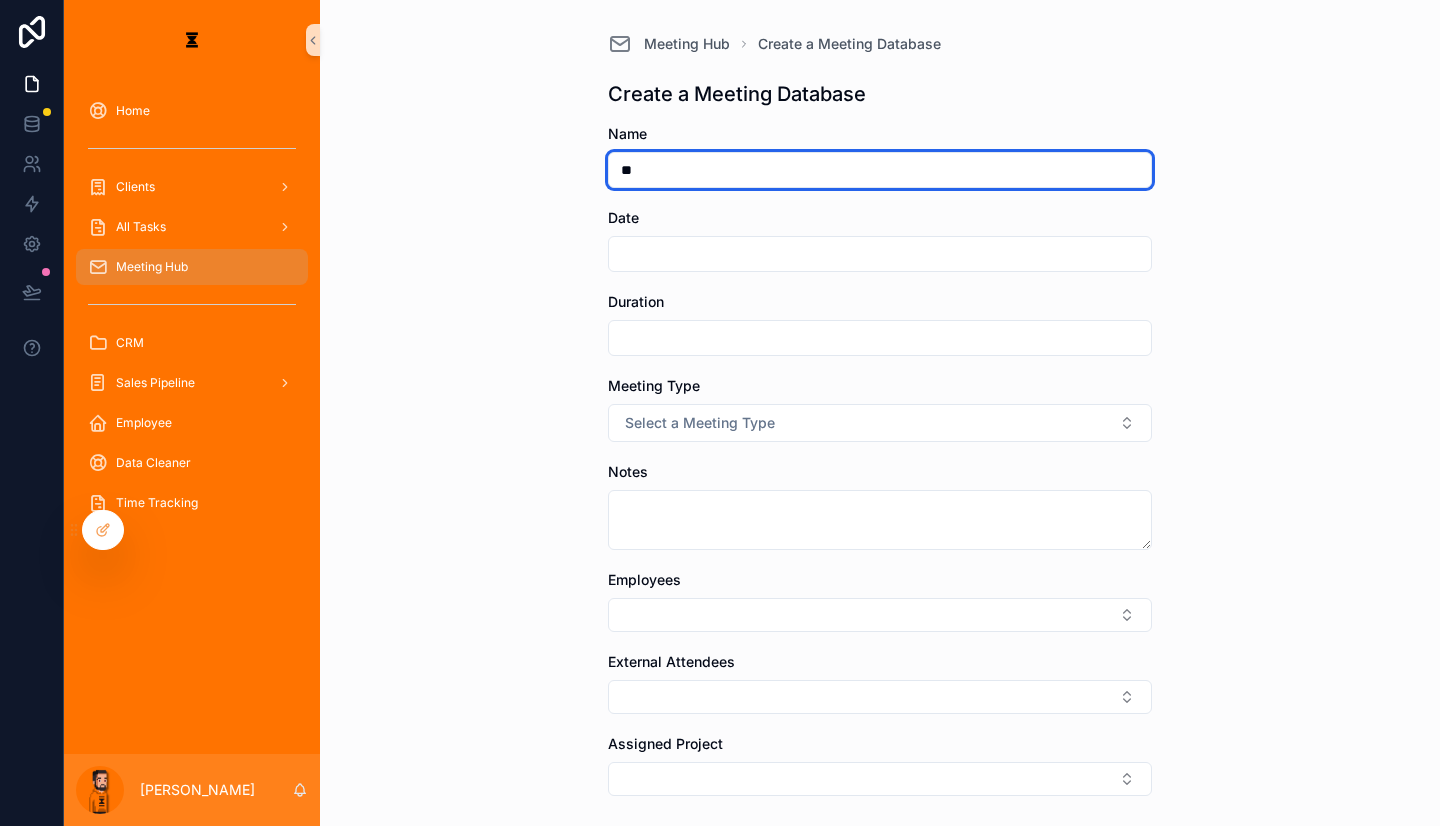 type on "*" 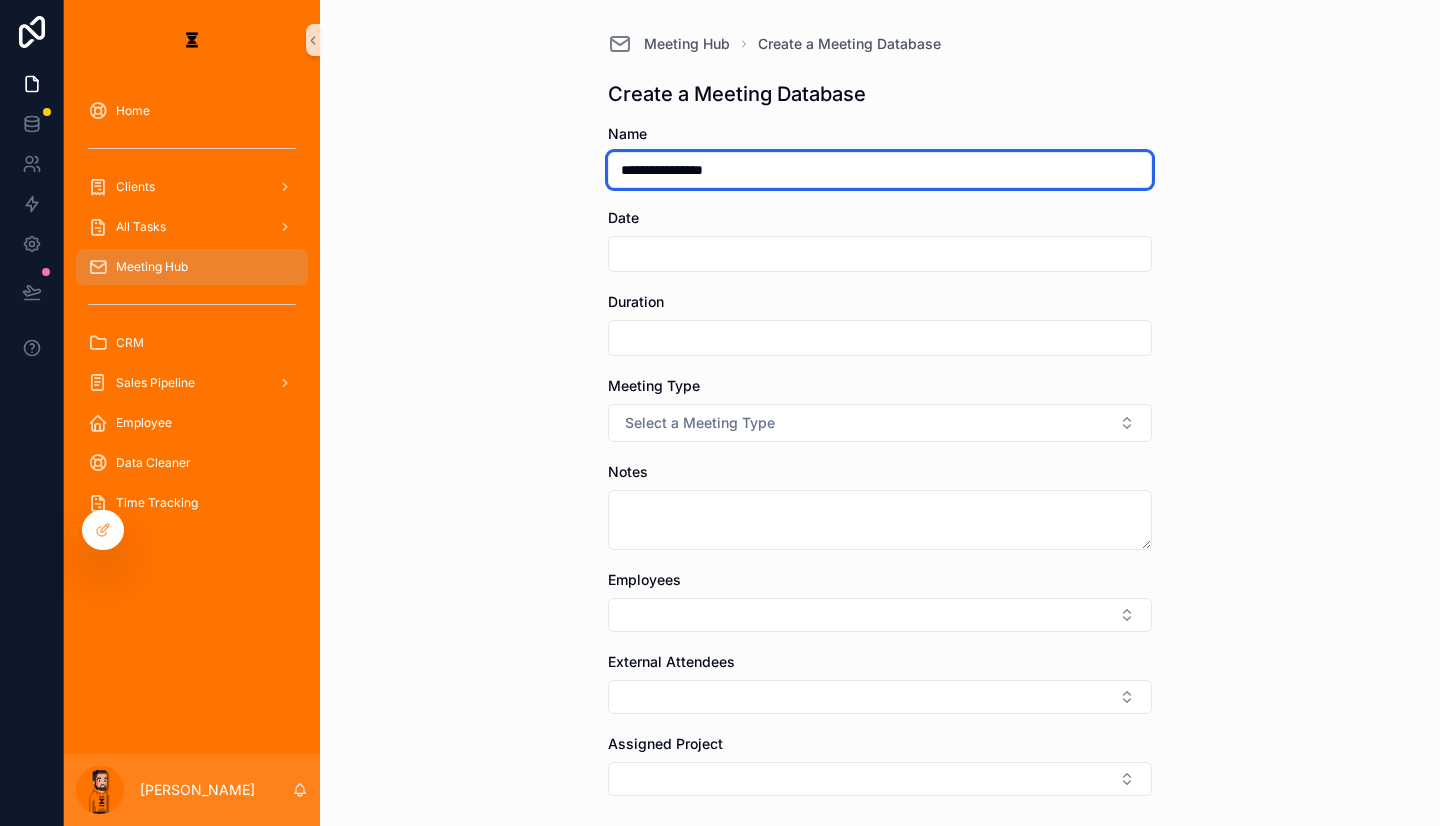 type on "**********" 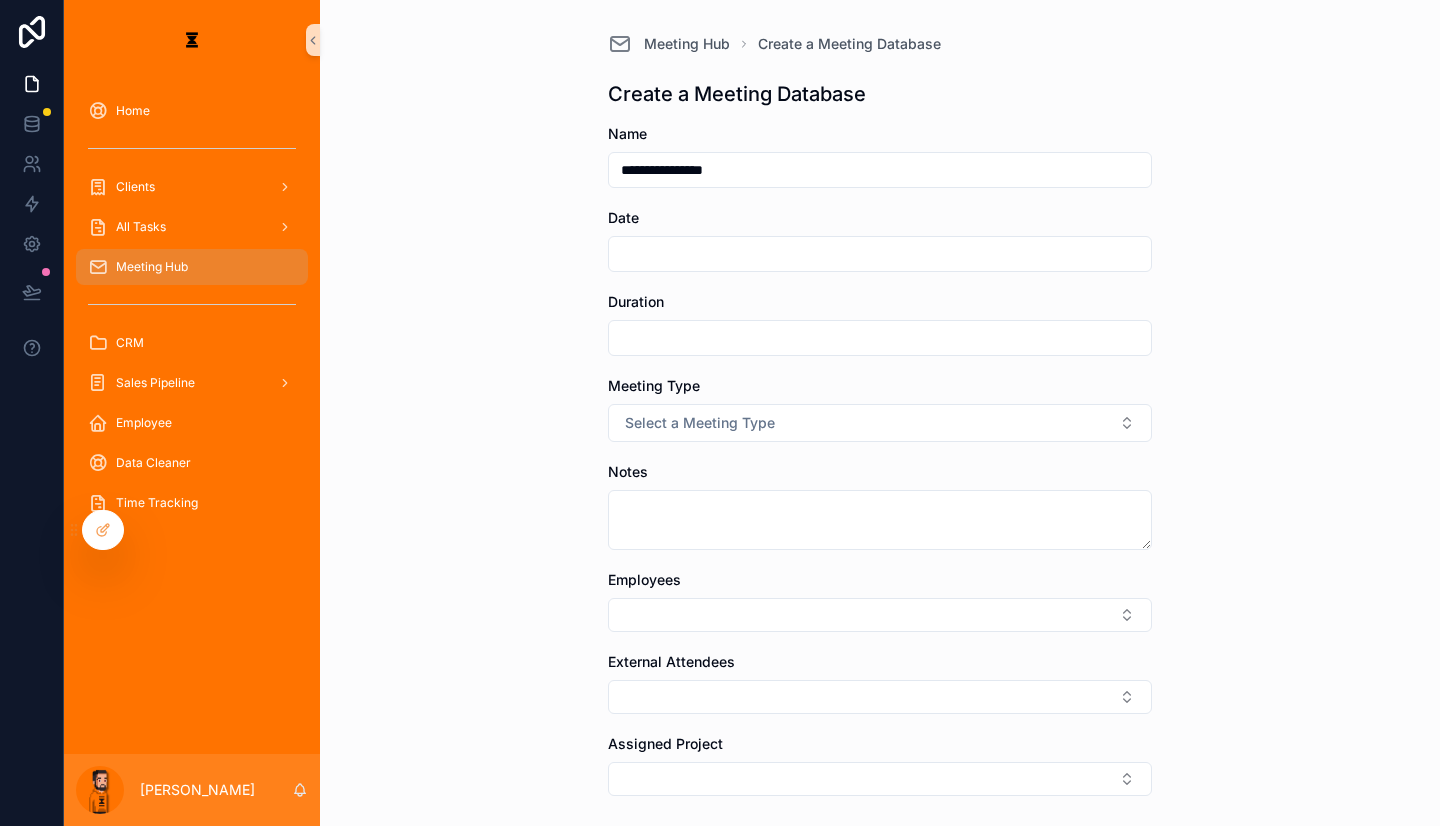 click on "Date" at bounding box center [880, 240] 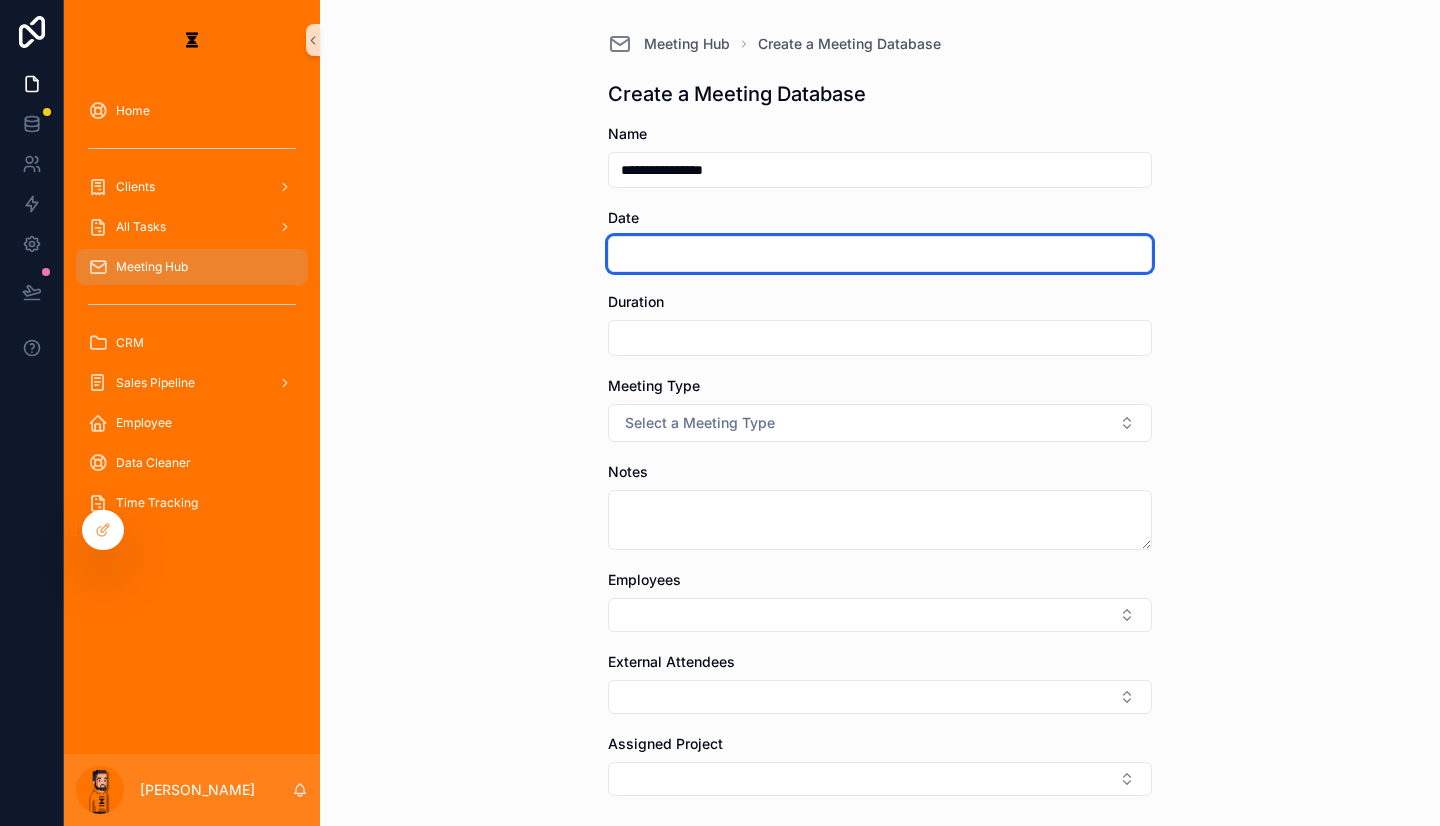 click at bounding box center [880, 254] 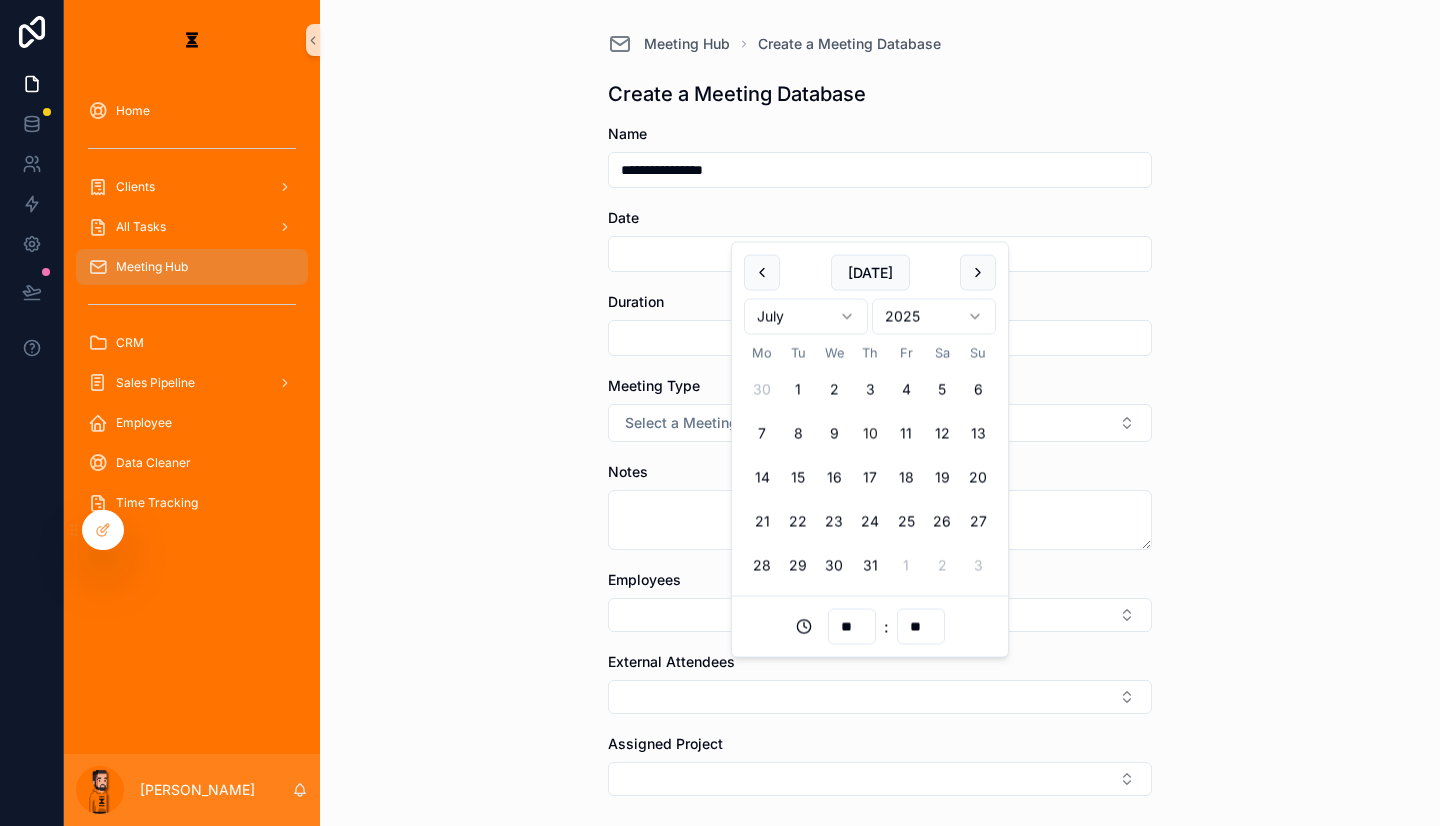 click on "10" at bounding box center (870, 434) 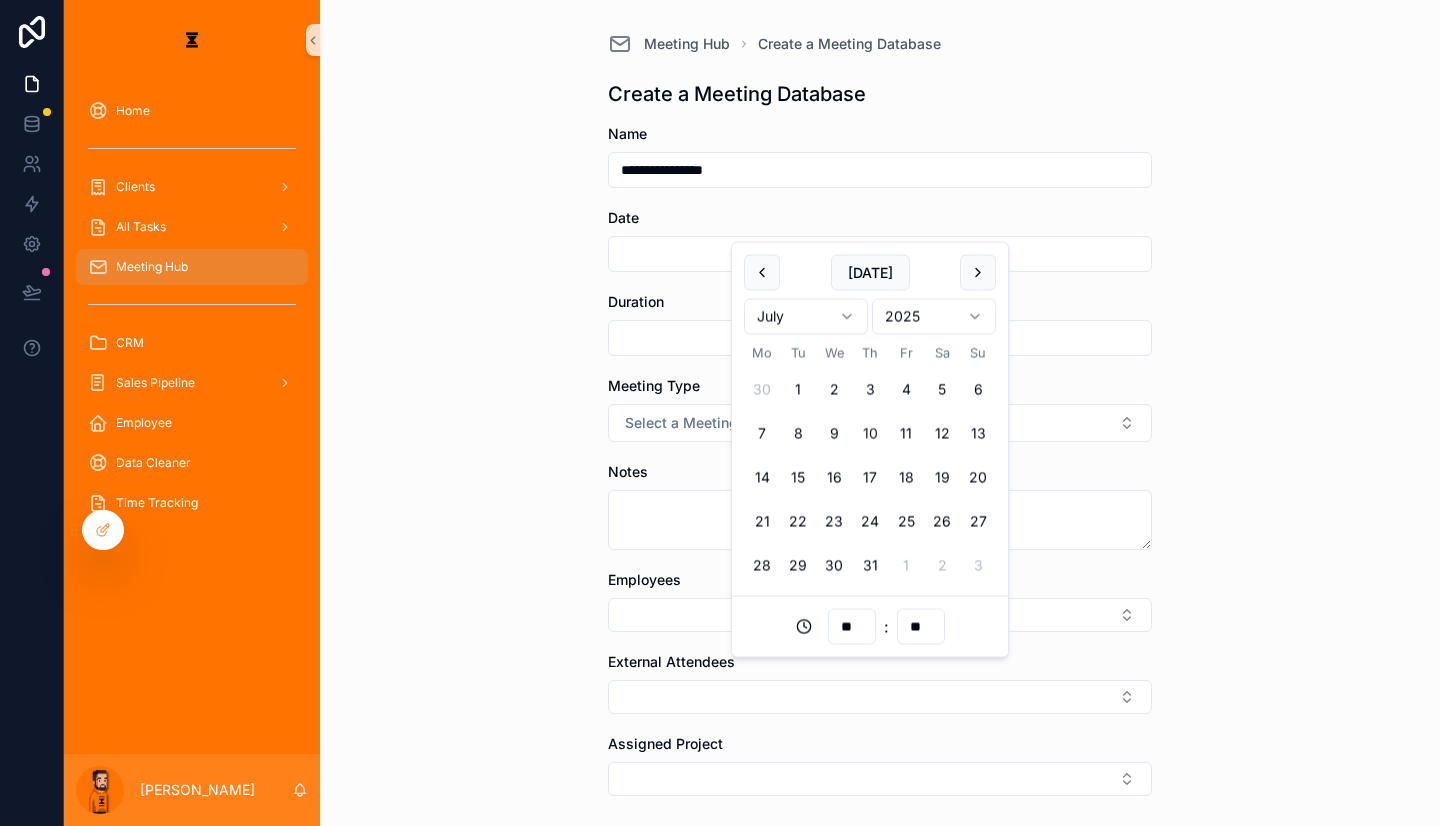 type on "**********" 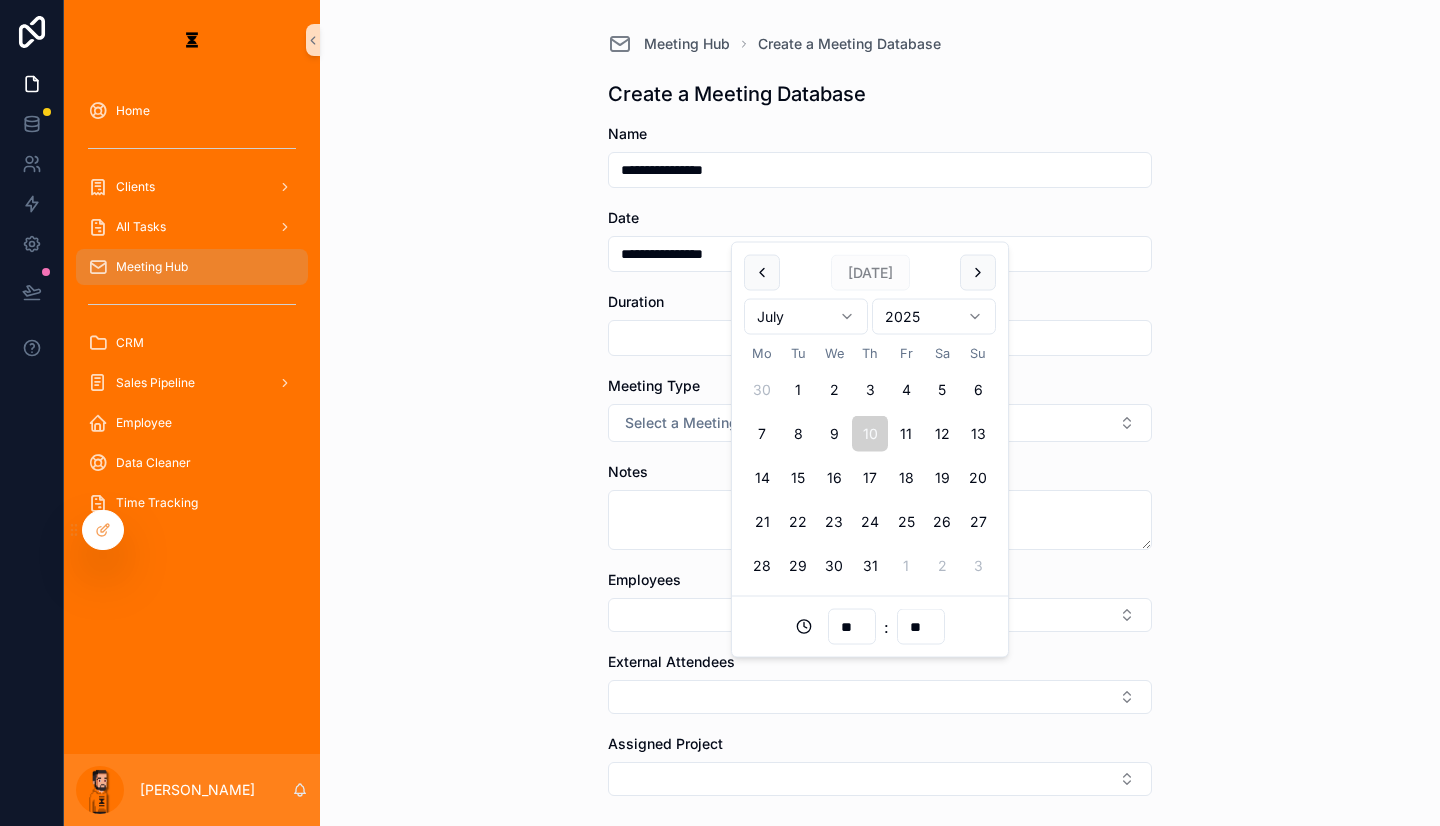 click on "**********" at bounding box center (880, 413) 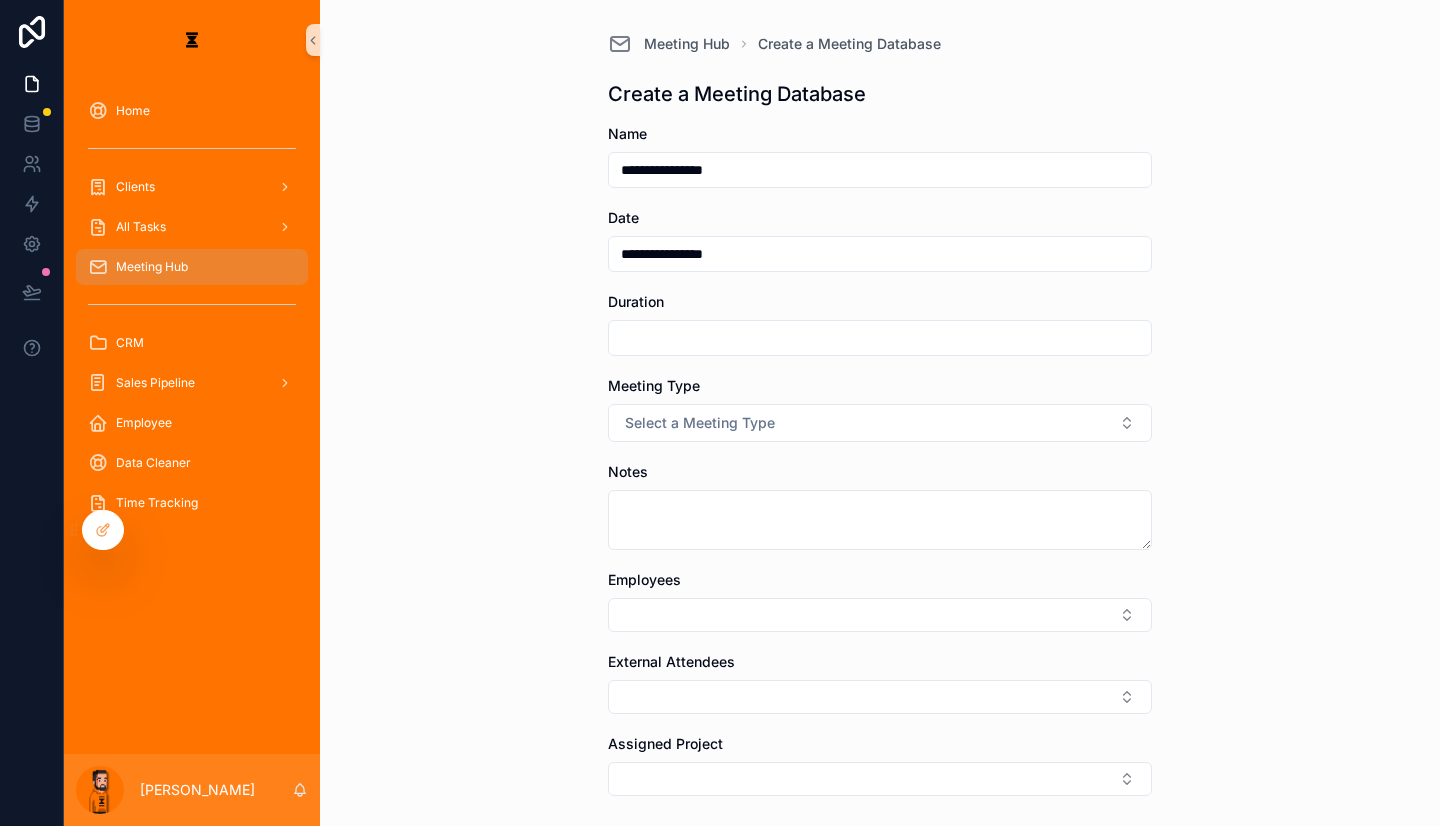 click on "Meeting Type Select a Meeting Type" at bounding box center [880, 409] 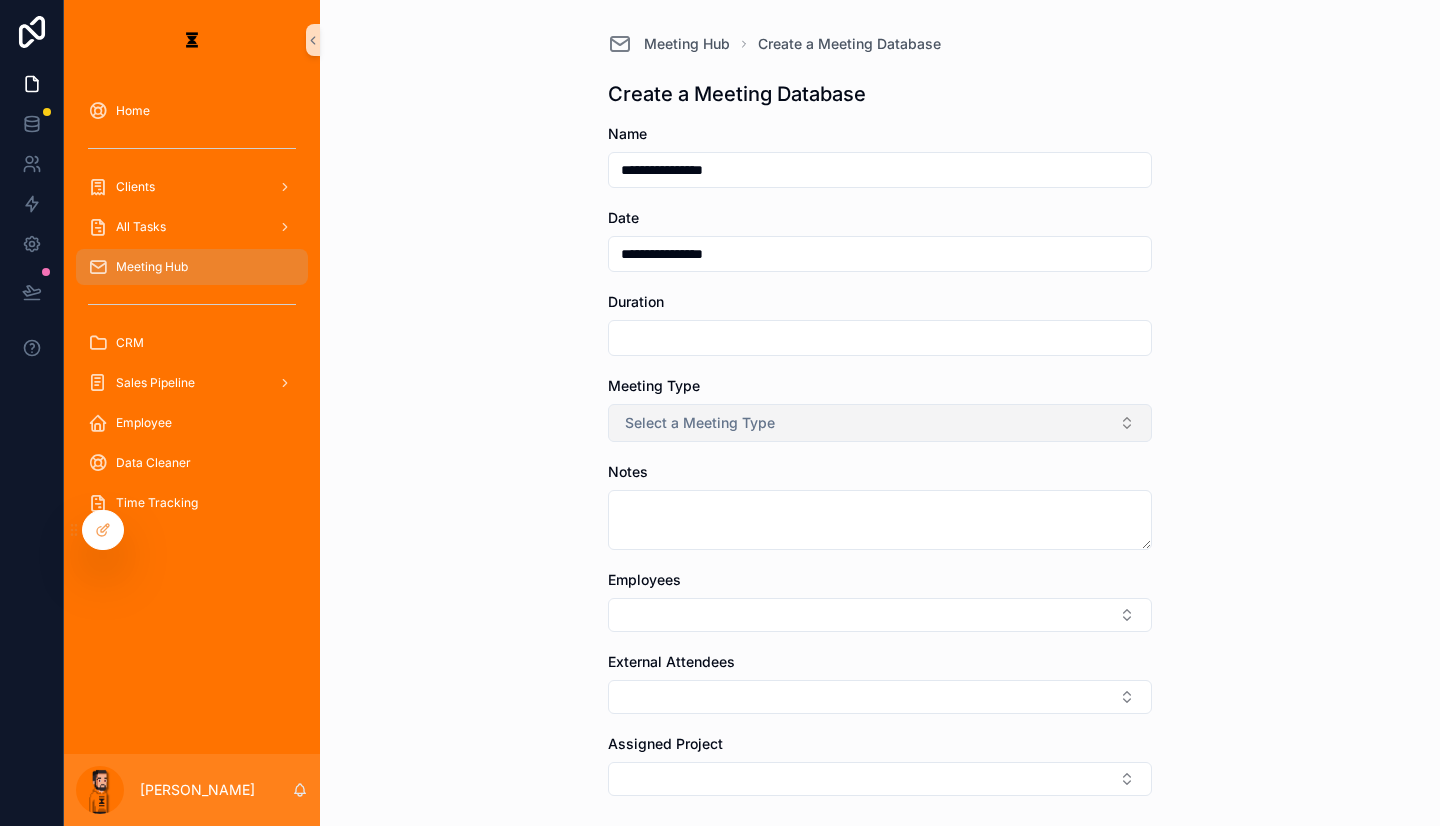 click on "Select a Meeting Type" at bounding box center (880, 423) 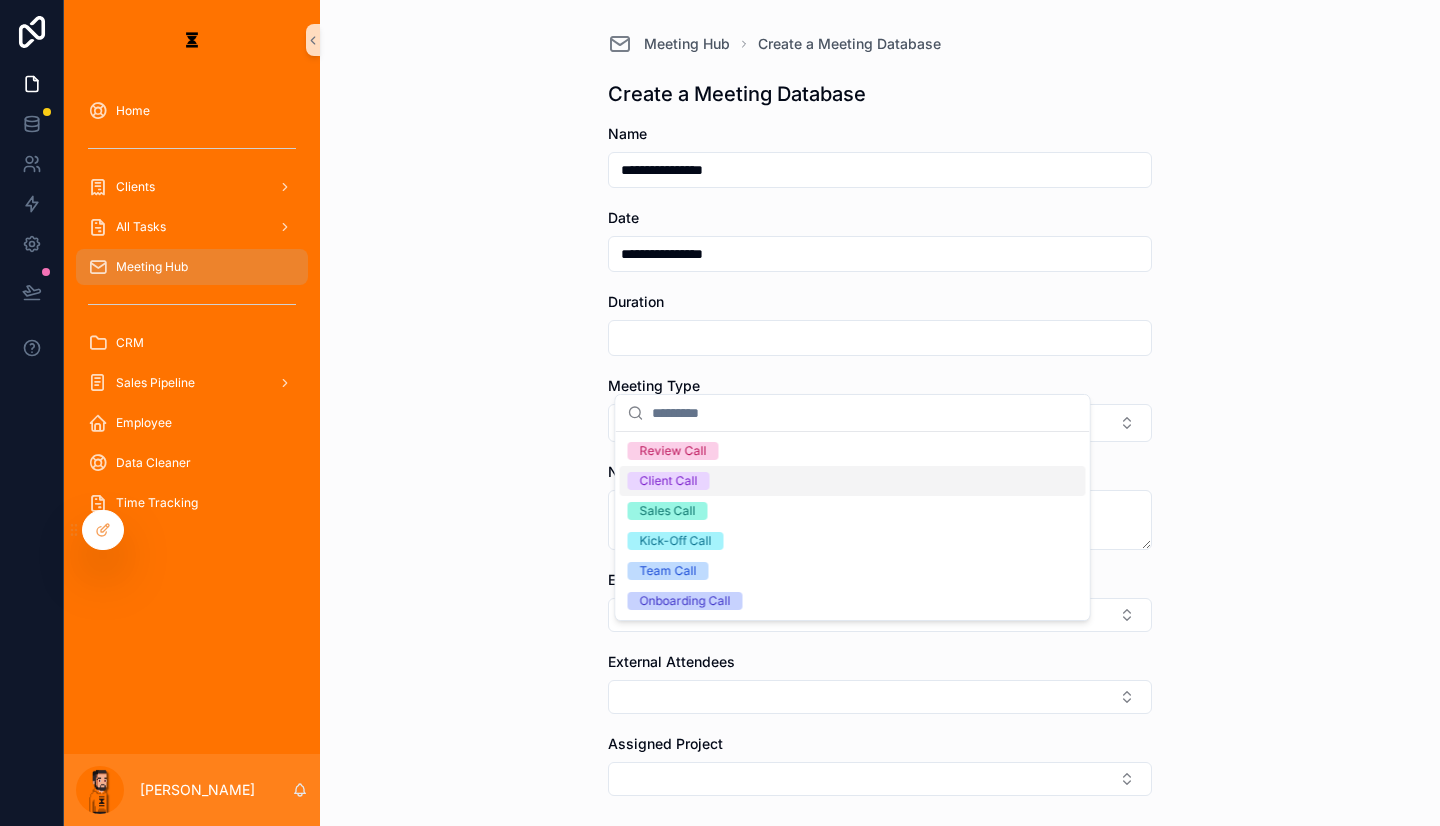 click on "Client Call" at bounding box center [853, 481] 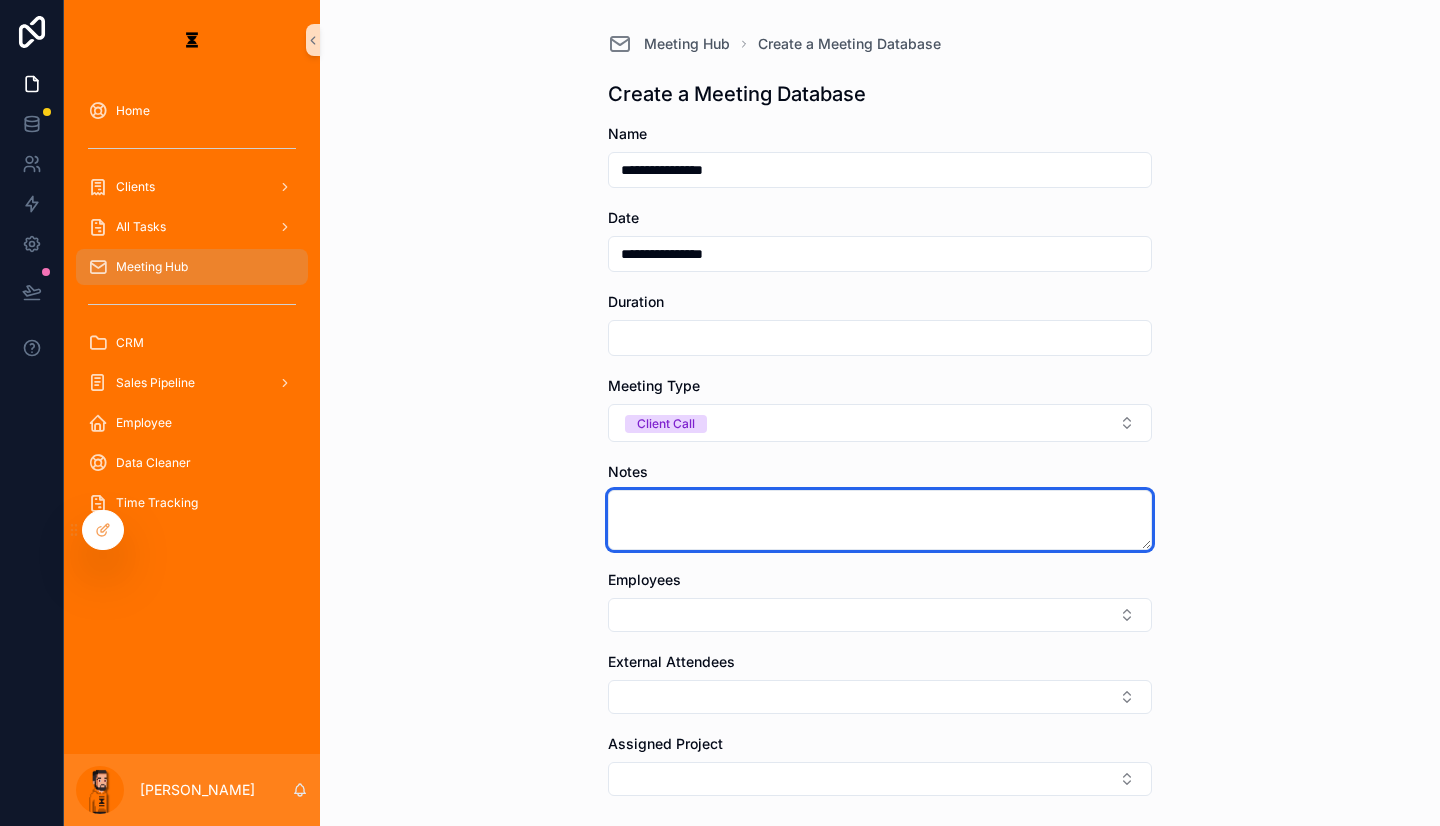 click at bounding box center [880, 520] 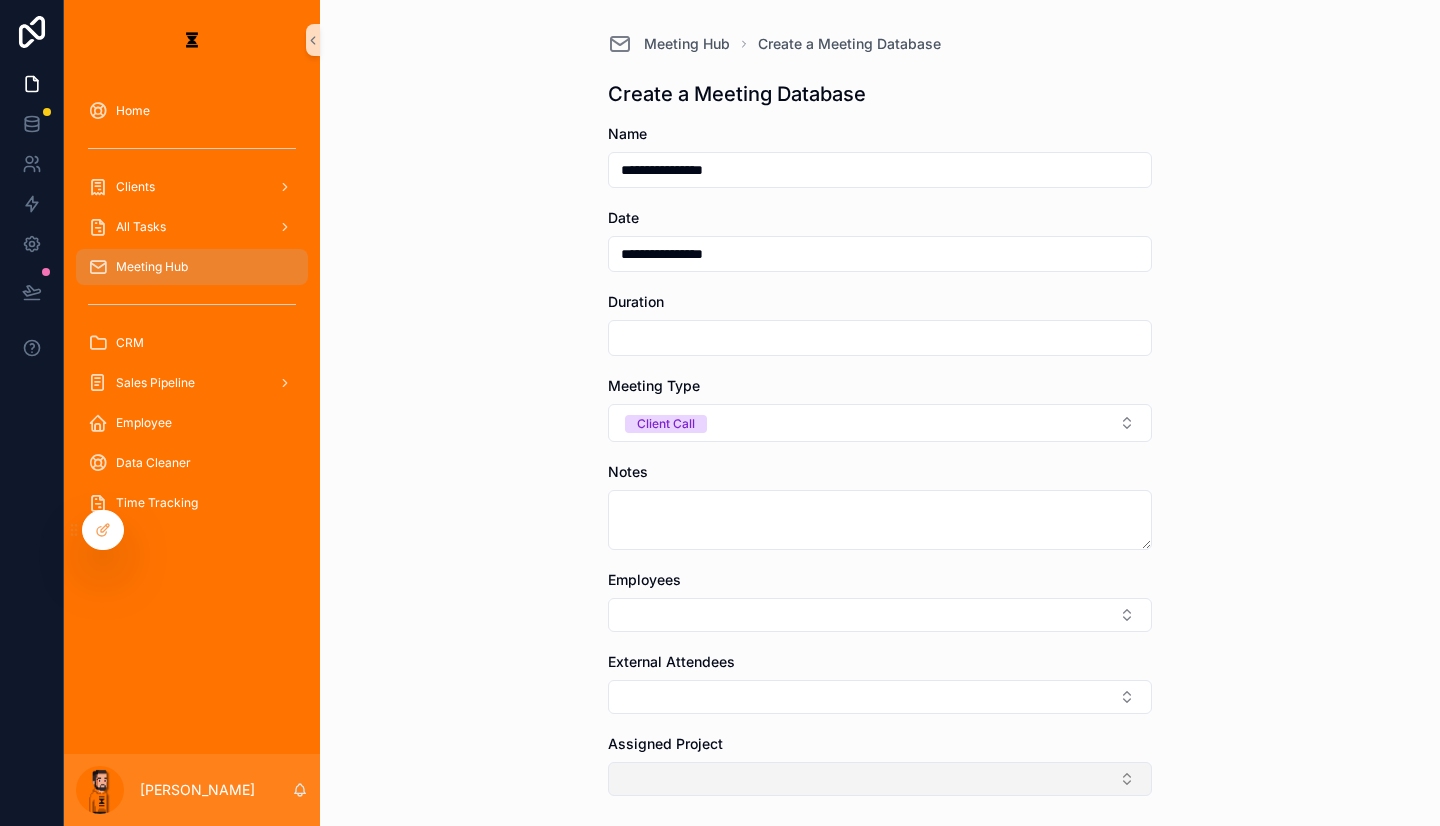 click at bounding box center (880, 779) 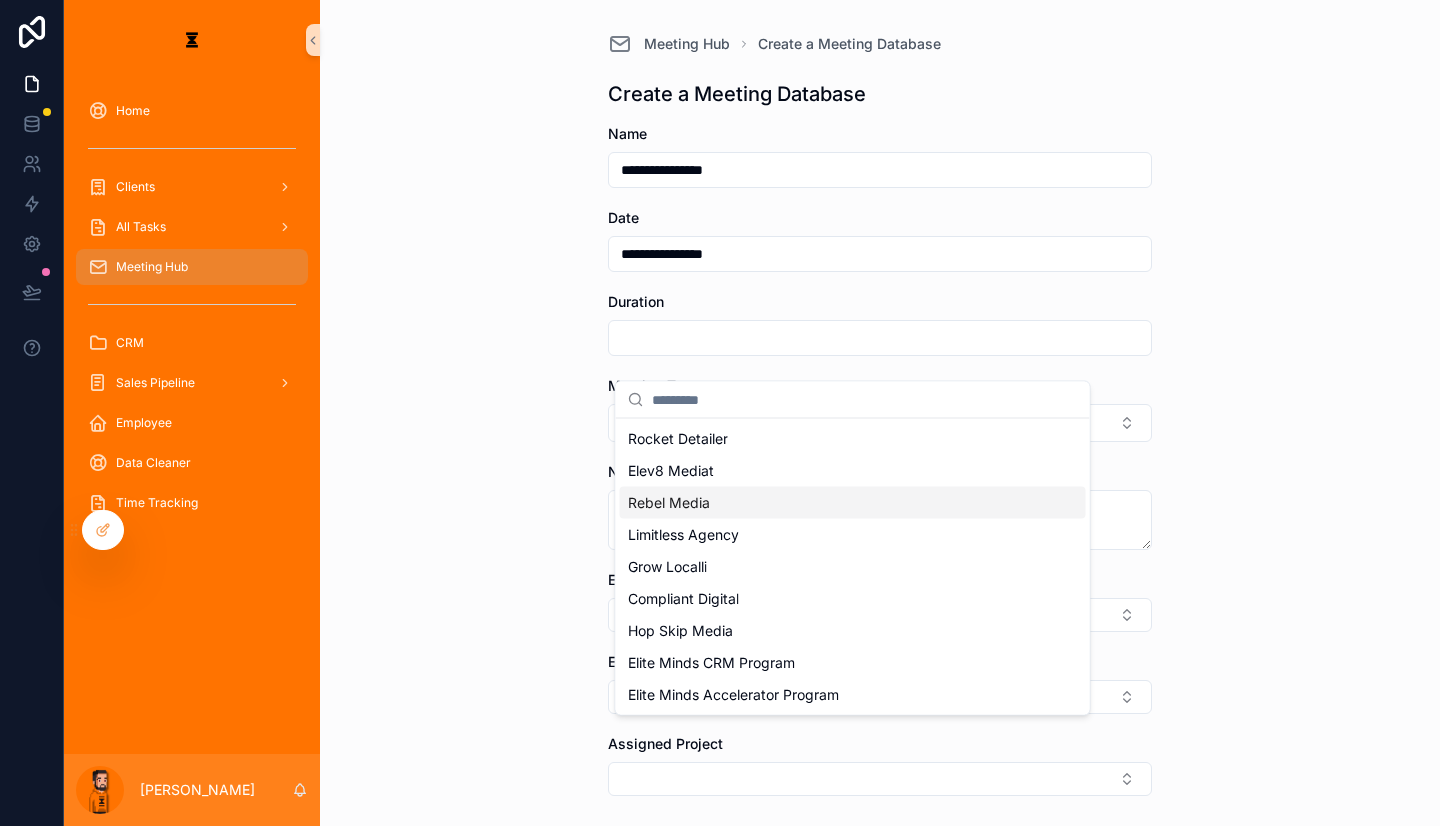 click on "Rebel Media" at bounding box center (853, 503) 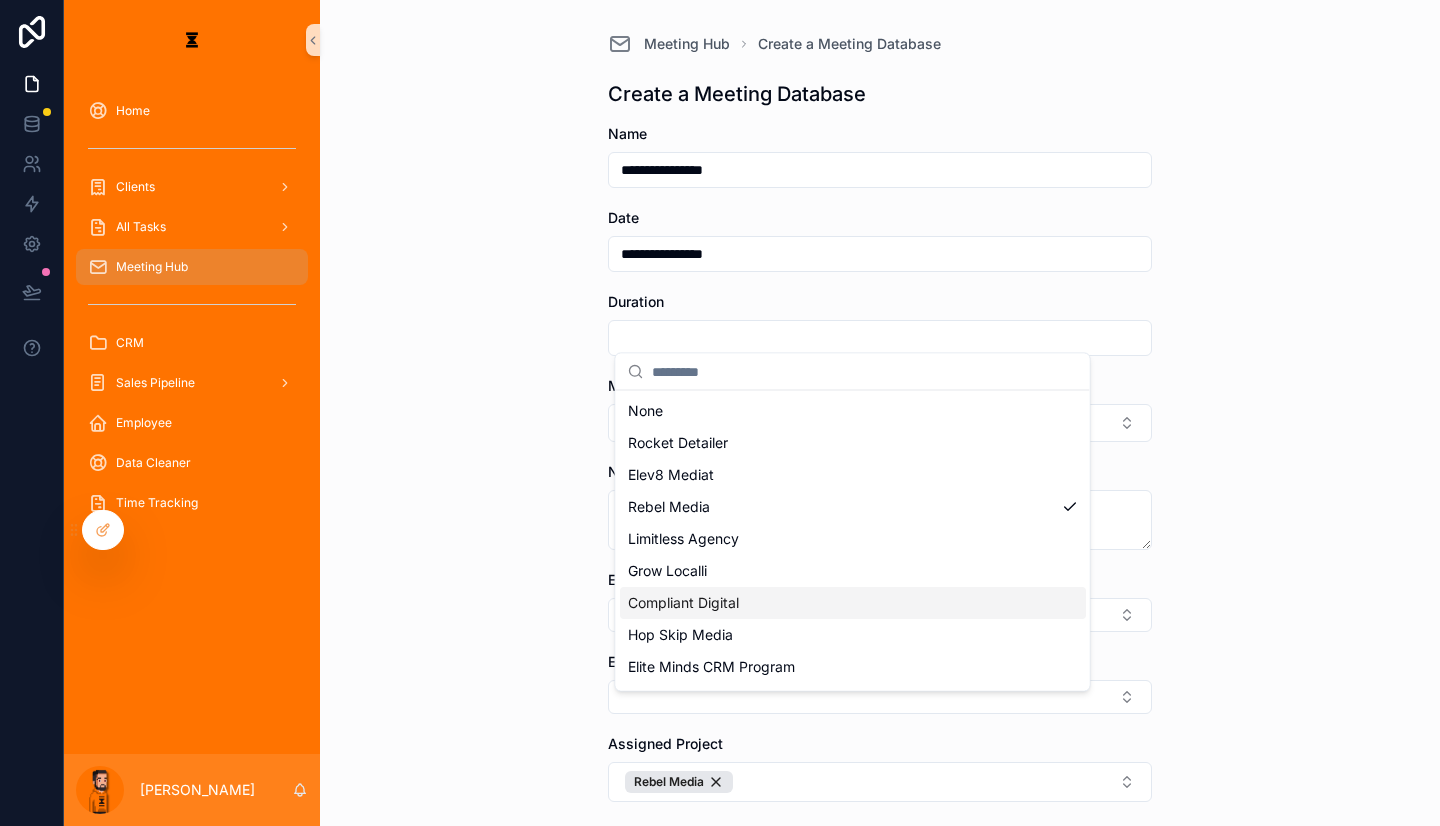 click on "**********" at bounding box center (880, 499) 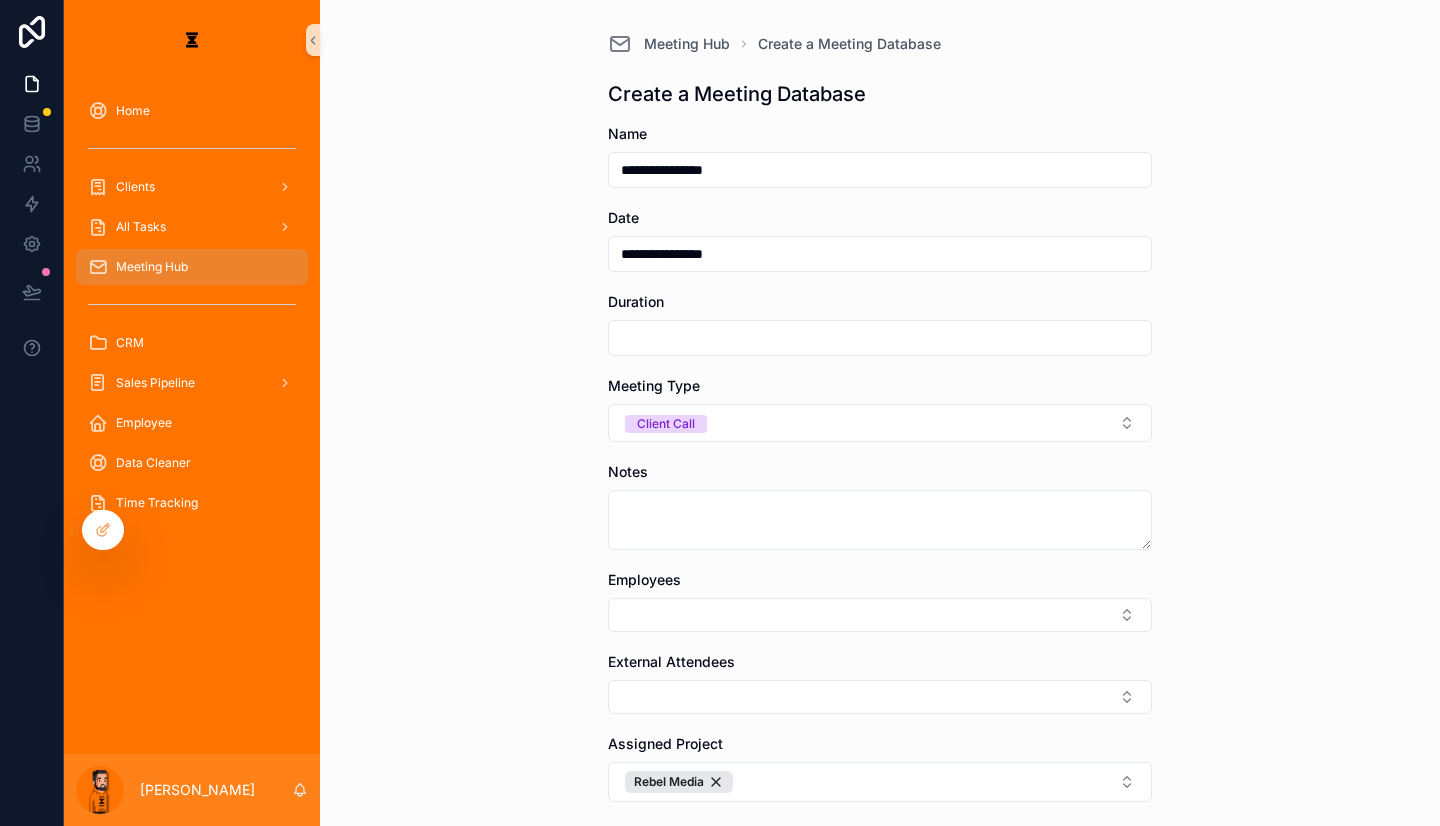 click on "**********" at bounding box center (880, 561) 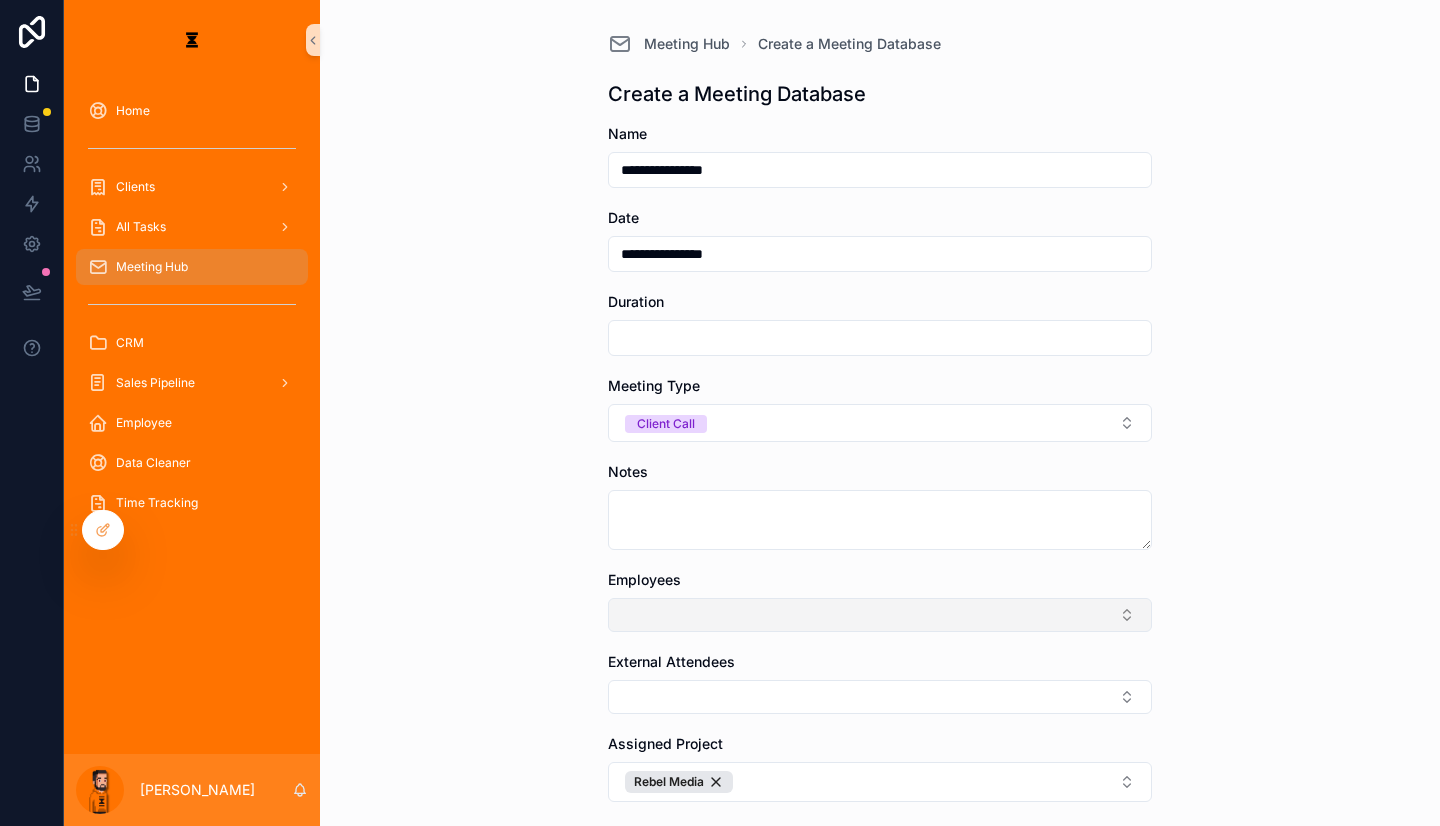 click at bounding box center (880, 615) 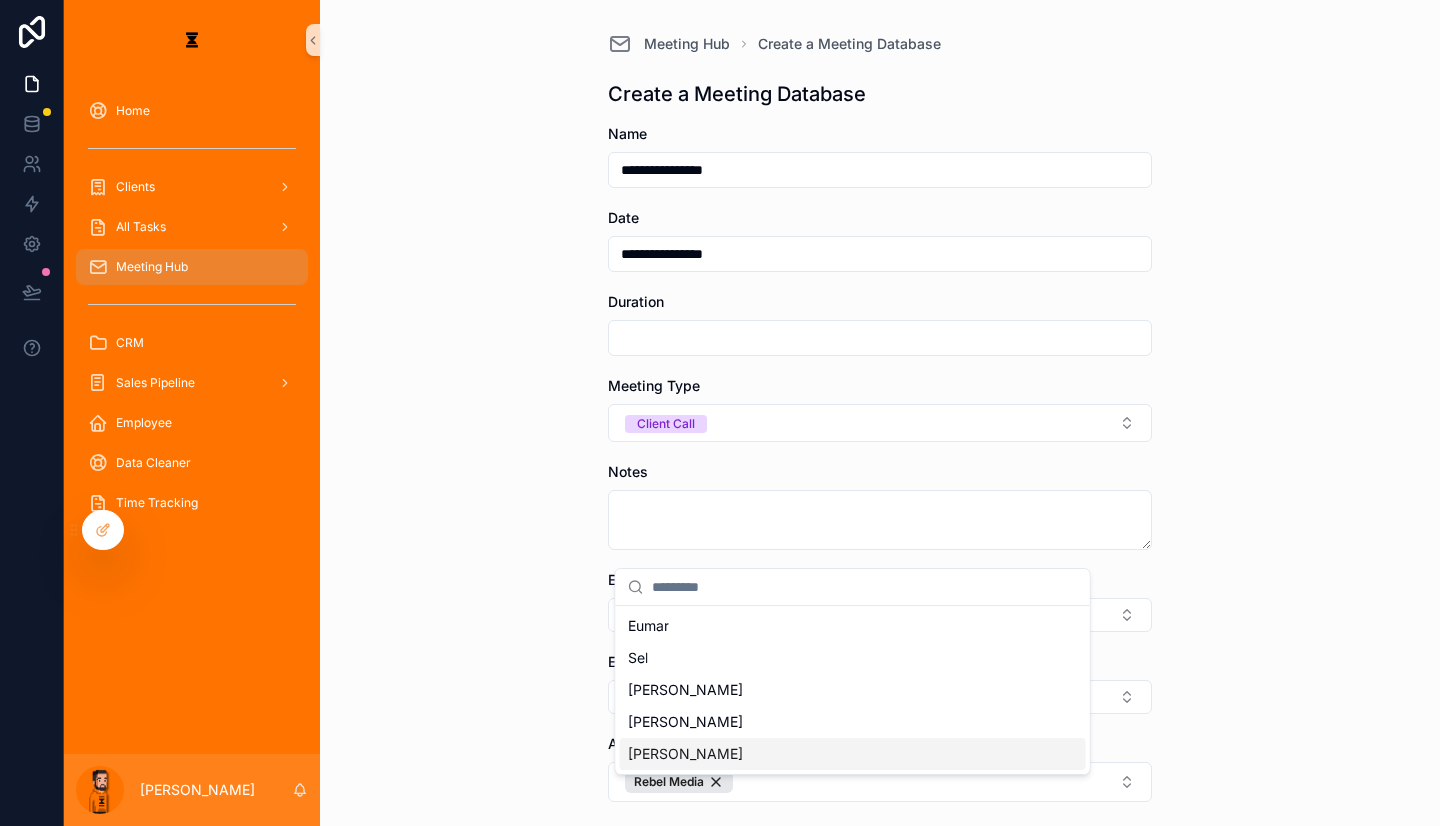 click on "[PERSON_NAME]" at bounding box center (853, 754) 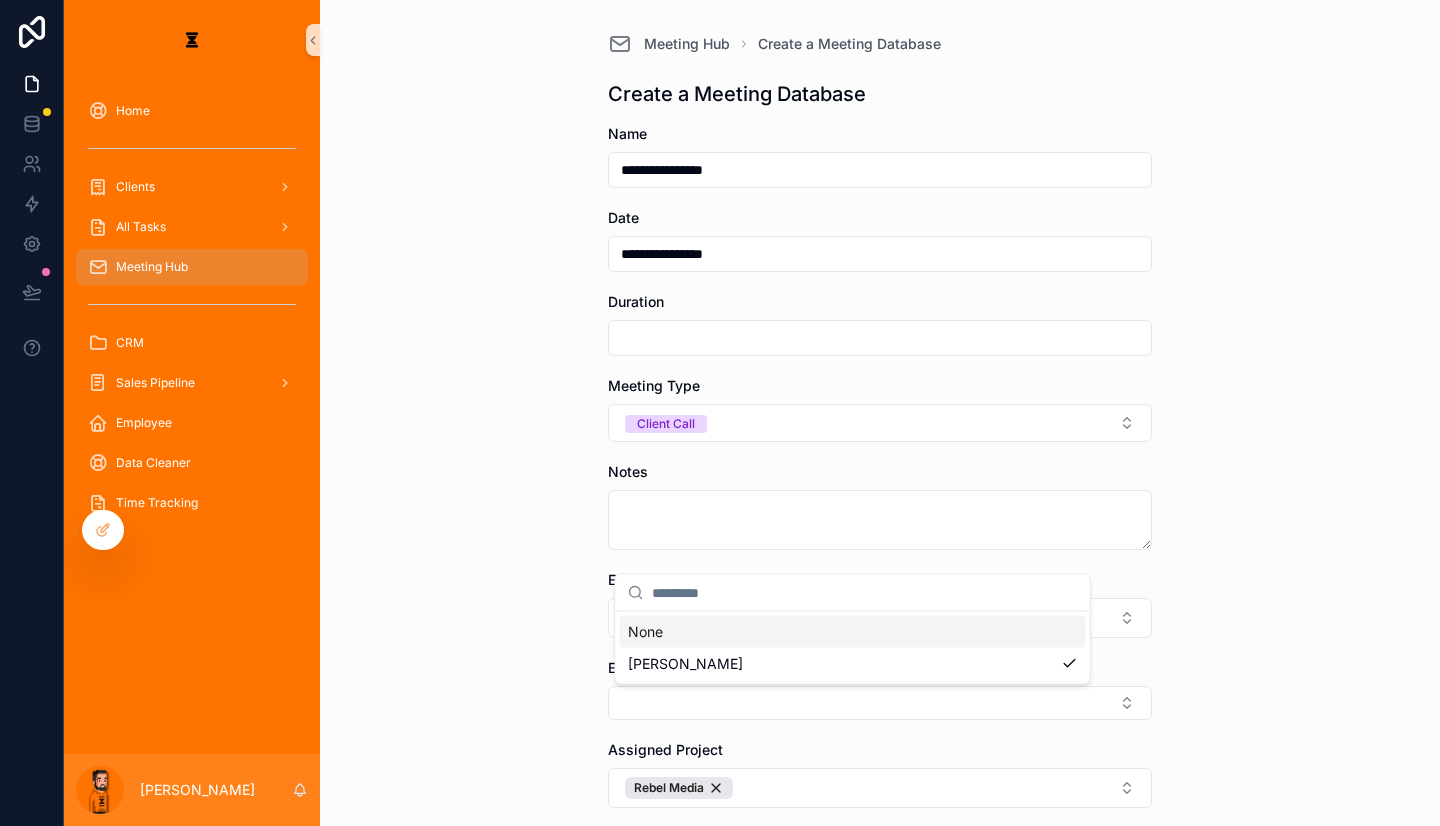 click on "**********" at bounding box center (880, 413) 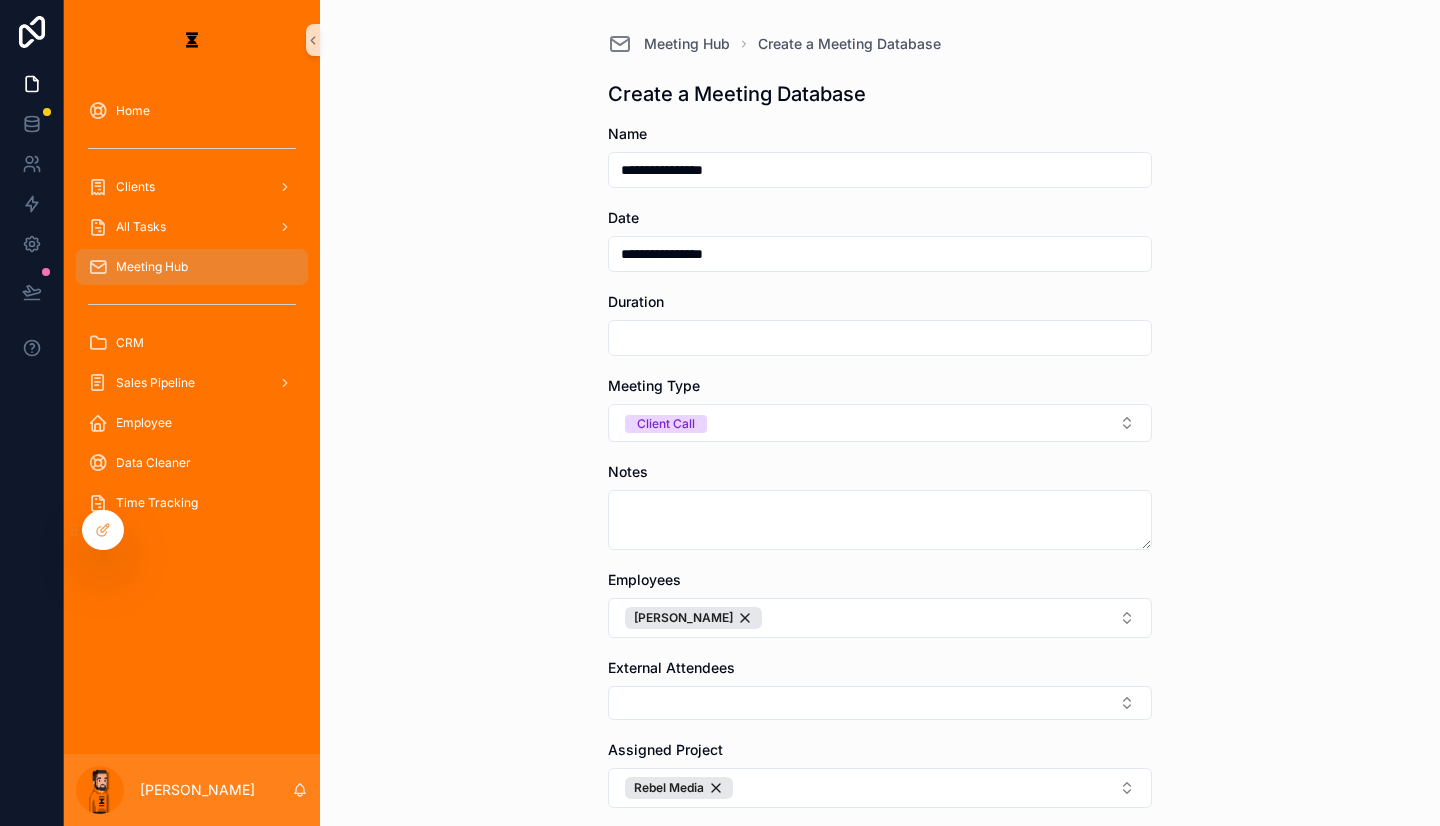 click on "Save" at bounding box center (656, 858) 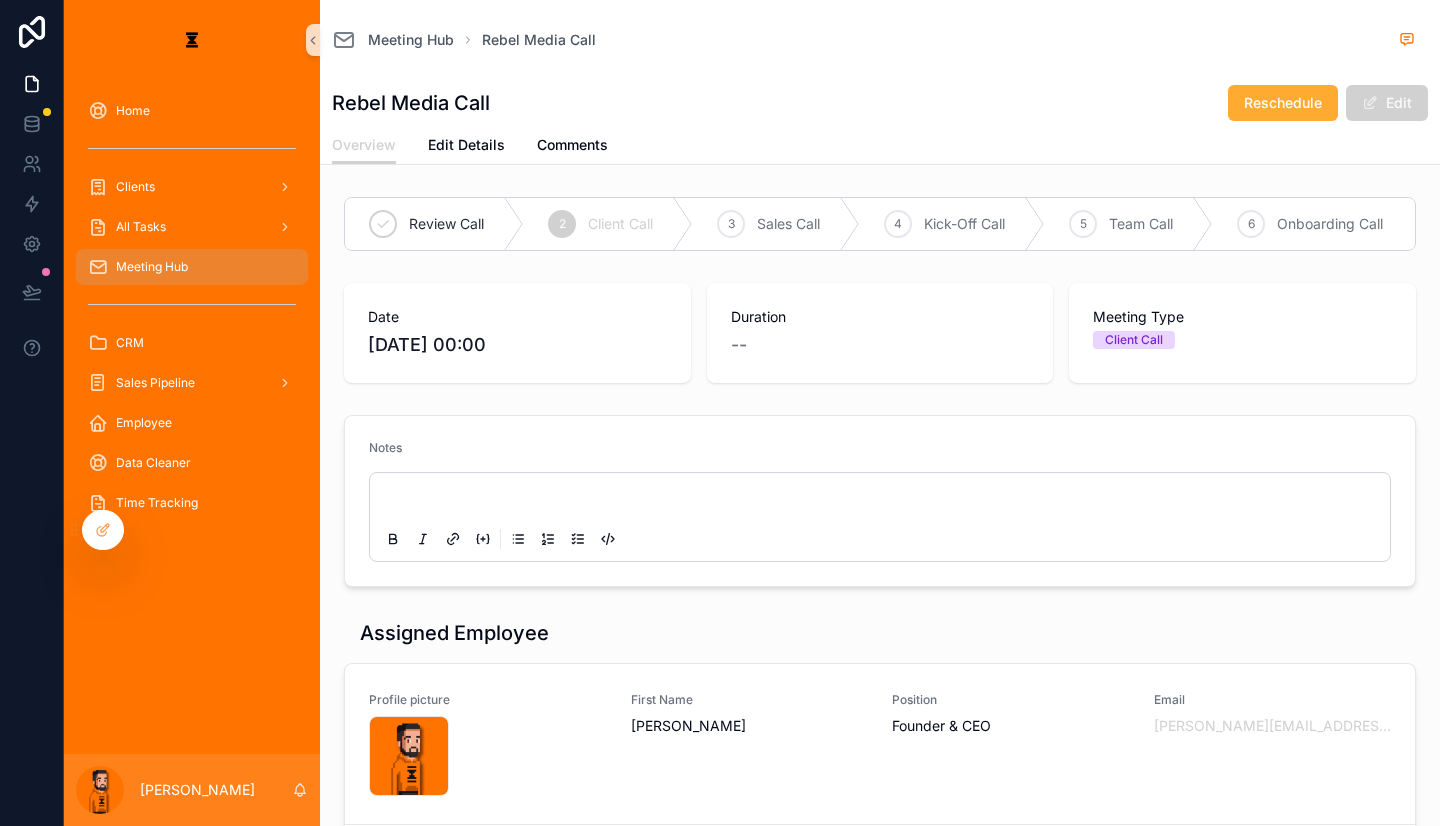 click on "Notes" at bounding box center (880, 452) 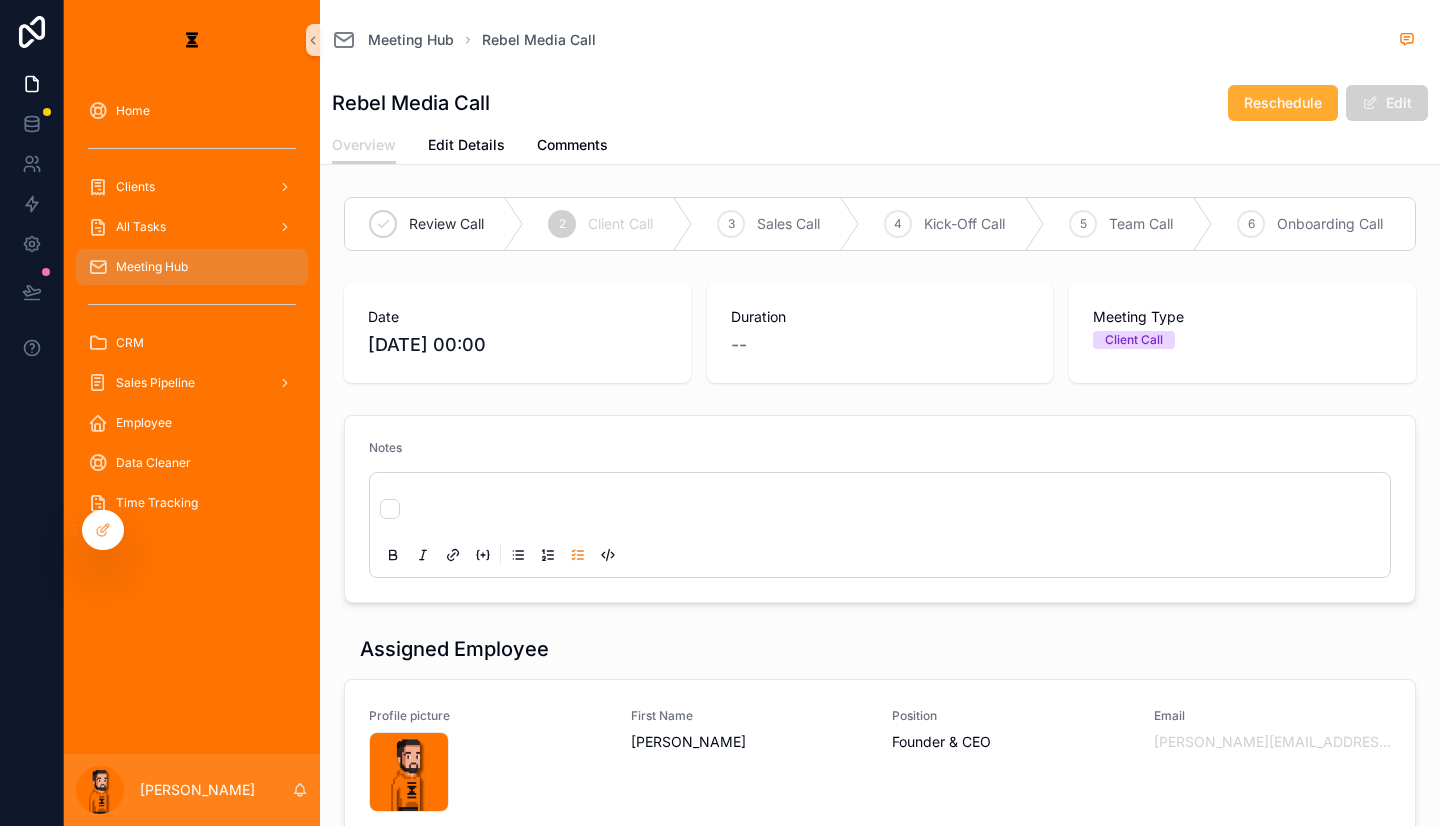 type 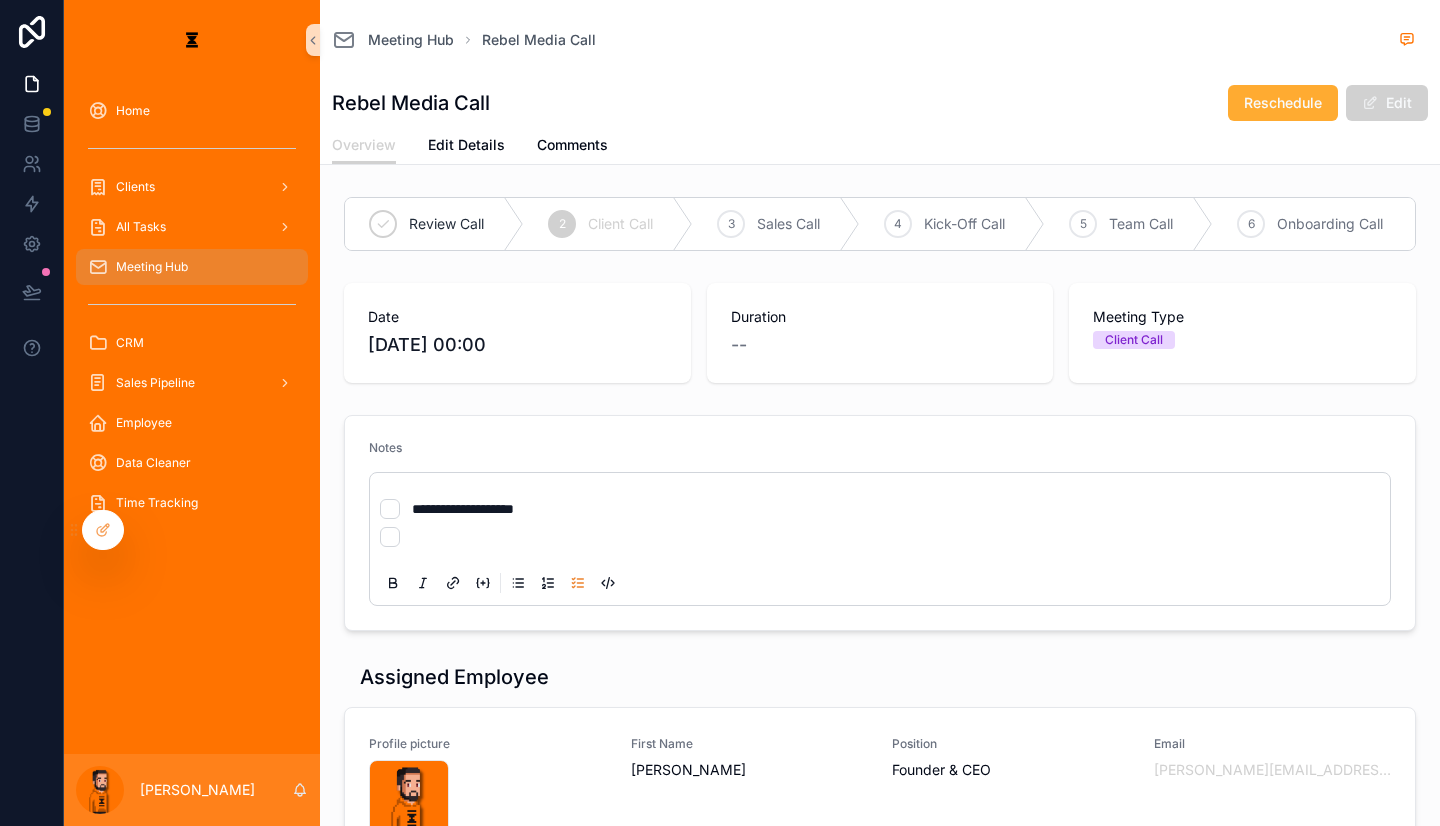 click at bounding box center [880, 537] 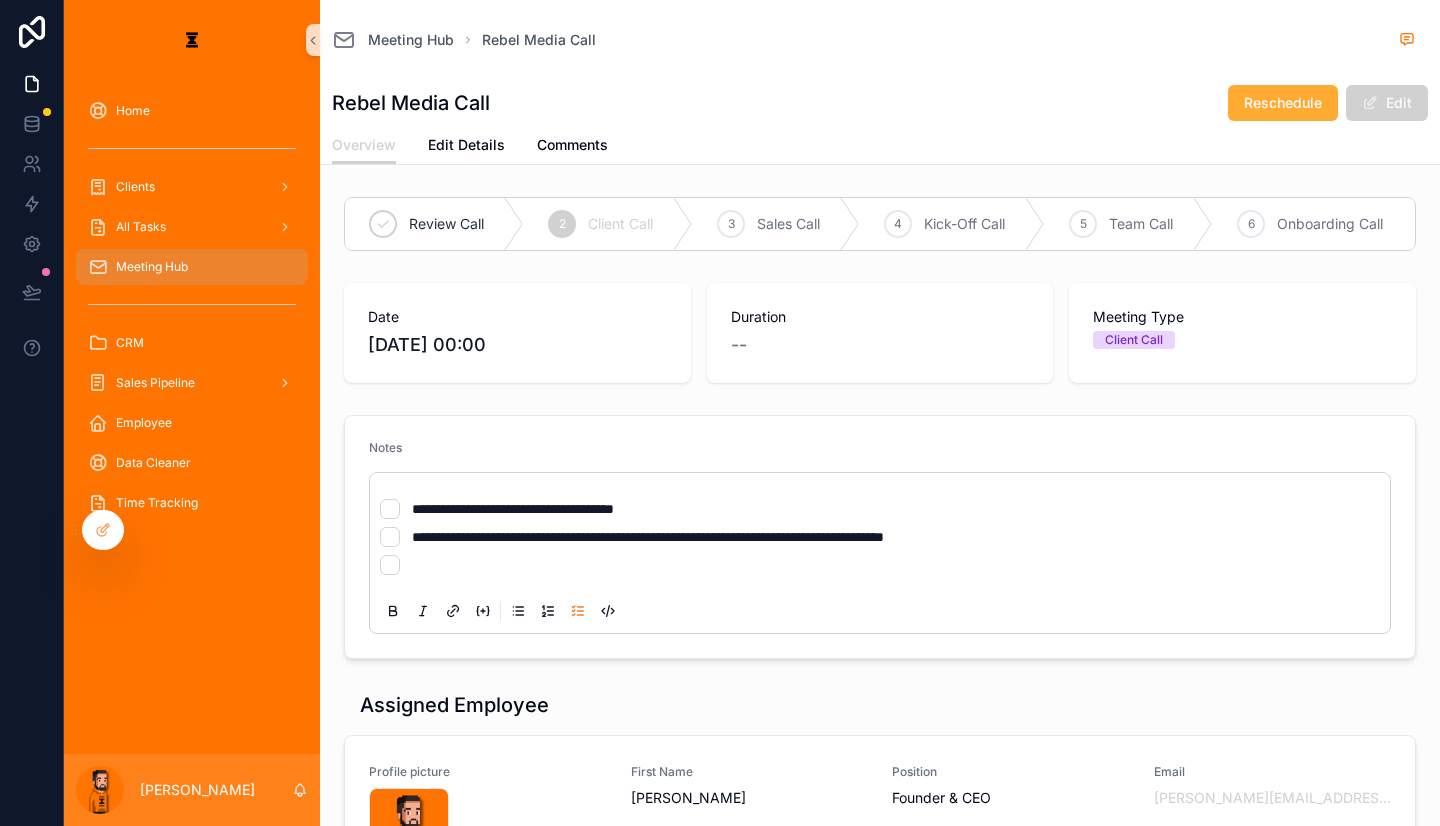 click at bounding box center [880, 565] 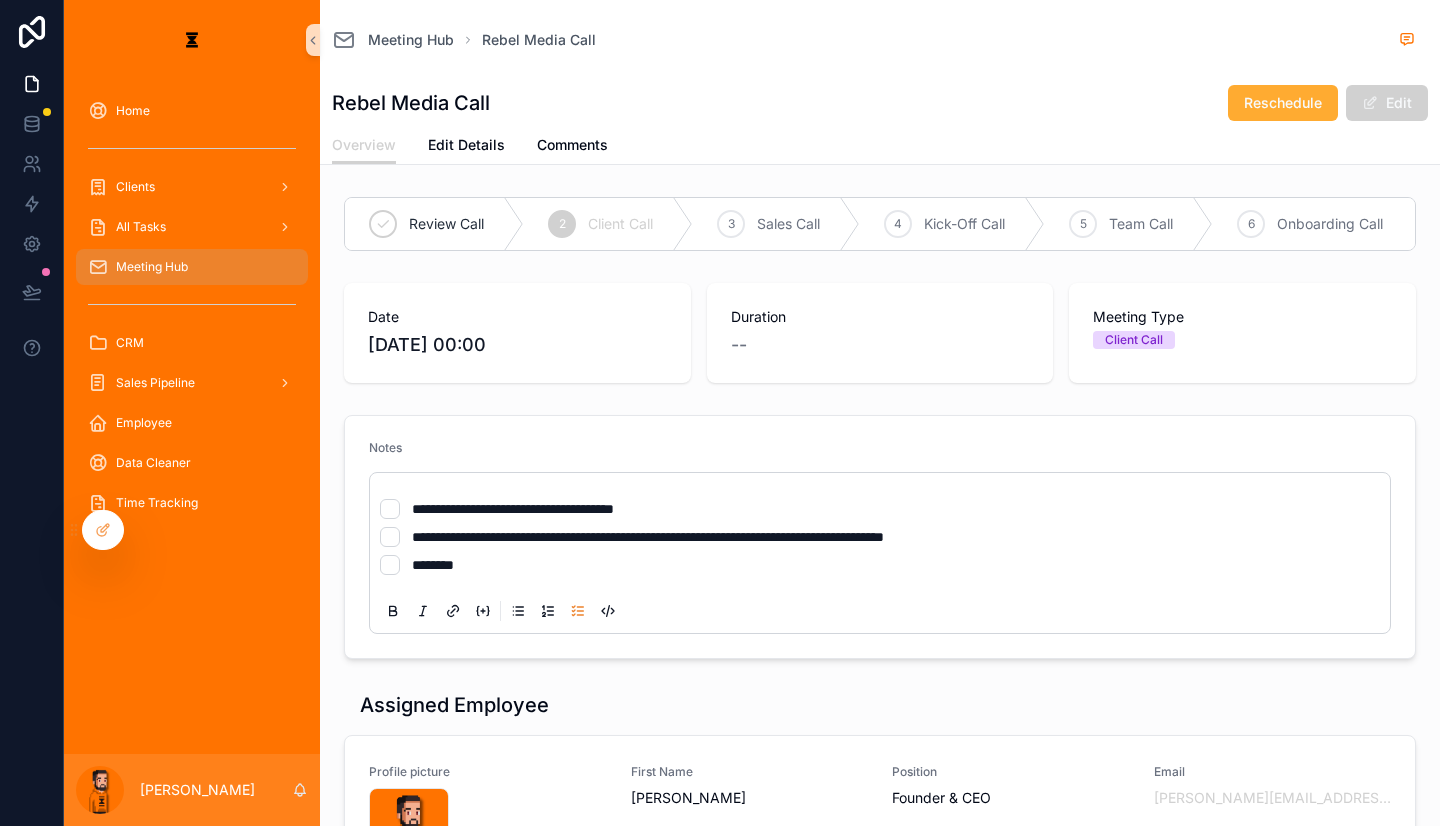 click on "*******" at bounding box center [880, 565] 